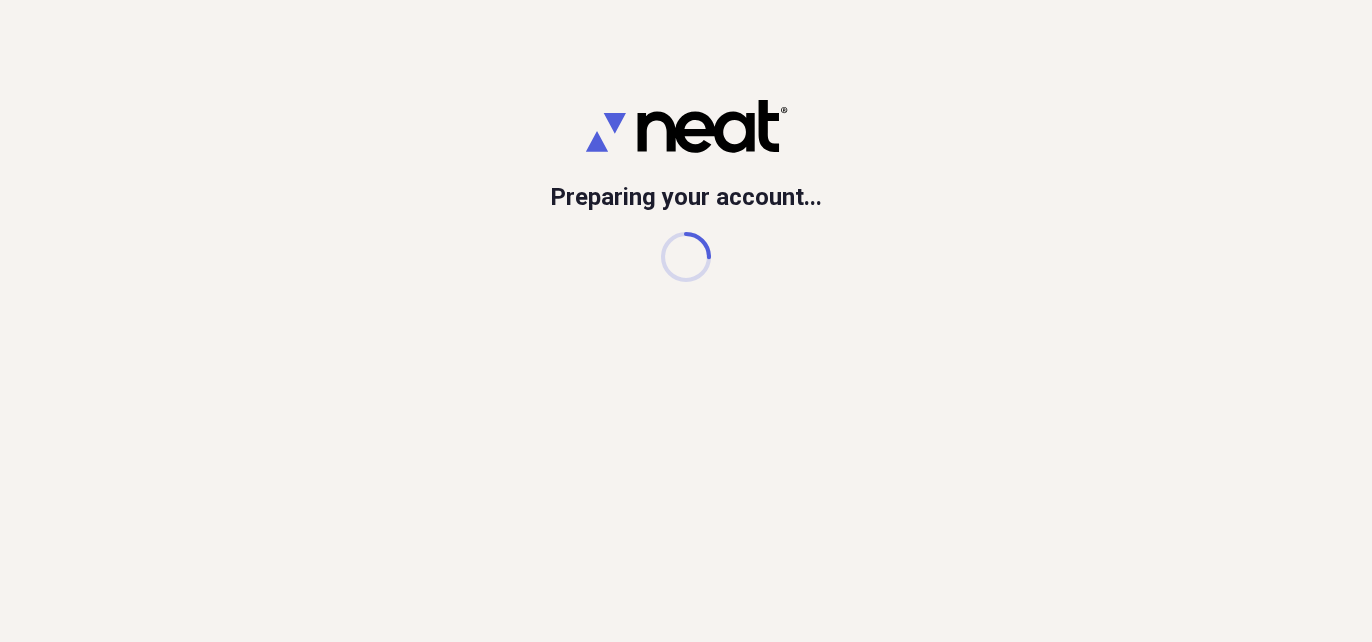 scroll, scrollTop: 0, scrollLeft: 0, axis: both 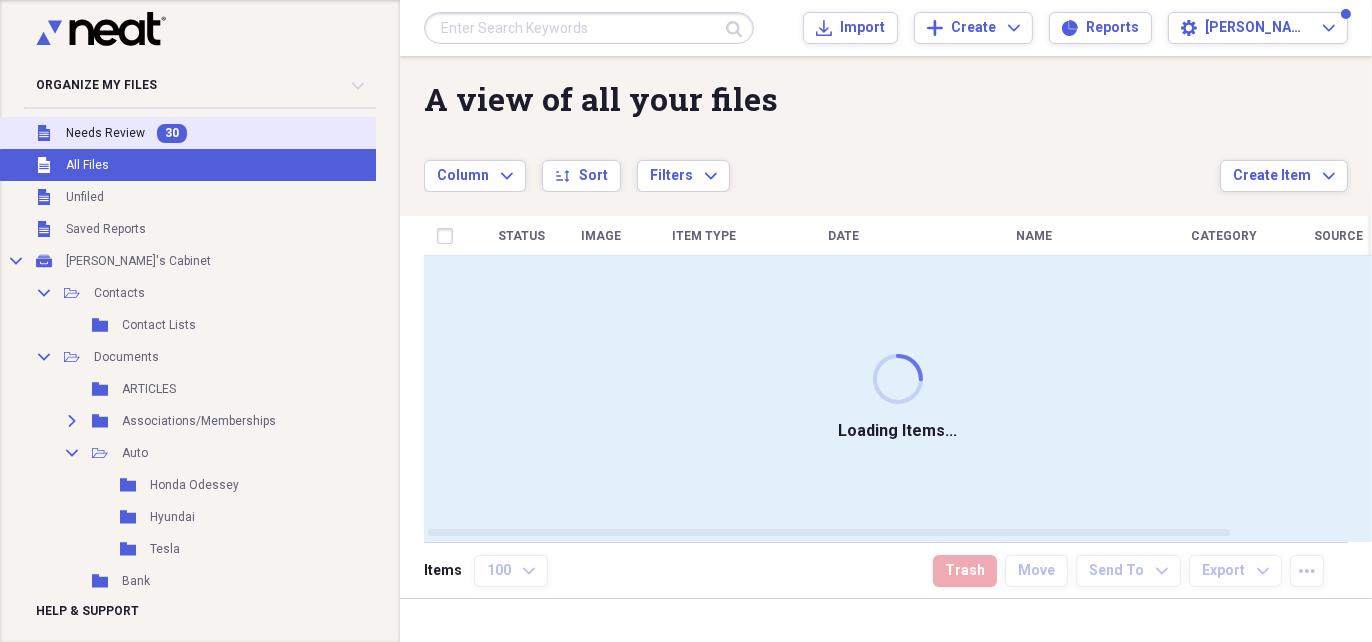 click on "30" at bounding box center [172, 133] 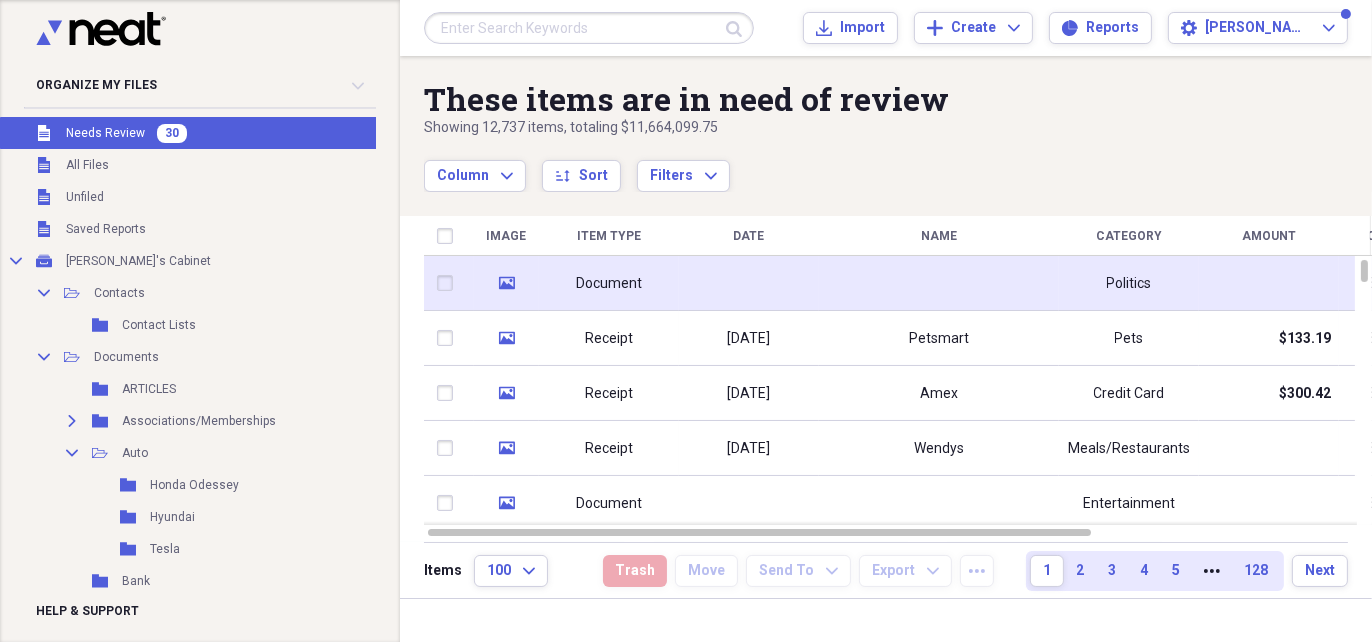 click on "Document" at bounding box center [609, 283] 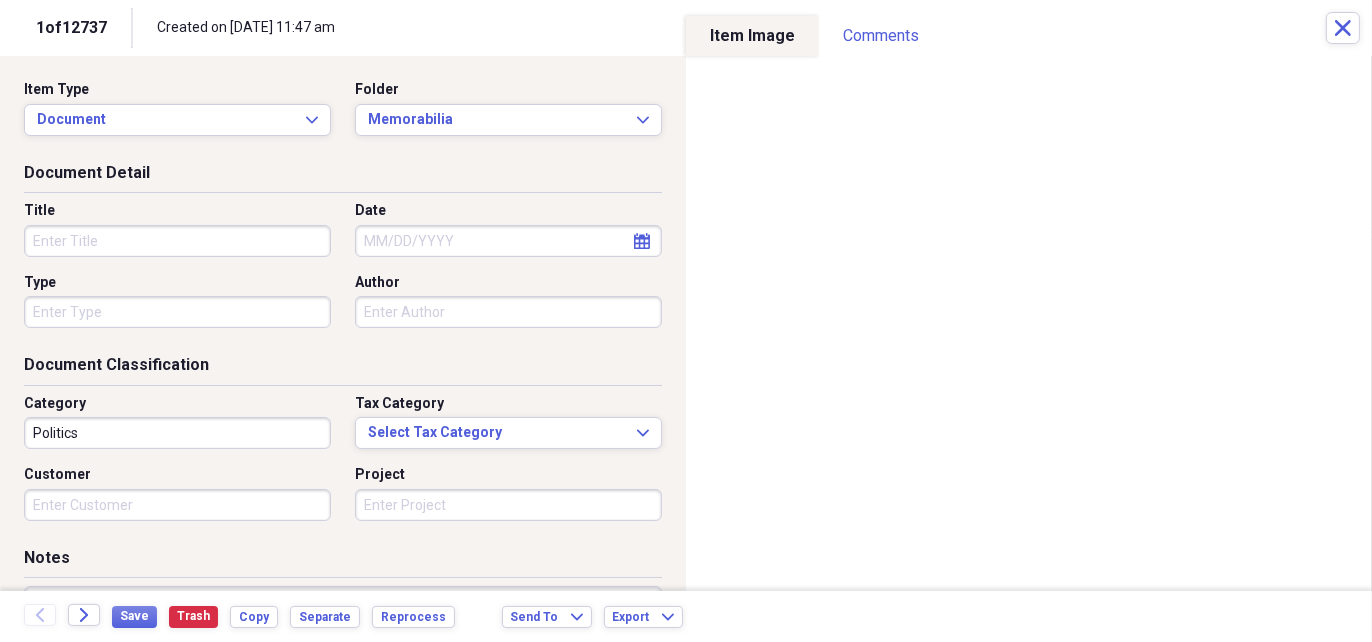 click on "Organize My Files 30 Collapse Unfiled Needs Review 30 Unfiled All Files Unfiled Unfiled Unfiled Saved Reports Collapse My Cabinet [PERSON_NAME]'s Cabinet Add Folder Collapse Open Folder Contacts Add Folder Folder Contact Lists Add Folder Collapse Open Folder Documents Add Folder Folder ARTICLES Add Folder Expand Folder Associations/Memberships Add Folder Collapse Open Folder Auto Add Folder Folder Honda Odessey Add Folder Folder Hyundai Add Folder Folder Tesla Add Folder Folder Bank Add Folder Expand Folder Brochures Add Folder Folder Calendars Add Folder Collapse Open Folder Computer/Cable/Phone Add Folder Folder Internet Add Folder Folder Security Add Folder Folder Dental Add Folder Expand Folder Education Add Folder Expand Folder Employment Documents Add Folder Collapse Open Folder Family Add Folder Folder [PERSON_NAME] Add Folder Folder Delilah Add Folder Folder Gifts Add Folder Folder [PERSON_NAME] Add Folder Collapse Open Folder Financial Add Folder Folder Credit Reports Add Folder Expand Folder Estate Planning Add Folder 401k" at bounding box center [686, 321] 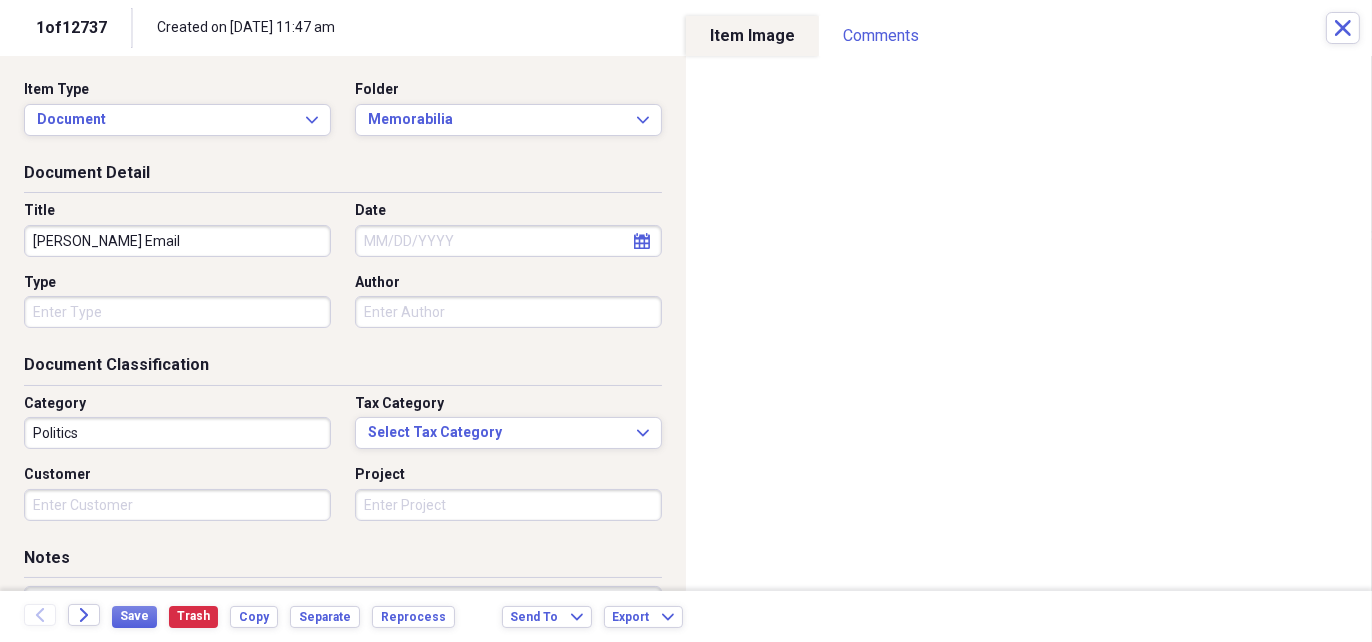 type on "[PERSON_NAME] Email" 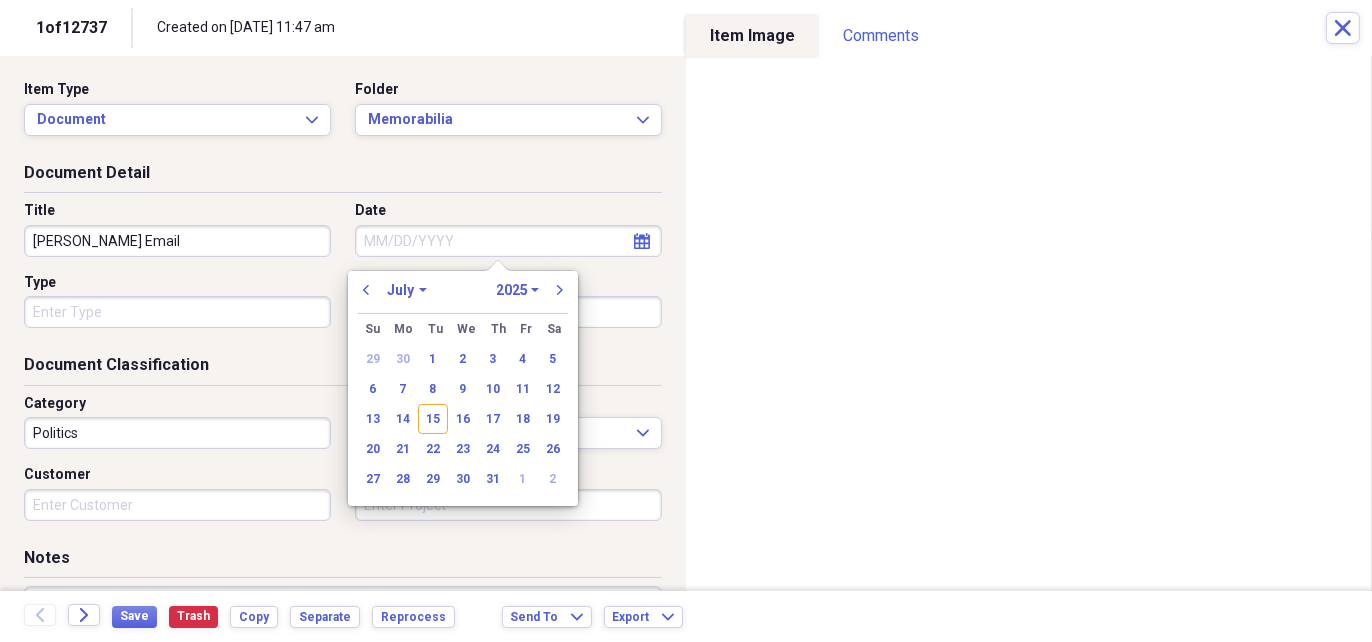 click on "Date" at bounding box center (508, 241) 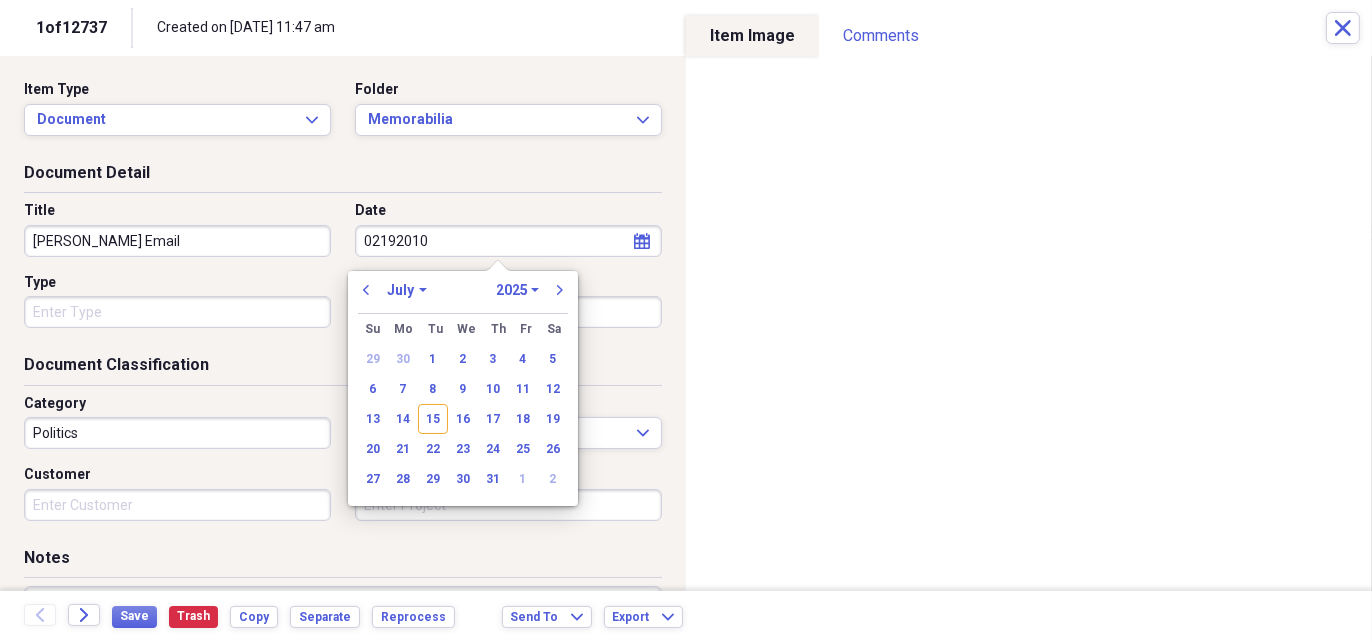 type on "02192010" 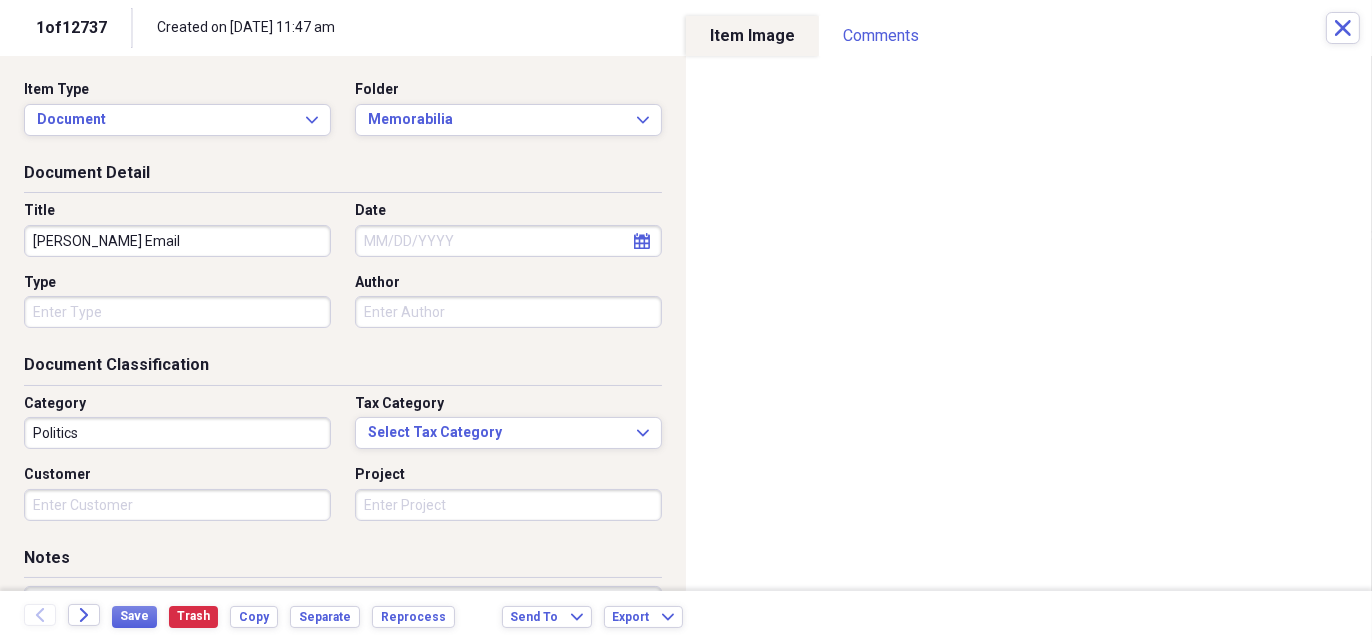 click on "Title [PERSON_NAME] Email Date calendar Calendar Type Author" at bounding box center (343, 272) 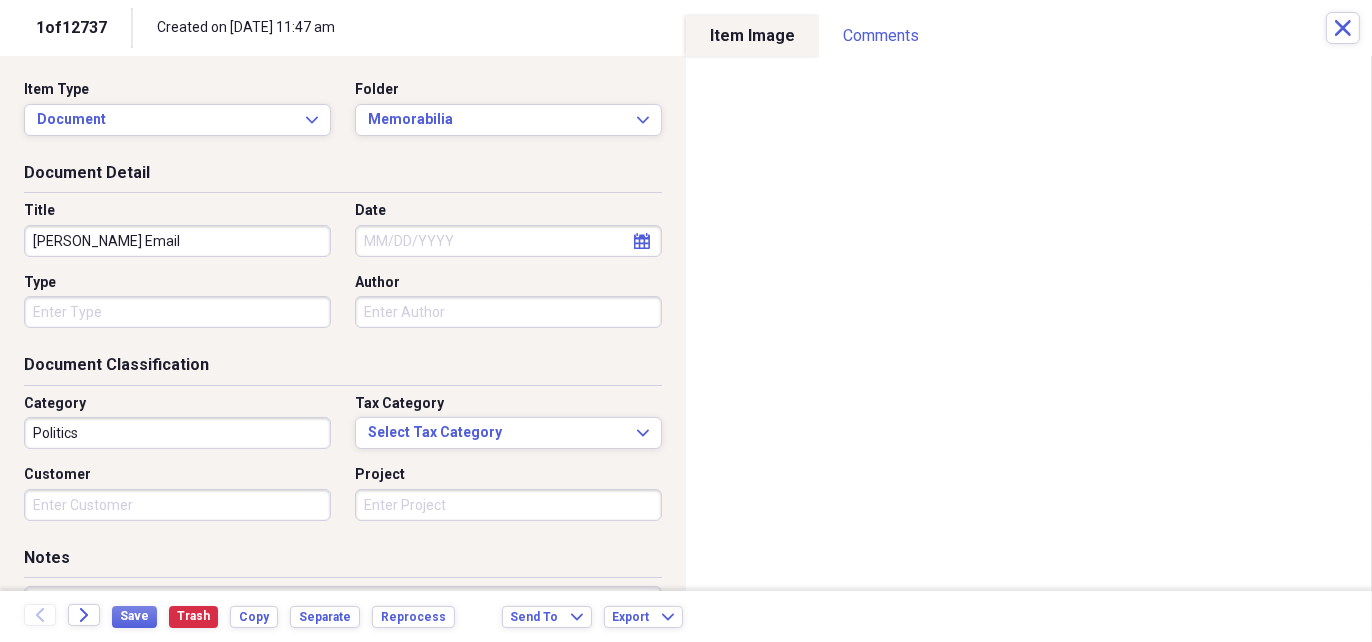select on "6" 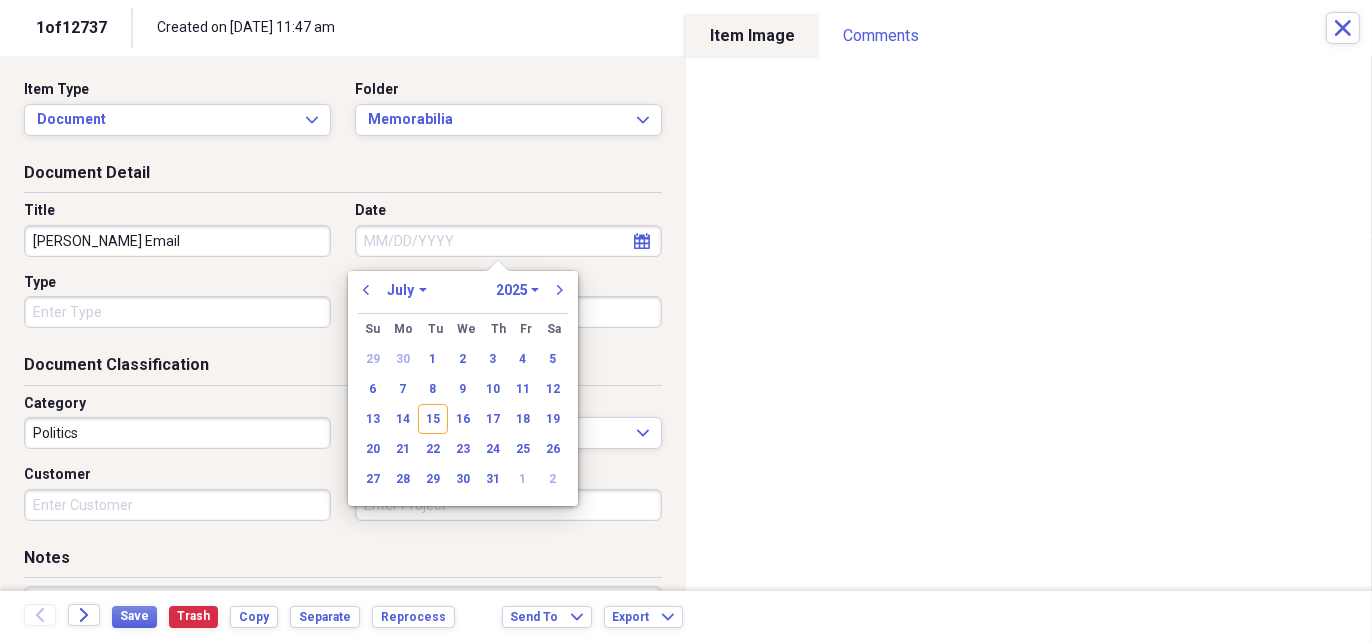 click on "Date" at bounding box center (508, 241) 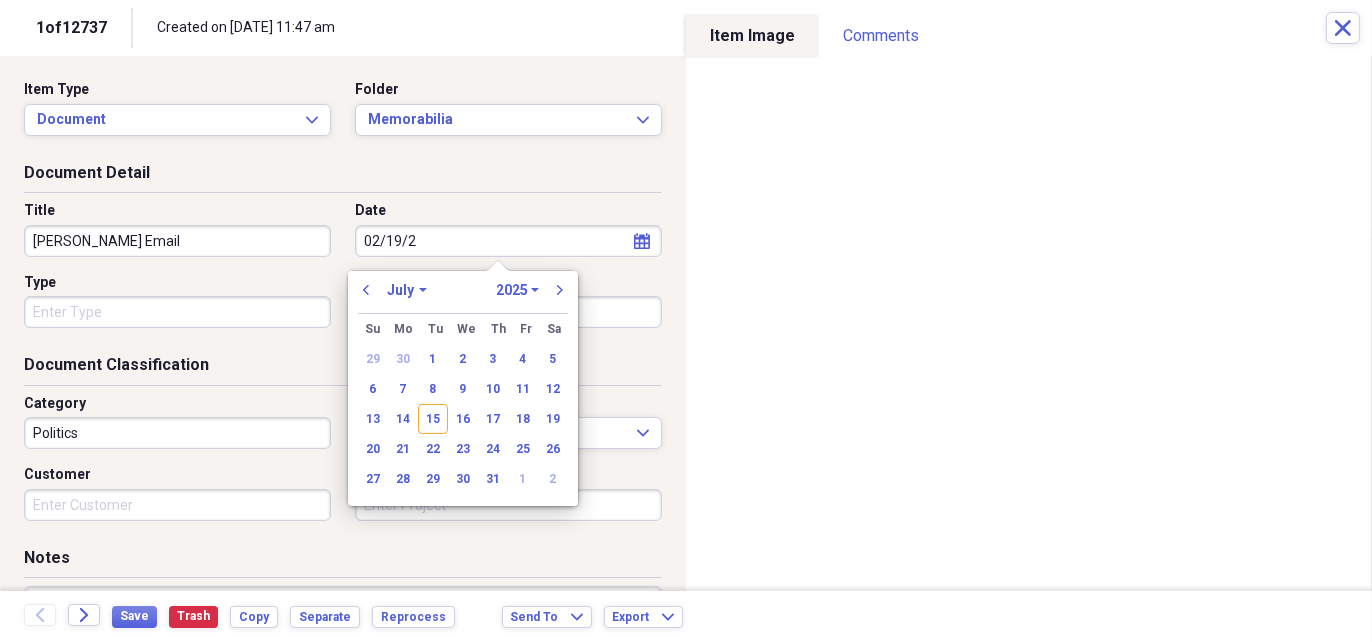 type on "[DATE]" 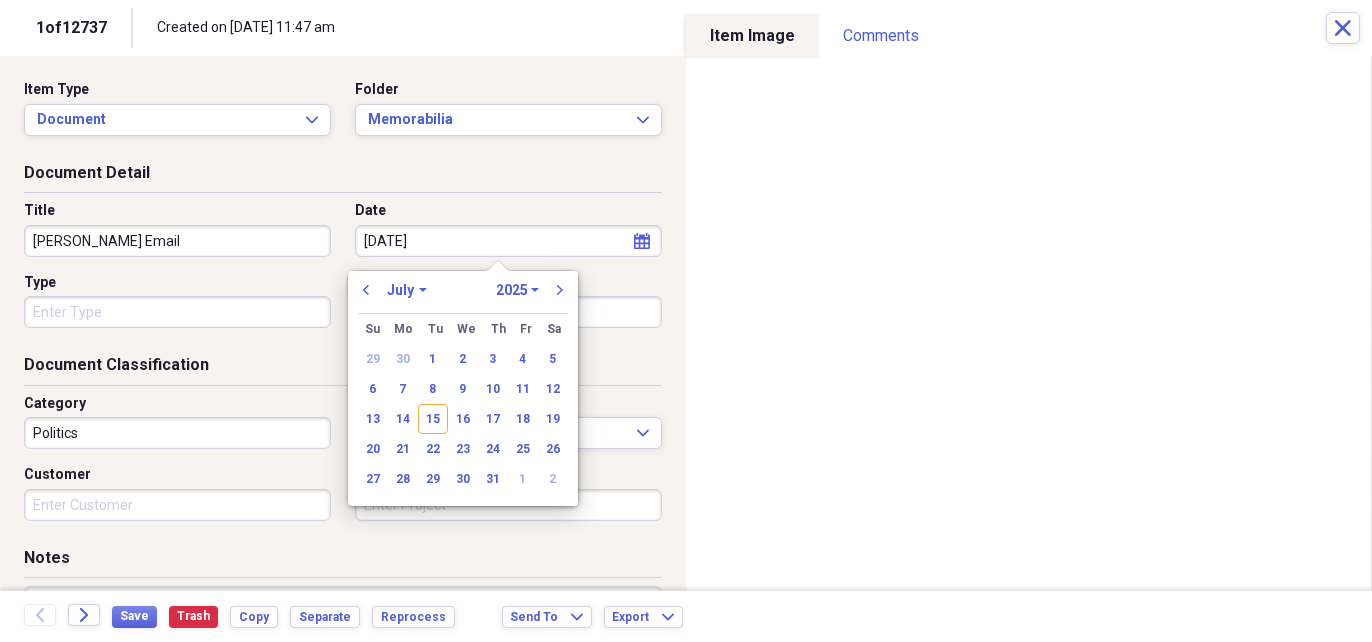 select on "1" 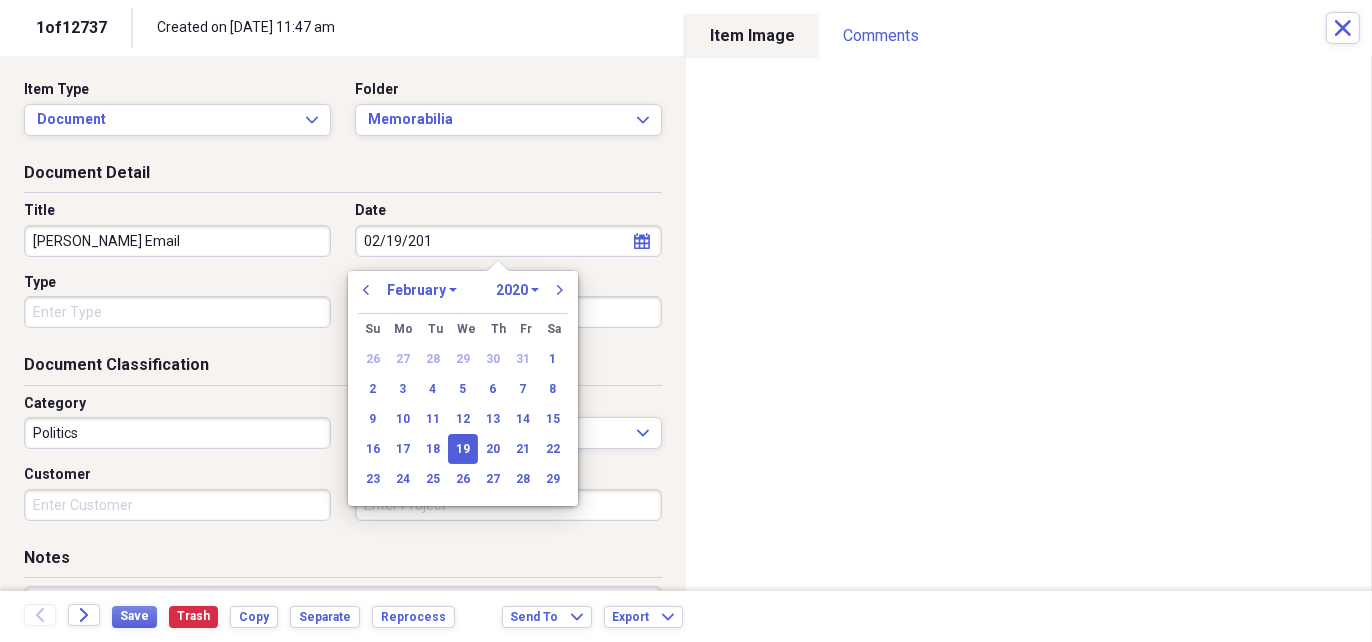 type on "[DATE]" 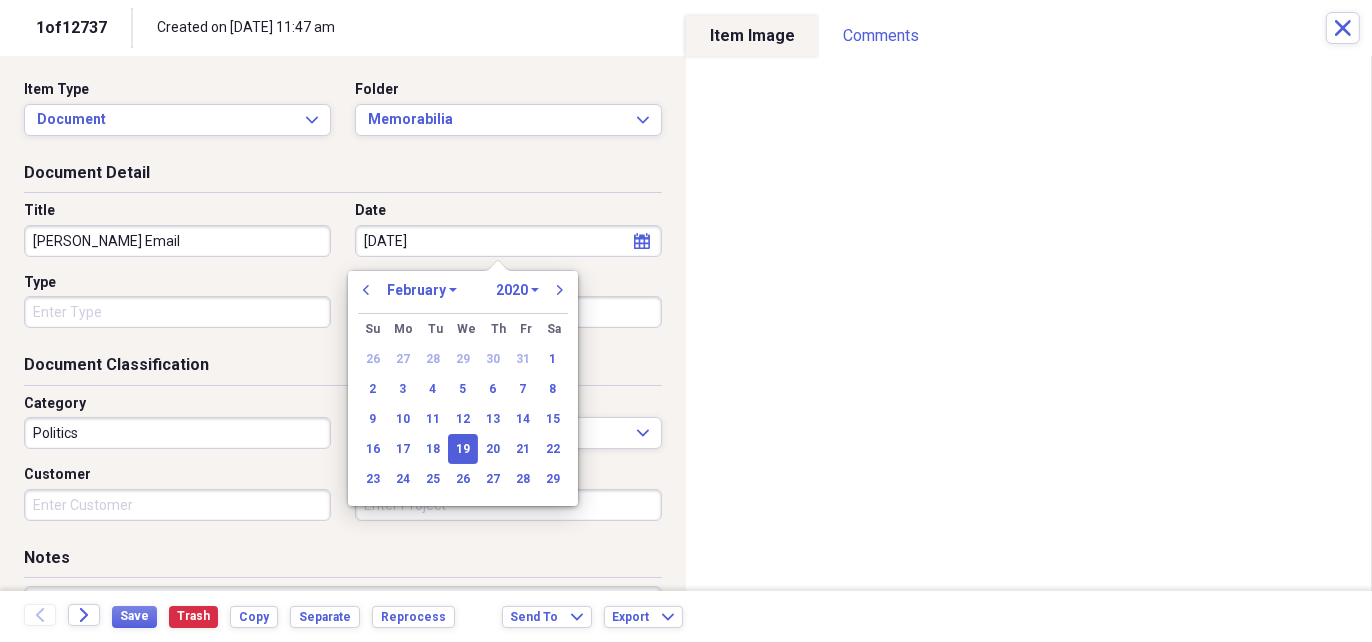 select on "2010" 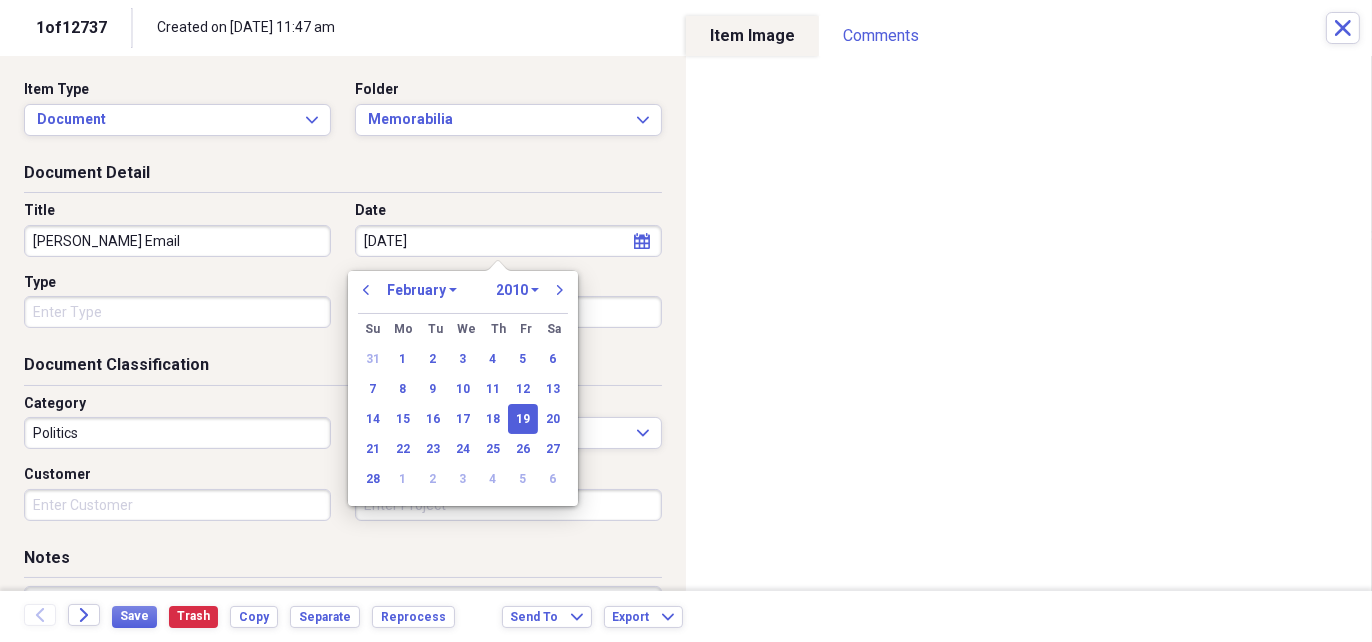 click on "[DATE]" at bounding box center (508, 241) 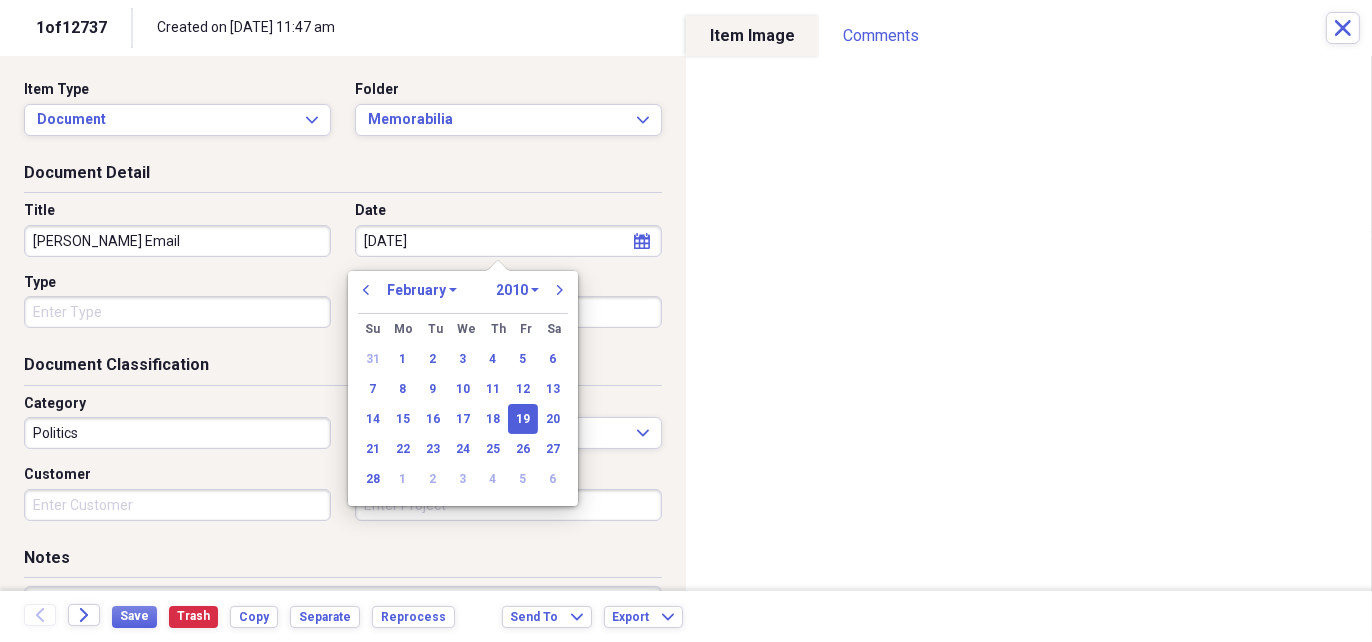 type on "[DATE]" 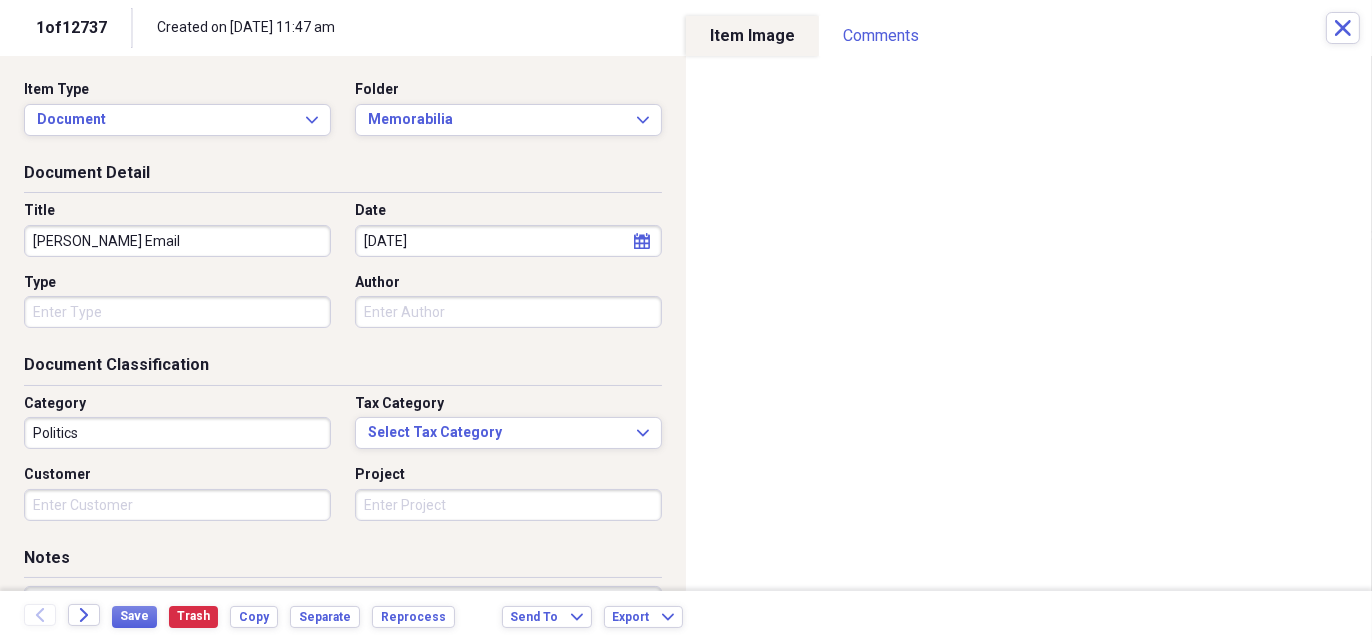 click on "Type" at bounding box center (177, 283) 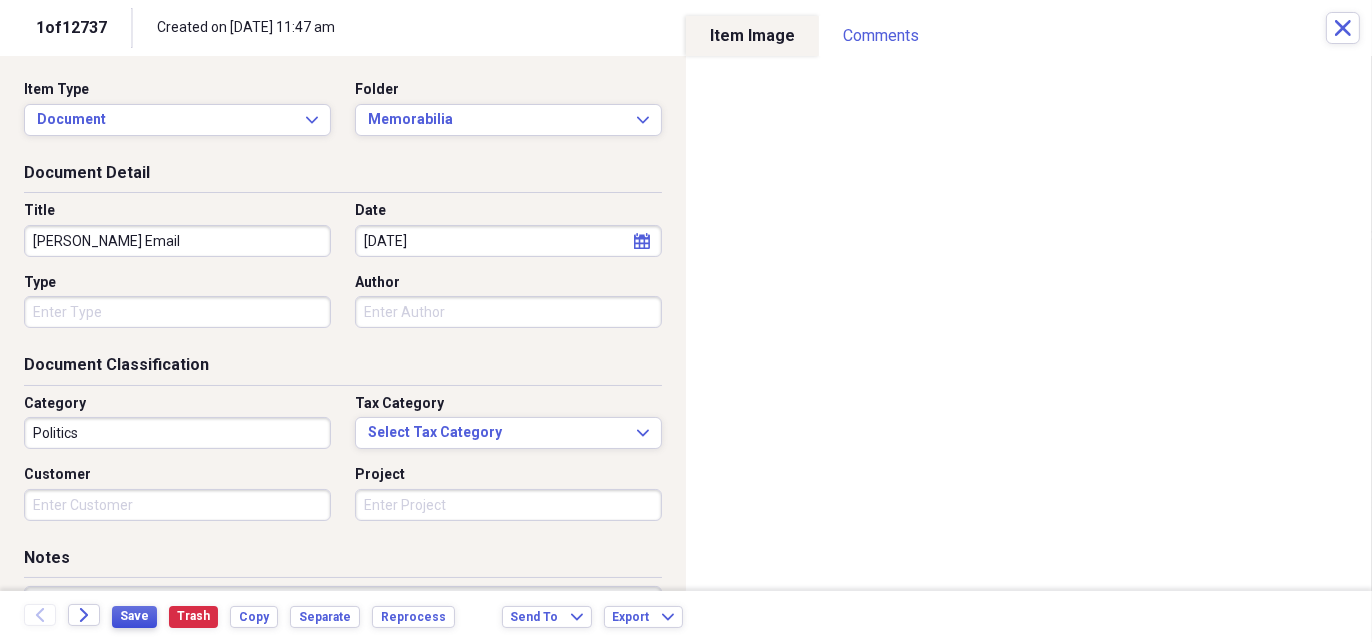 click on "Save" at bounding box center [134, 616] 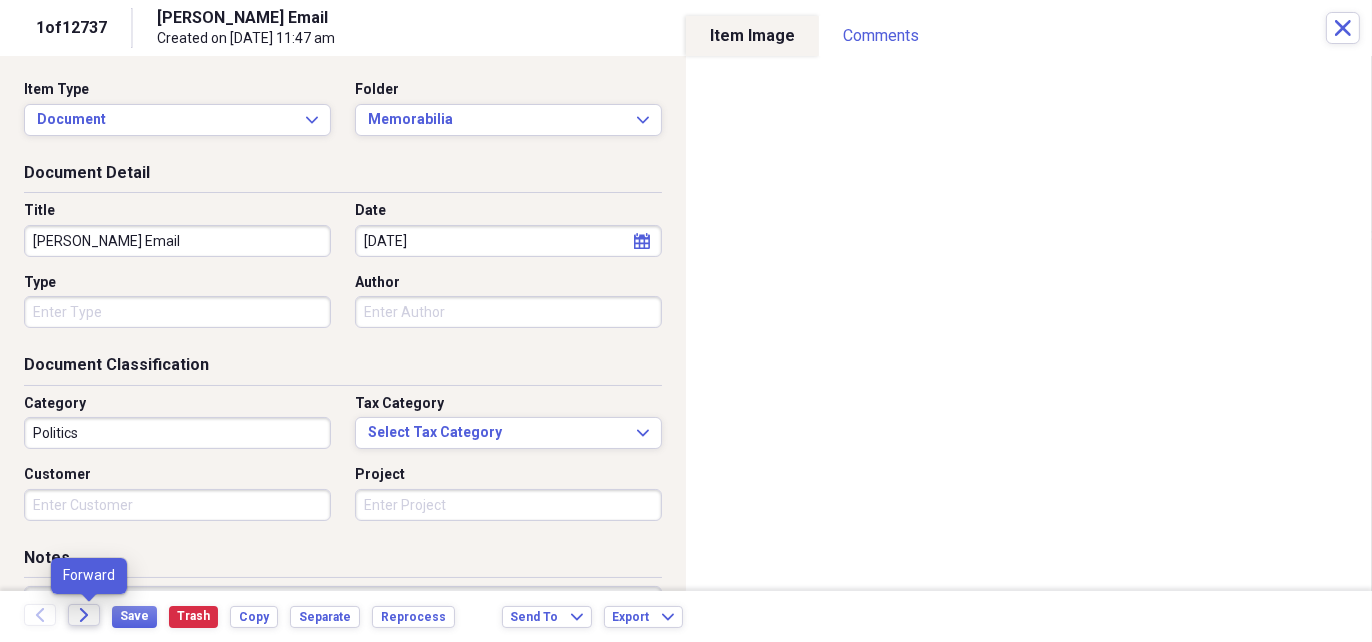 click on "Forward" 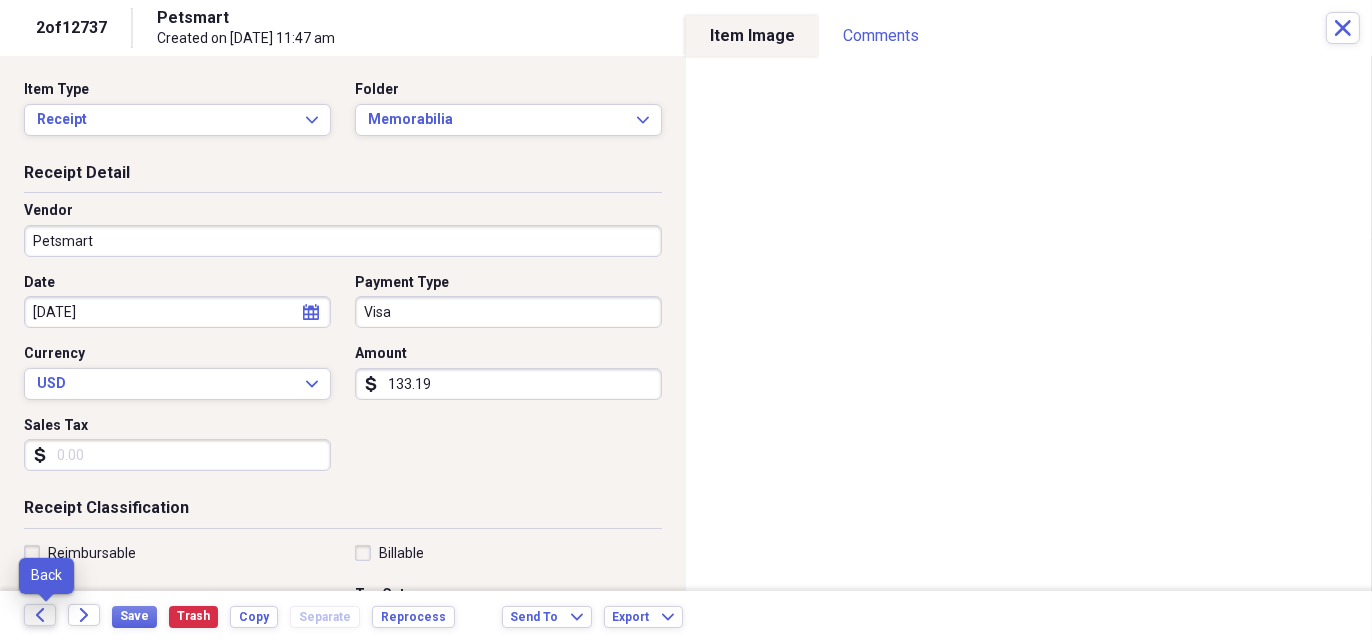 click on "Back" 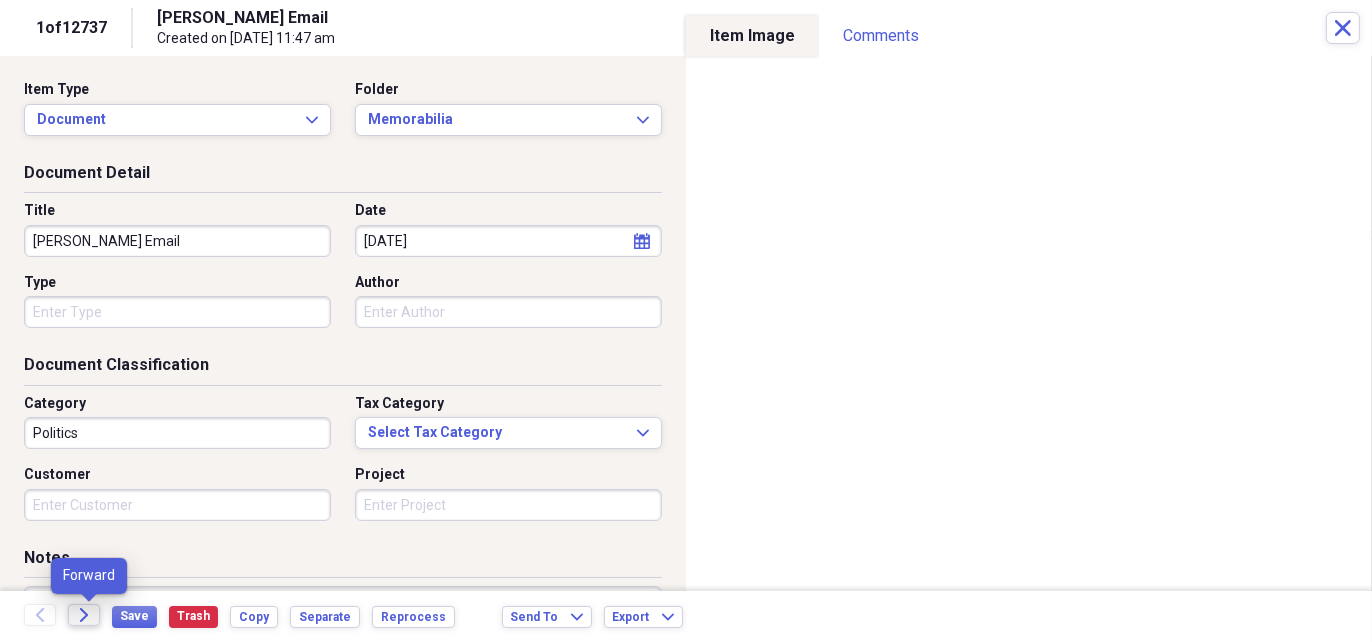 click on "Forward" 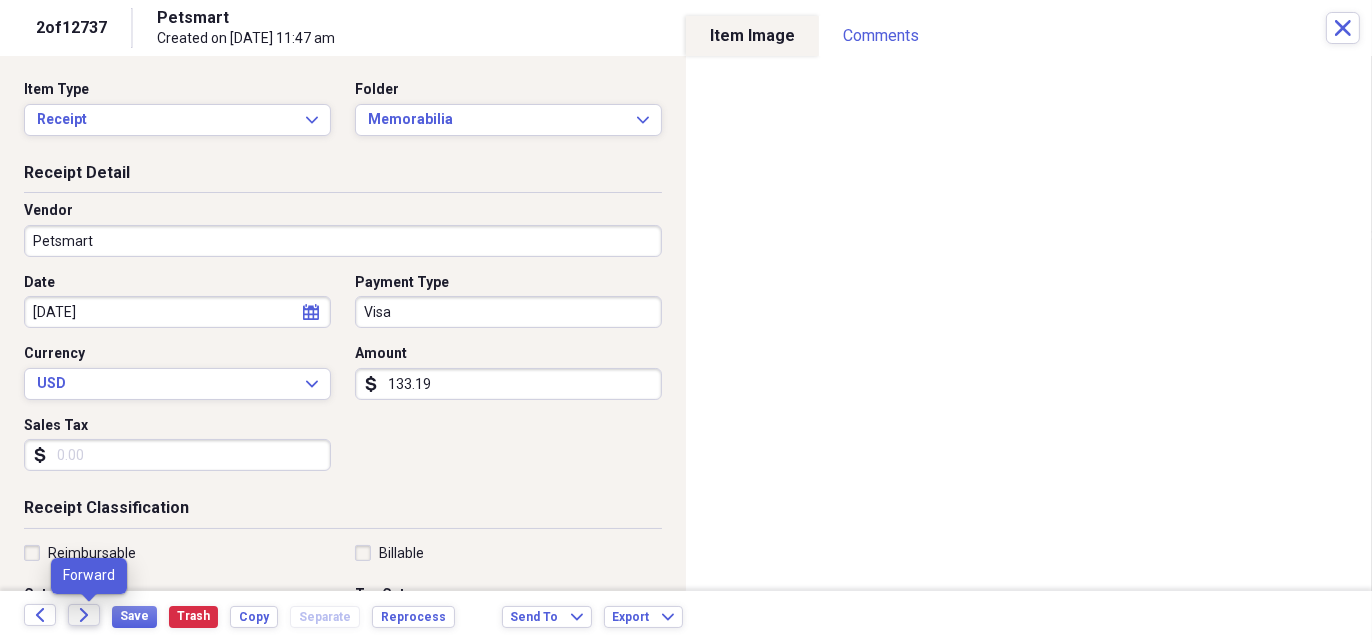 click on "Forward" at bounding box center (84, 615) 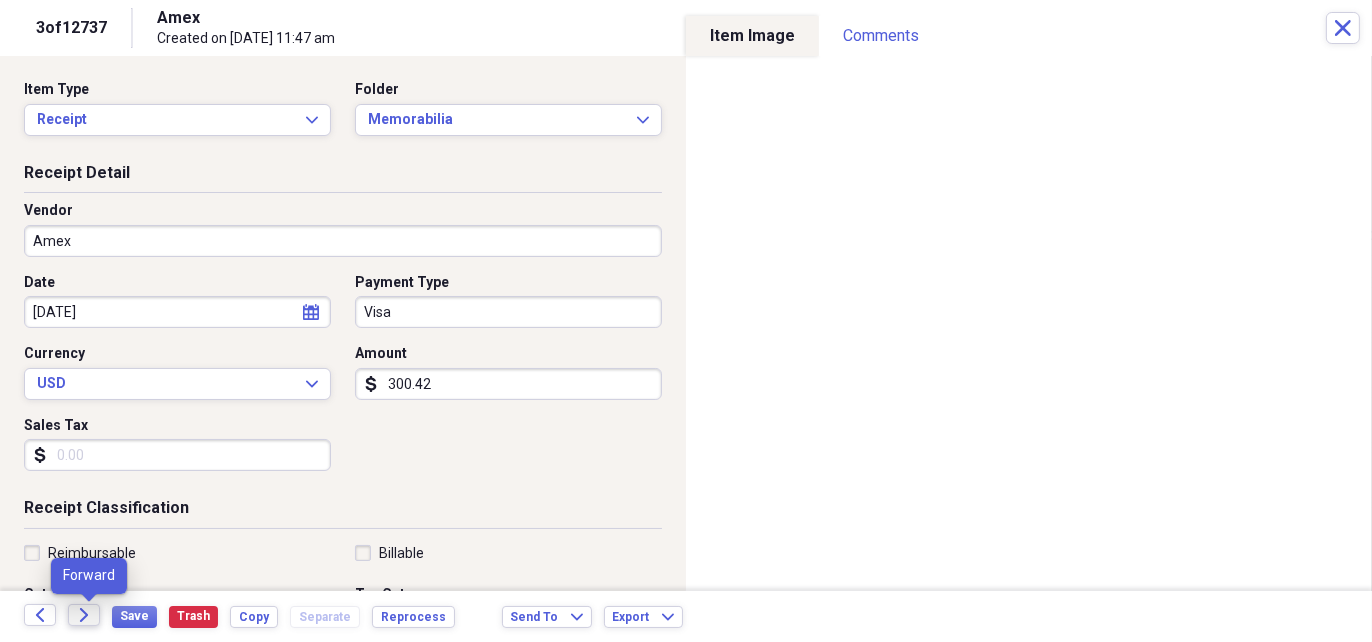 click on "Forward" at bounding box center (84, 615) 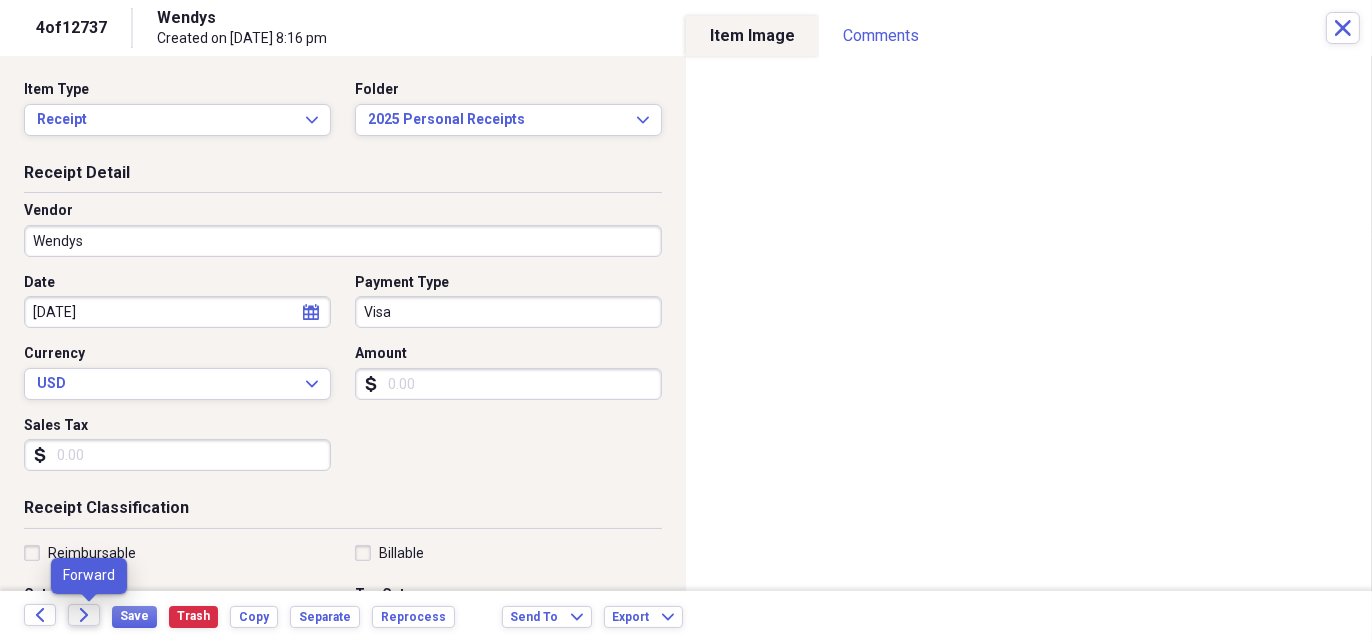 click on "Forward" at bounding box center [84, 615] 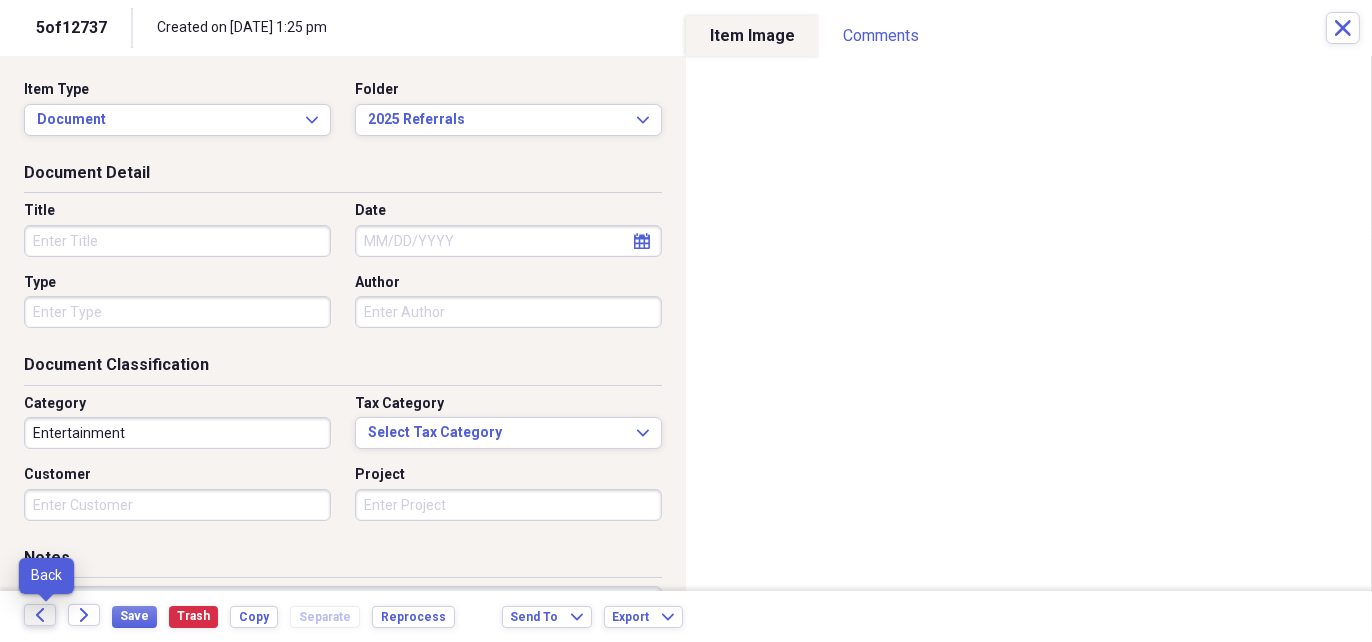 click on "Back" at bounding box center [40, 615] 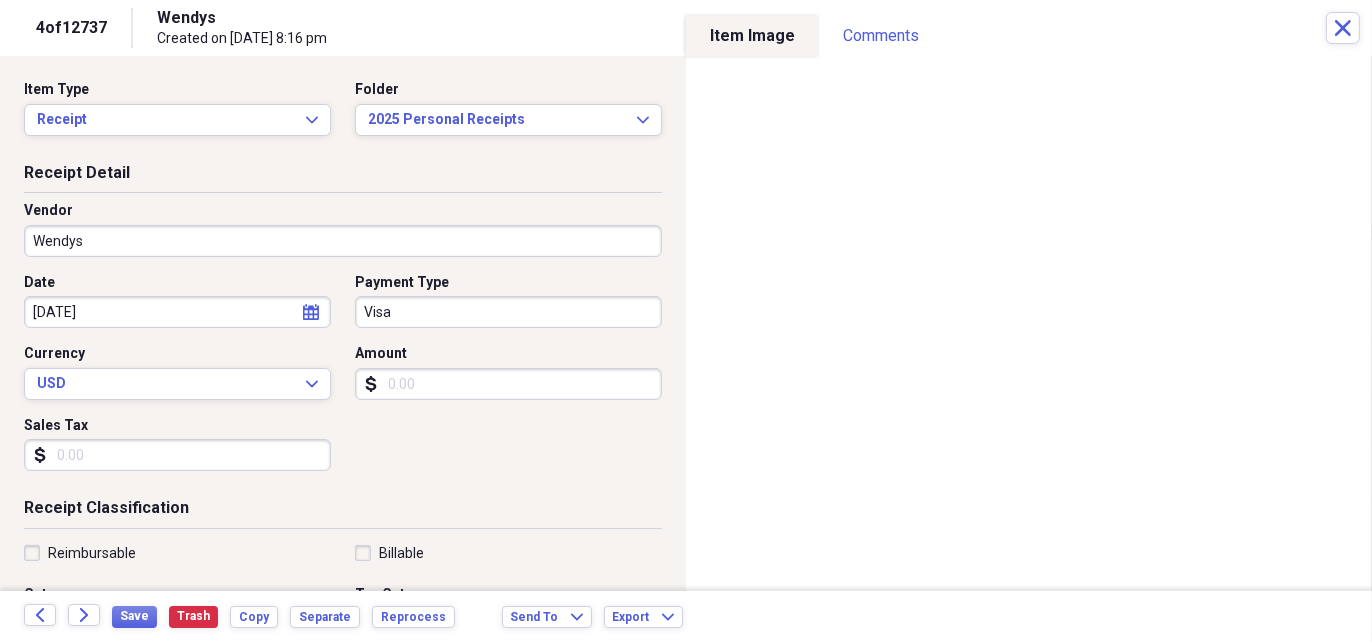 click on "Back" at bounding box center [40, 615] 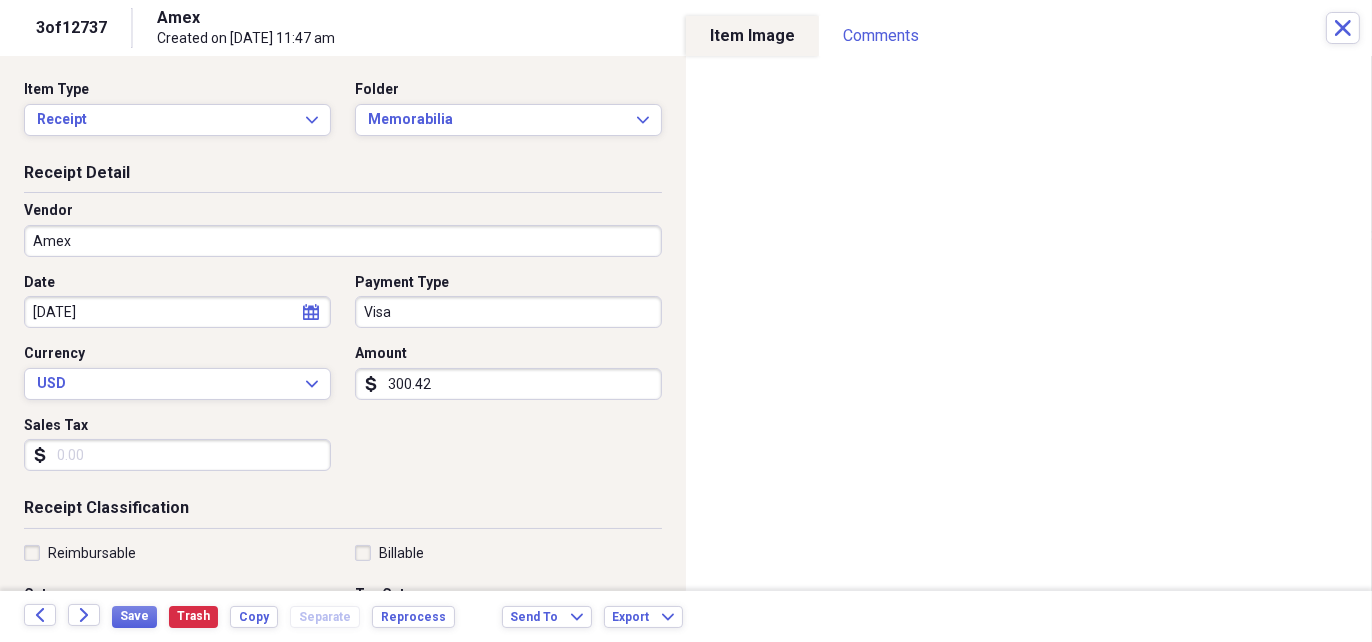 click on "Back" at bounding box center (40, 615) 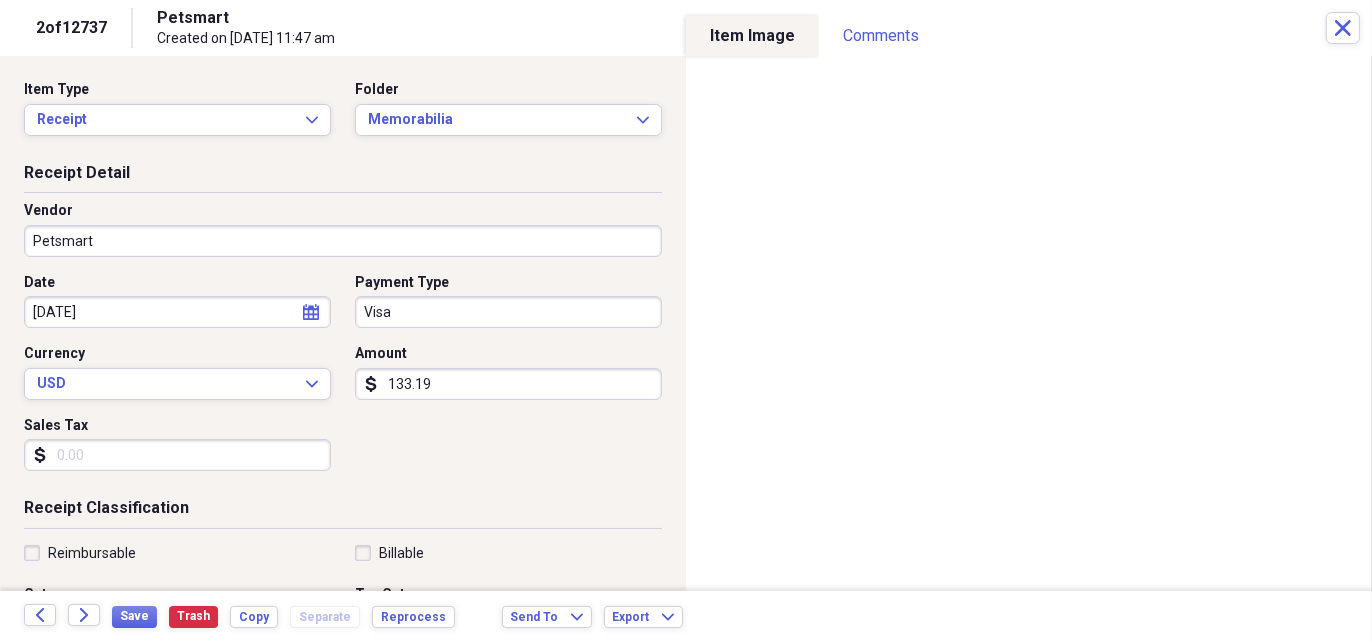 click on "Back" at bounding box center (40, 615) 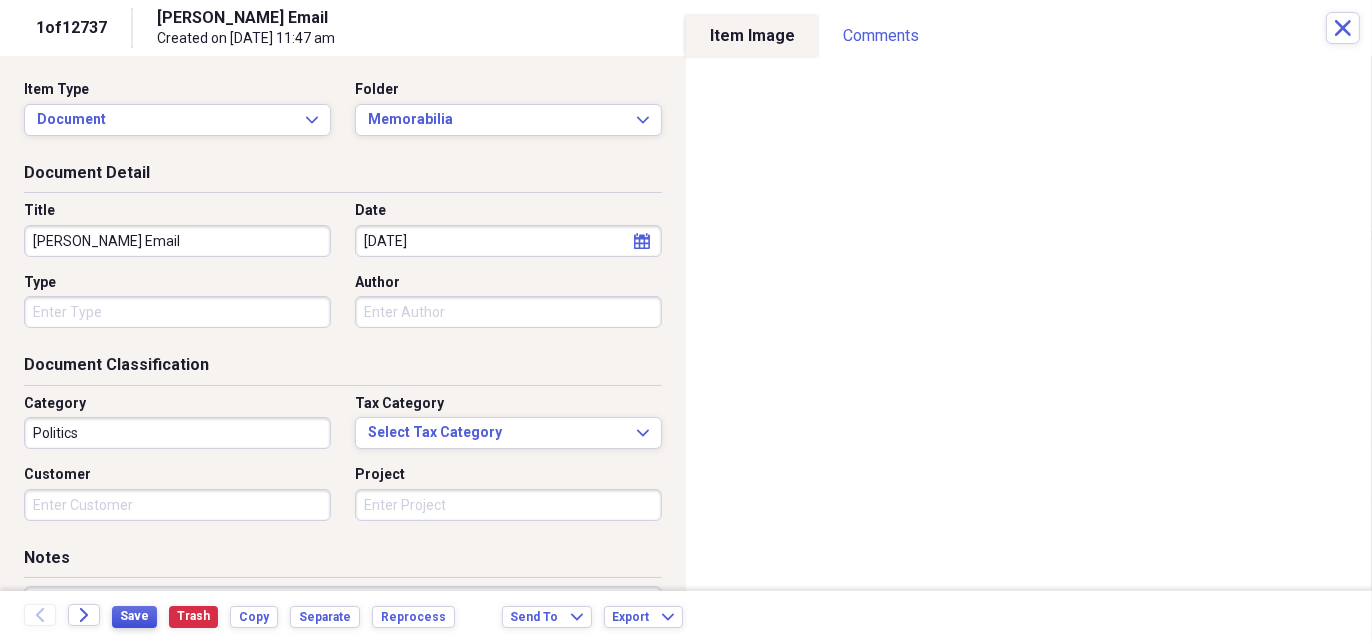 click on "Save" at bounding box center [134, 616] 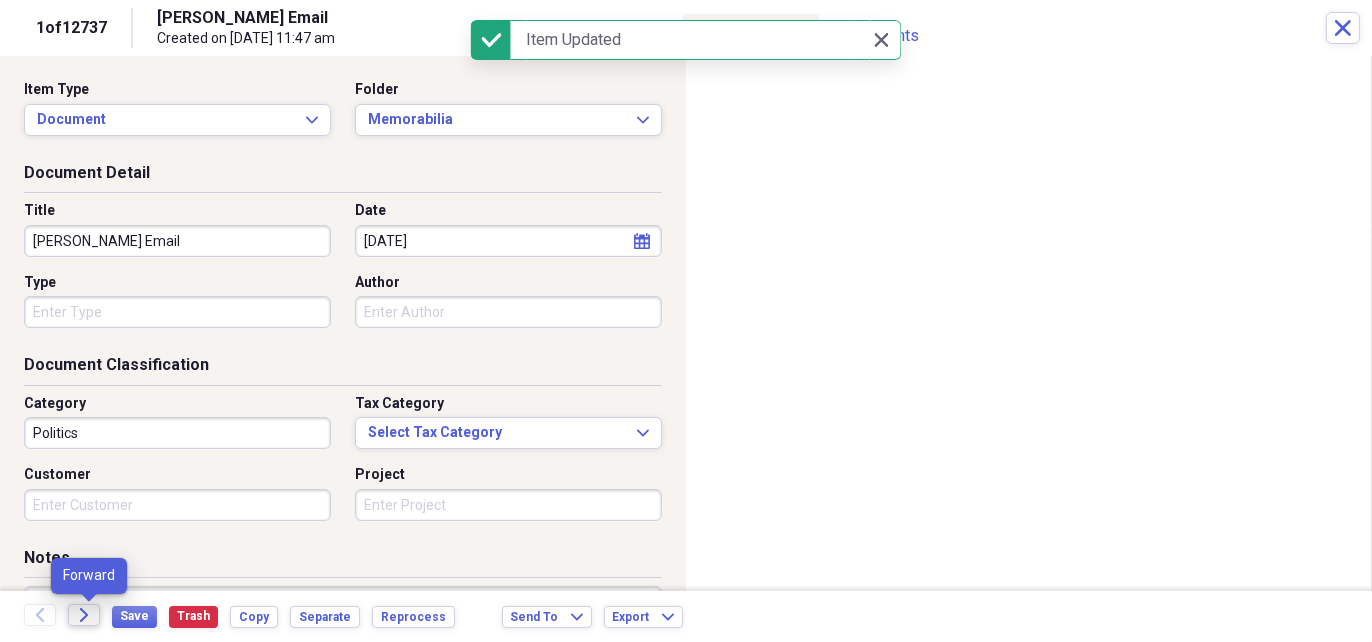 click on "Forward" 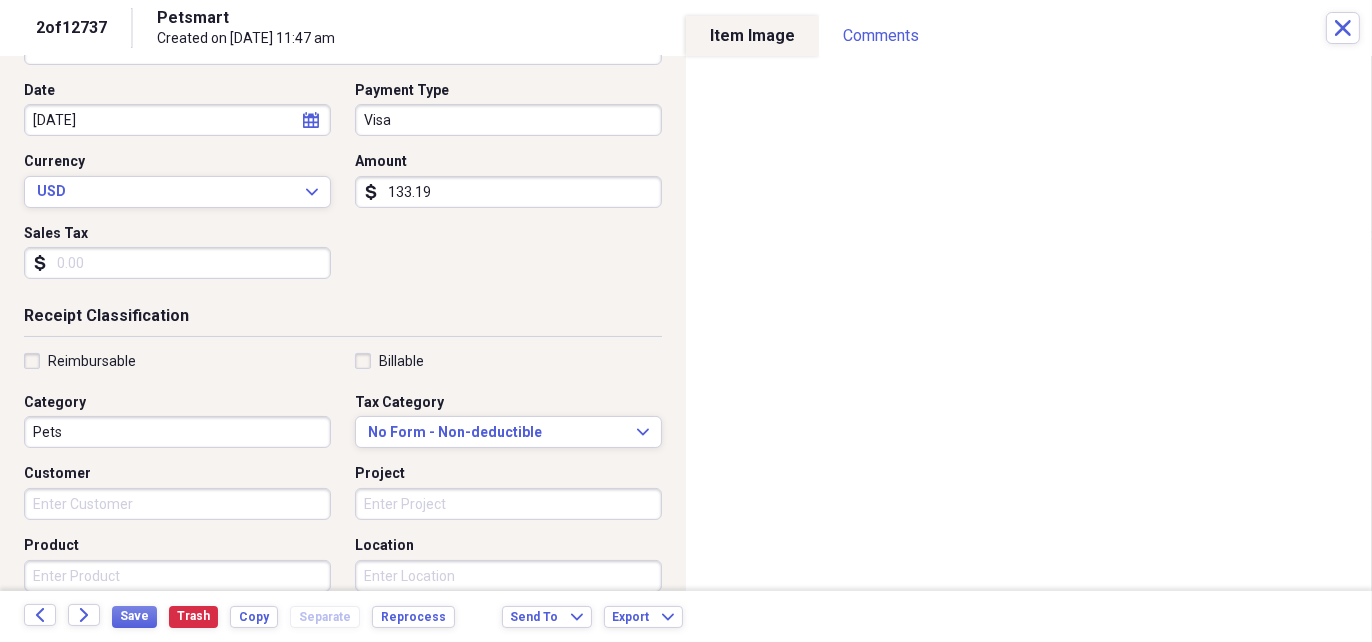 scroll, scrollTop: 200, scrollLeft: 0, axis: vertical 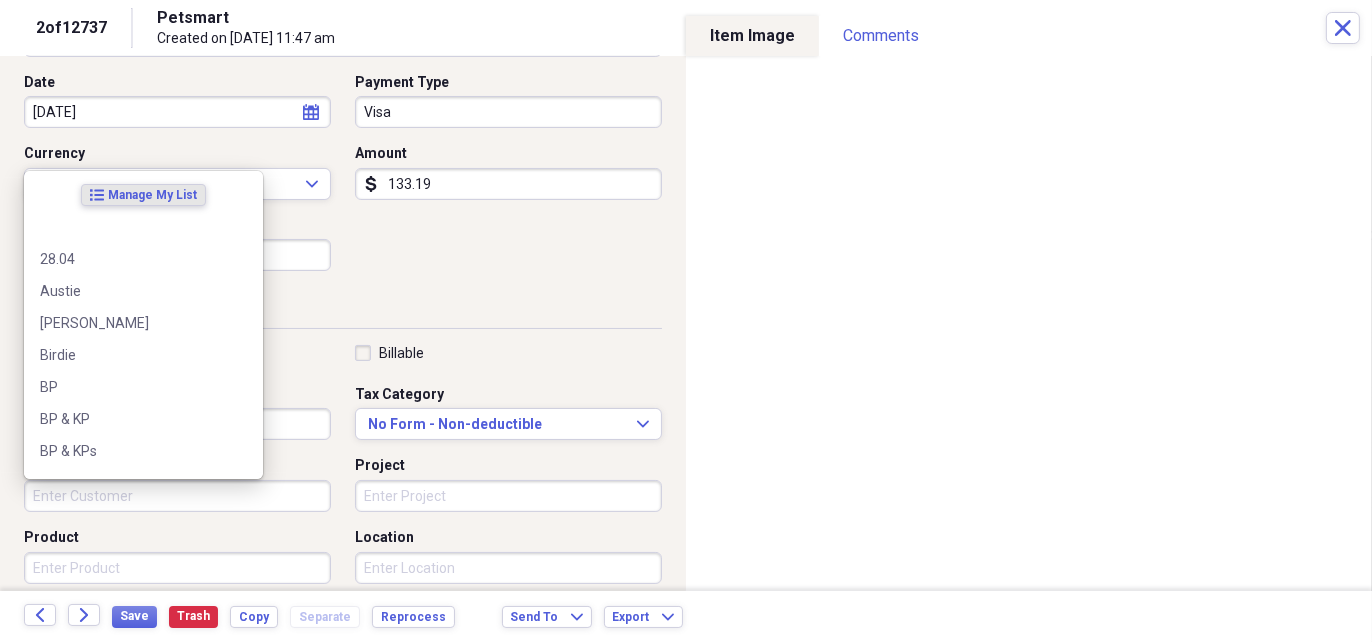 click on "Customer" at bounding box center [177, 496] 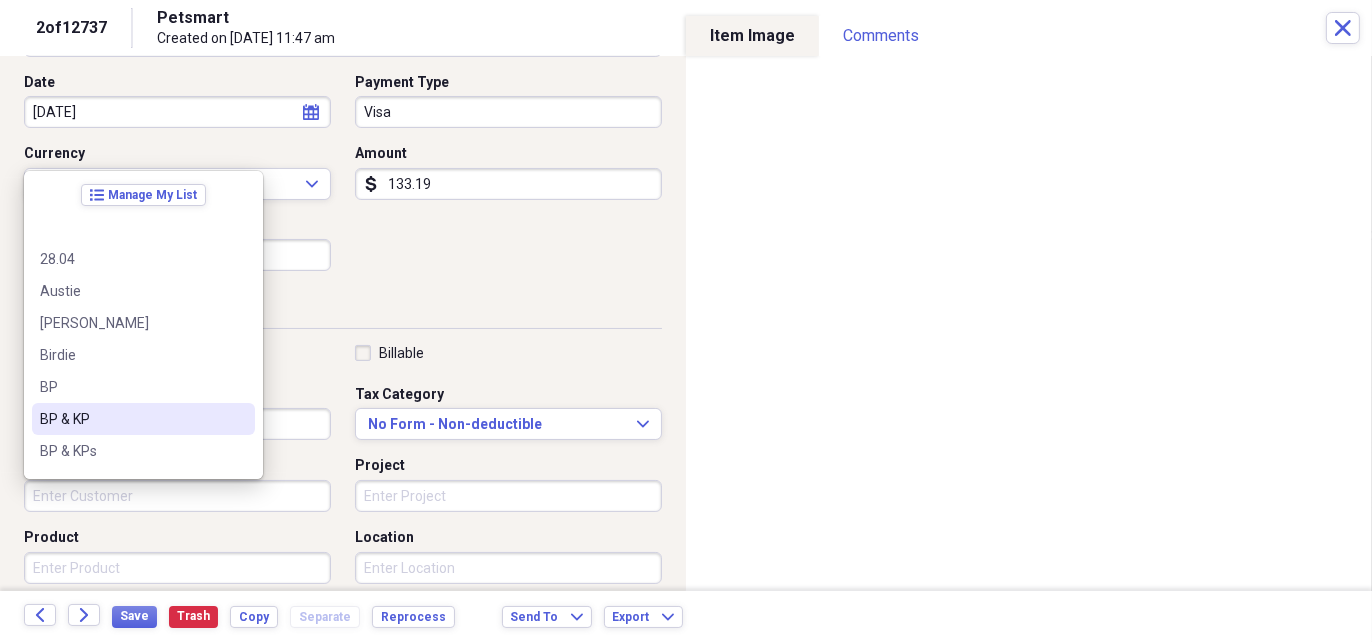 click on "BP & KP" at bounding box center (131, 419) 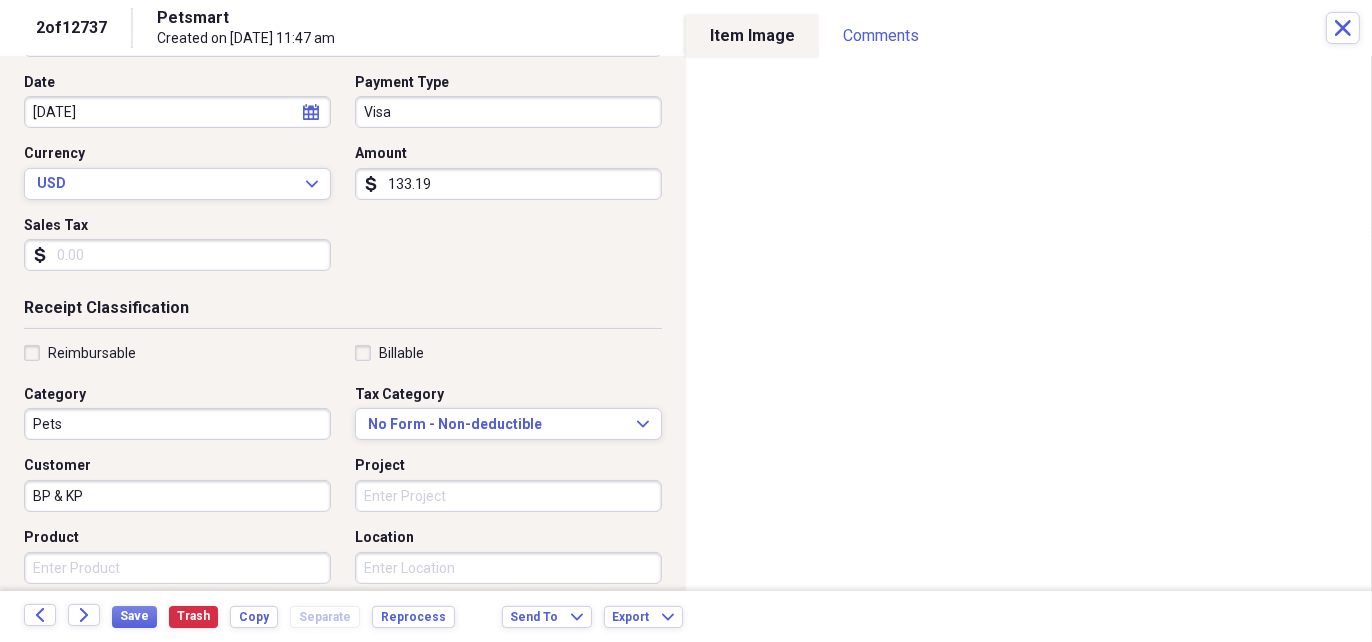 scroll, scrollTop: 400, scrollLeft: 0, axis: vertical 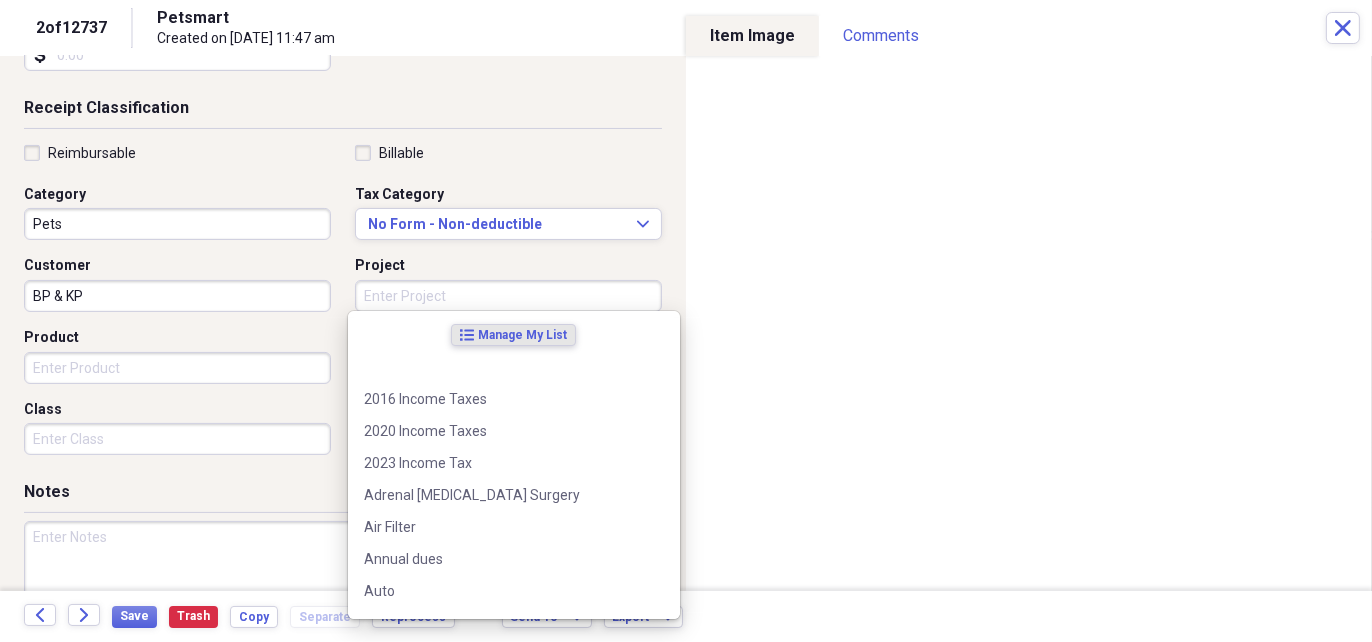 click on "Project" at bounding box center [508, 296] 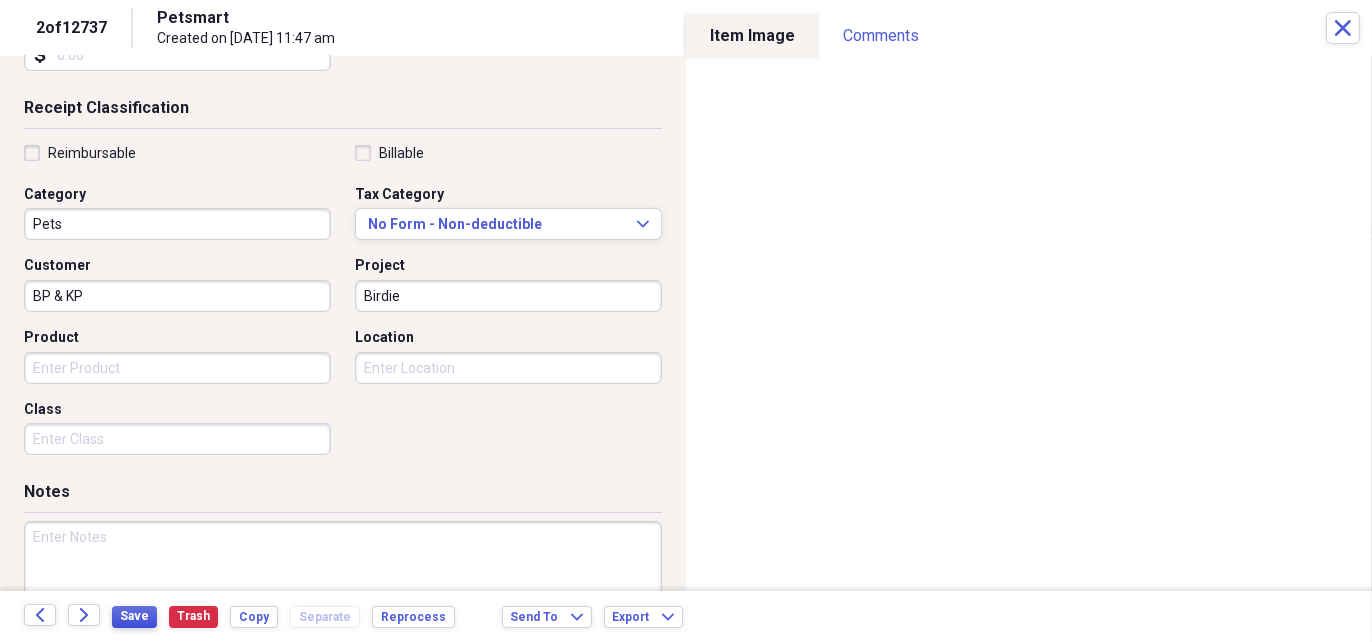 type on "Birdie" 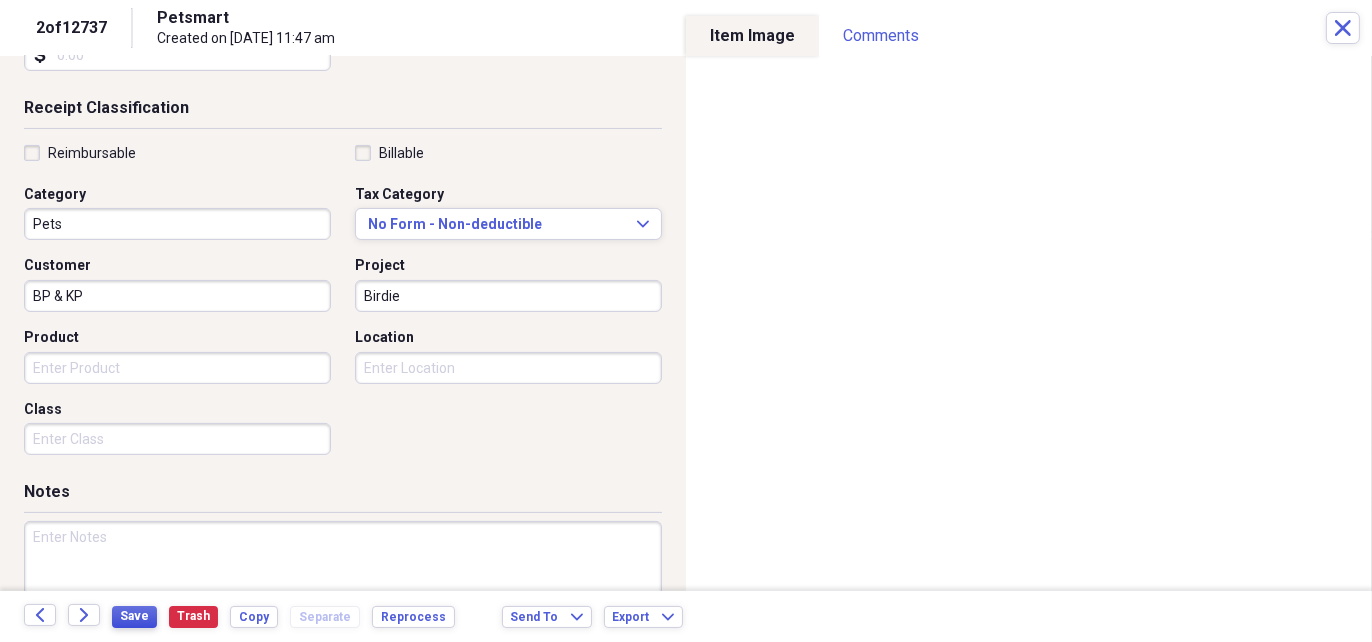 scroll, scrollTop: 0, scrollLeft: 0, axis: both 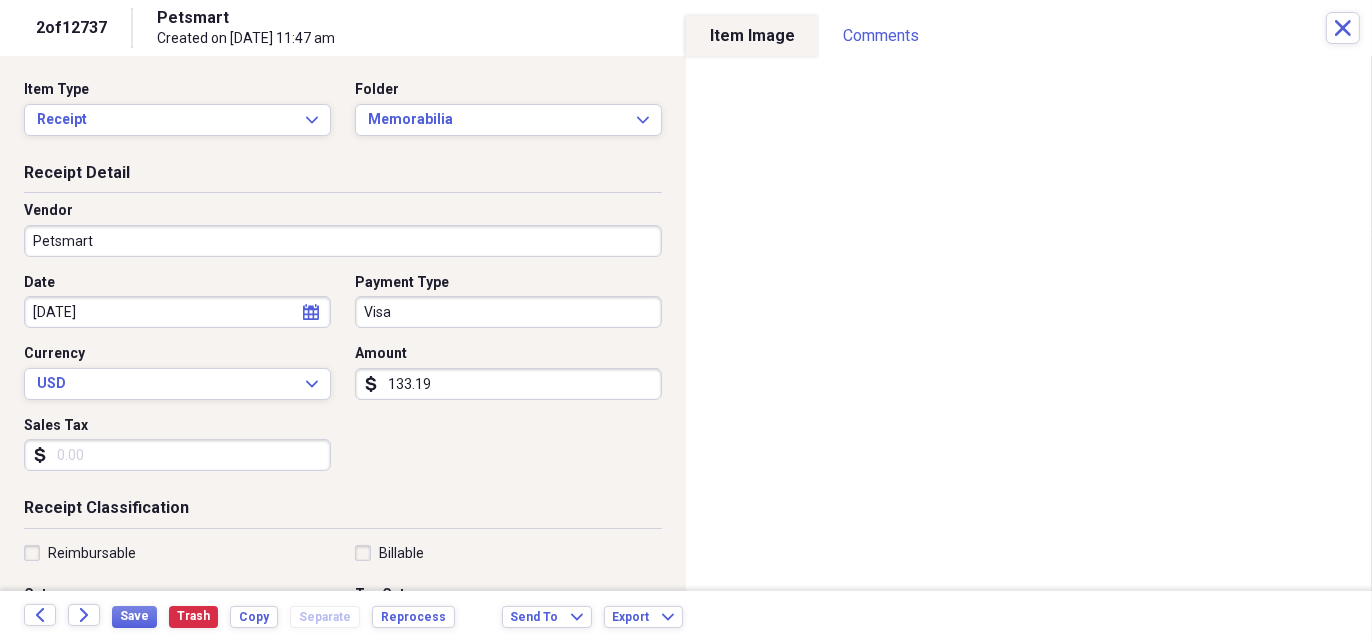 select on "6" 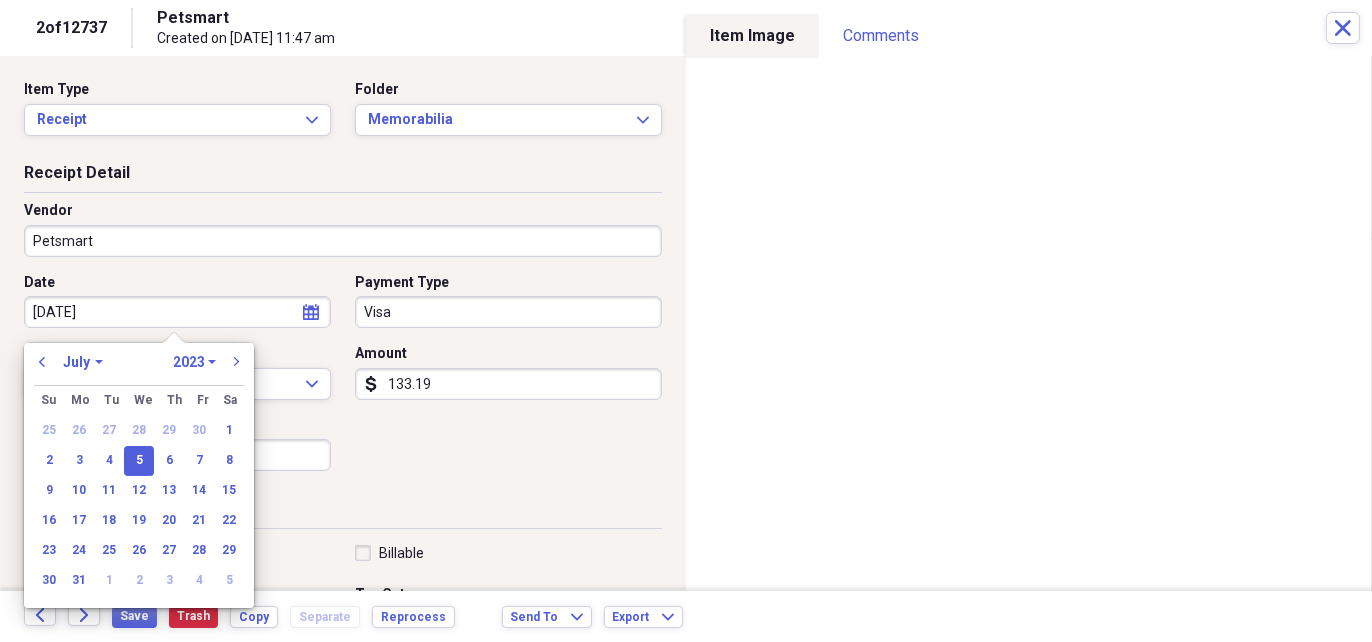 click on "[DATE]" at bounding box center (177, 312) 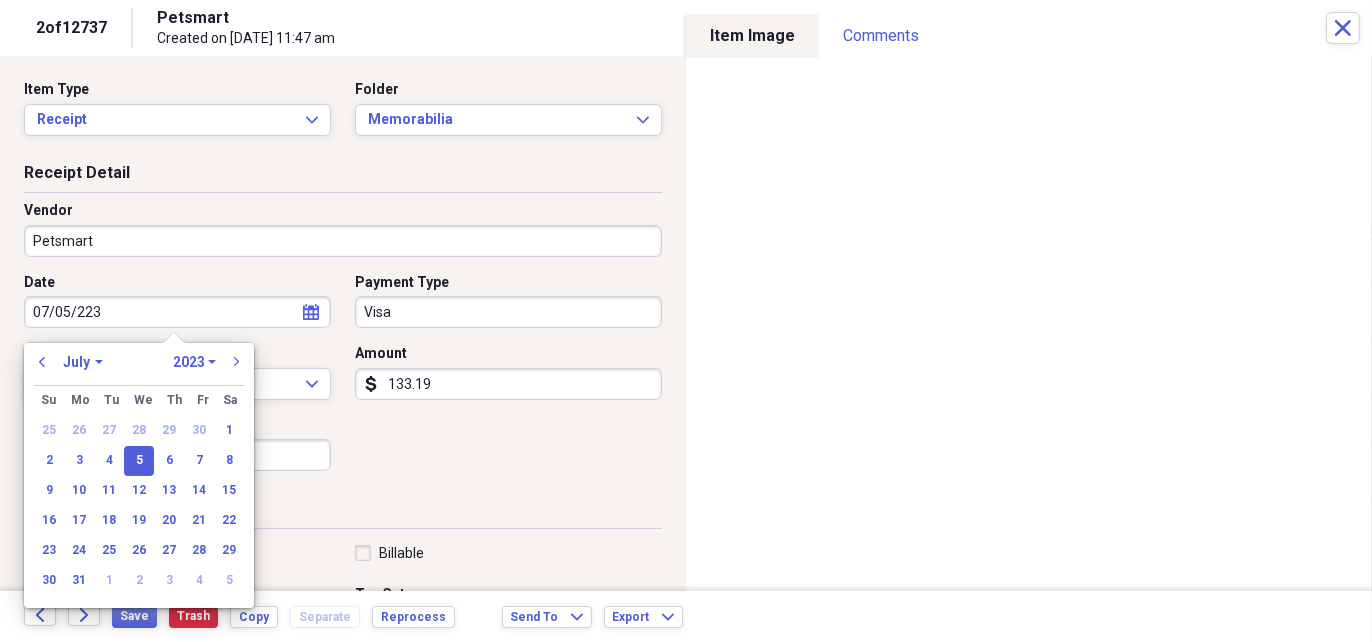 drag, startPoint x: 113, startPoint y: 316, endPoint x: 79, endPoint y: 315, distance: 34.0147 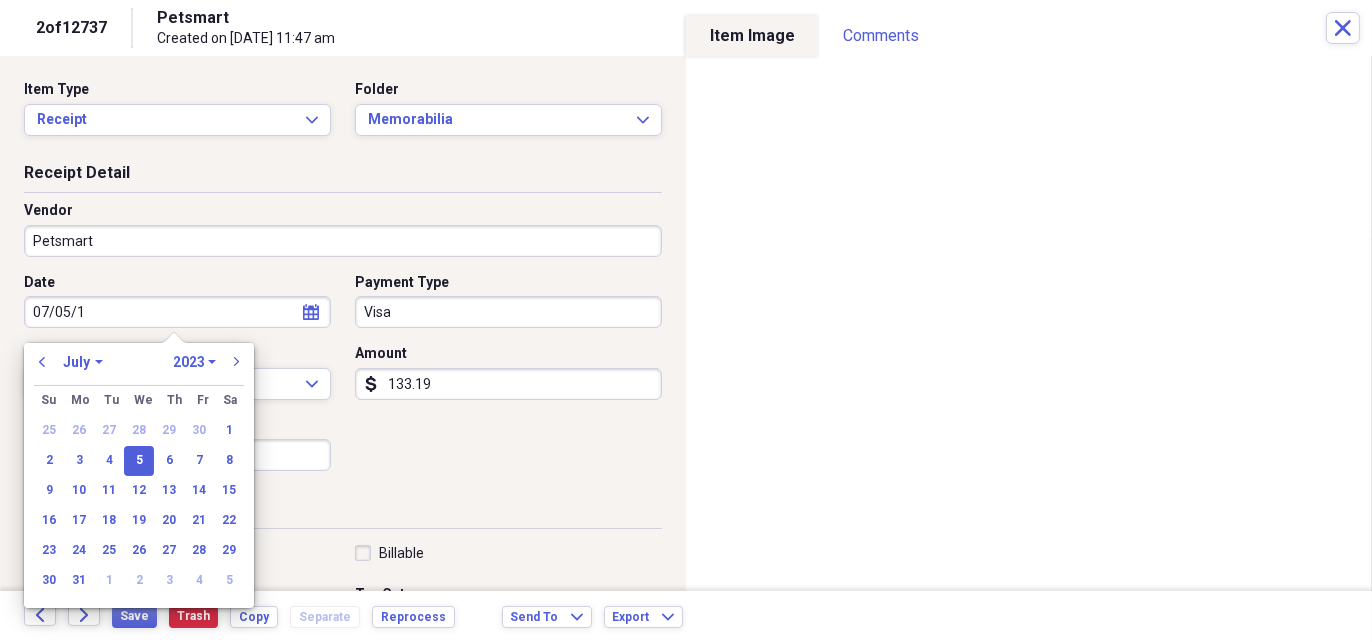 type on "[DATE]" 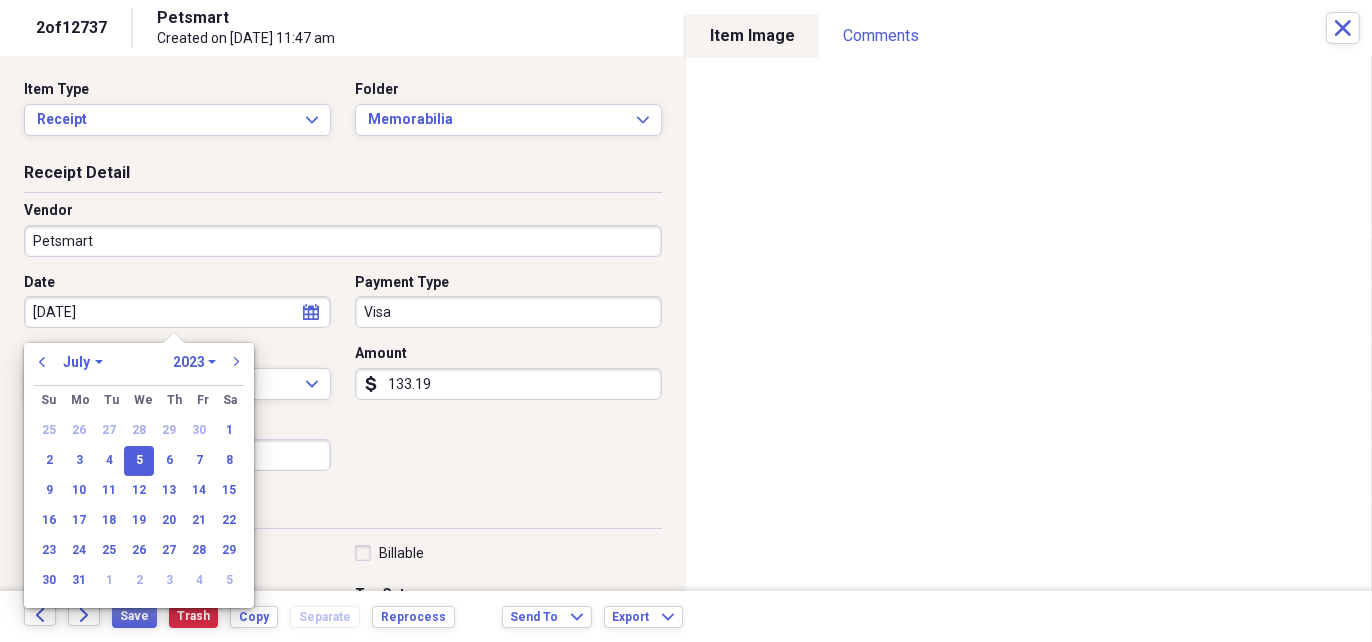 select on "2013" 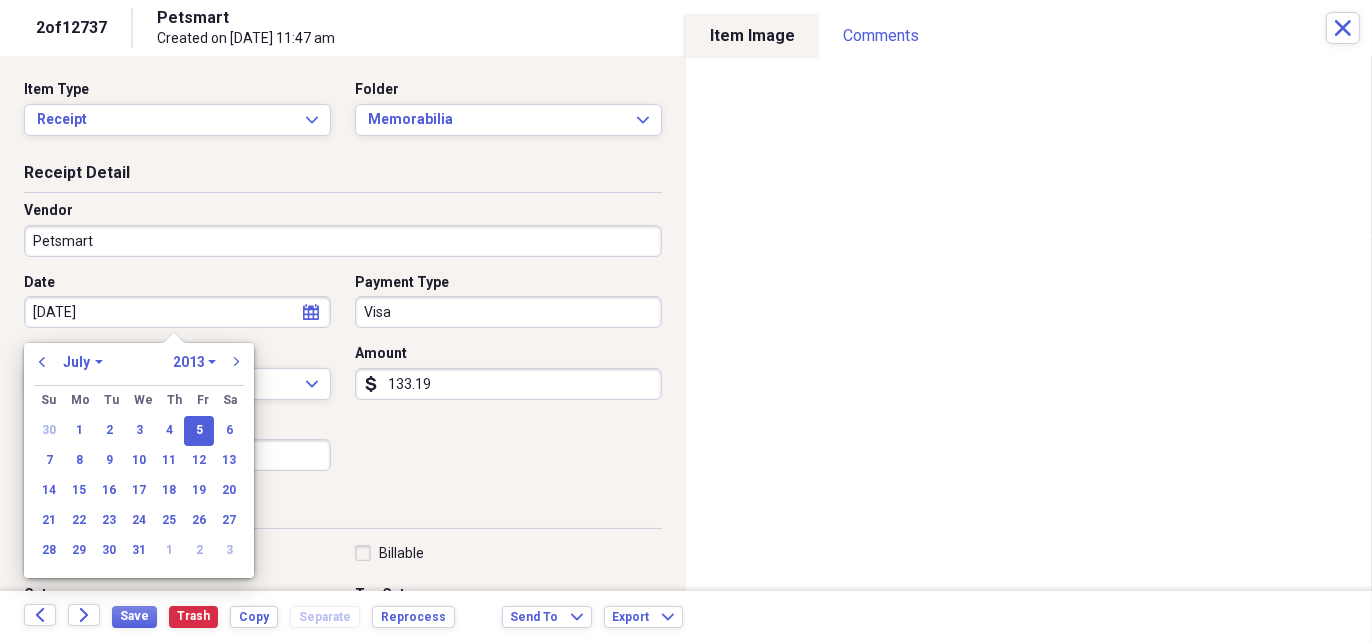 type on "[DATE]" 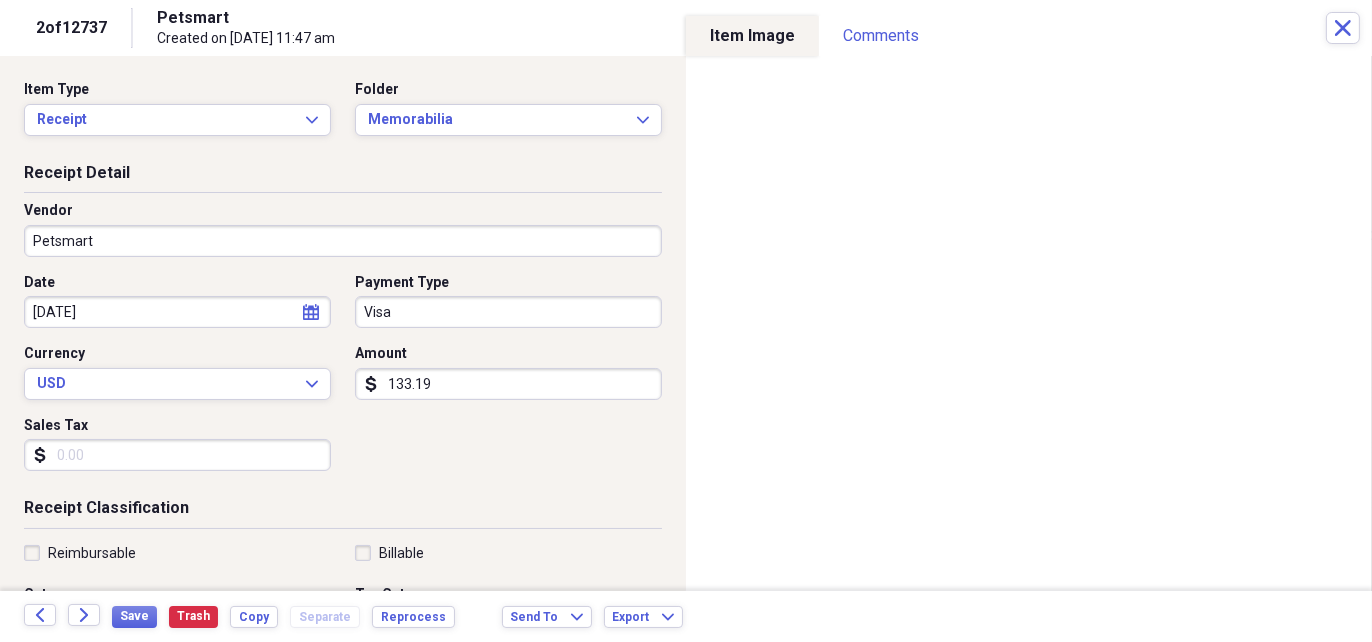 click on "Date [DATE] calendar Calendar Payment Type Visa Currency USD Expand Amount dollar-sign 133.19 Sales Tax dollar-sign" at bounding box center (343, 380) 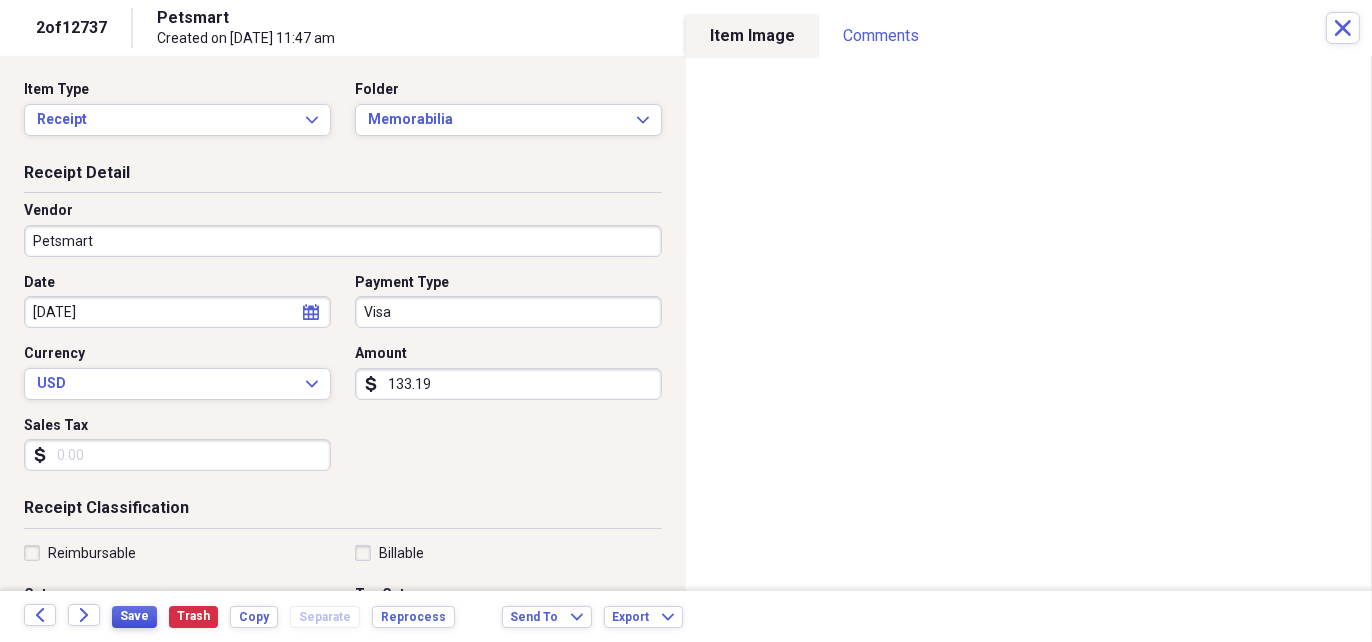 click on "Save" at bounding box center (134, 616) 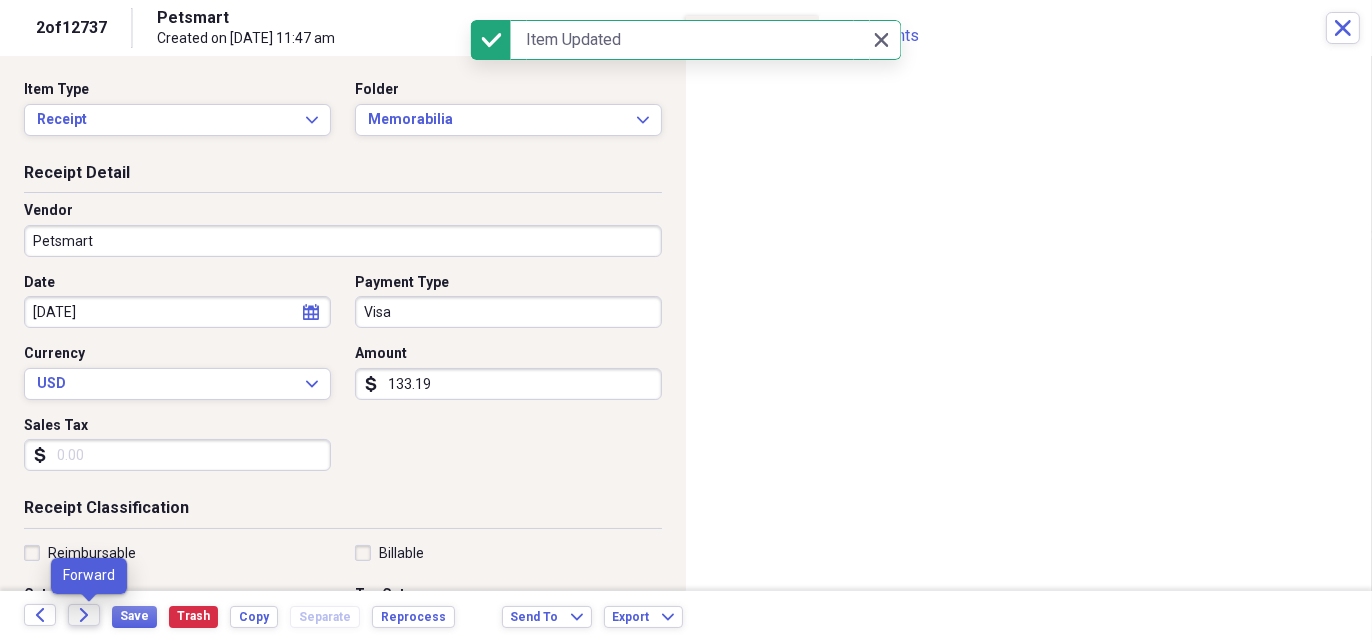 click on "Forward" 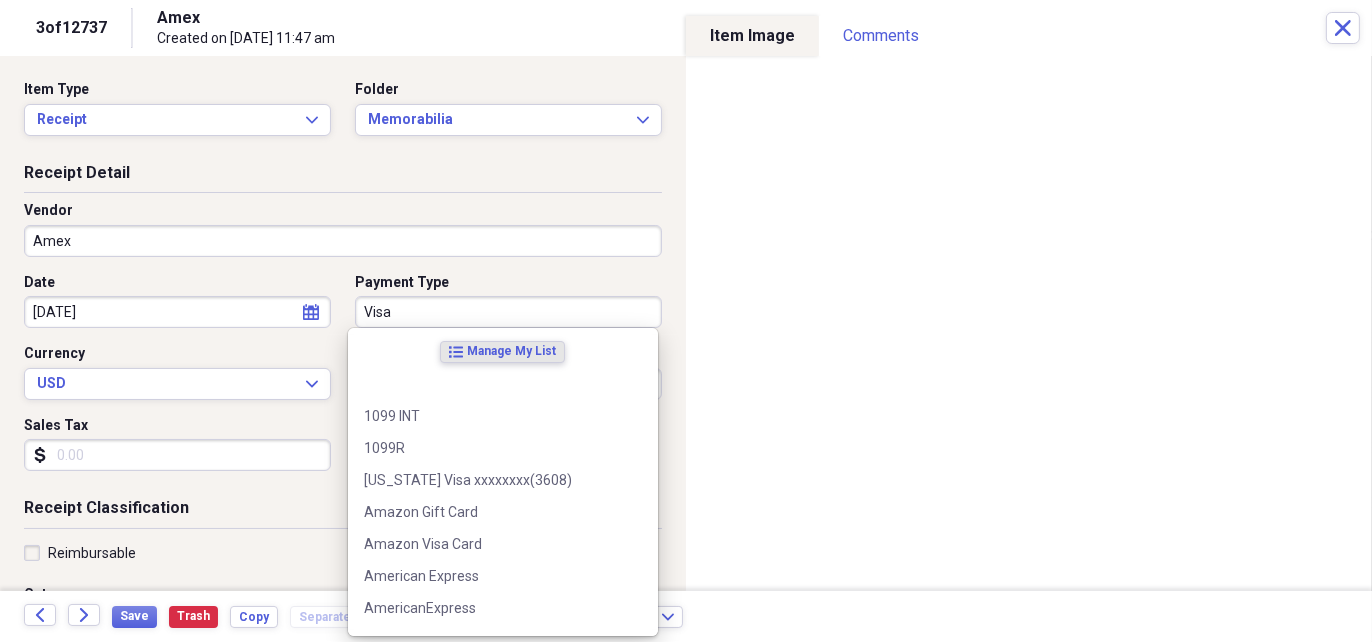 click on "Visa" at bounding box center [508, 312] 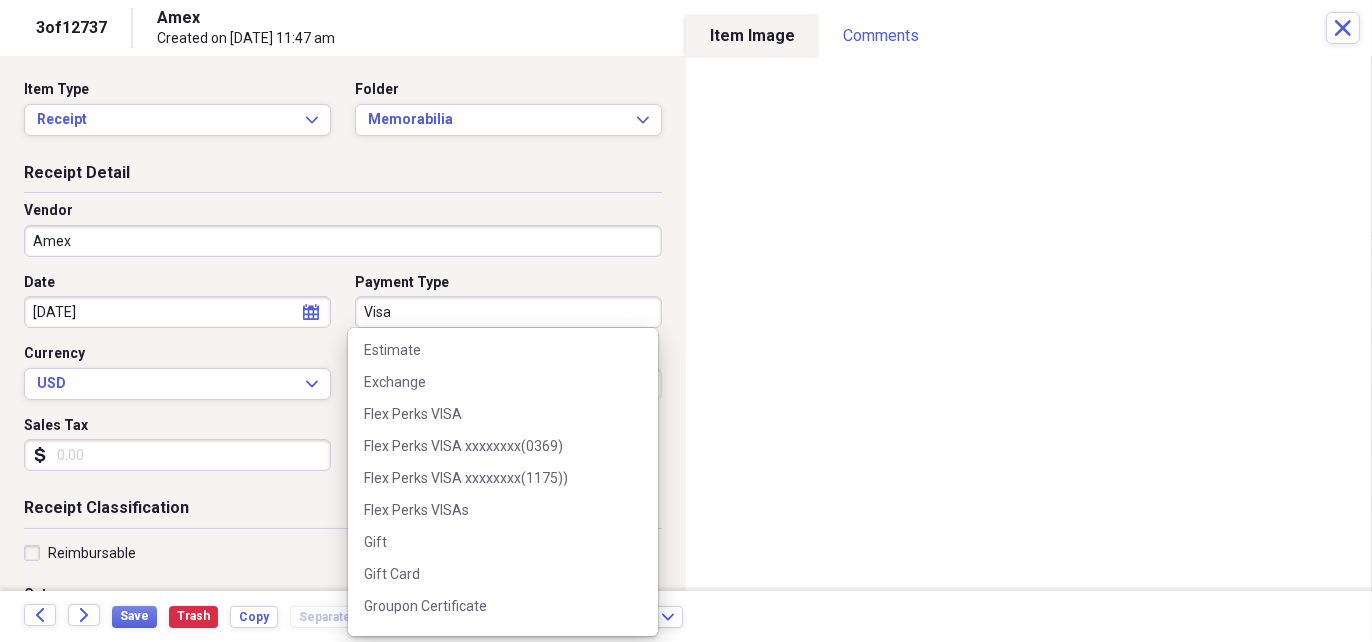 scroll, scrollTop: 1200, scrollLeft: 0, axis: vertical 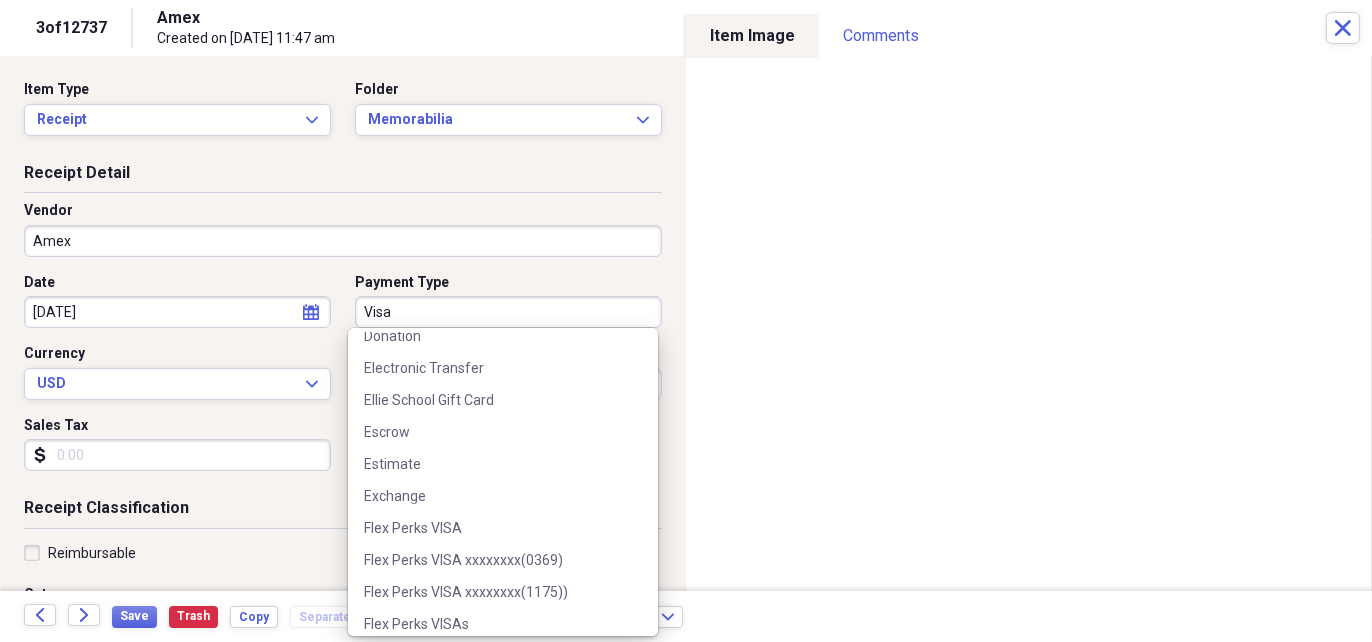 click on "Flex Perks VISA" at bounding box center [491, 528] 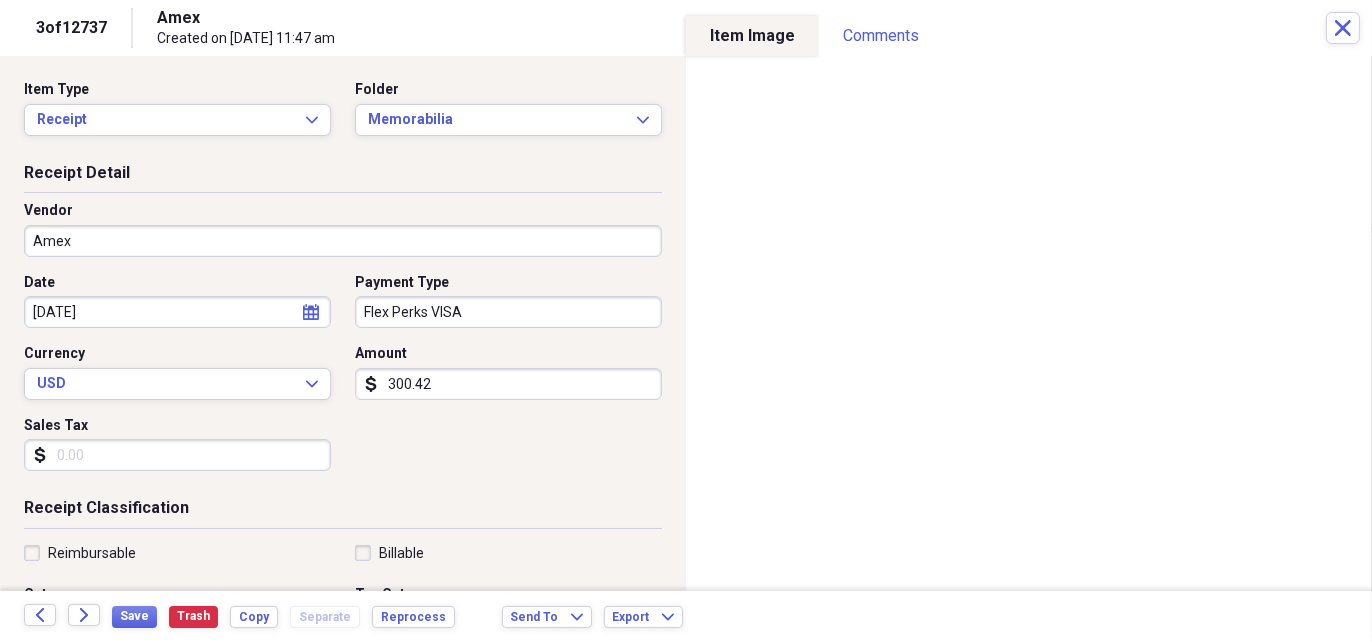 click on "Amex" at bounding box center (343, 241) 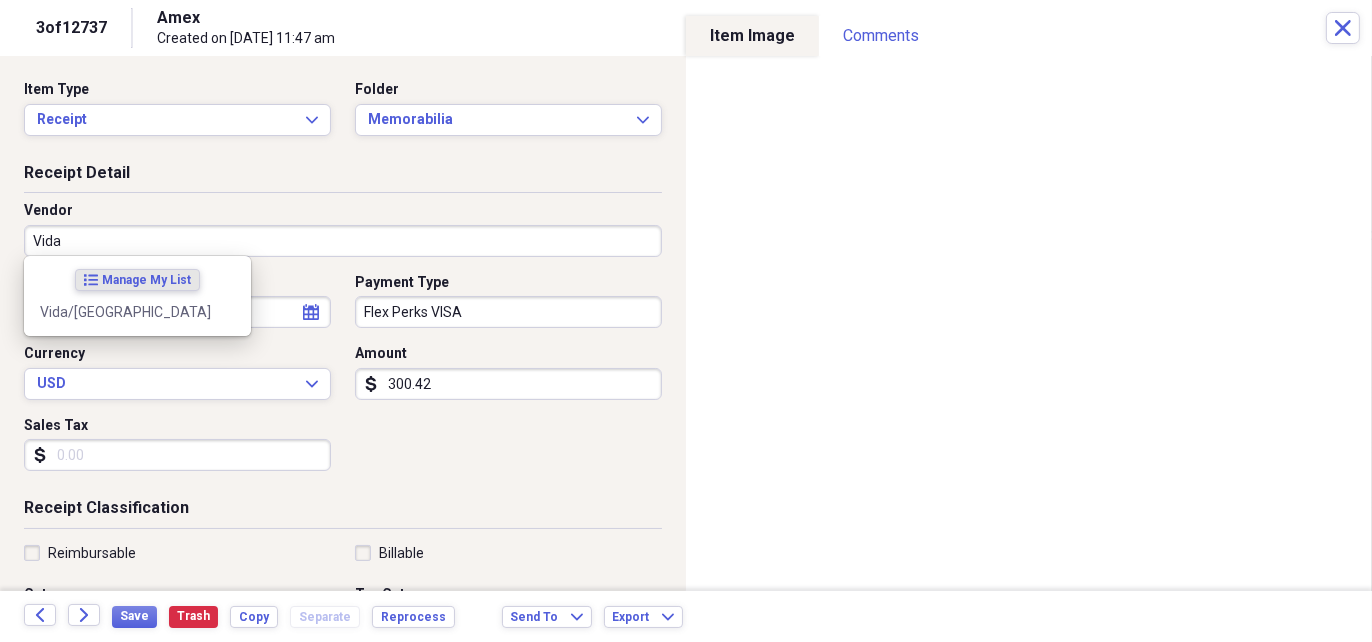 type on "Vida" 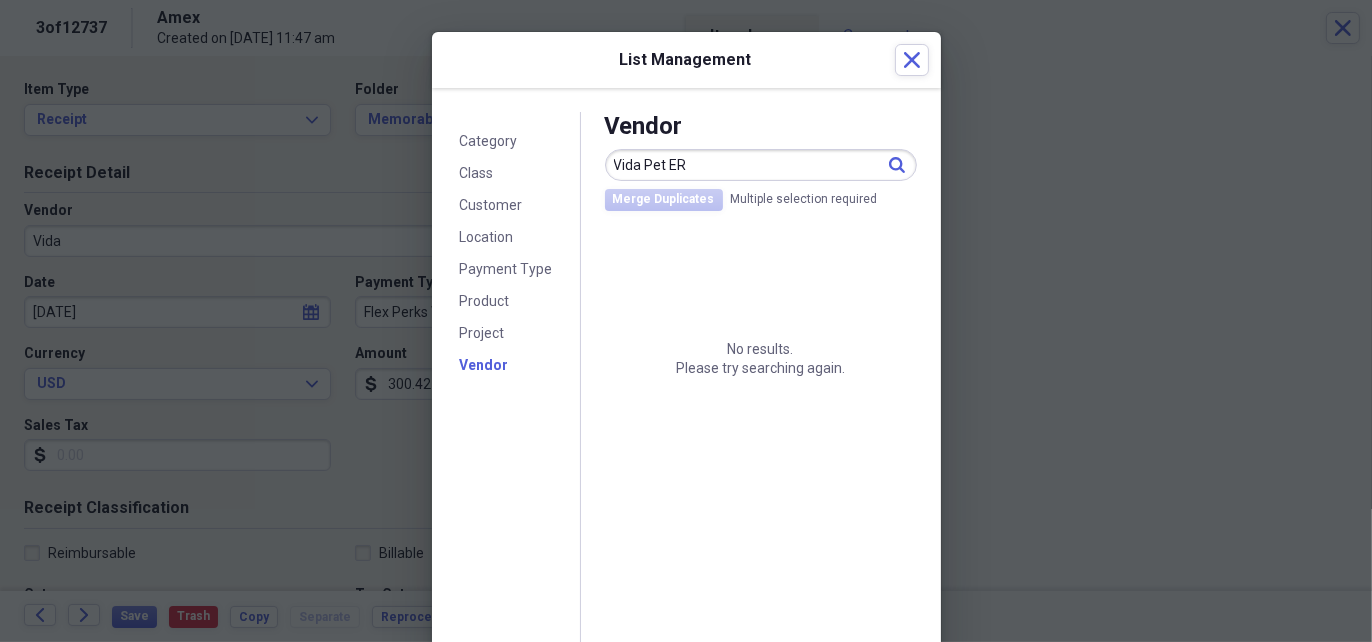 type on "Vida Pet ER" 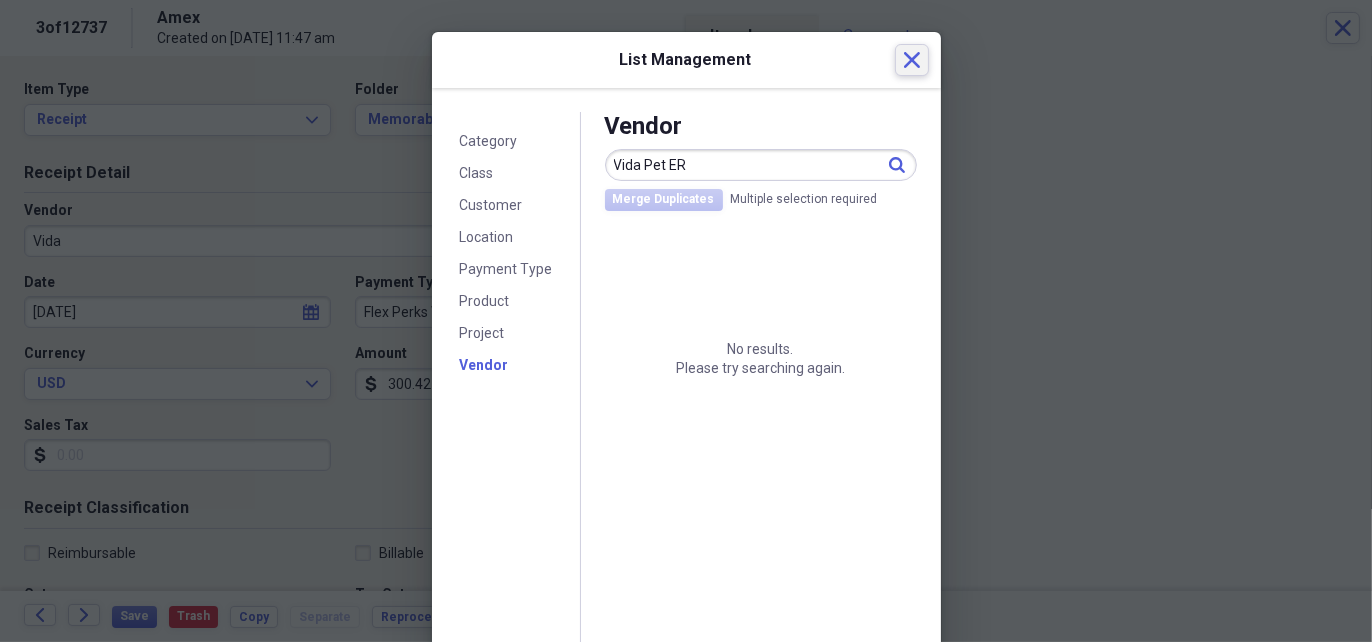 click on "Close" 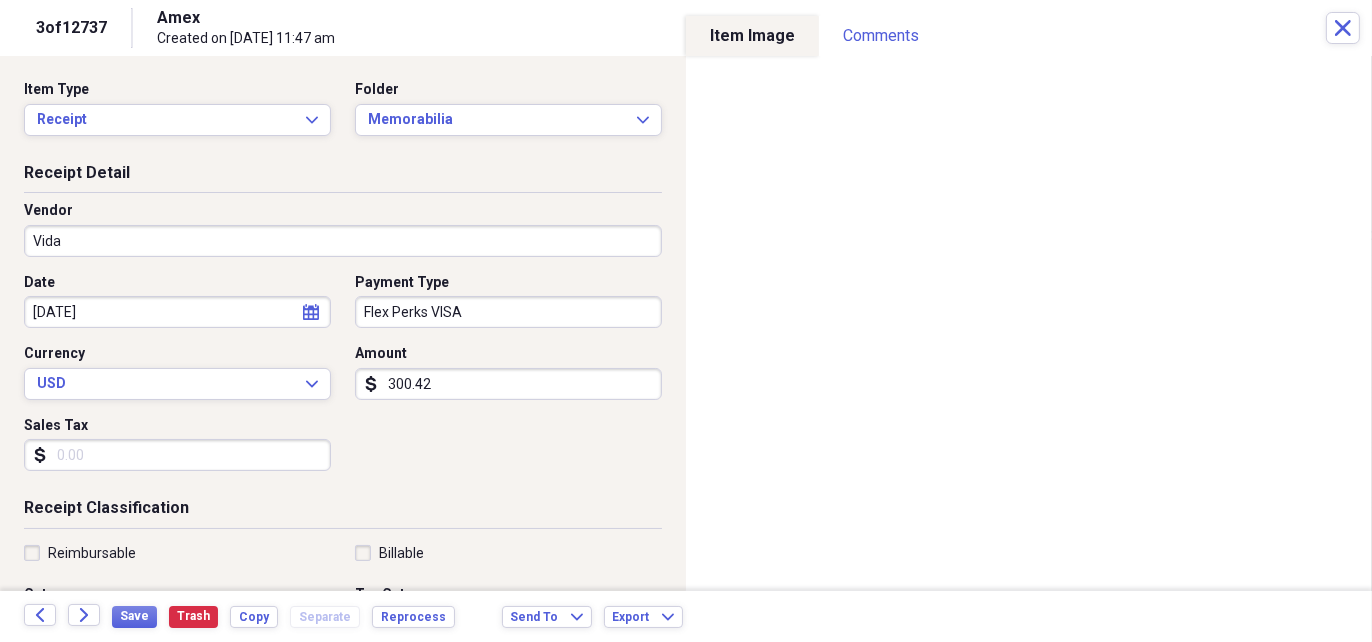 click on "Vida" at bounding box center [343, 241] 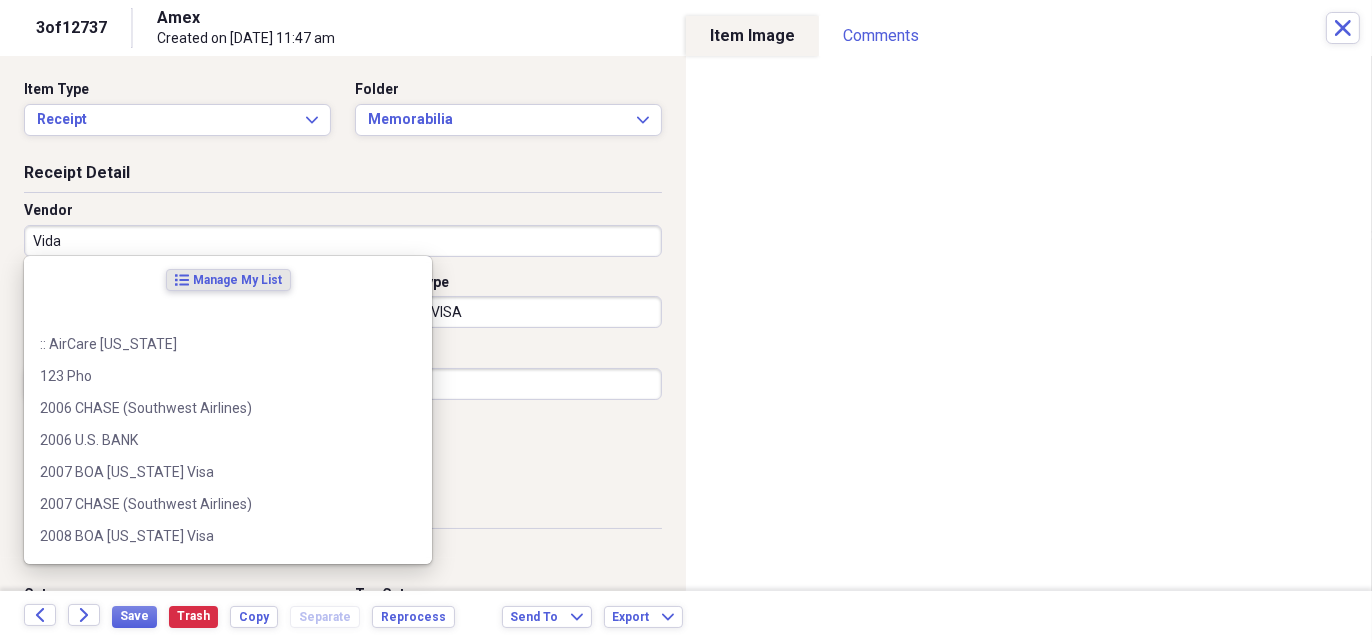 click on "Vida" at bounding box center [343, 241] 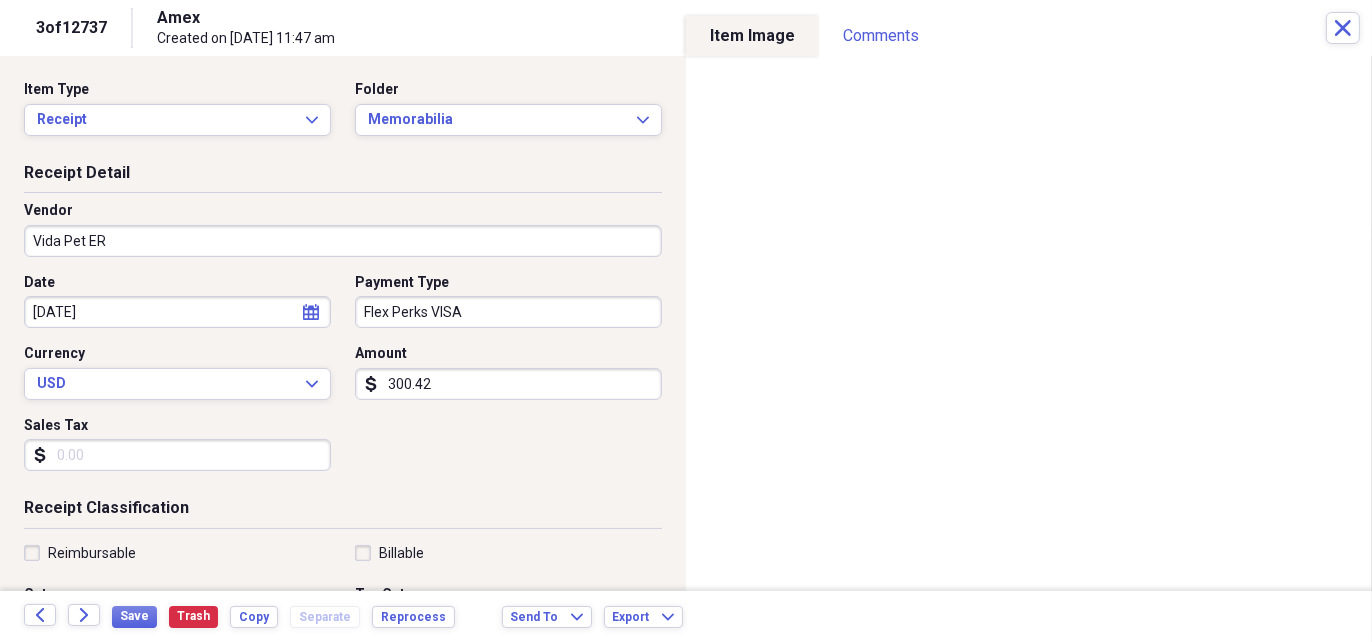 scroll, scrollTop: 200, scrollLeft: 0, axis: vertical 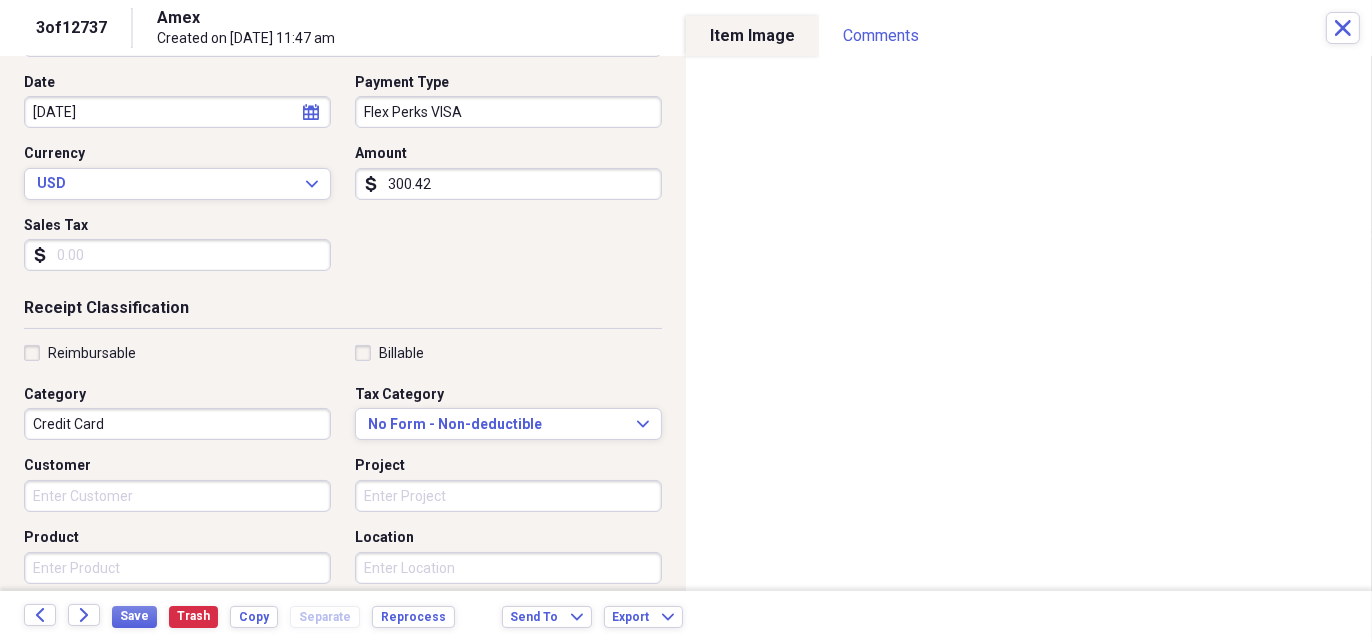 type on "Vida Pet ER" 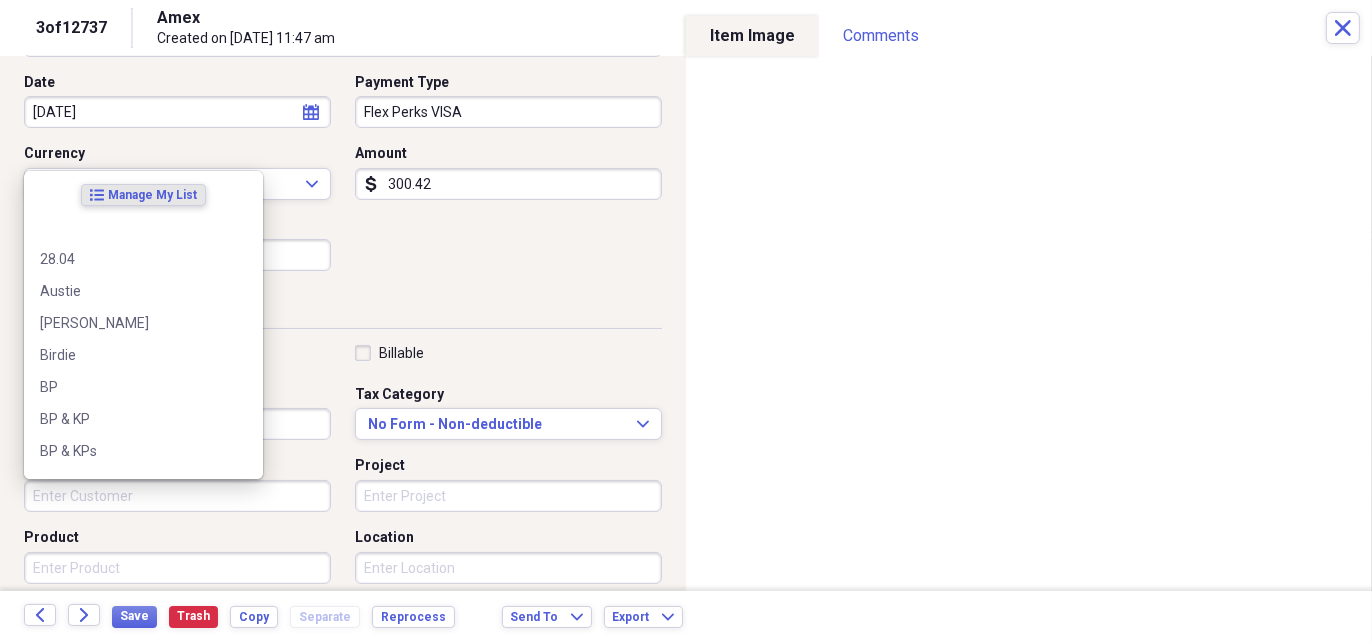 click on "Customer" at bounding box center (177, 496) 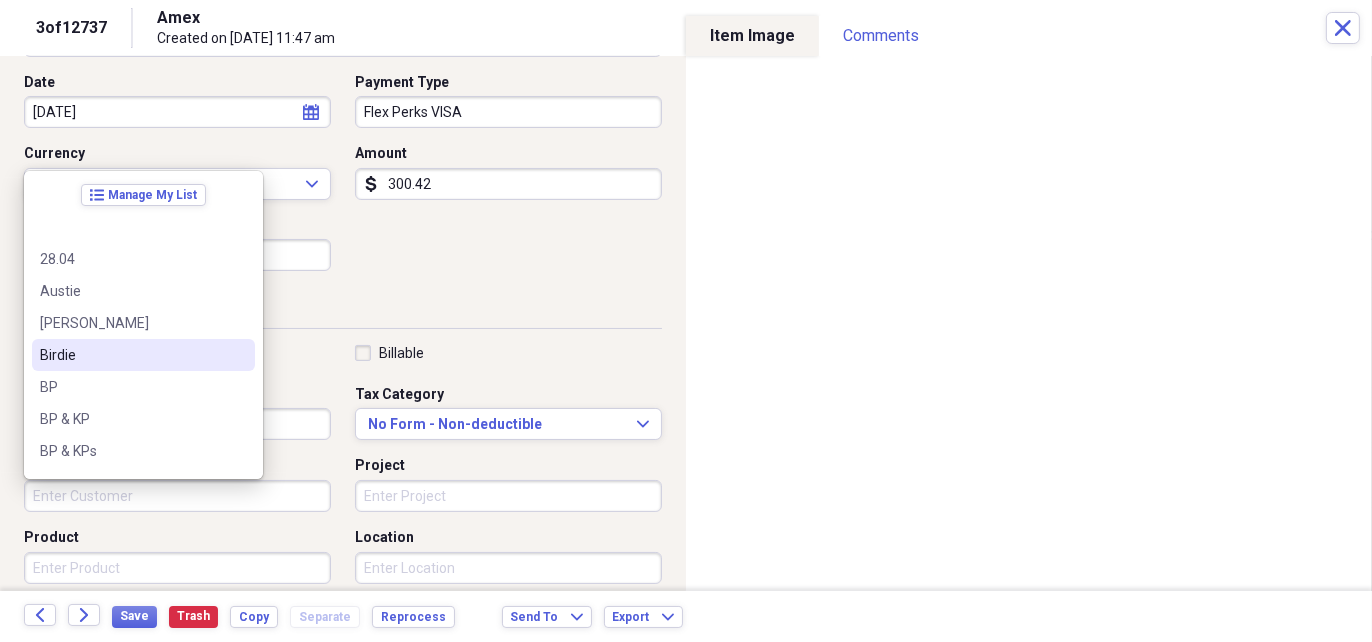 click on "Birdie" at bounding box center [131, 355] 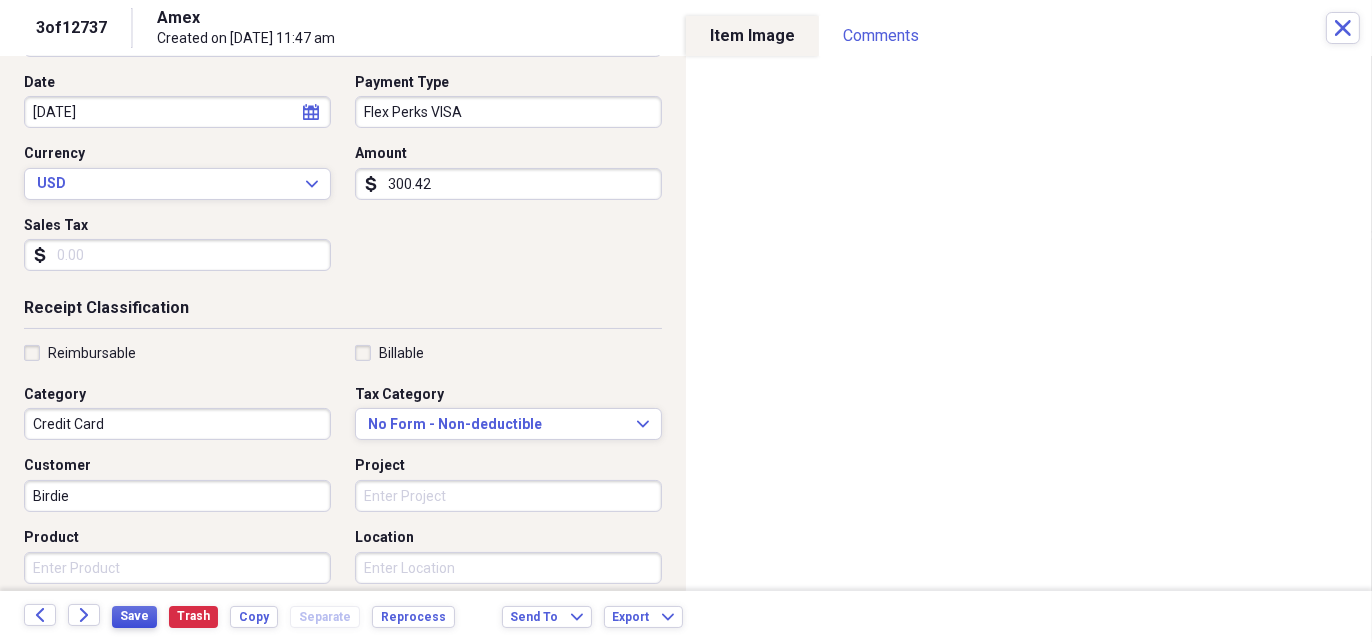 click on "Save" at bounding box center [134, 617] 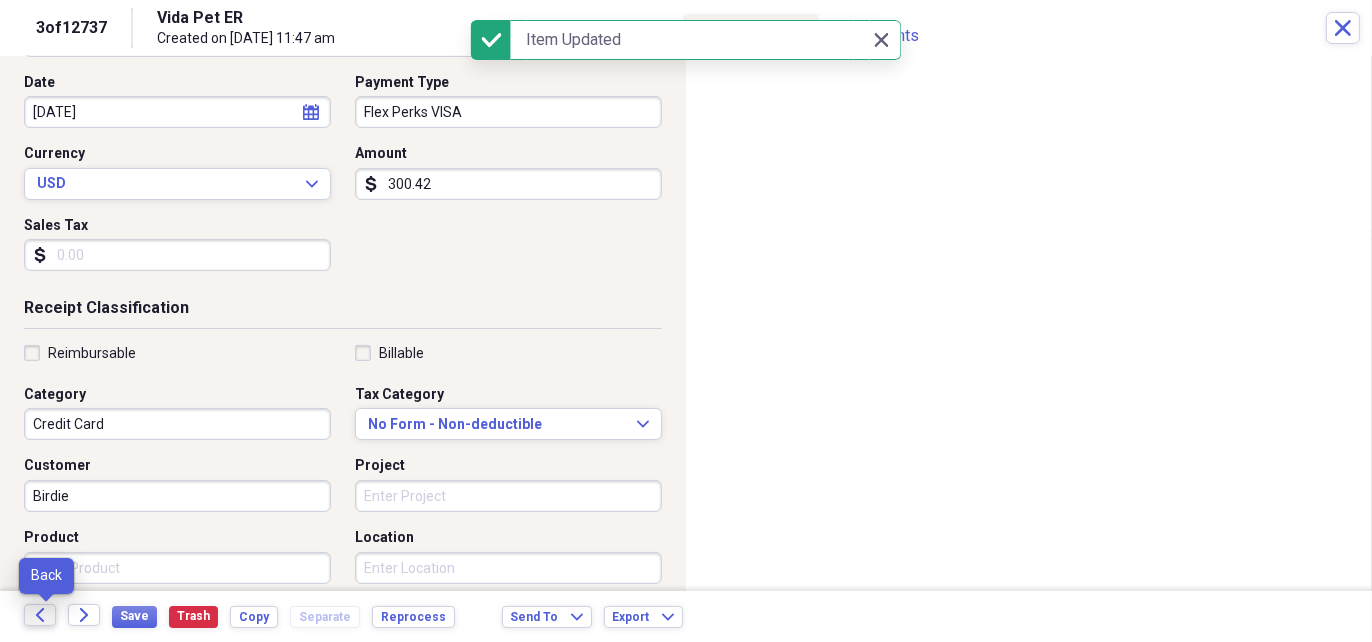 click on "Back" 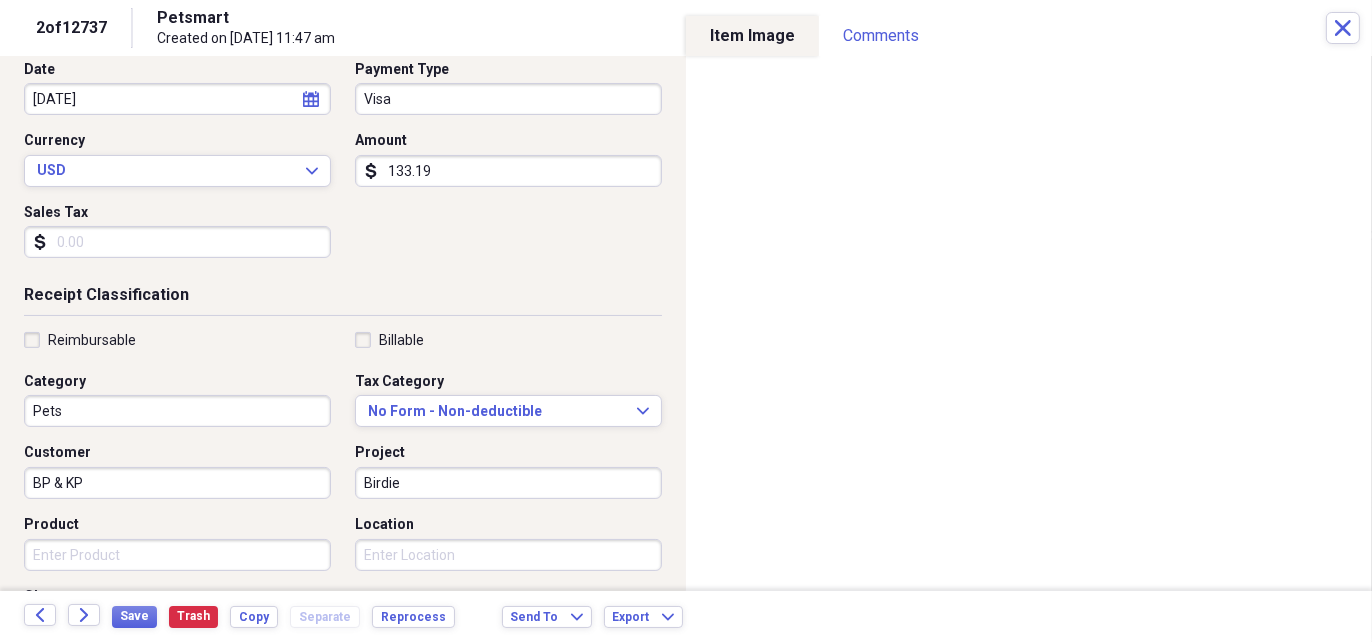 scroll, scrollTop: 200, scrollLeft: 0, axis: vertical 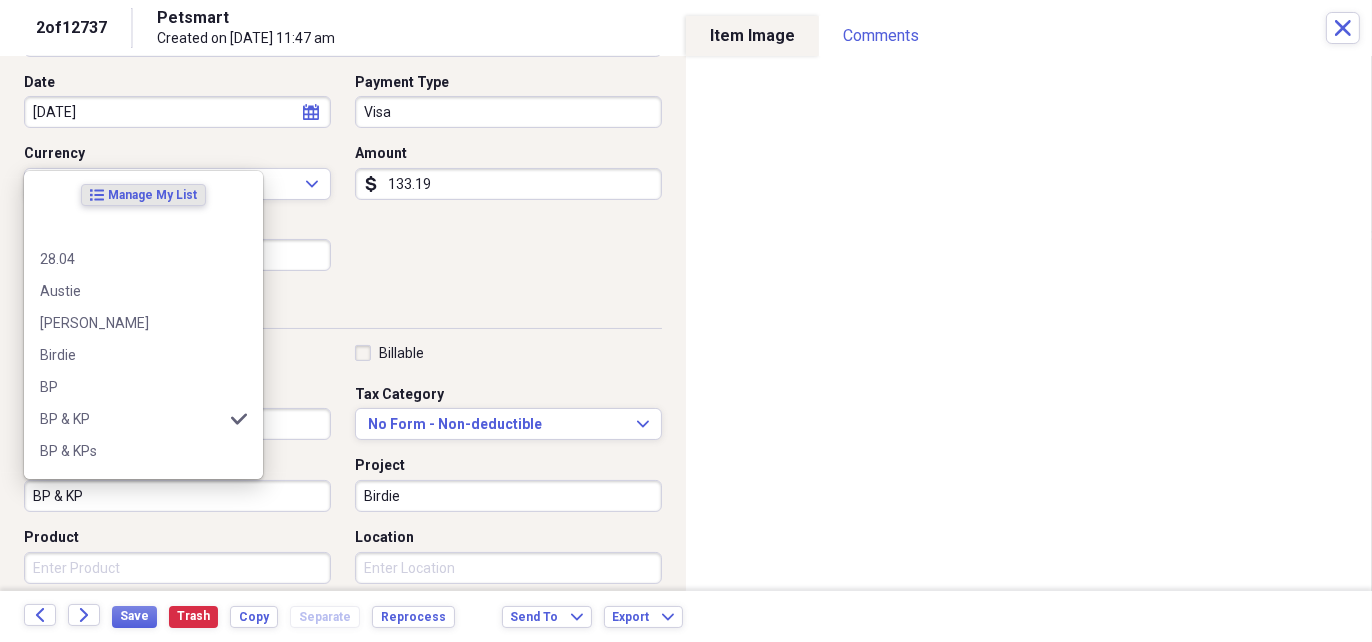 click on "BP & KP" at bounding box center (177, 496) 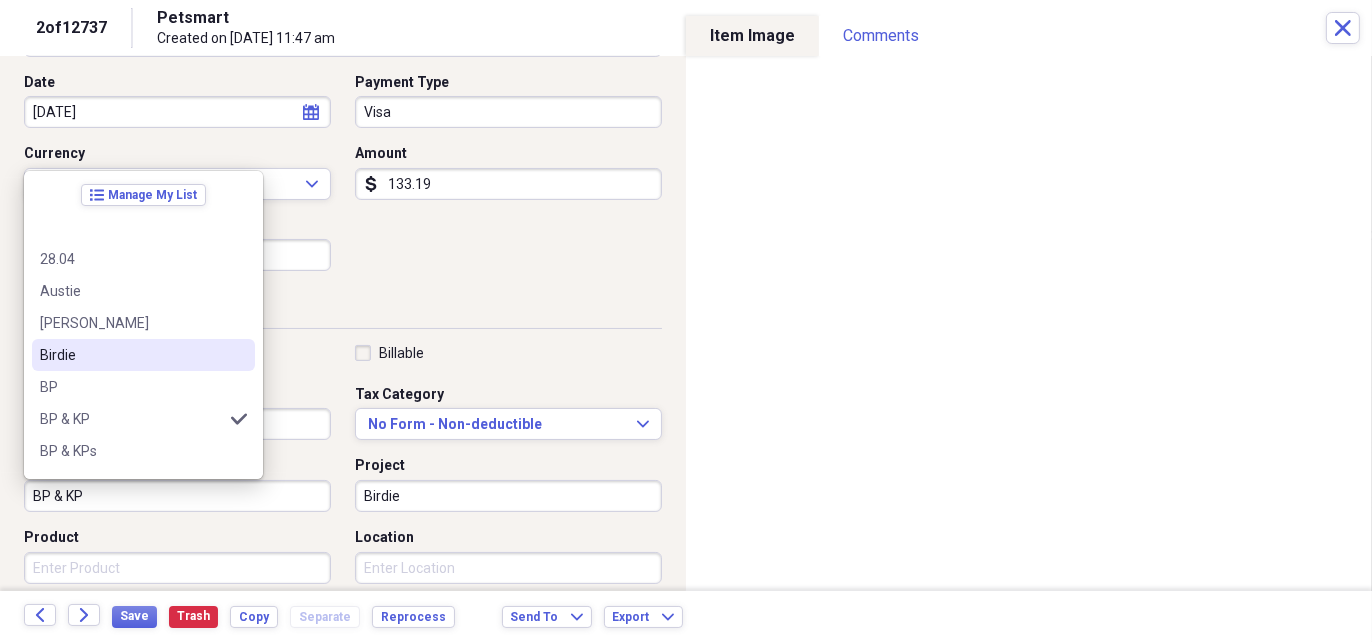 click on "Birdie" at bounding box center [131, 355] 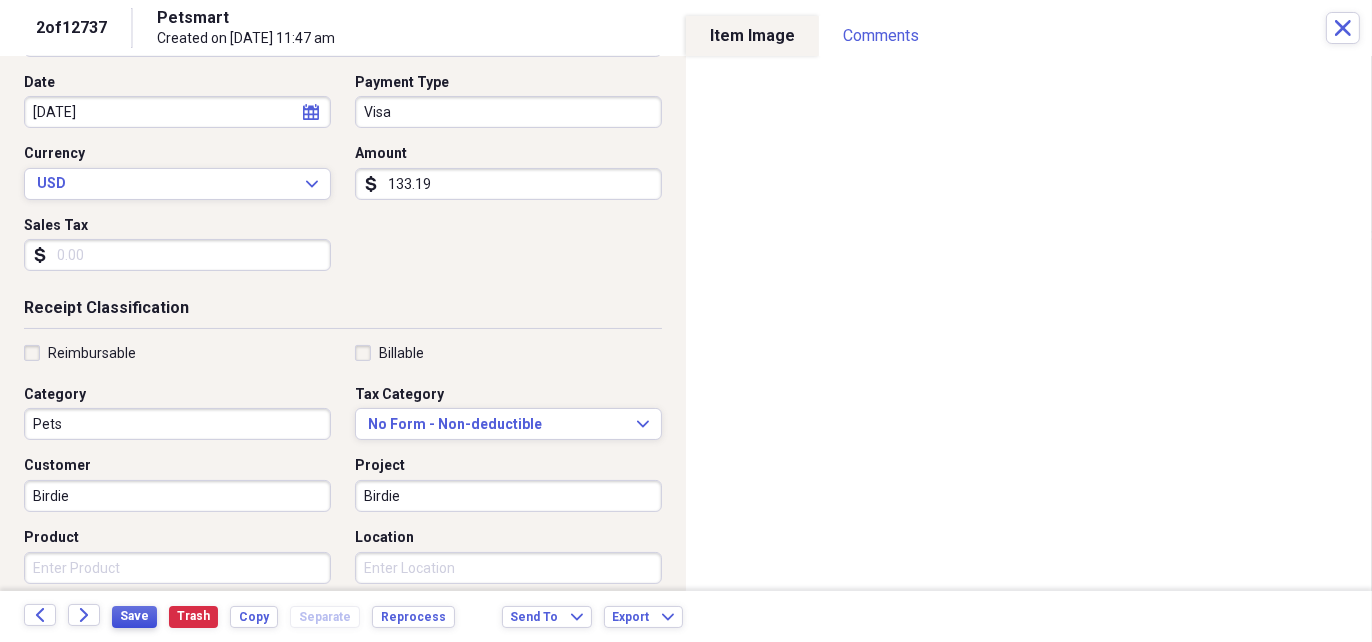 click on "Save" at bounding box center (134, 616) 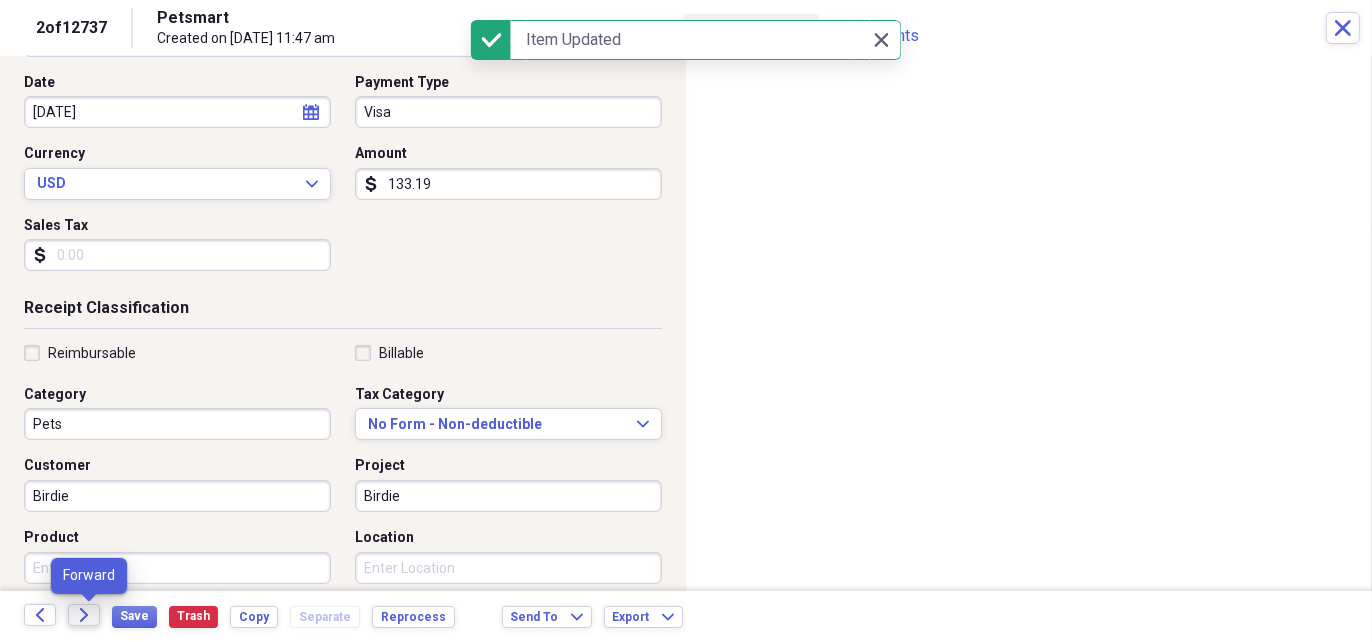 click 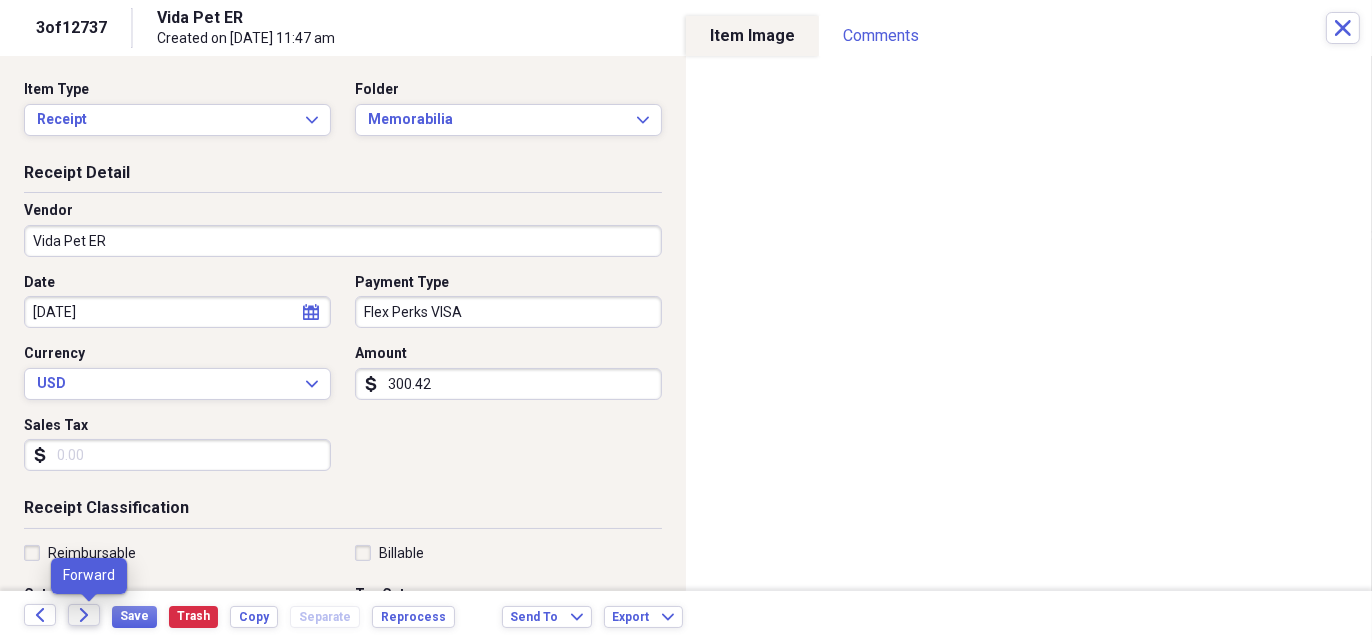 click 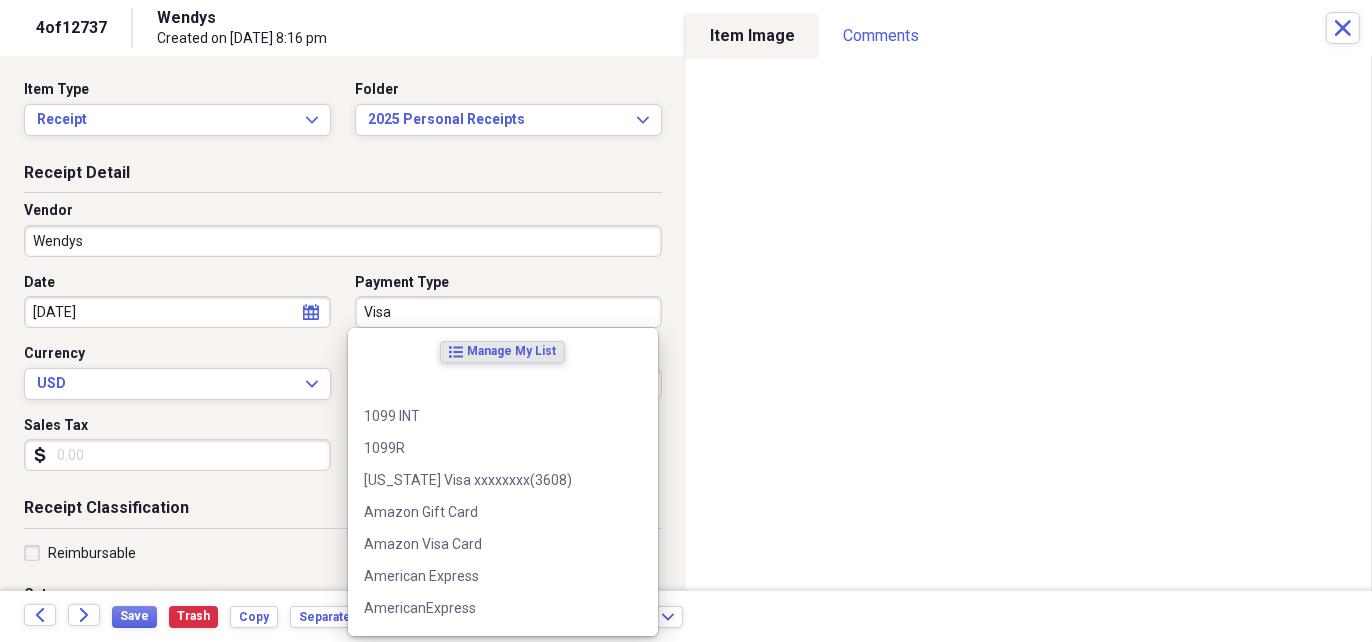 click on "Visa" at bounding box center (508, 312) 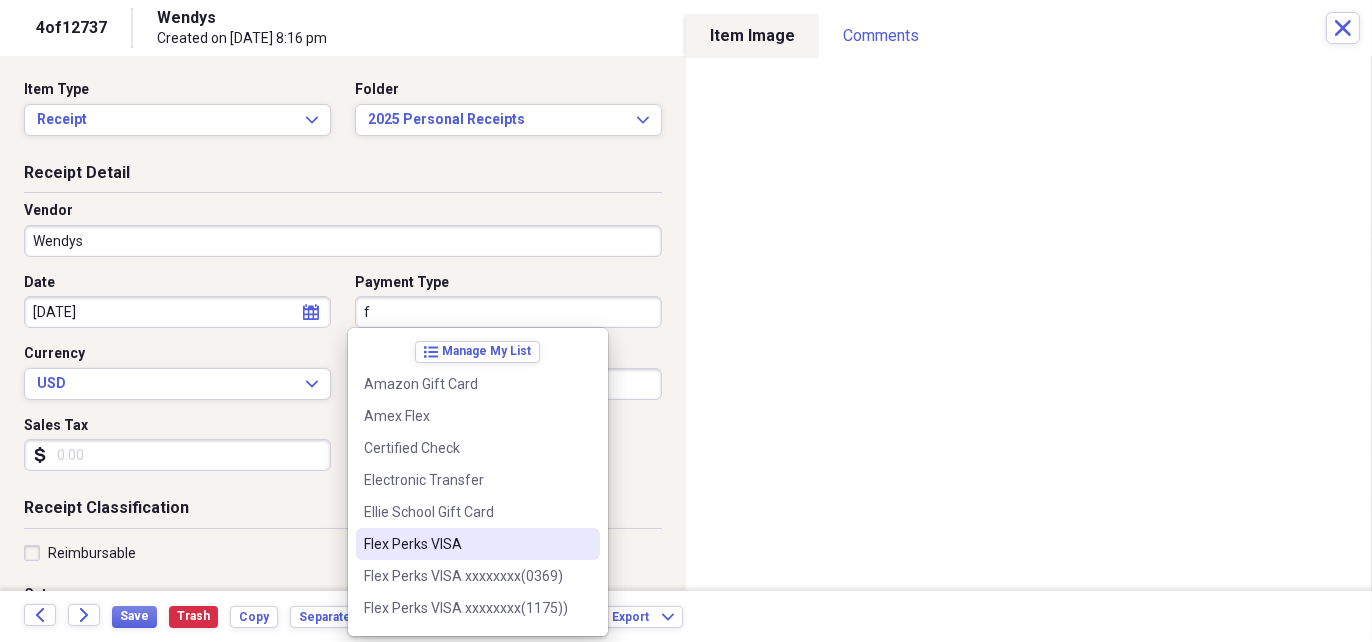 click on "Flex Perks VISA" at bounding box center (466, 544) 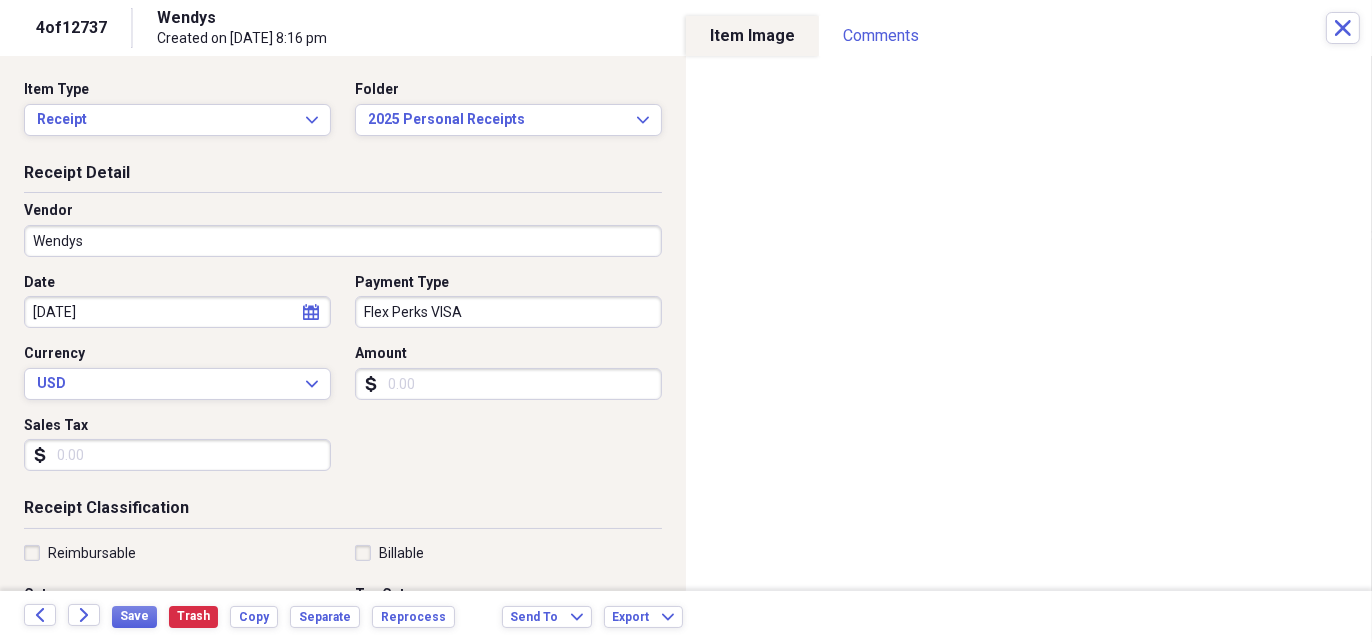click on "Amount" at bounding box center [508, 384] 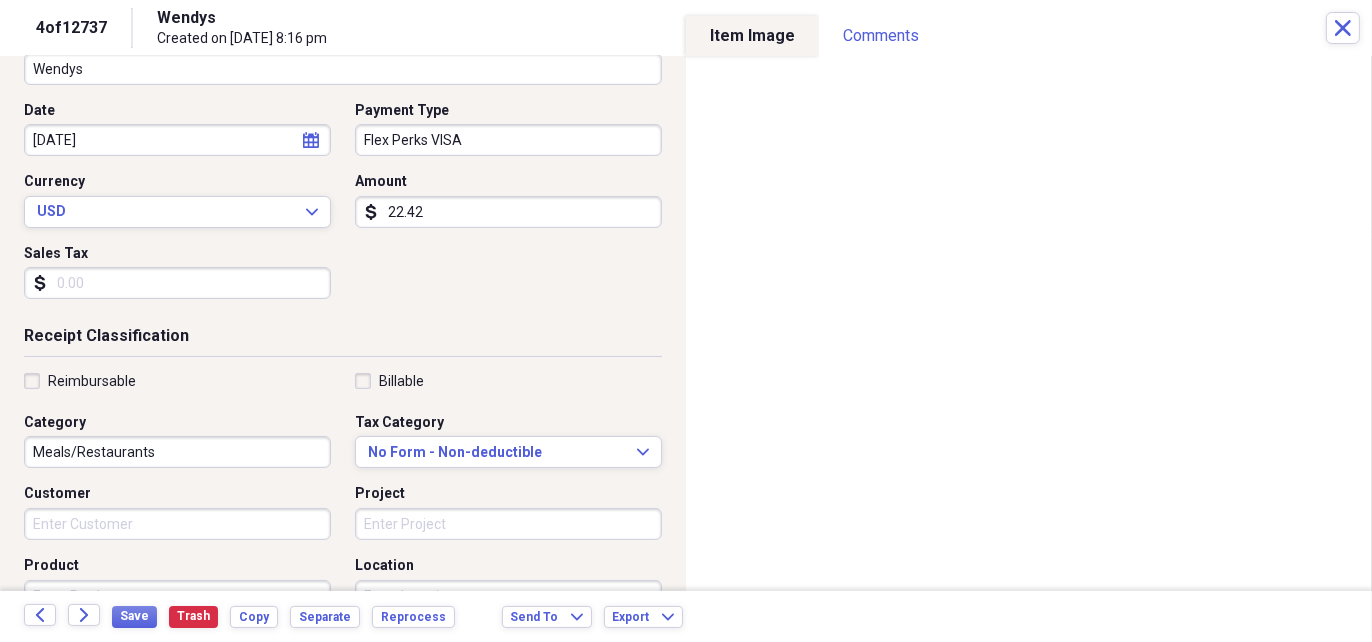 scroll, scrollTop: 200, scrollLeft: 0, axis: vertical 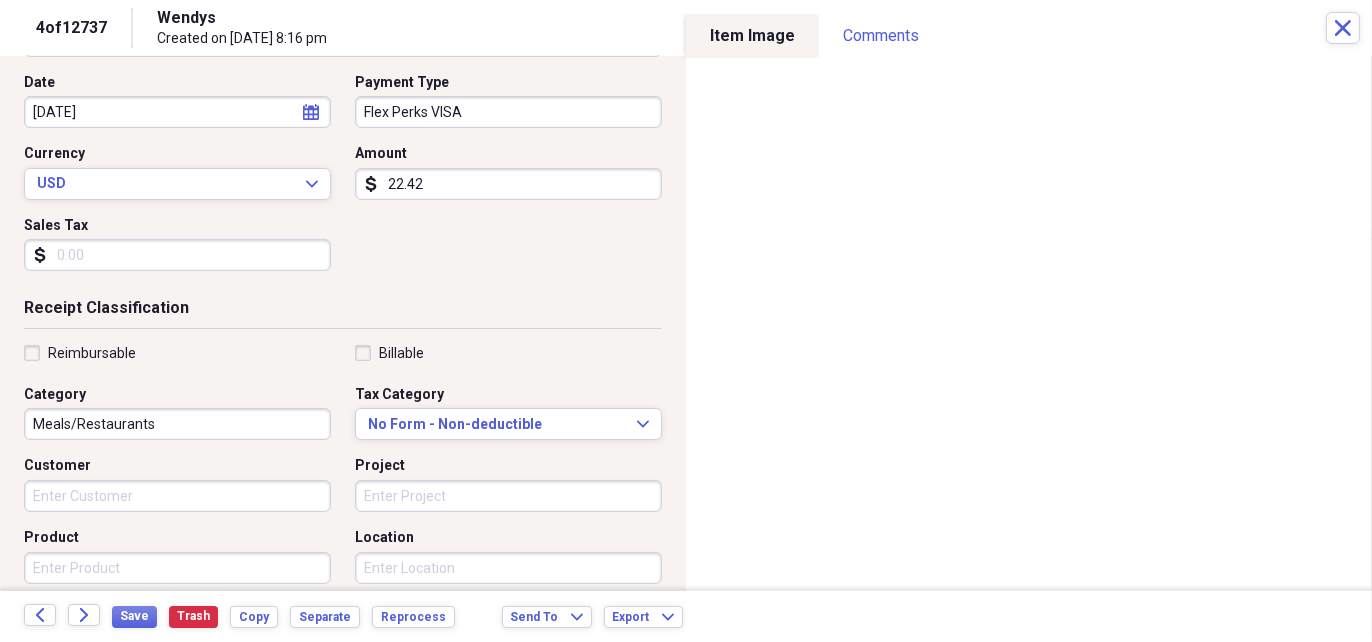 type on "22.42" 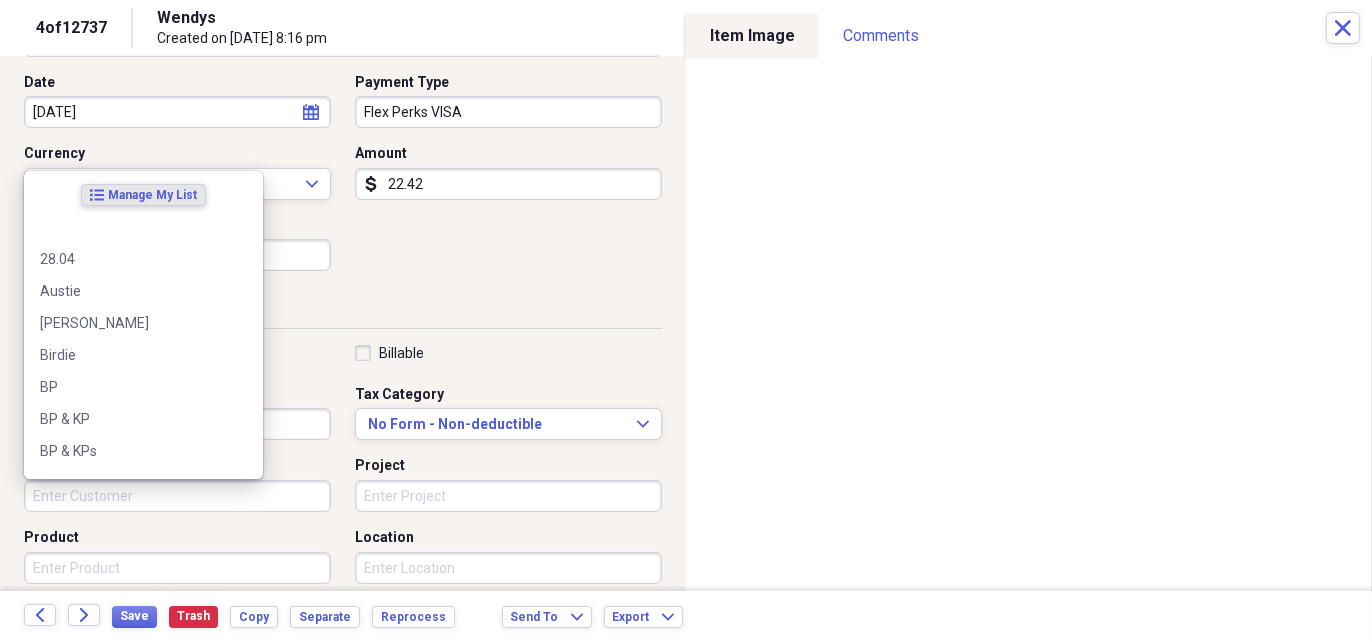 click on "Customer" at bounding box center [177, 496] 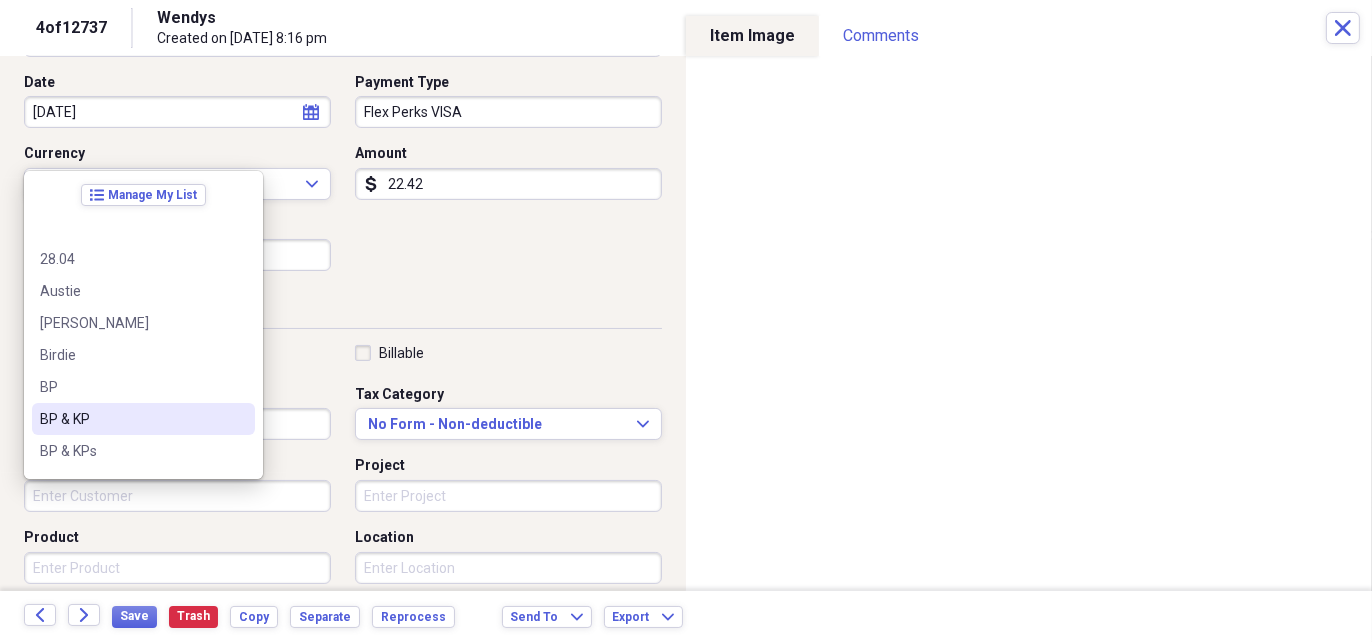 click on "BP & KP" at bounding box center [143, 419] 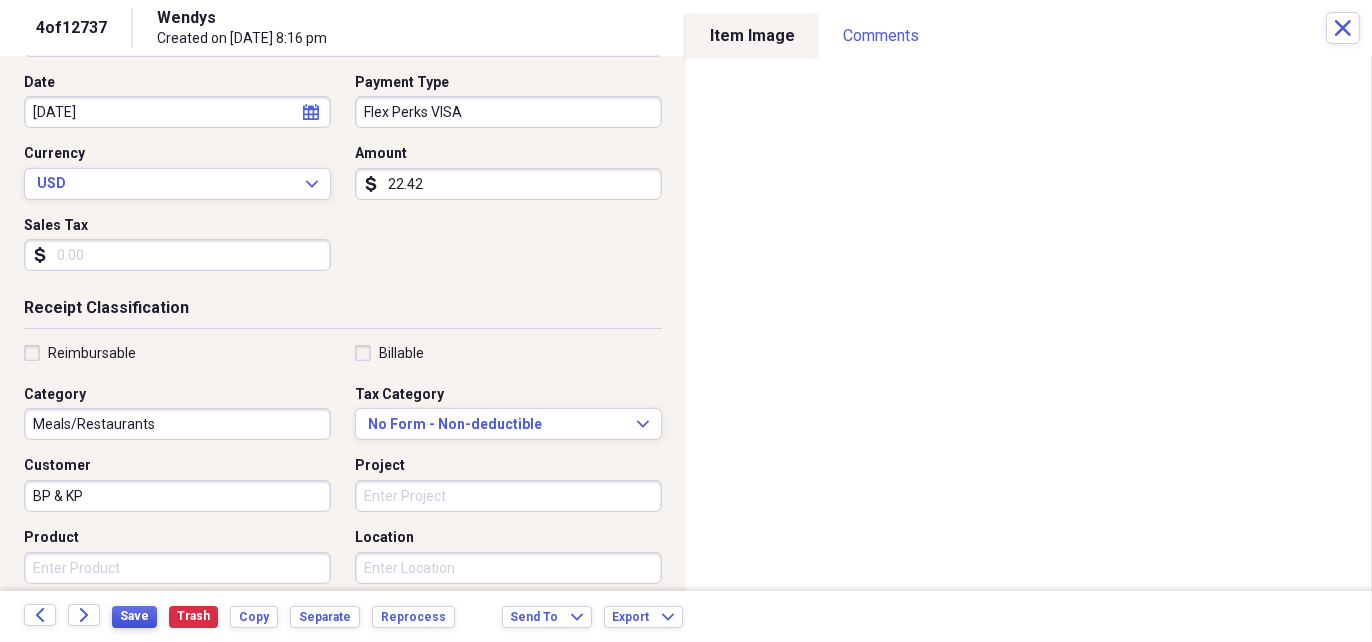 click on "Save" at bounding box center (134, 616) 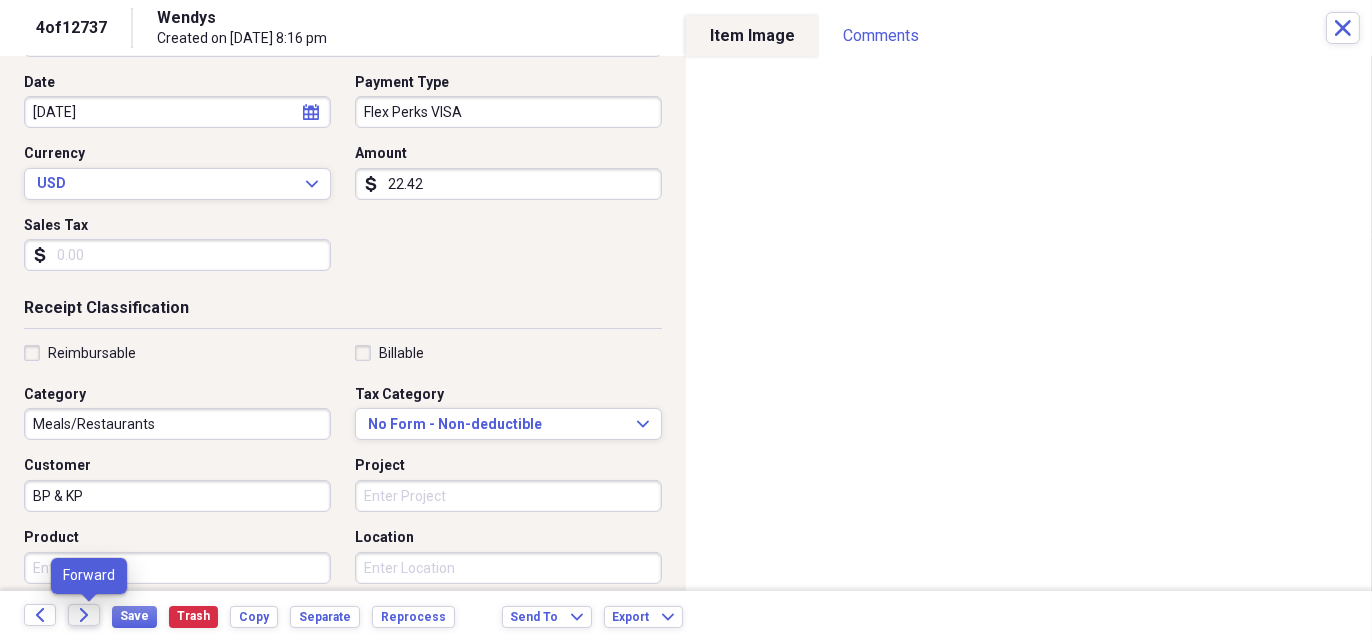 click on "Forward" 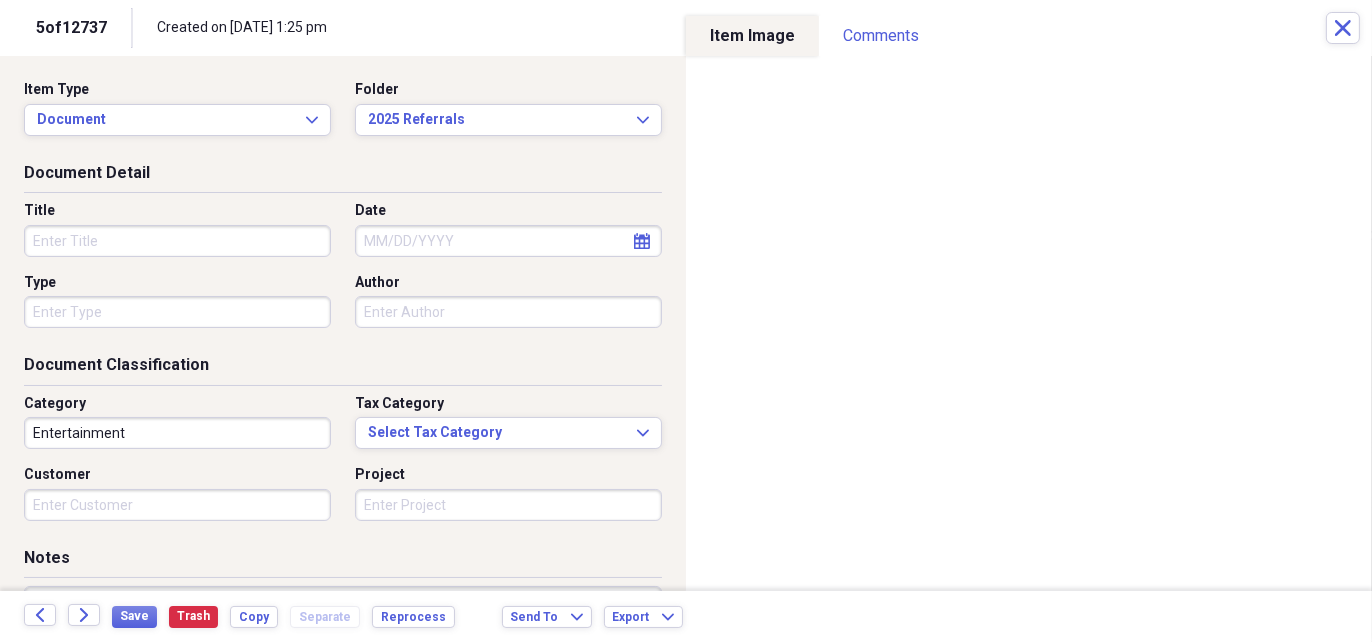 click on "Title" at bounding box center (177, 241) 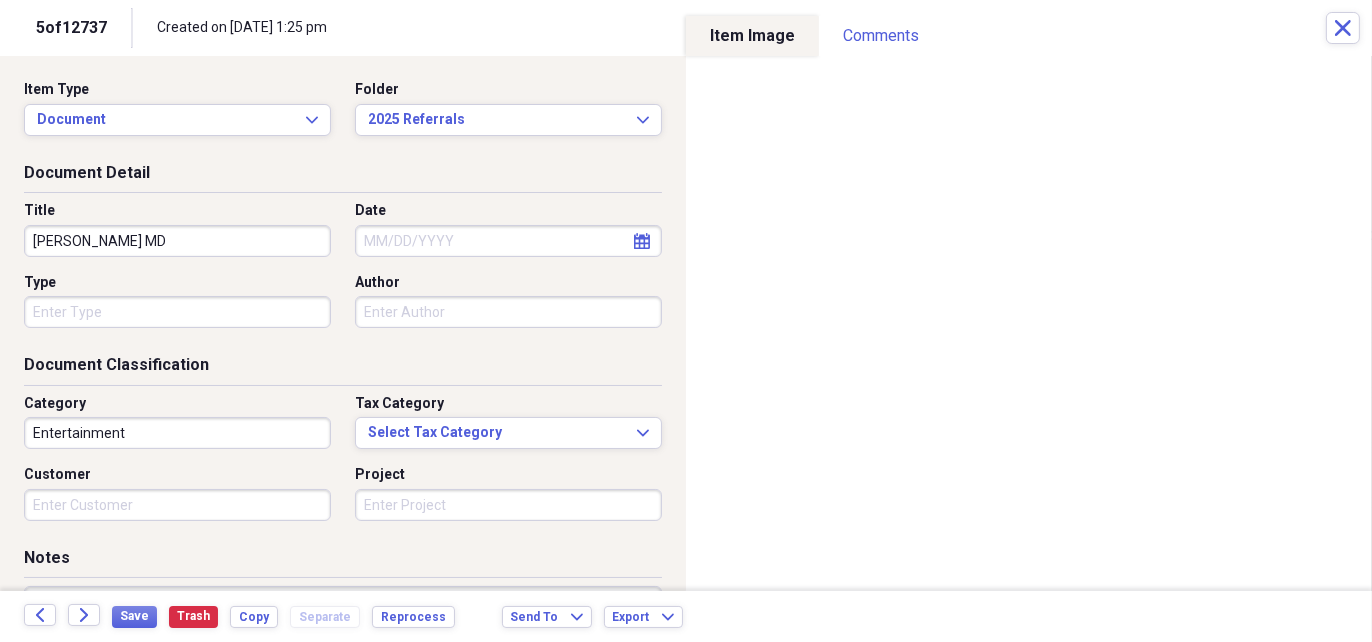 type on "[PERSON_NAME] MD" 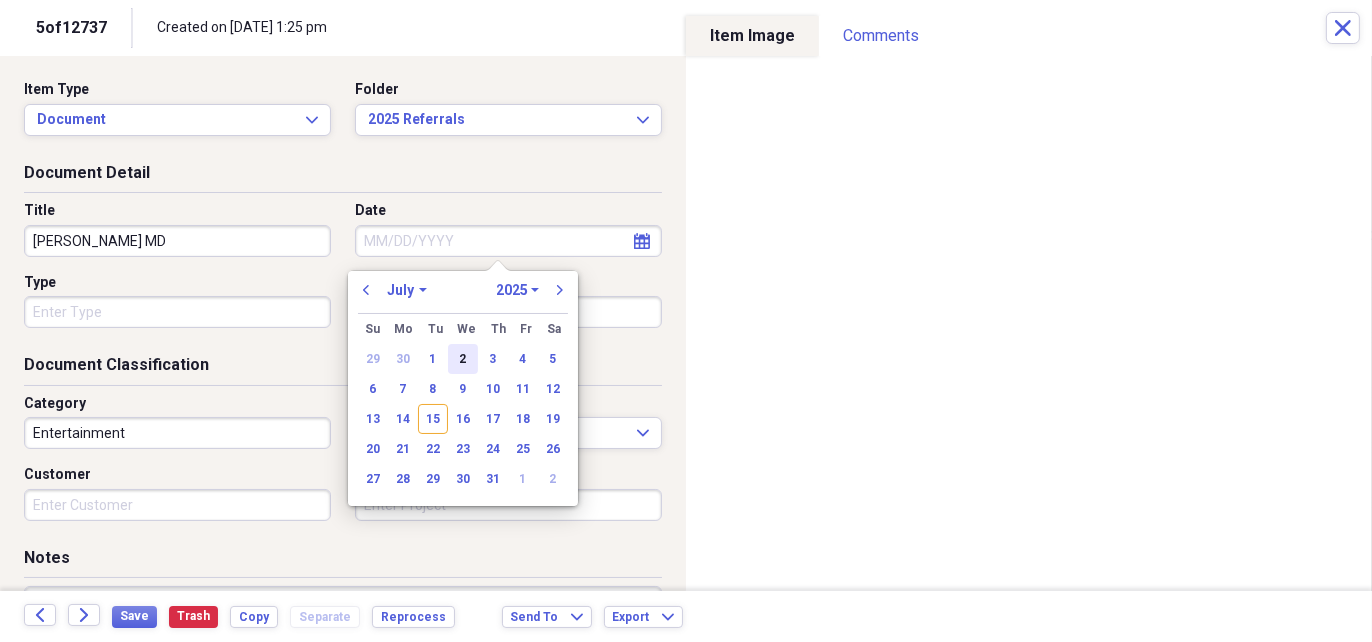 click on "2" at bounding box center (463, 359) 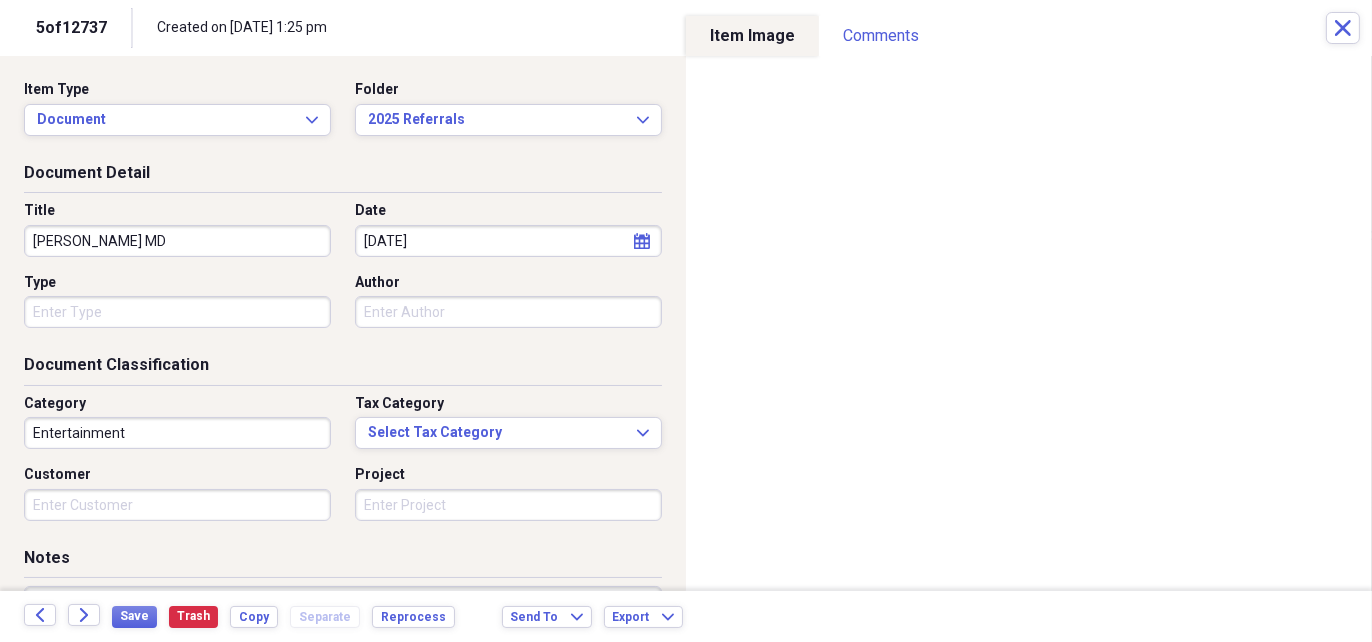 click on "Author" at bounding box center (508, 312) 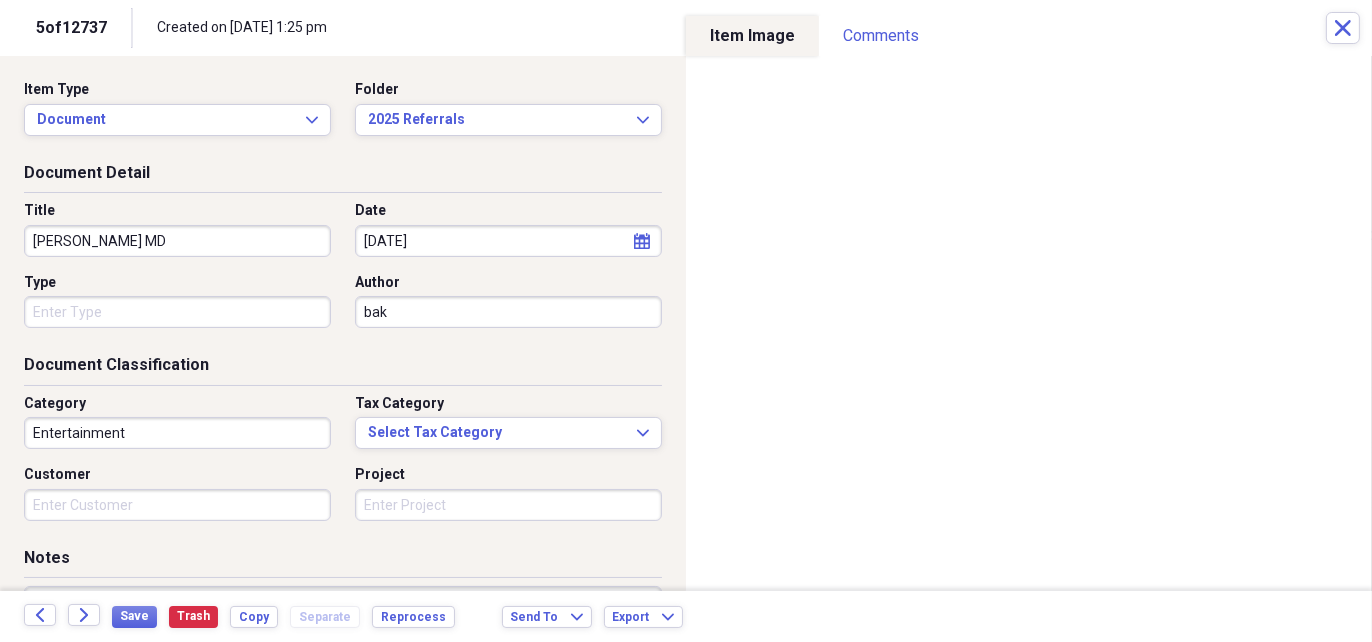drag, startPoint x: 387, startPoint y: 315, endPoint x: 347, endPoint y: 315, distance: 40 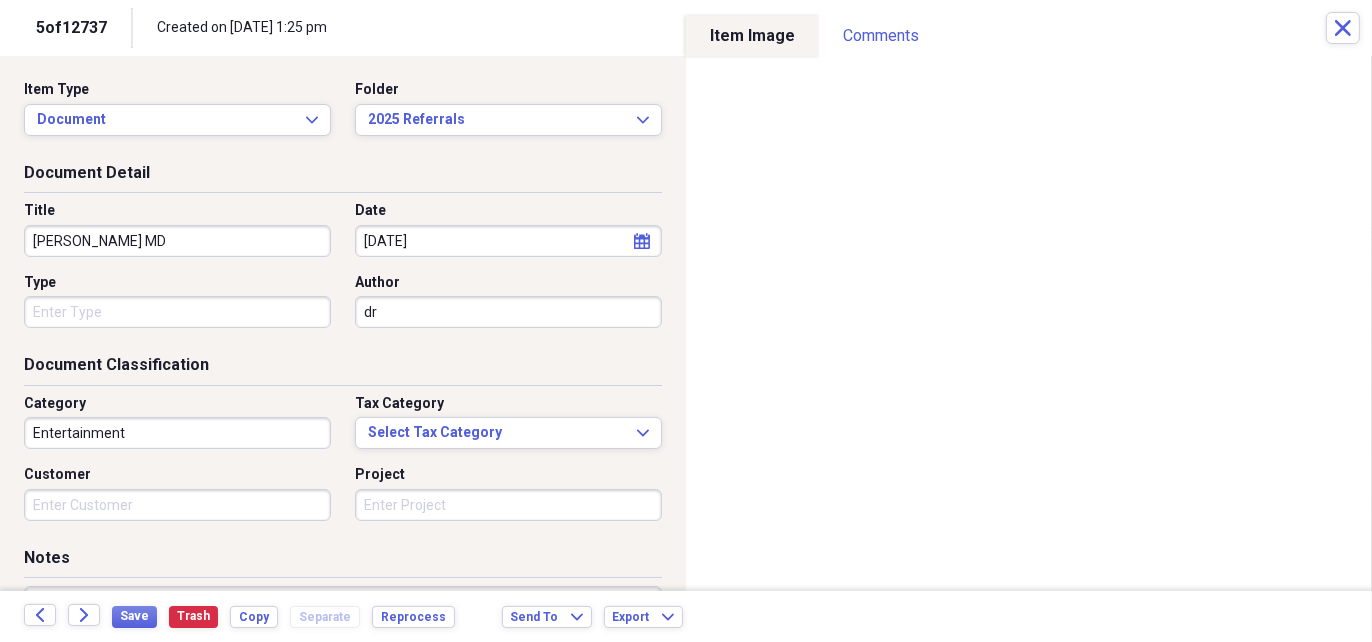 type on "d" 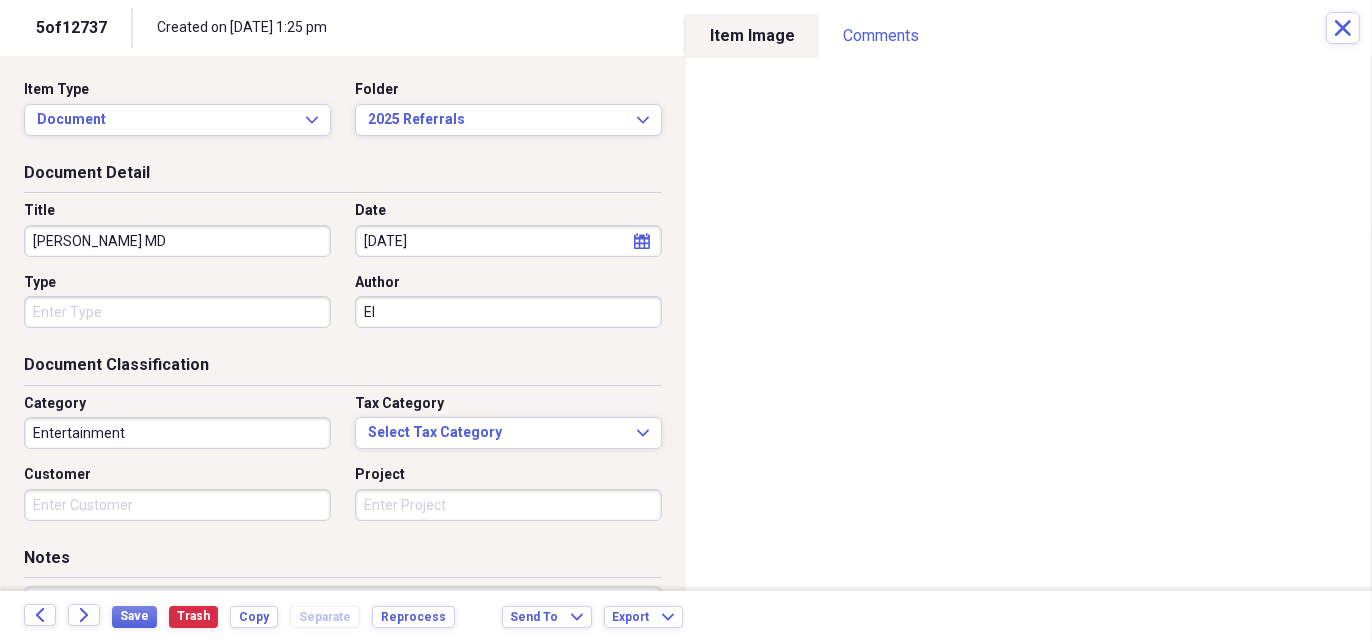 type on "E" 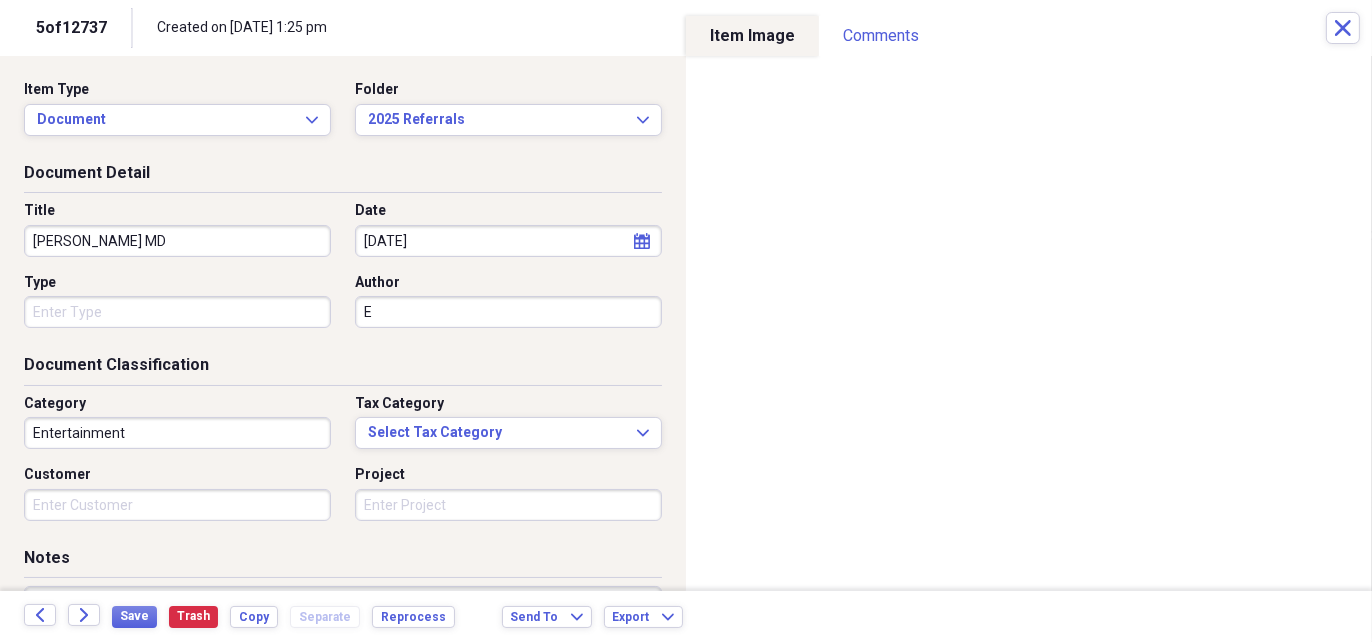 type 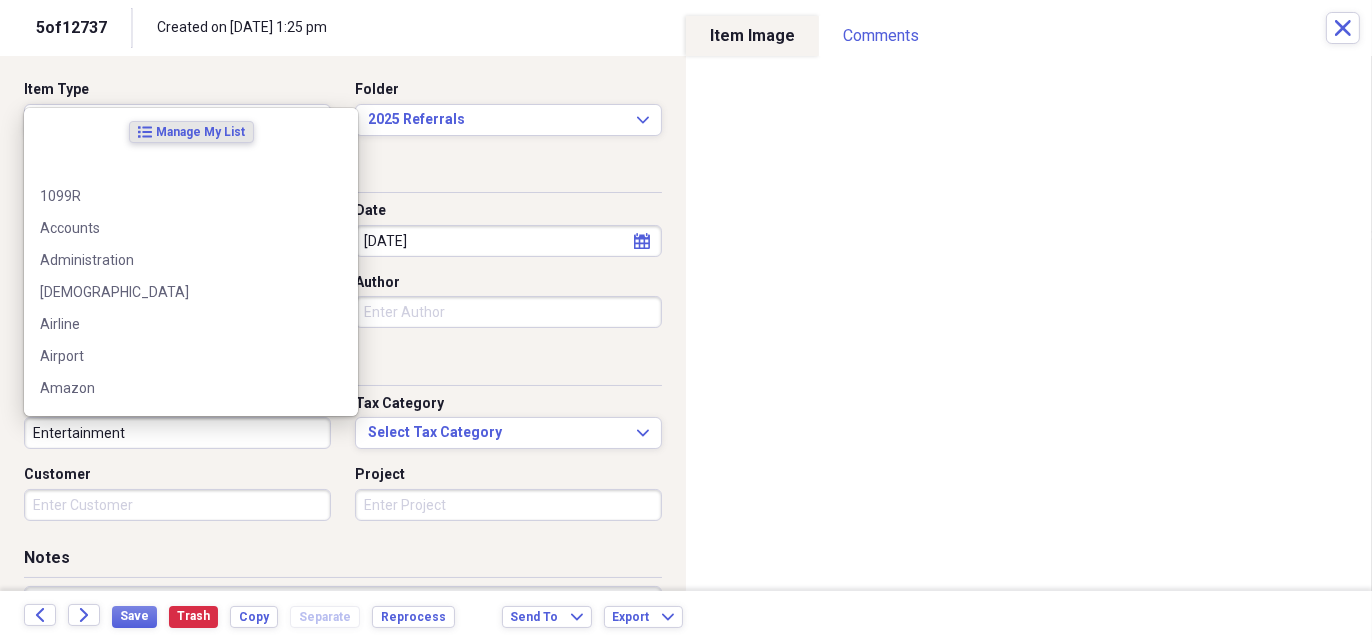 click on "Entertainment" at bounding box center [177, 433] 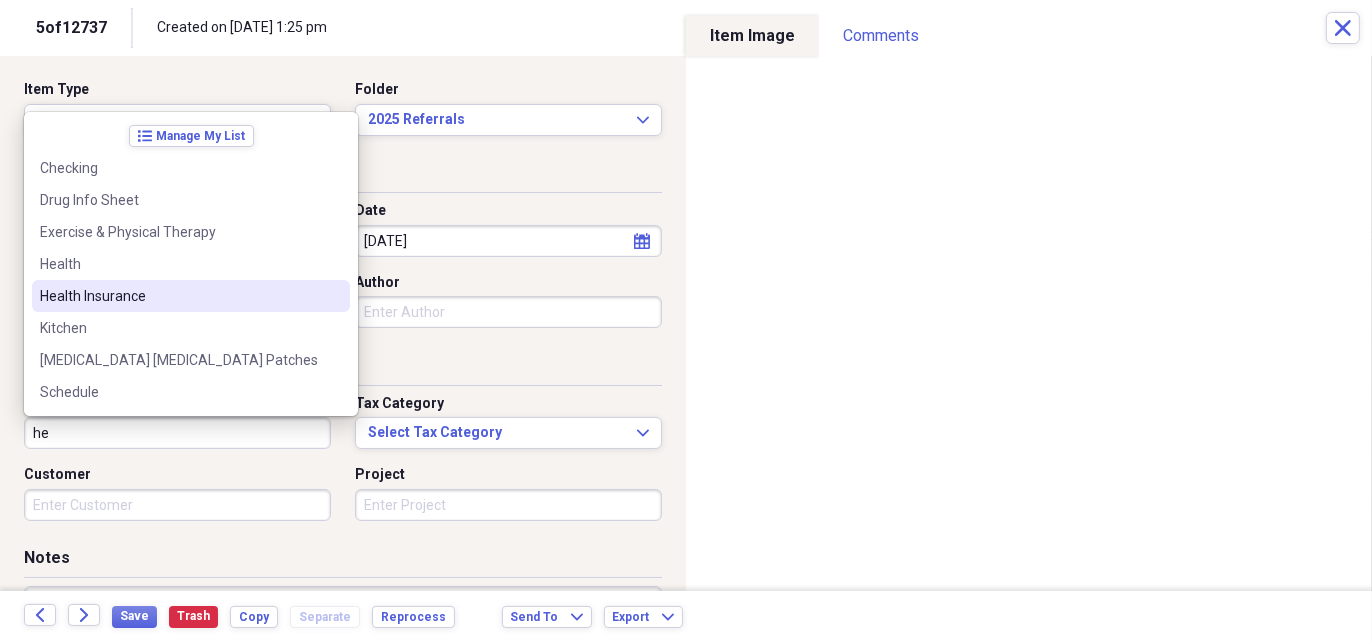 click on "Health Insurance" at bounding box center [179, 296] 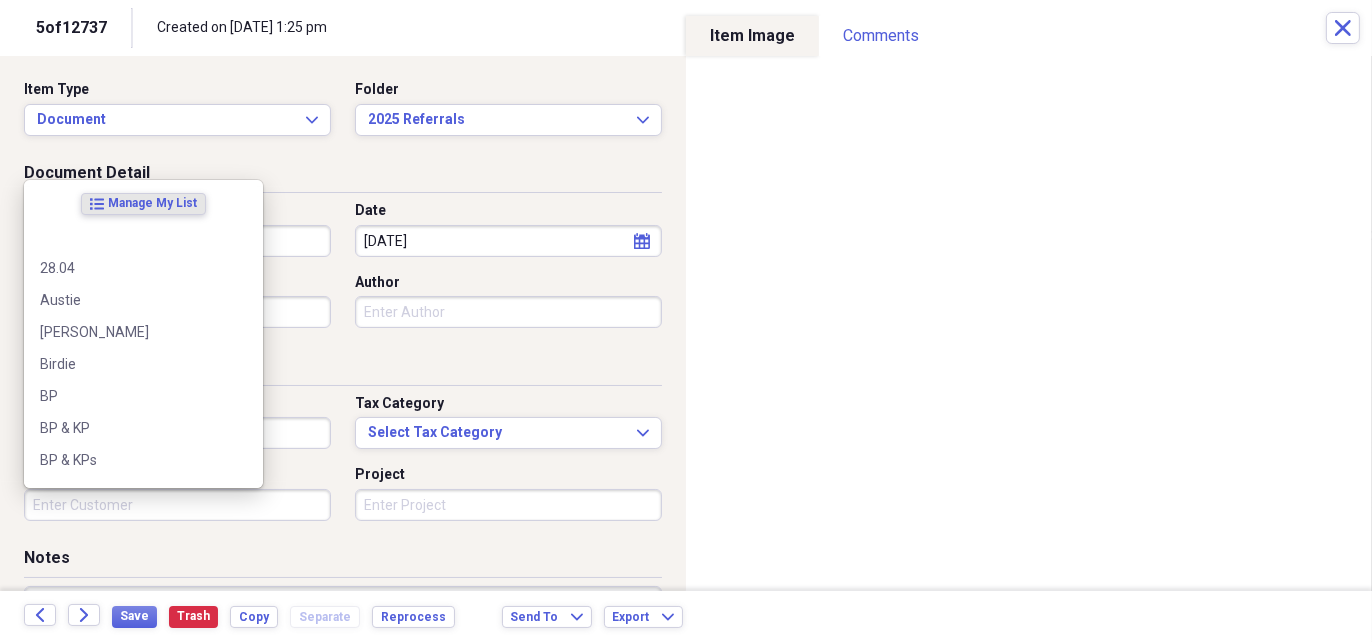click on "Customer" at bounding box center (177, 505) 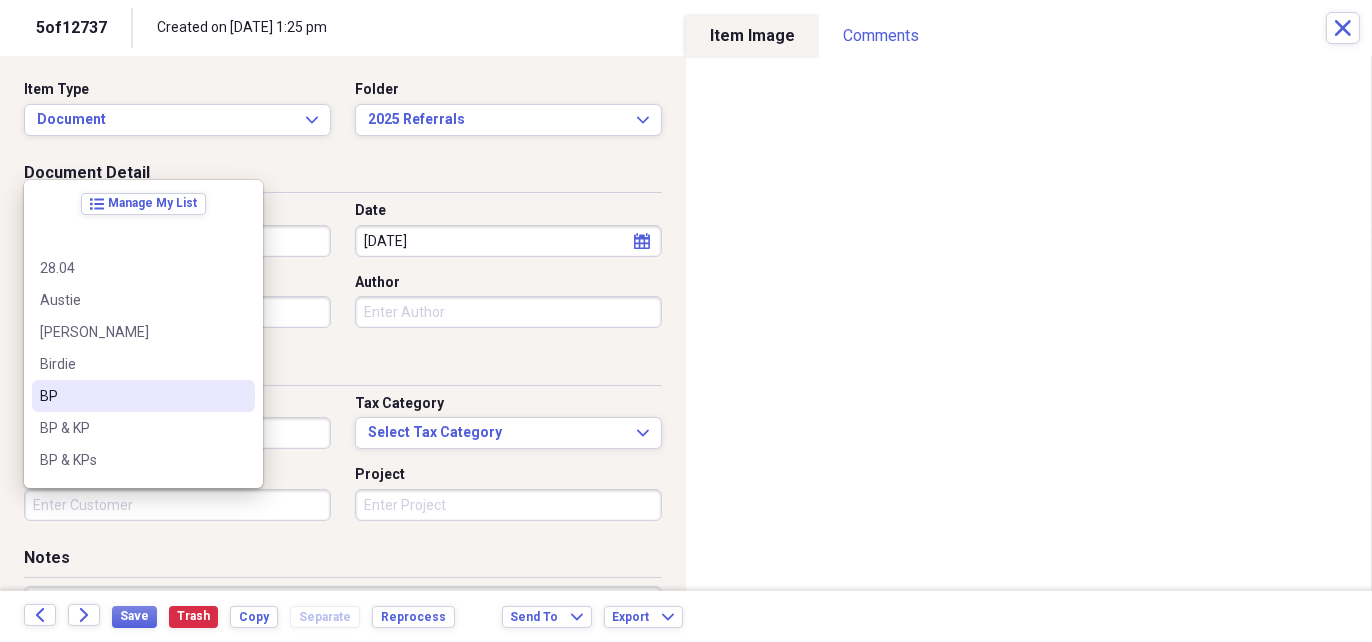 click on "BP" at bounding box center (131, 396) 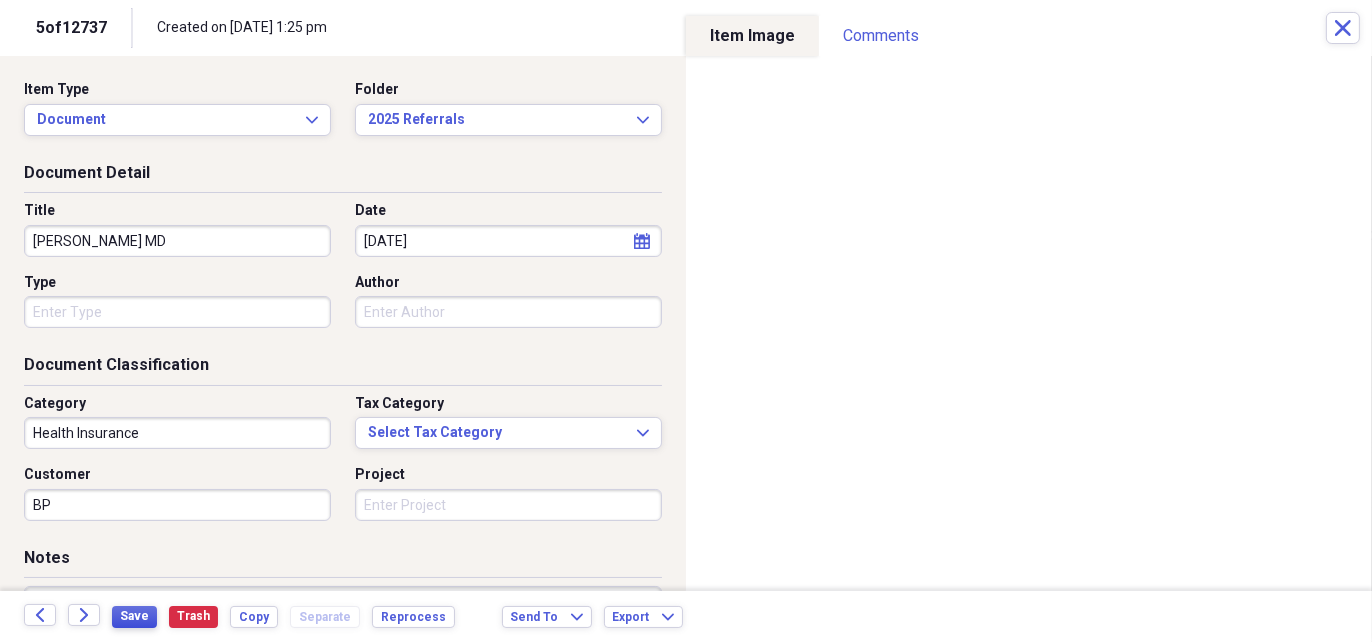 click on "Save" at bounding box center [134, 616] 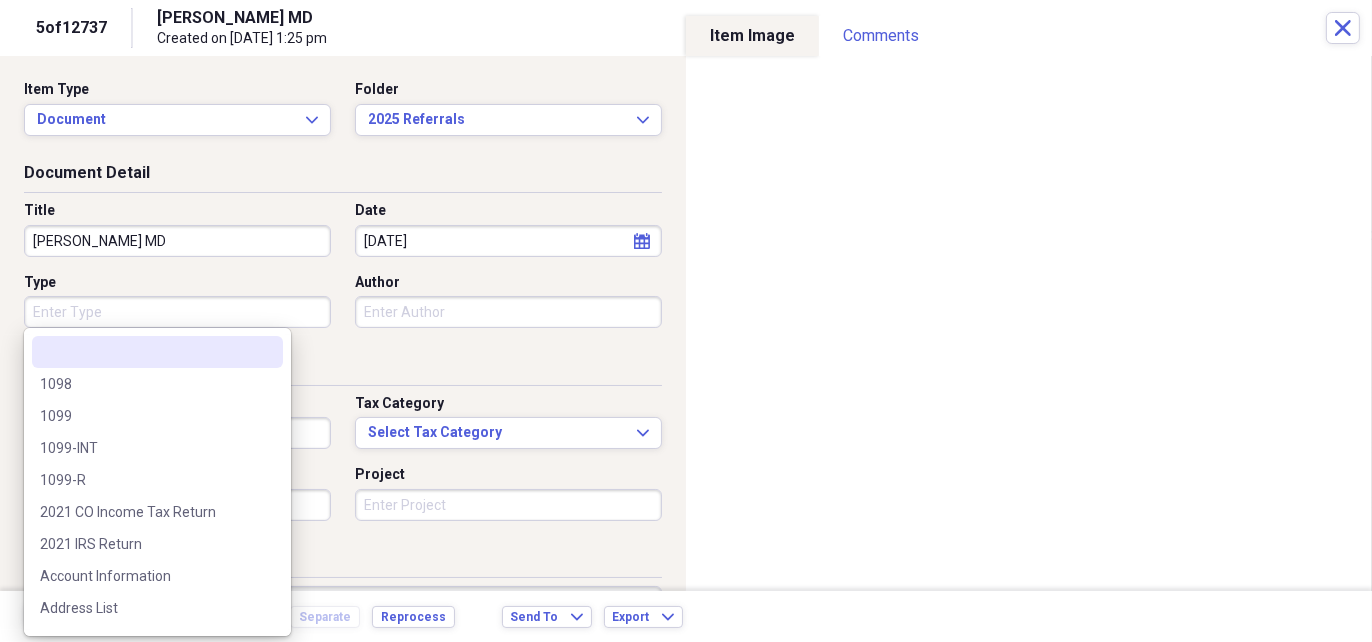 click on "Type" at bounding box center [177, 312] 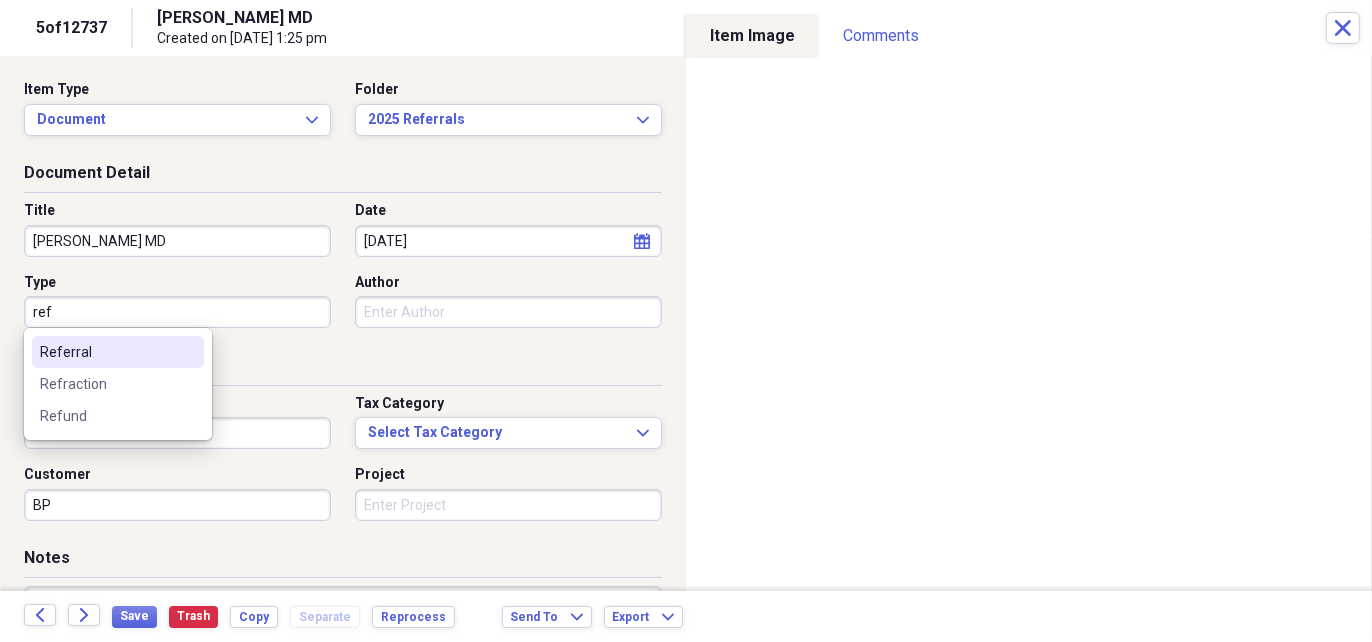 click on "Referral" at bounding box center [106, 352] 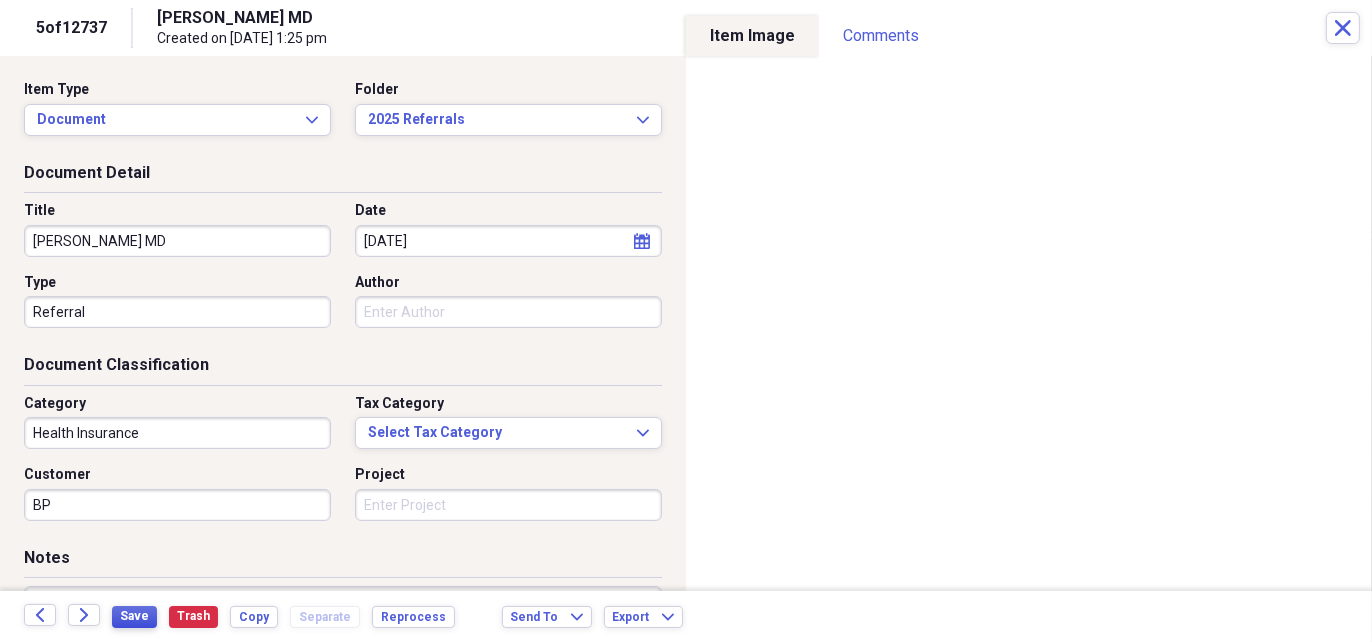 click on "Save" at bounding box center (134, 616) 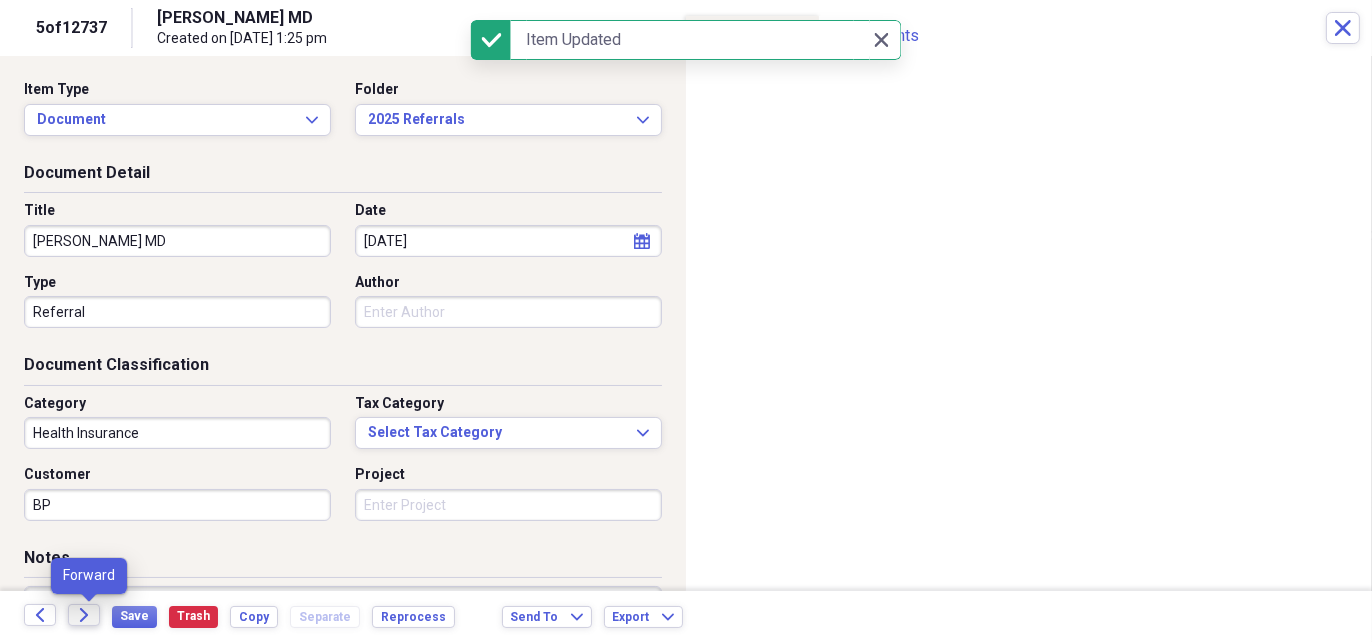 click on "Forward" at bounding box center (84, 615) 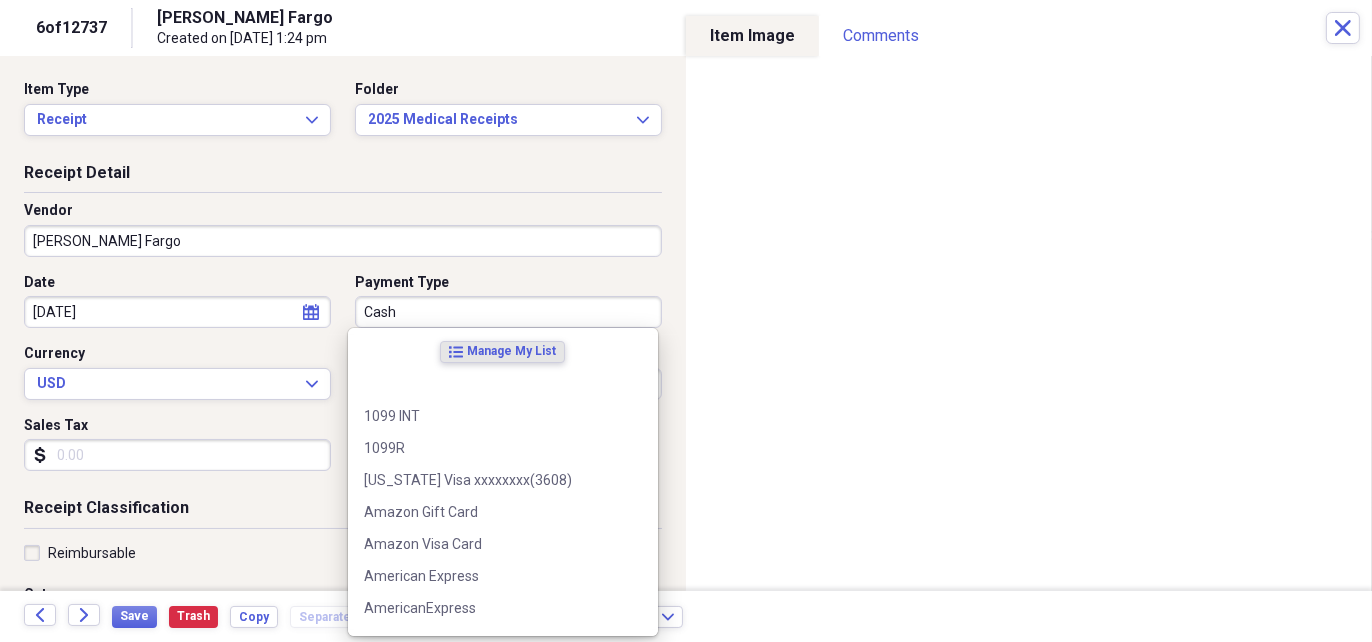 click on "Cash" at bounding box center [508, 312] 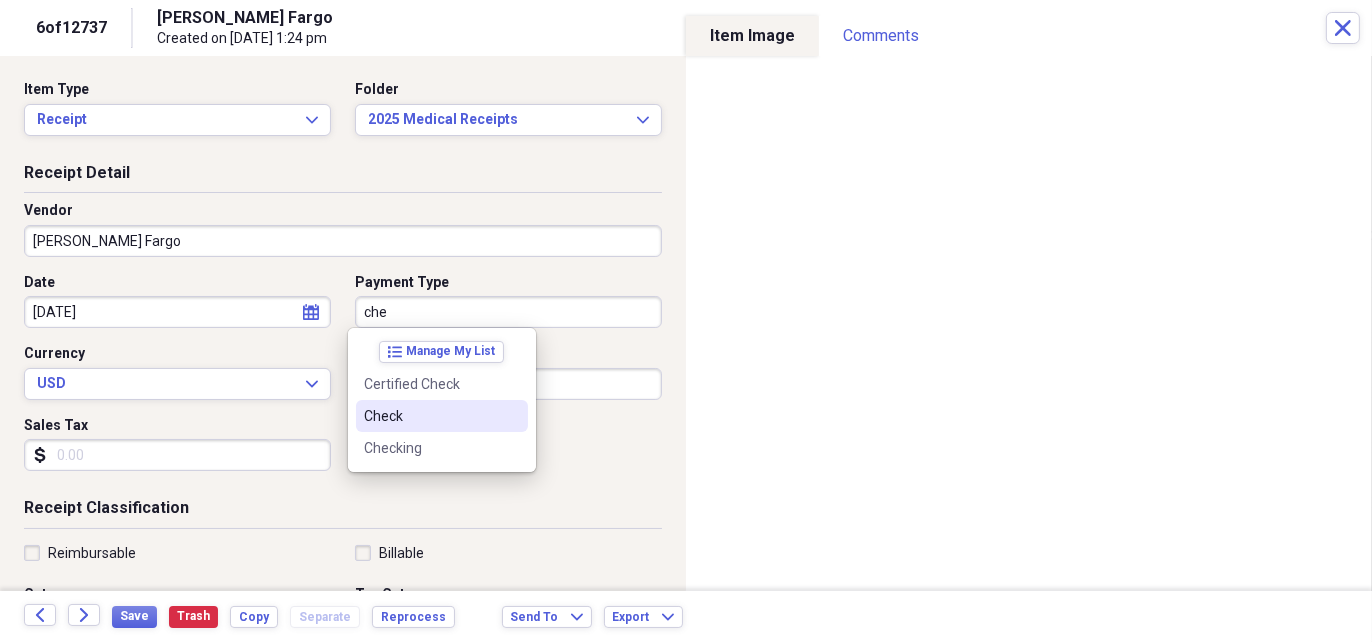 click on "Check" at bounding box center (430, 416) 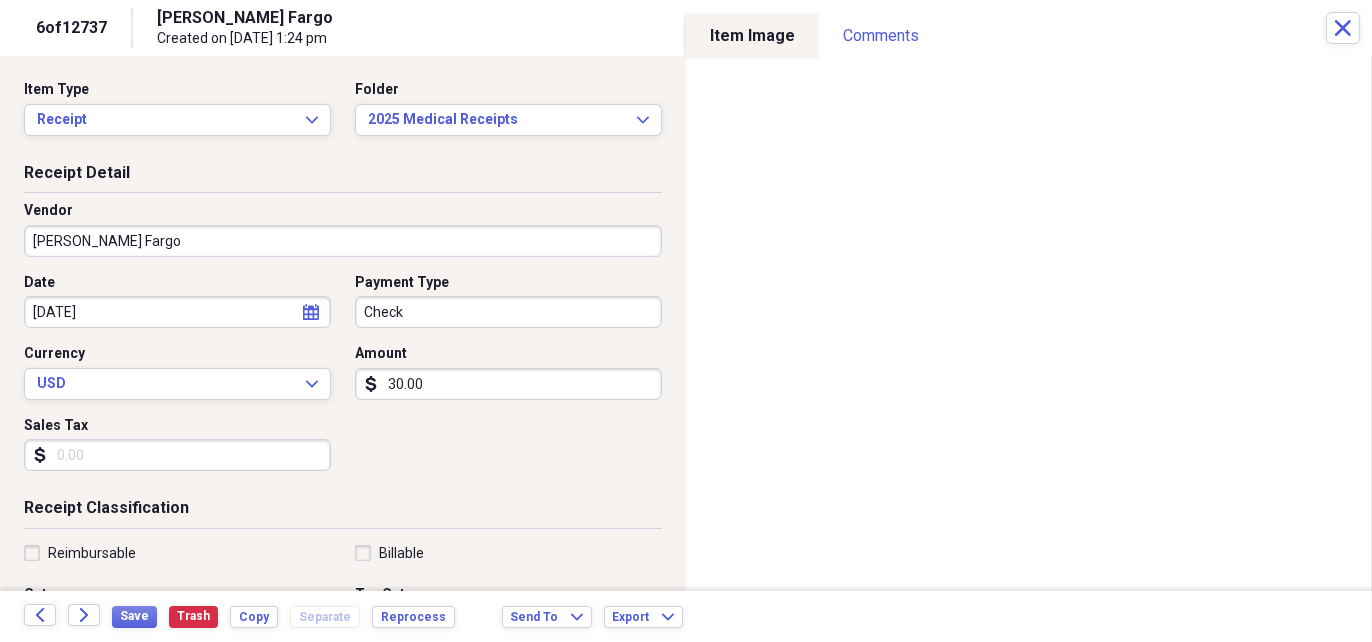 click on "30.00" at bounding box center (508, 384) 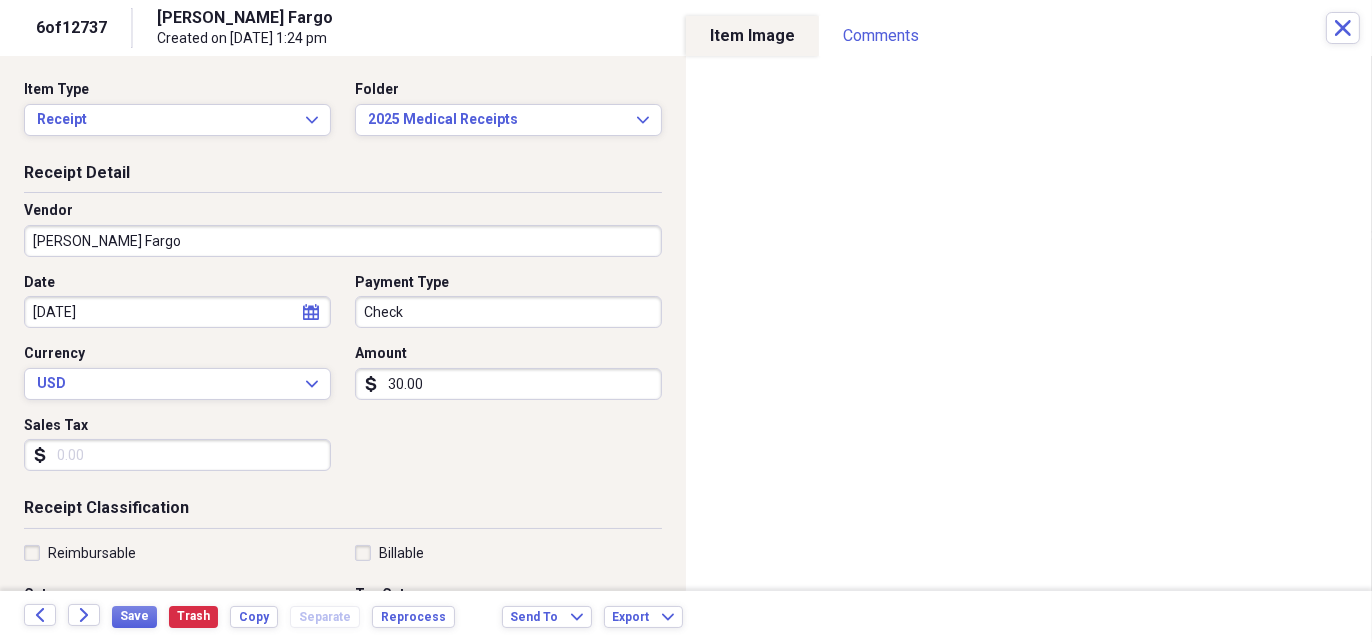 click on "30.00" at bounding box center (508, 384) 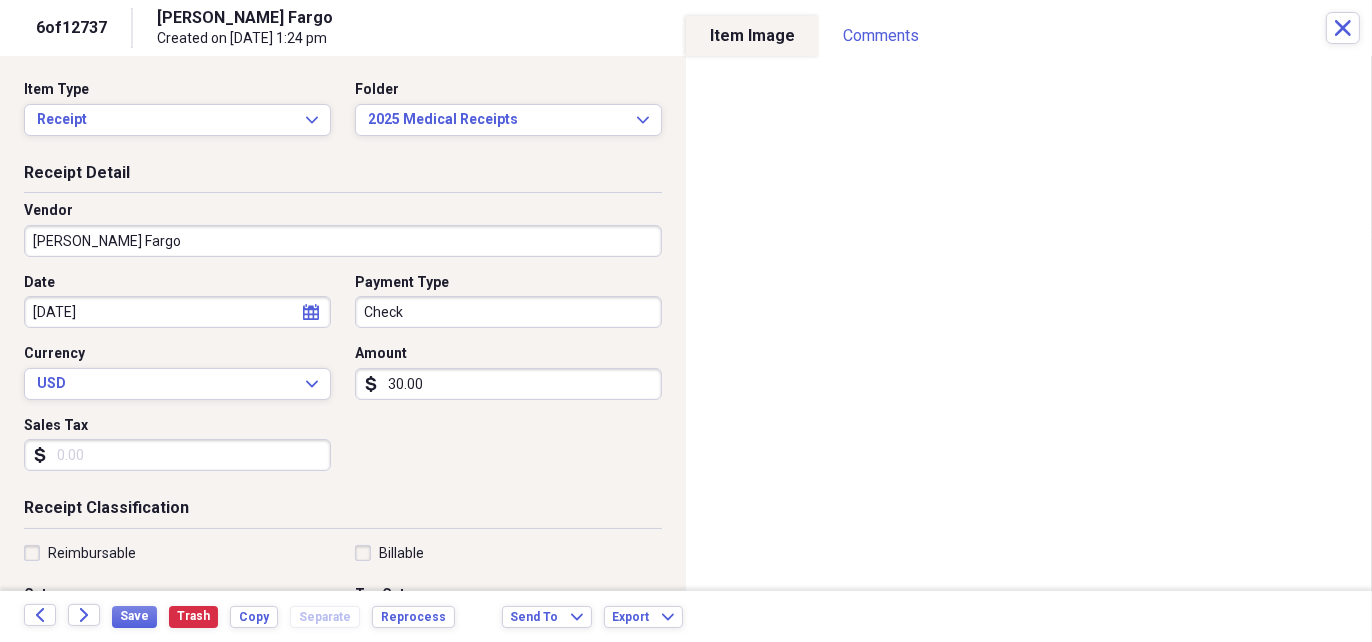 click on "Sales Tax" at bounding box center [177, 426] 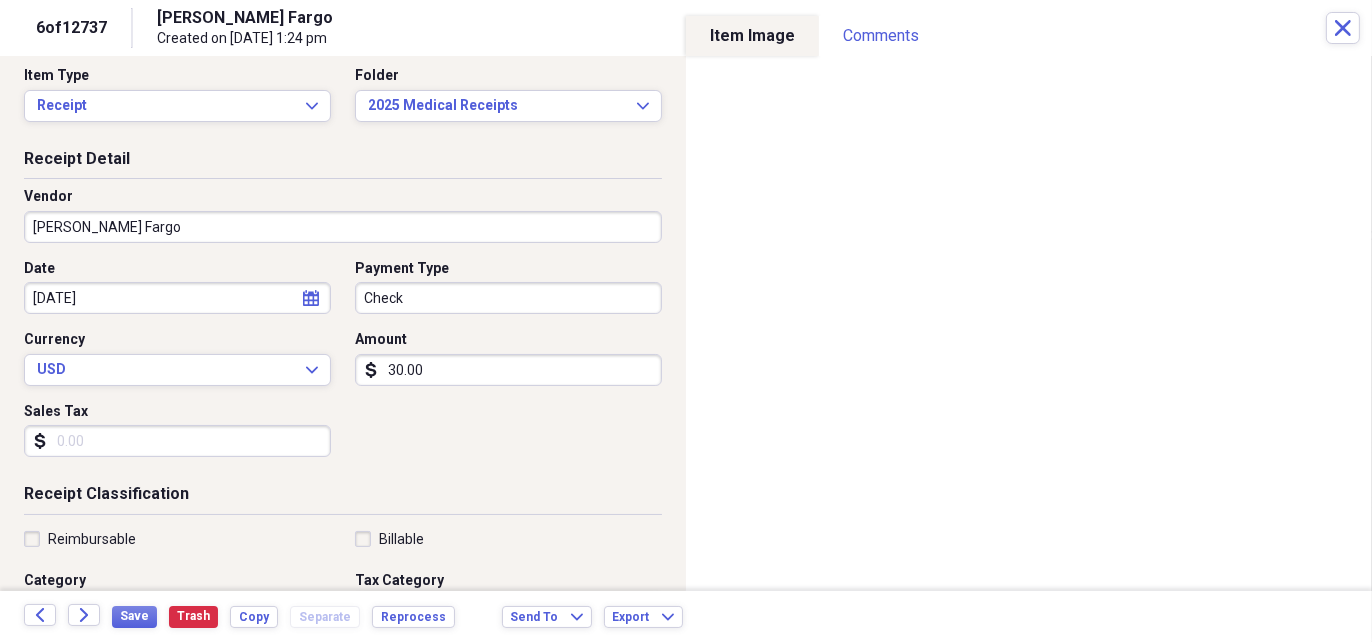 scroll, scrollTop: 0, scrollLeft: 0, axis: both 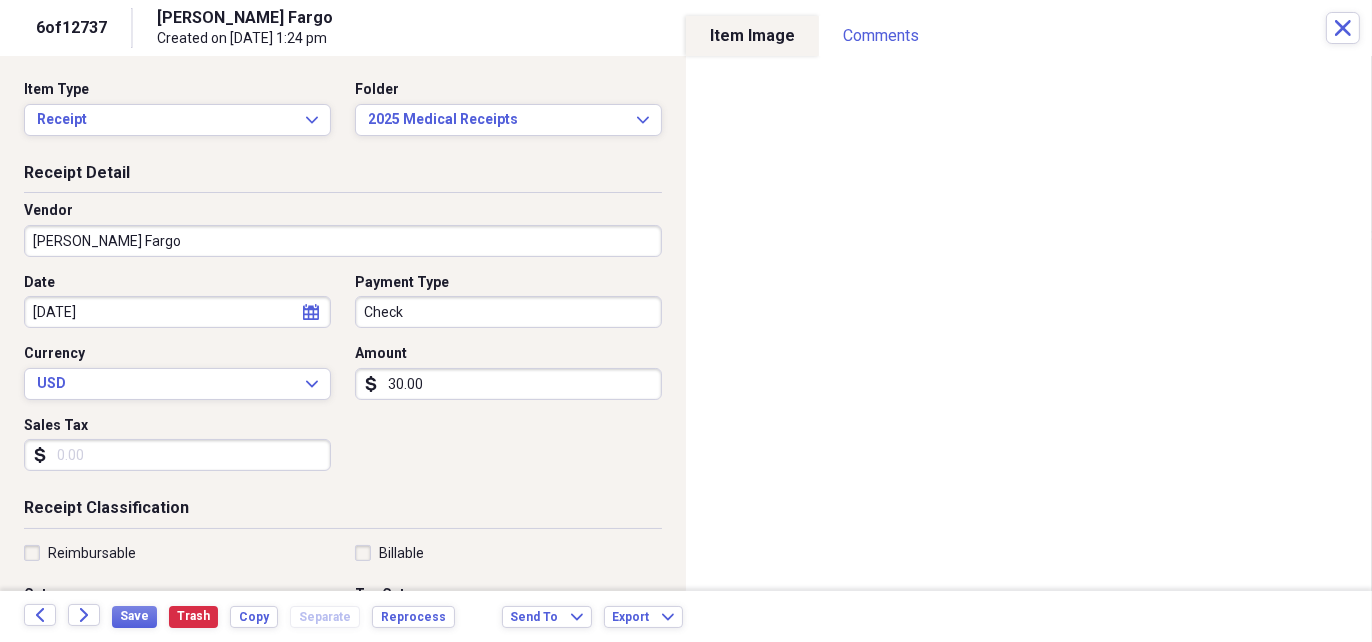 click on "[PERSON_NAME] Fargo" at bounding box center [343, 241] 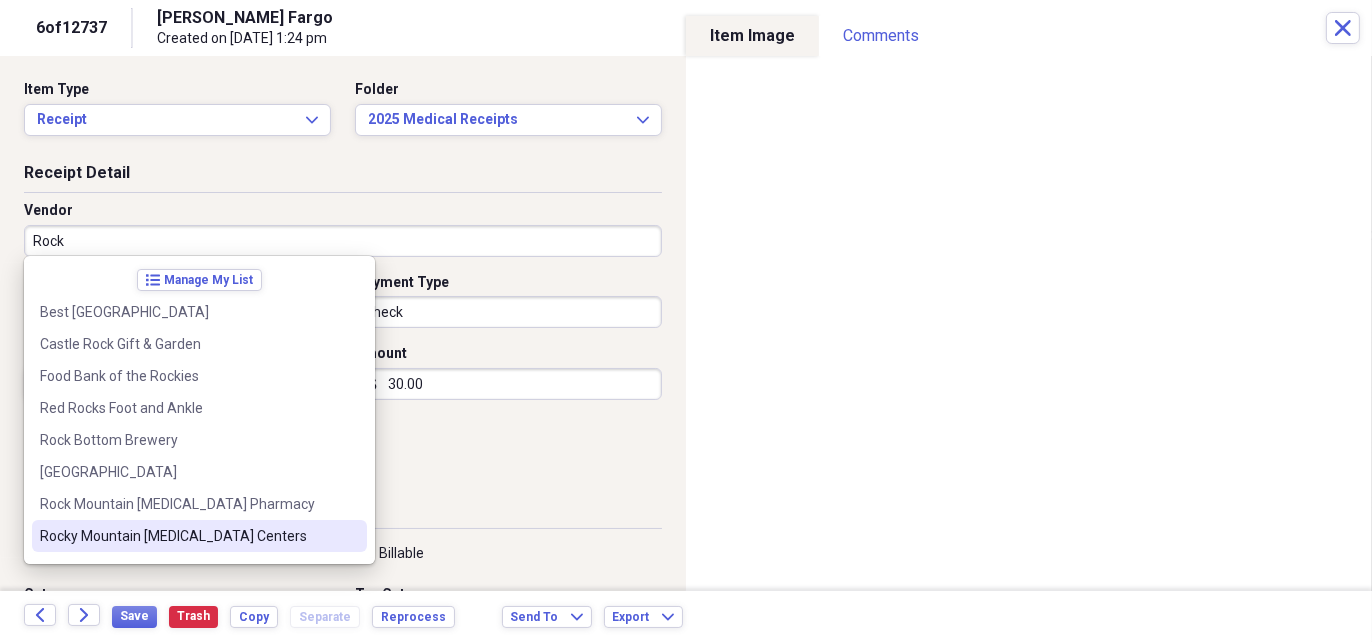 click on "Rocky Mountain [MEDICAL_DATA] Centers" at bounding box center (187, 536) 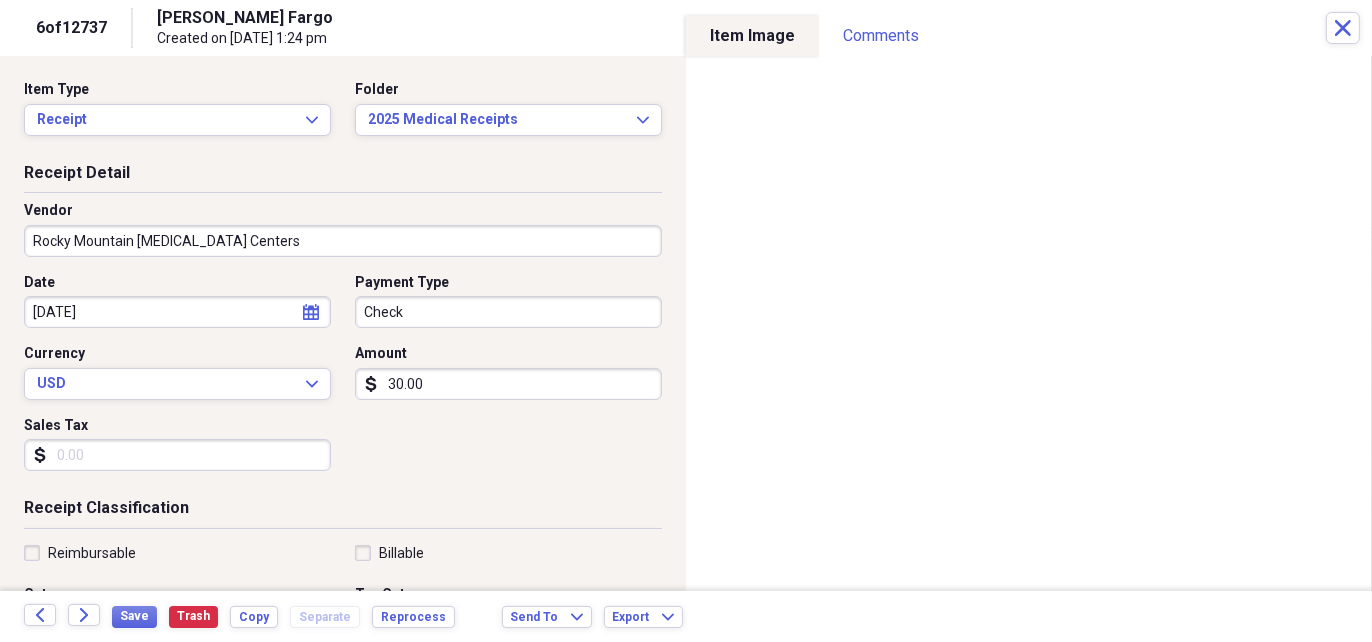 type on "Medical" 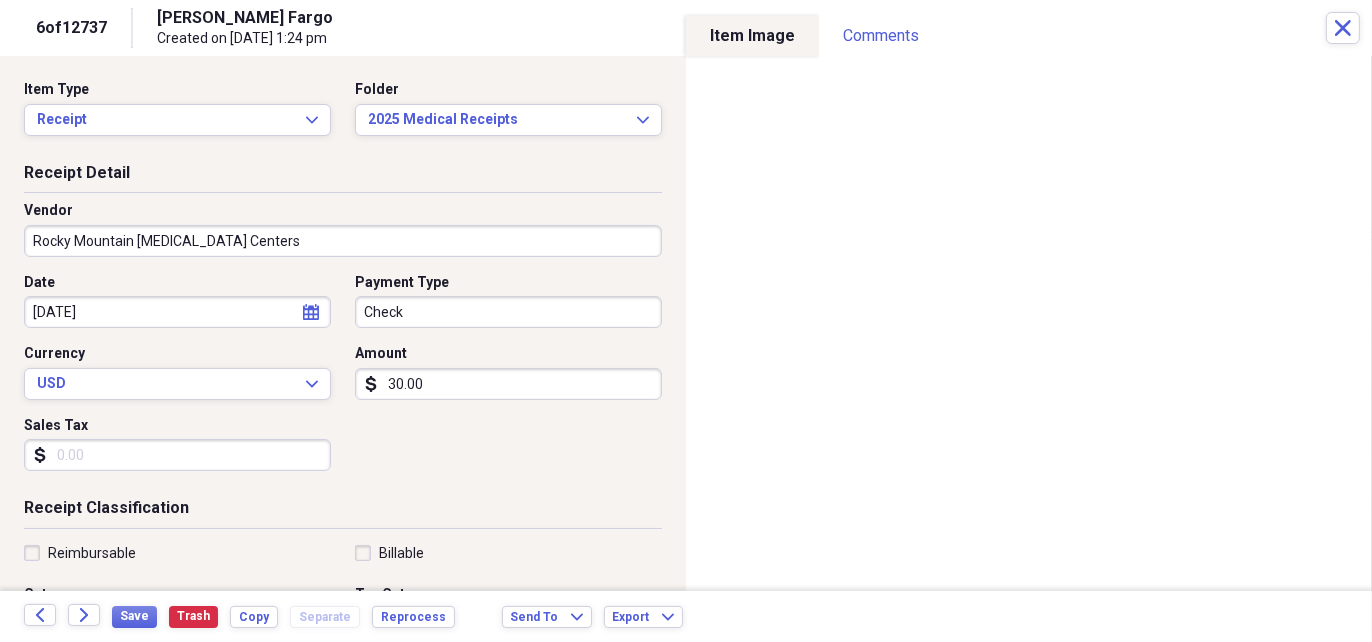 scroll, scrollTop: 200, scrollLeft: 0, axis: vertical 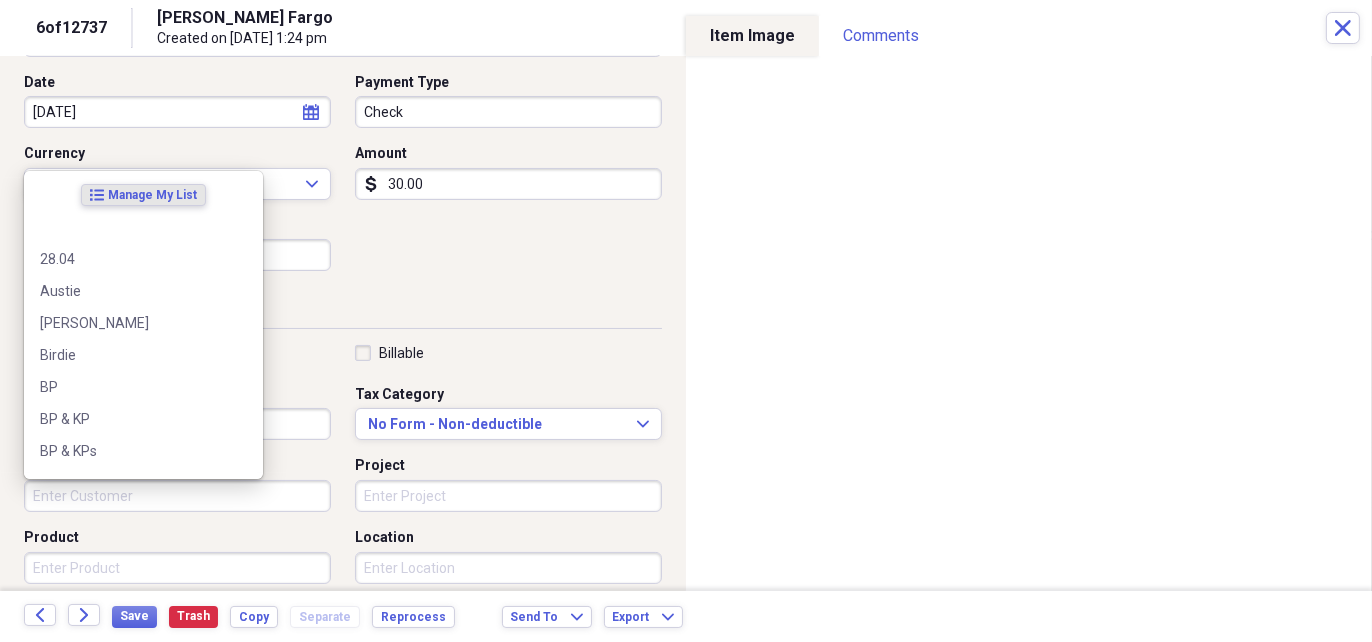 click on "Customer" at bounding box center [177, 496] 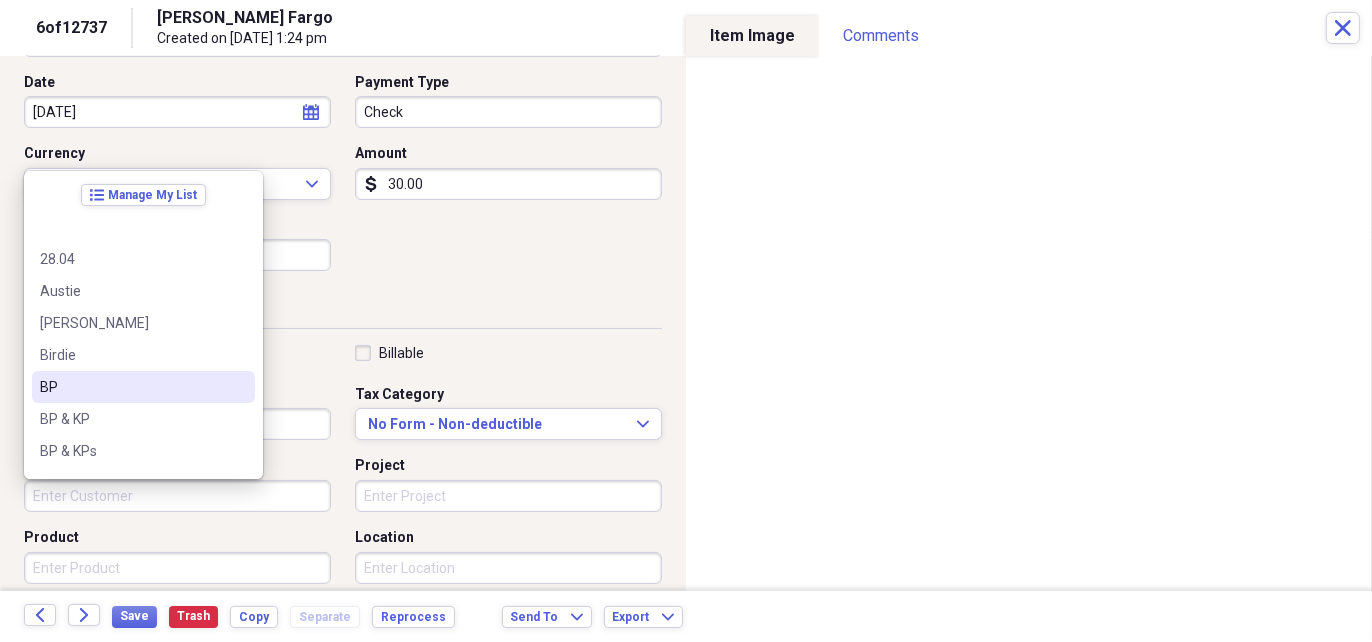 click on "BP" at bounding box center (131, 387) 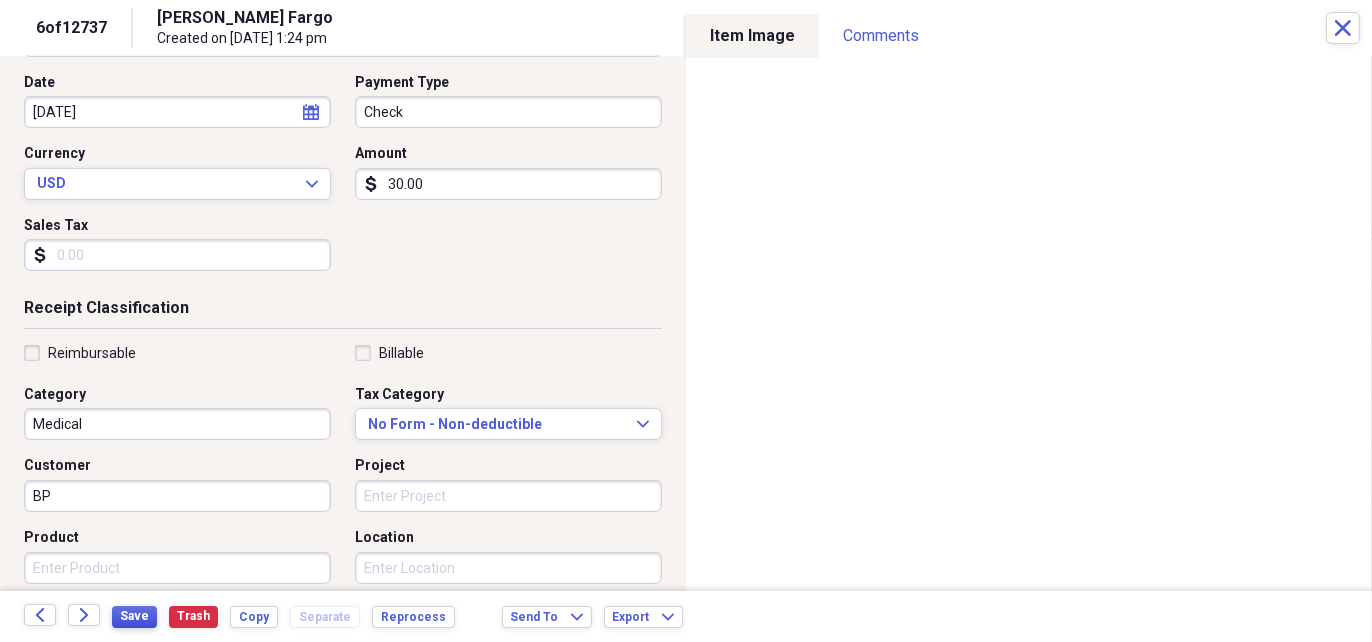 click on "Save" at bounding box center [134, 616] 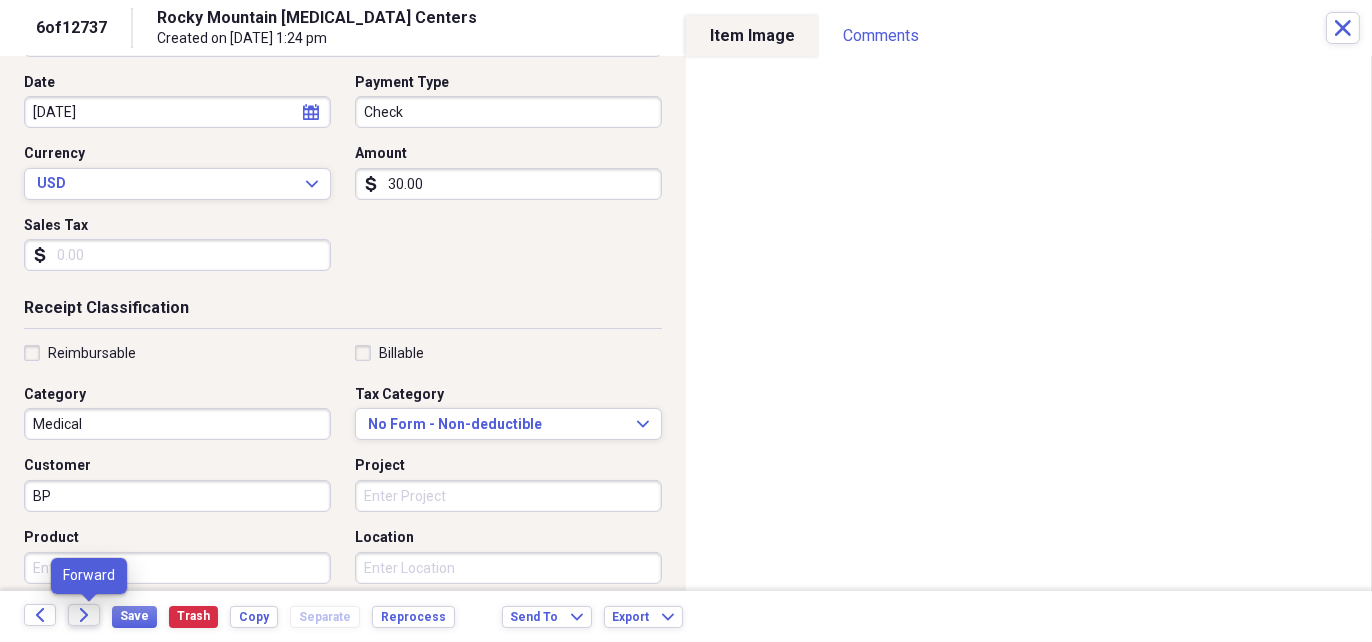 click 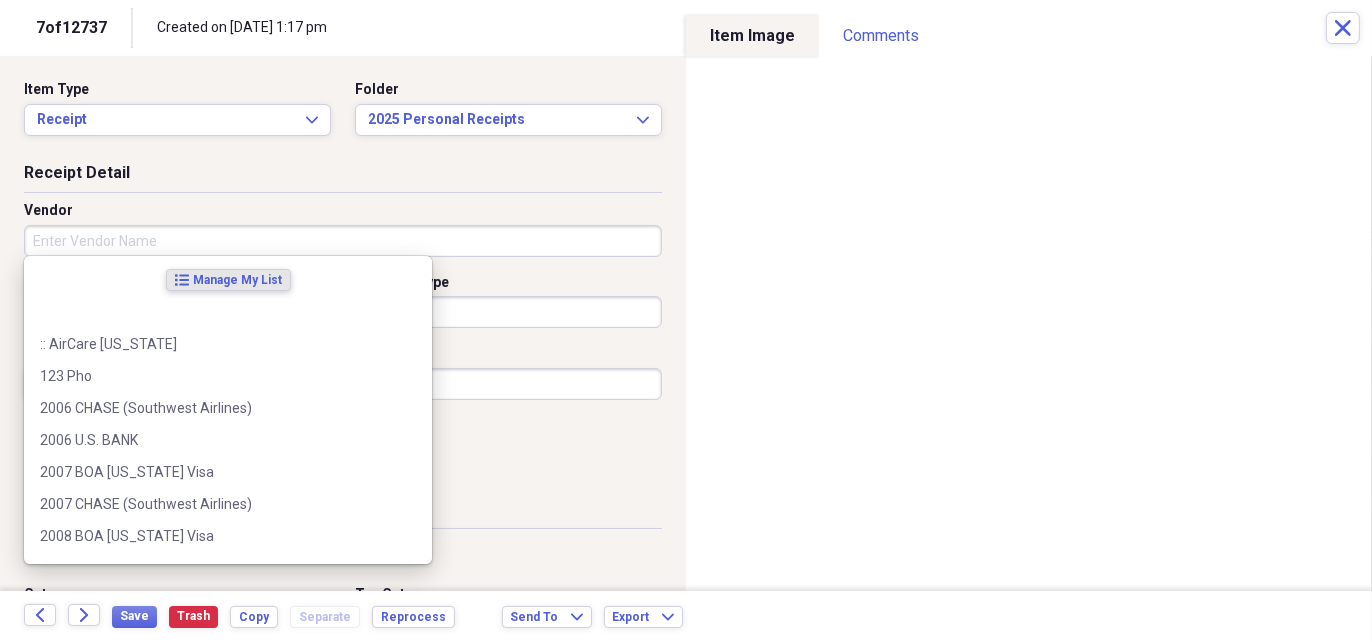 click on "Vendor" at bounding box center (343, 241) 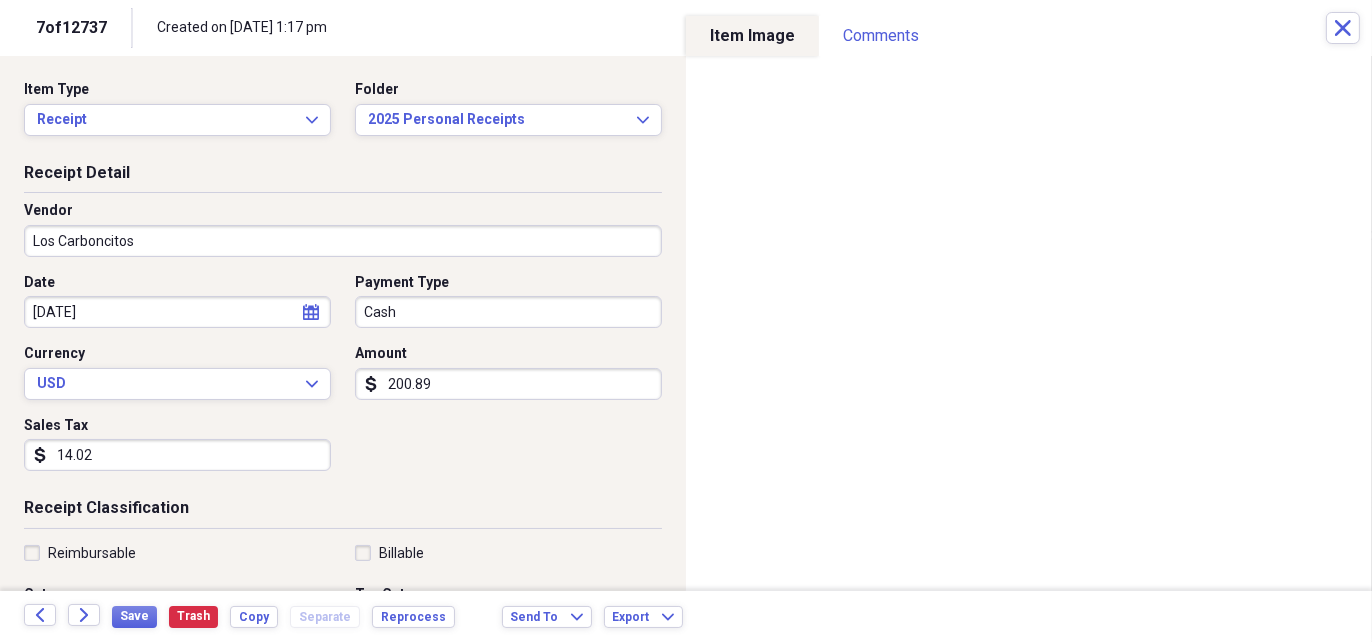 type on "Los Carboncitos" 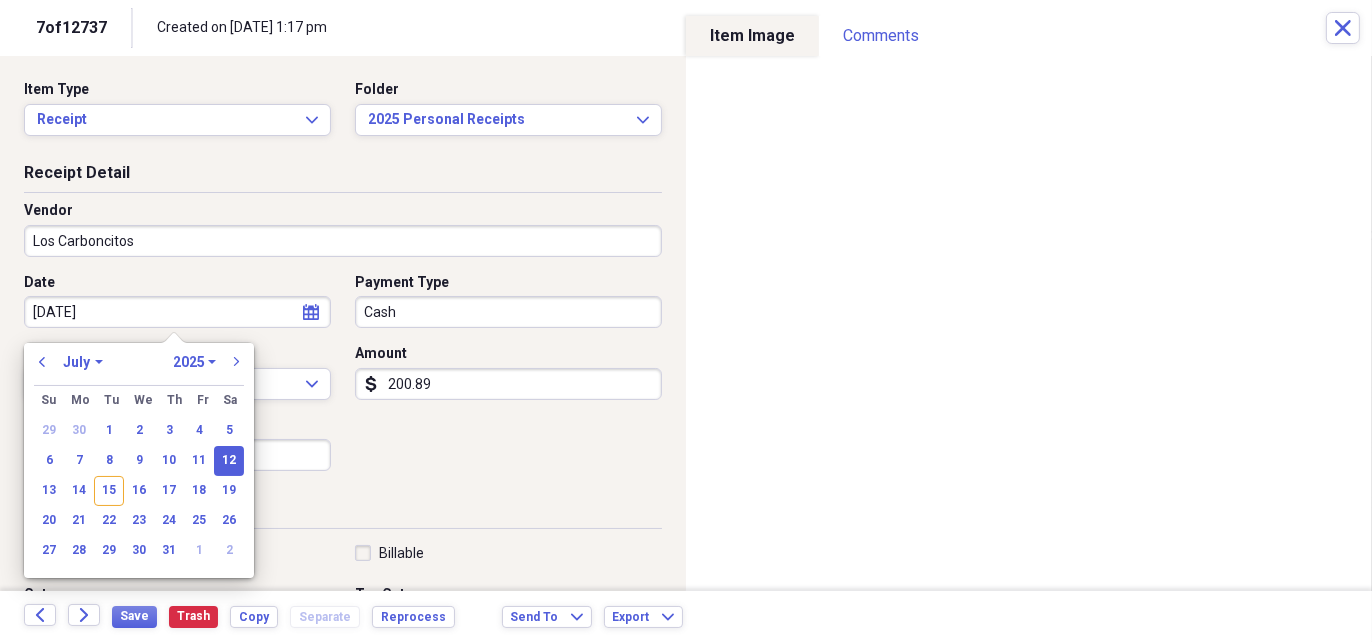 click on "[DATE]" at bounding box center (177, 312) 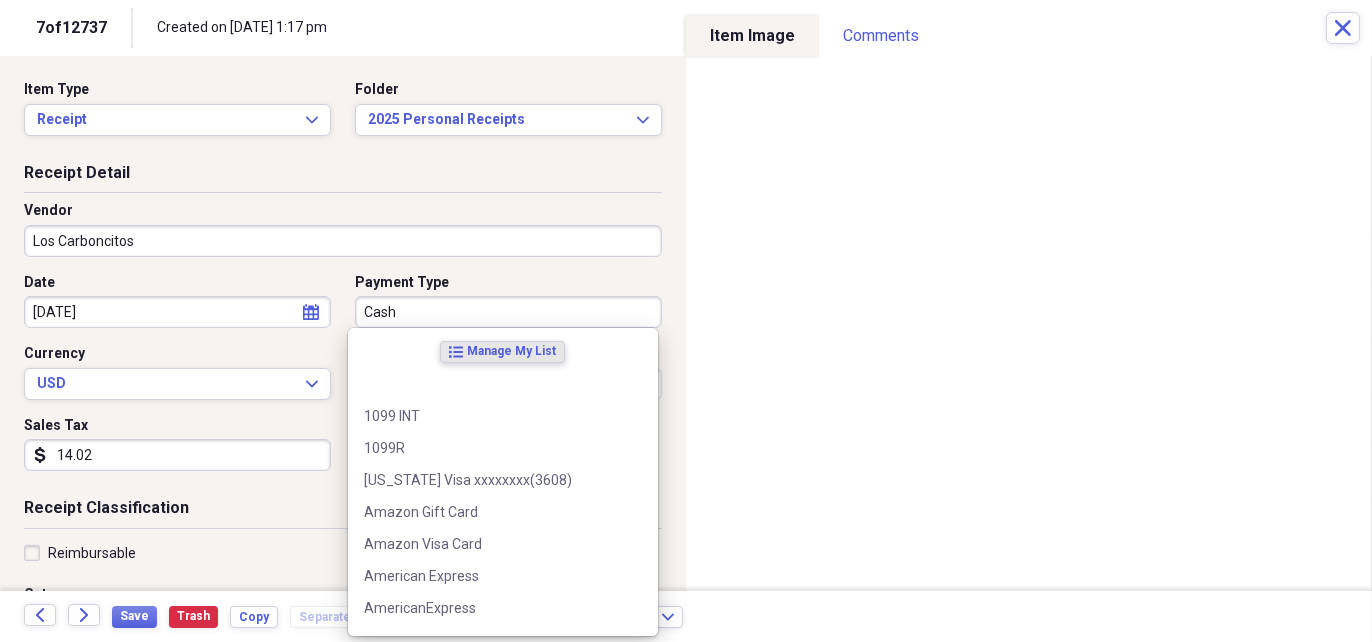 click on "Cash" at bounding box center [508, 312] 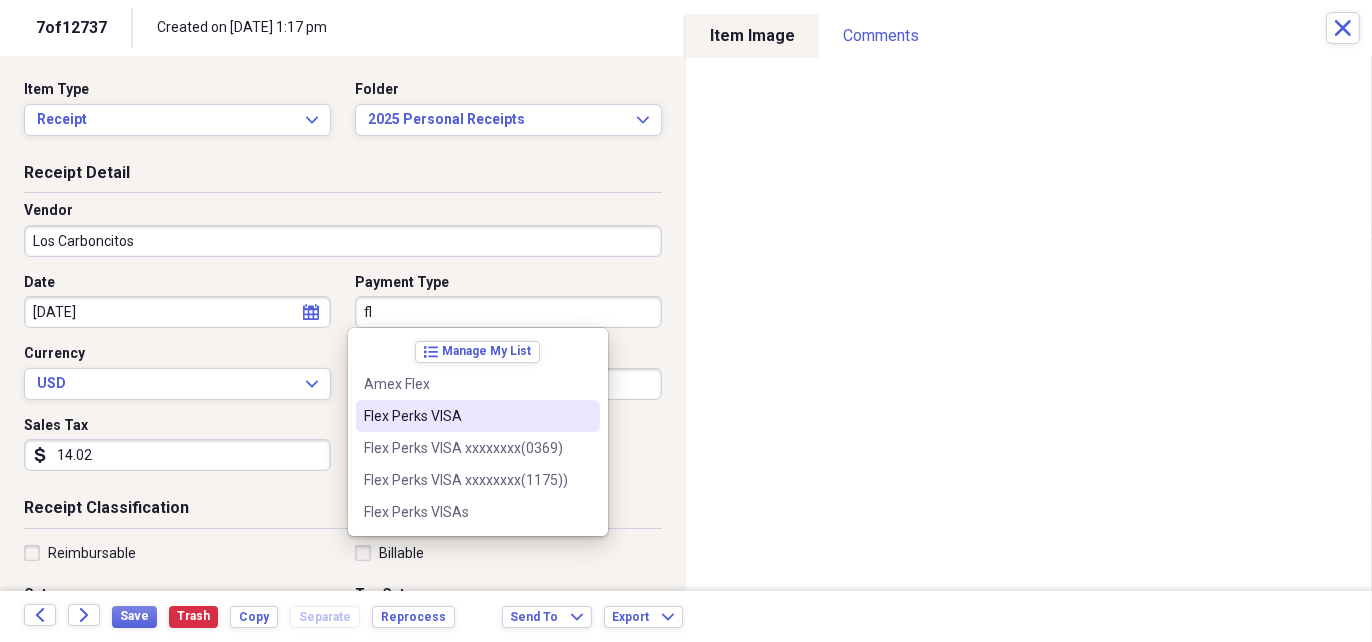 click on "Flex Perks VISA" at bounding box center (466, 416) 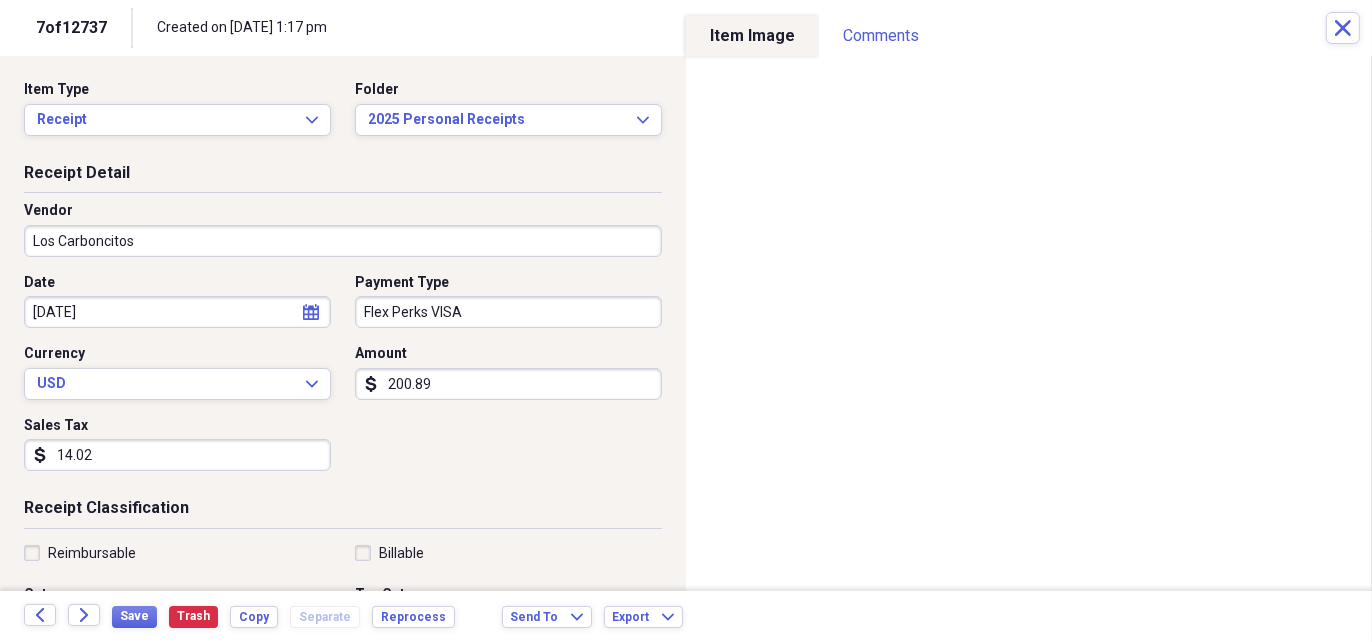 click on "200.89" at bounding box center (508, 384) 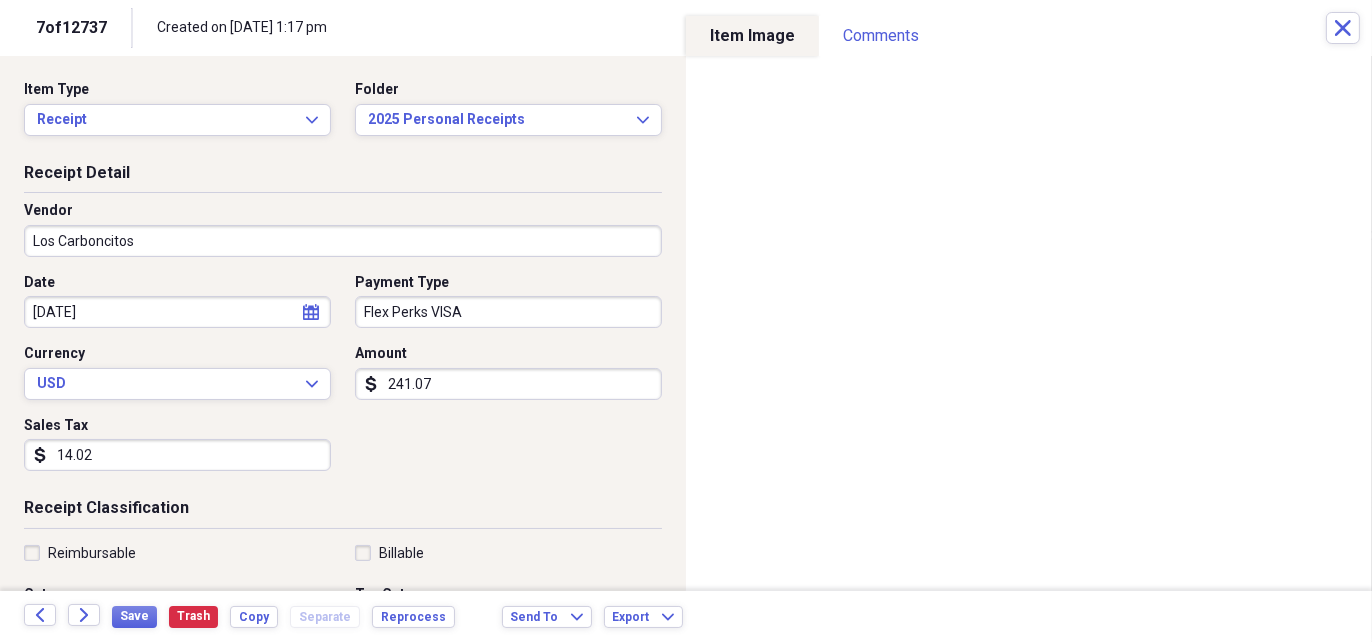scroll, scrollTop: 200, scrollLeft: 0, axis: vertical 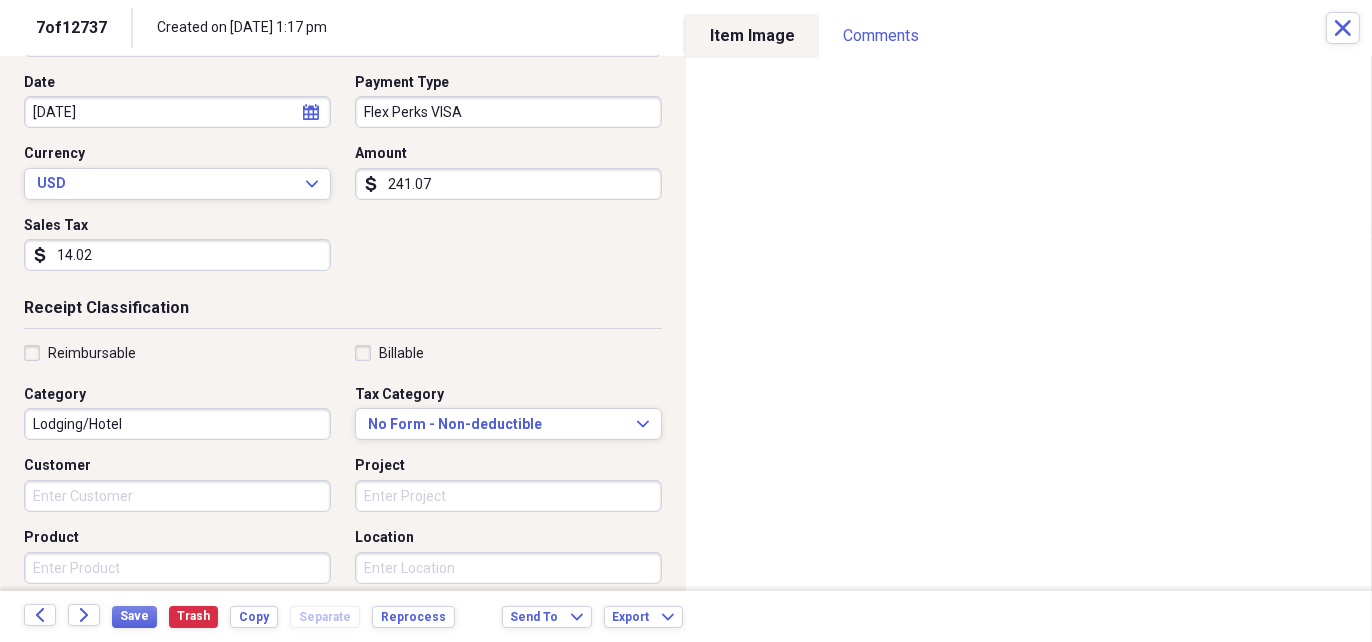 type on "241.07" 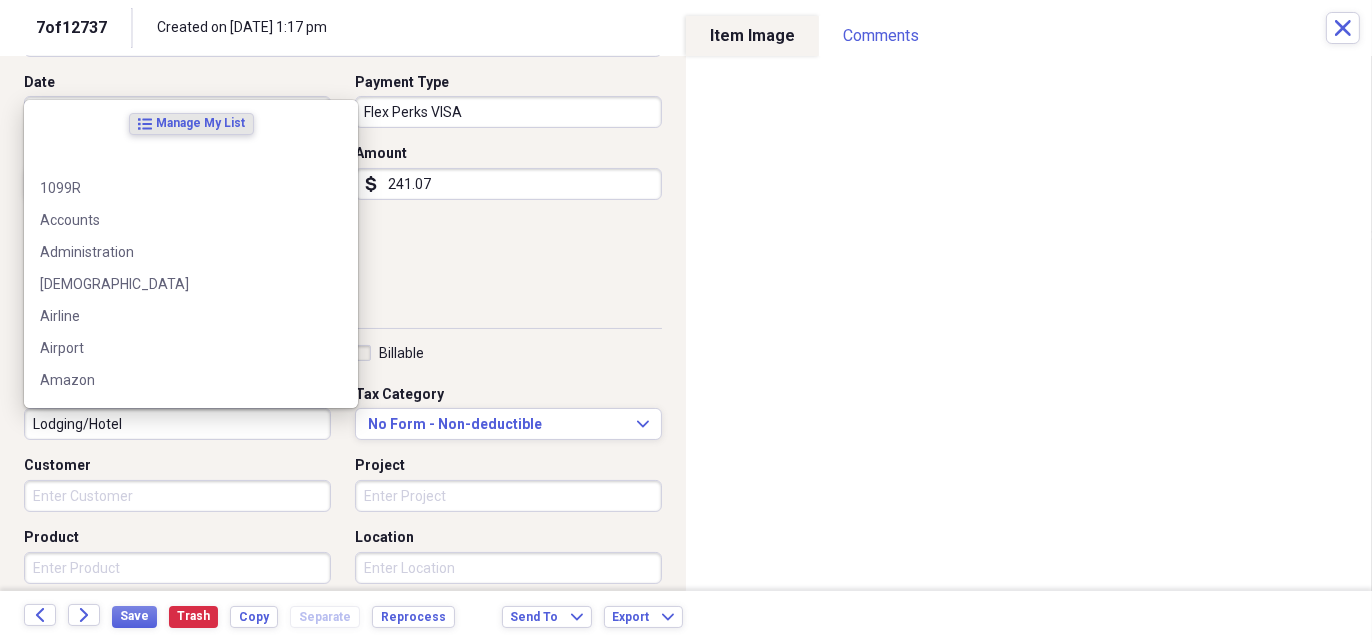 click on "Lodging/Hotel" at bounding box center (177, 424) 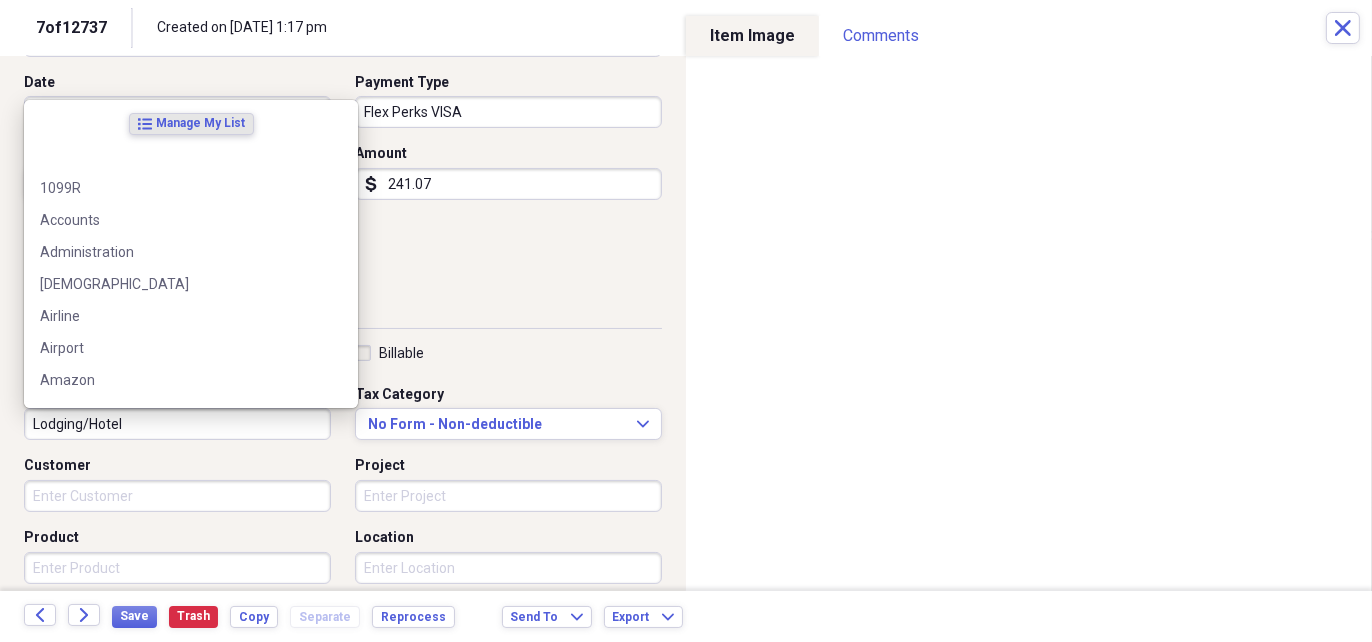 type on "m" 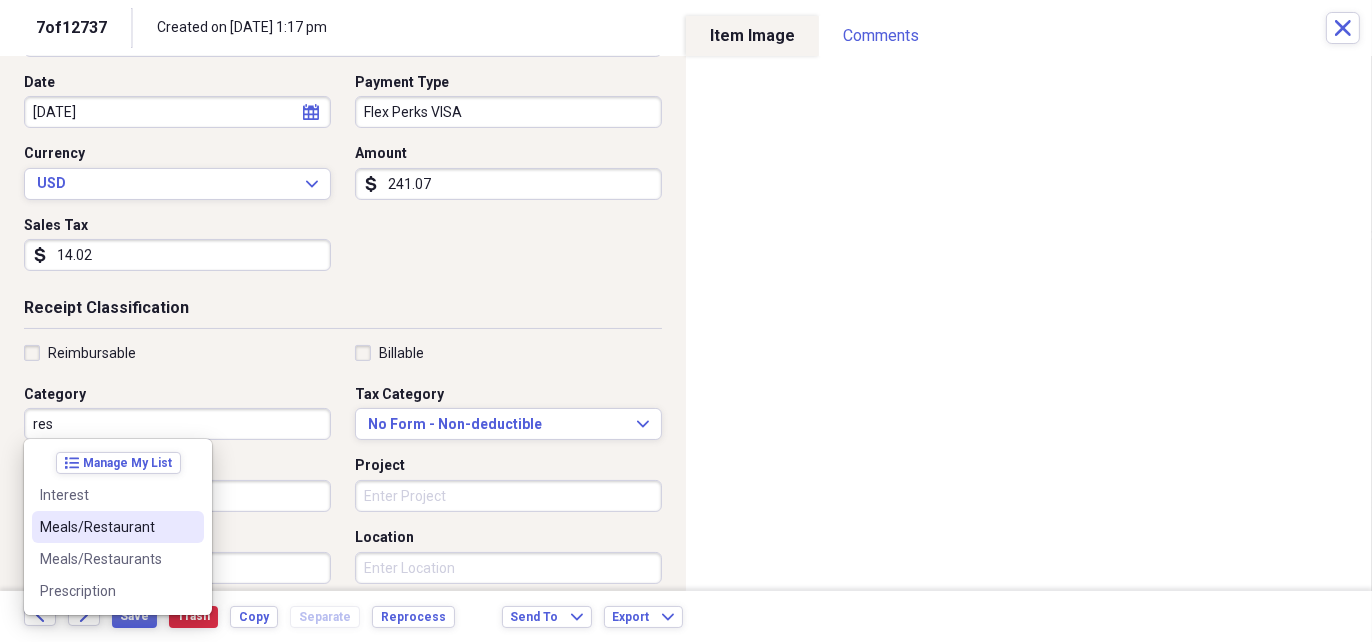 click on "Meals/Restaurant" at bounding box center [106, 527] 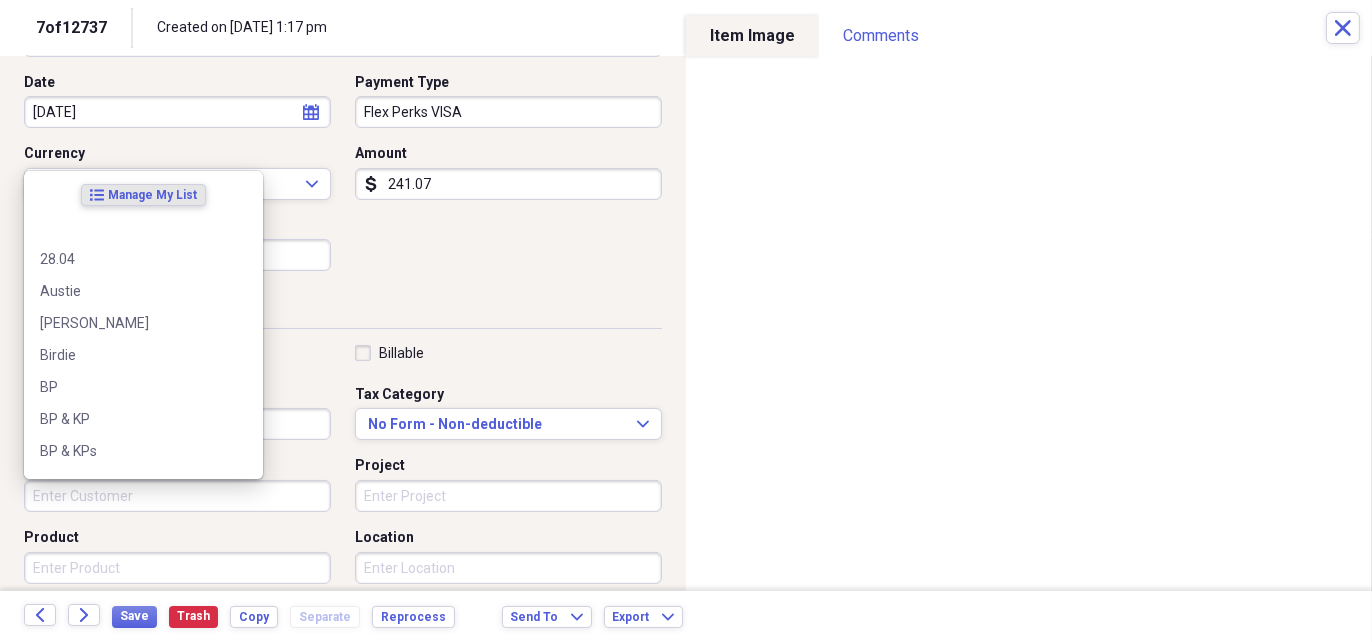 click on "Customer" at bounding box center (177, 496) 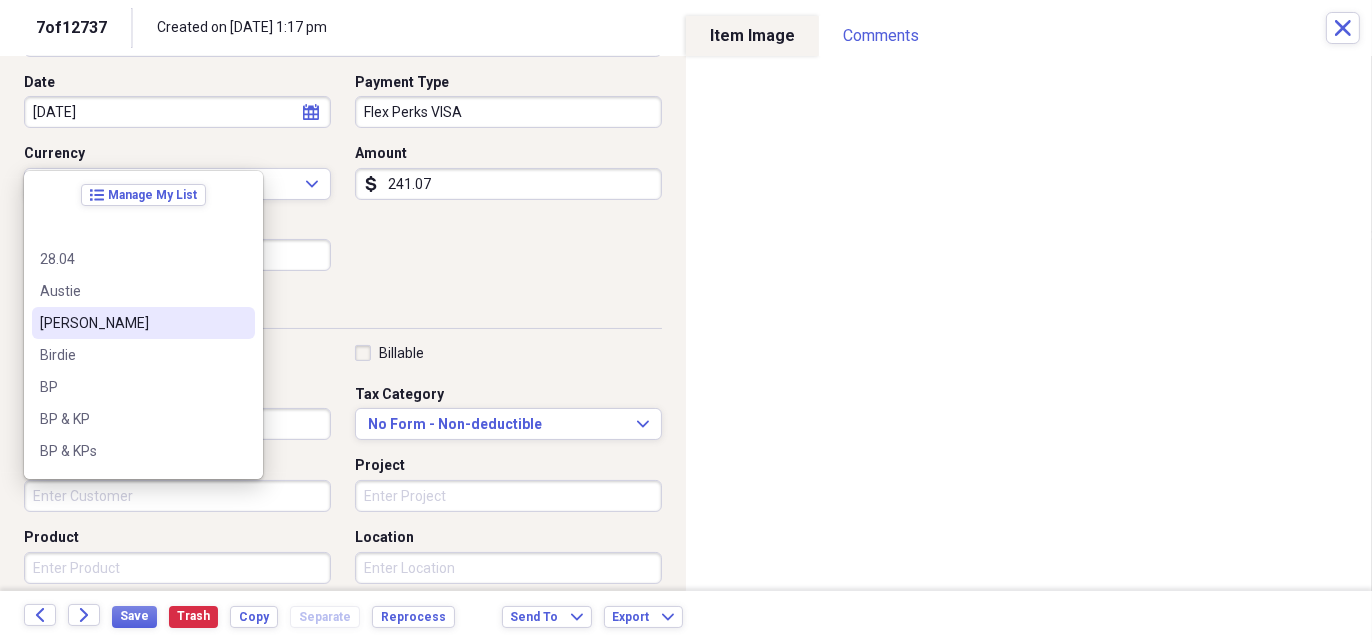 scroll, scrollTop: 262, scrollLeft: 0, axis: vertical 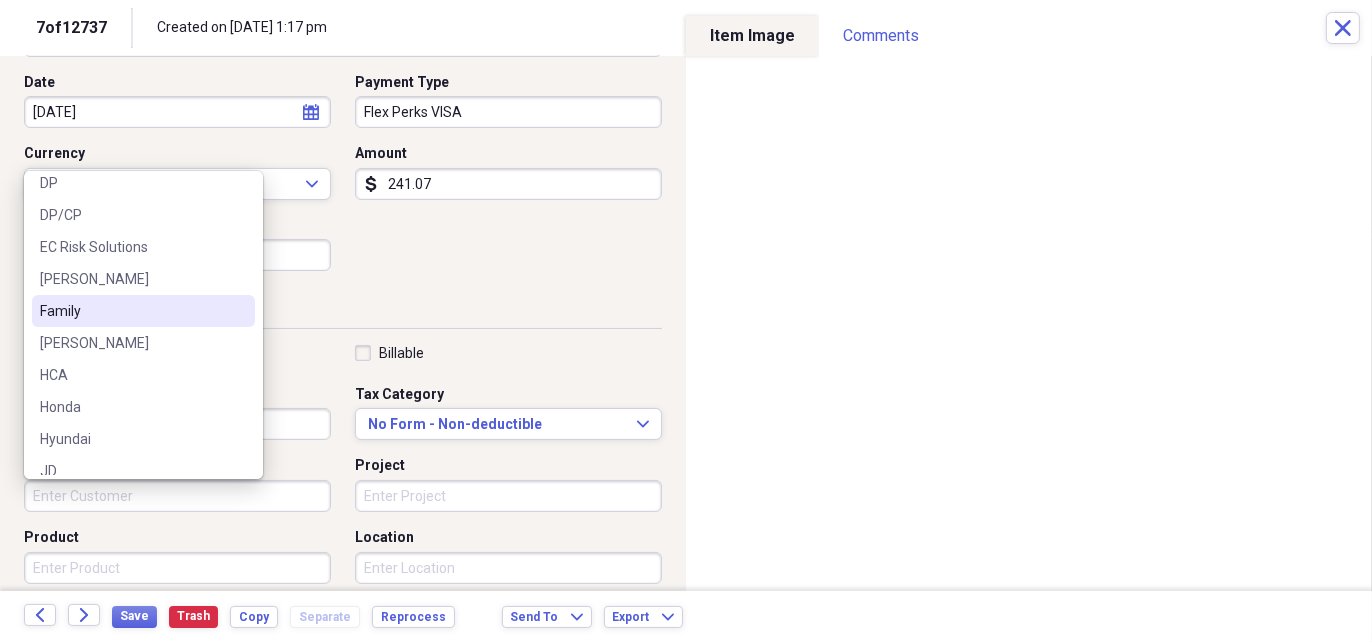 click on "Family" at bounding box center [131, 311] 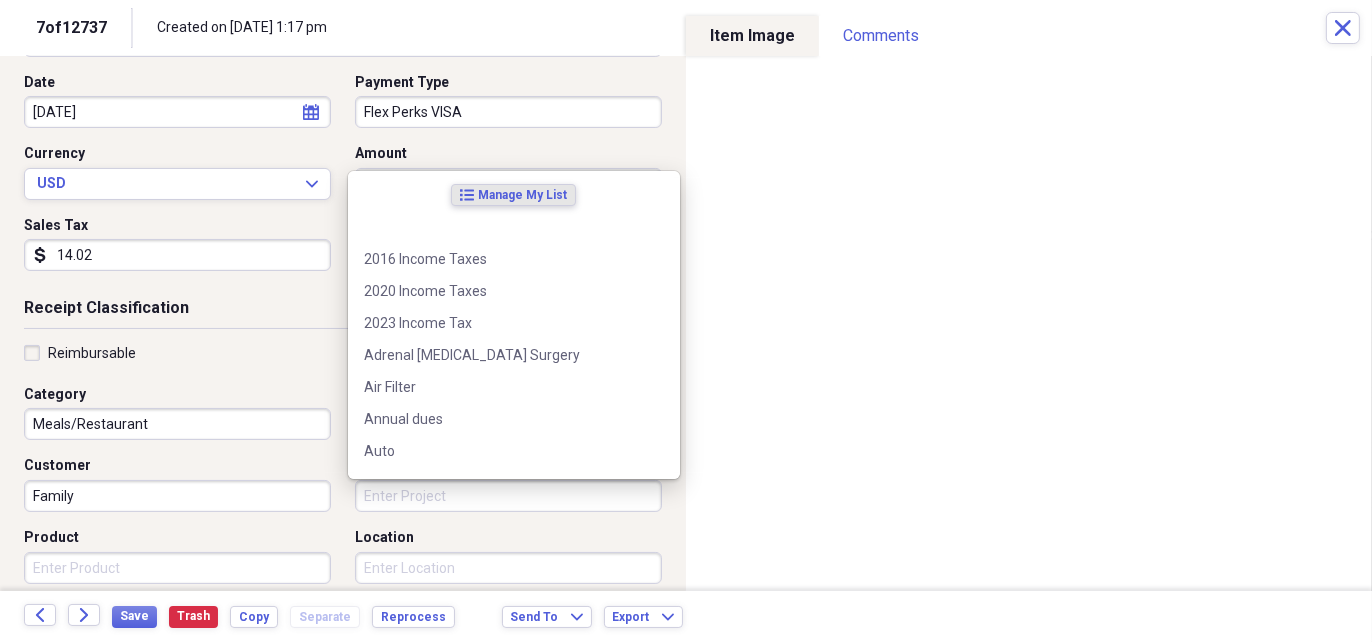 click on "Project" at bounding box center (508, 496) 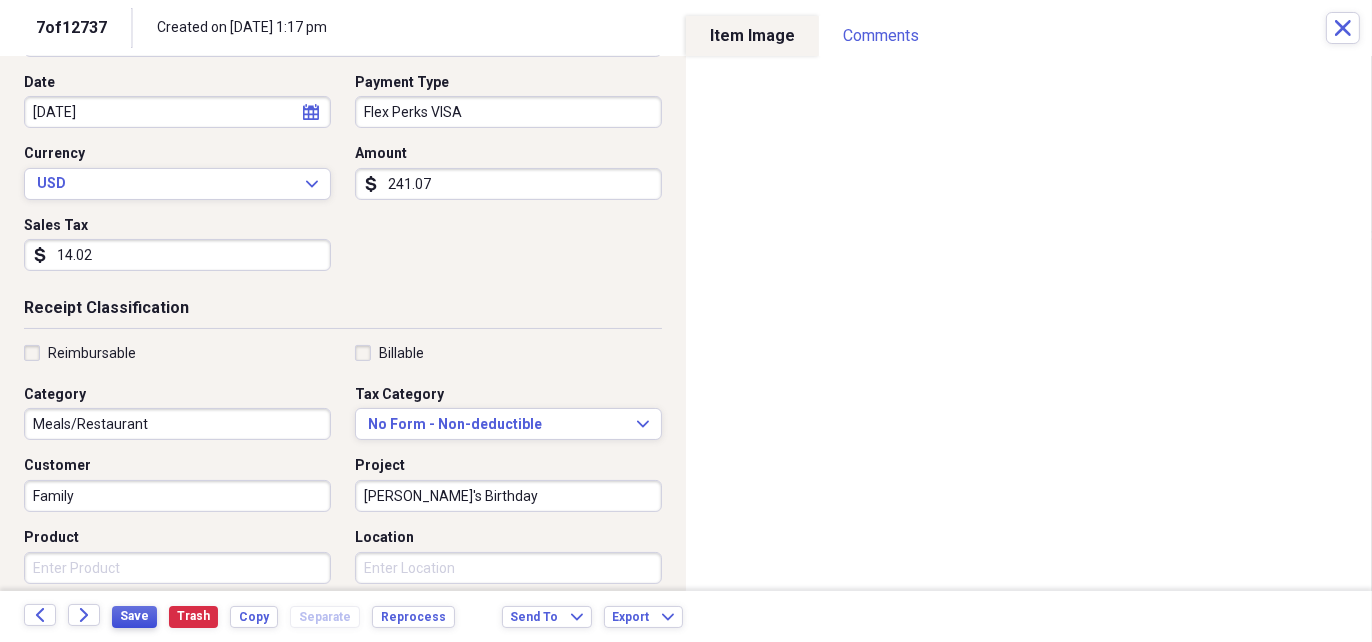 type on "[PERSON_NAME]'s Birthday" 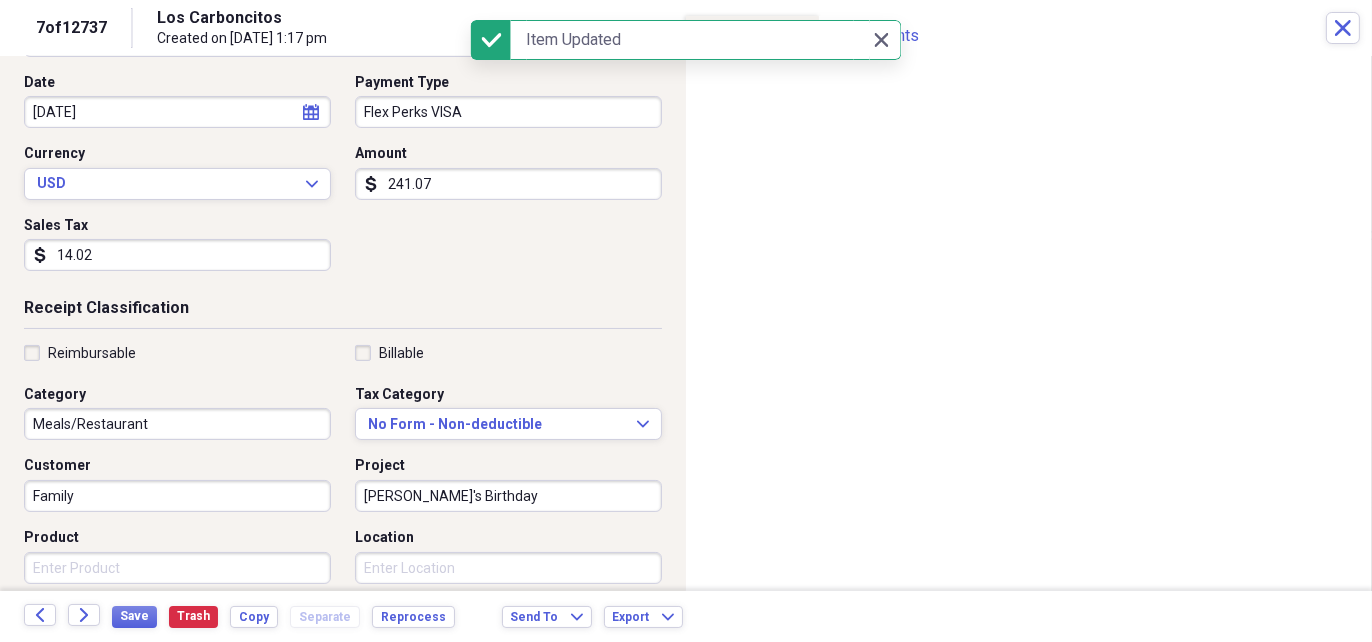 click on "Product" at bounding box center (177, 568) 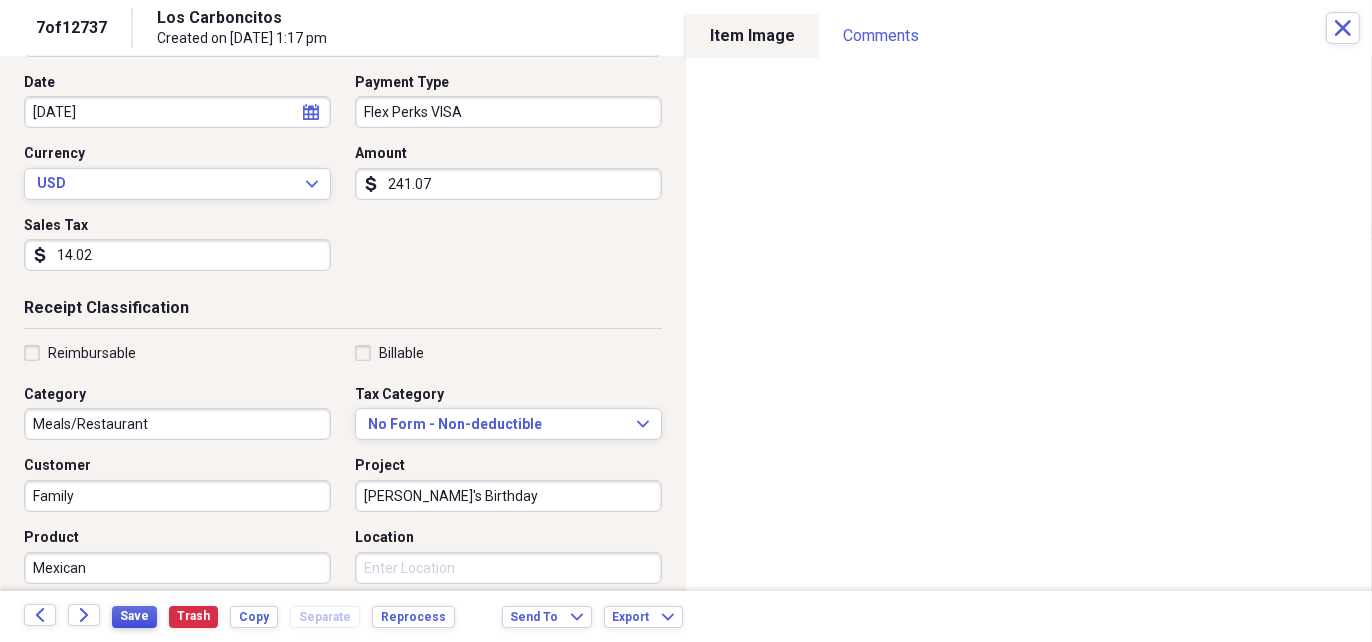 type on "Mexican" 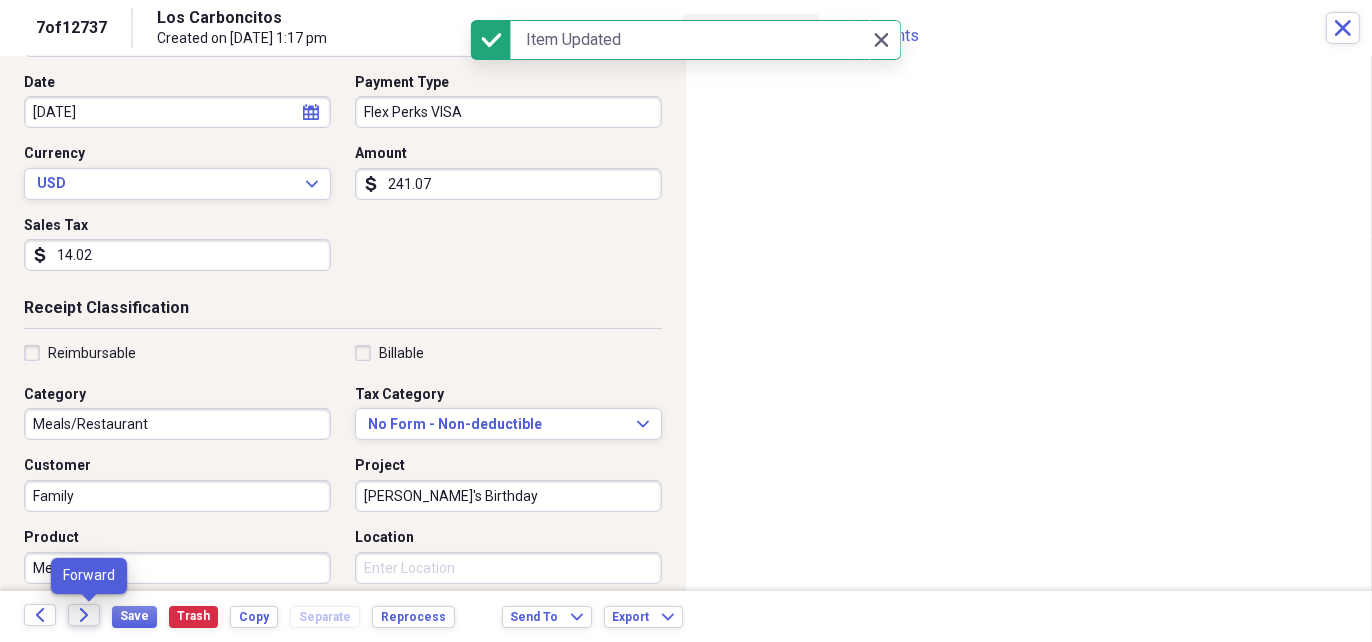 click on "Forward" 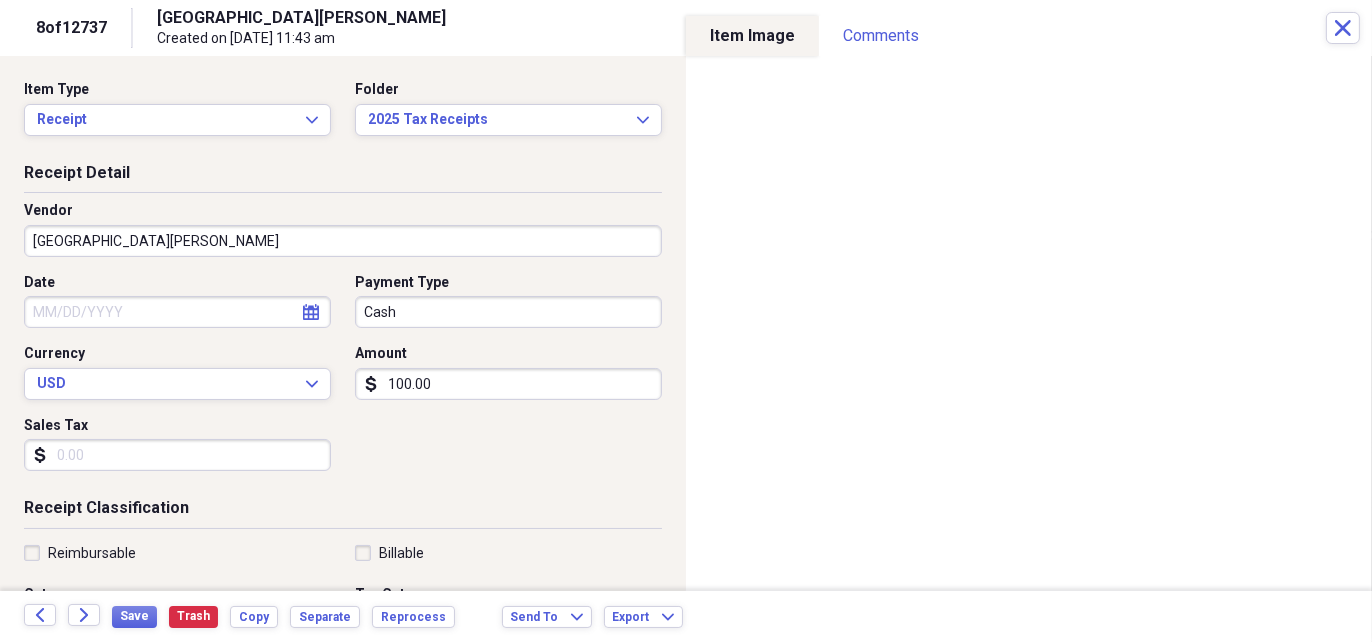 click 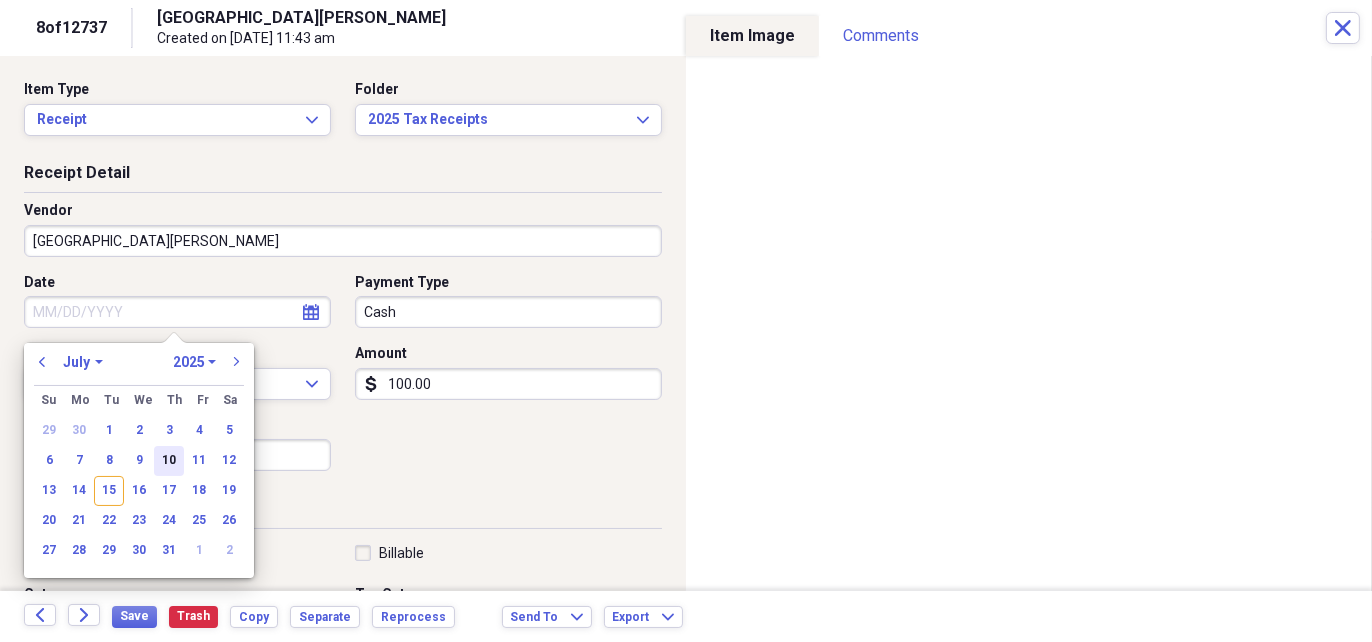 click on "10" at bounding box center [169, 461] 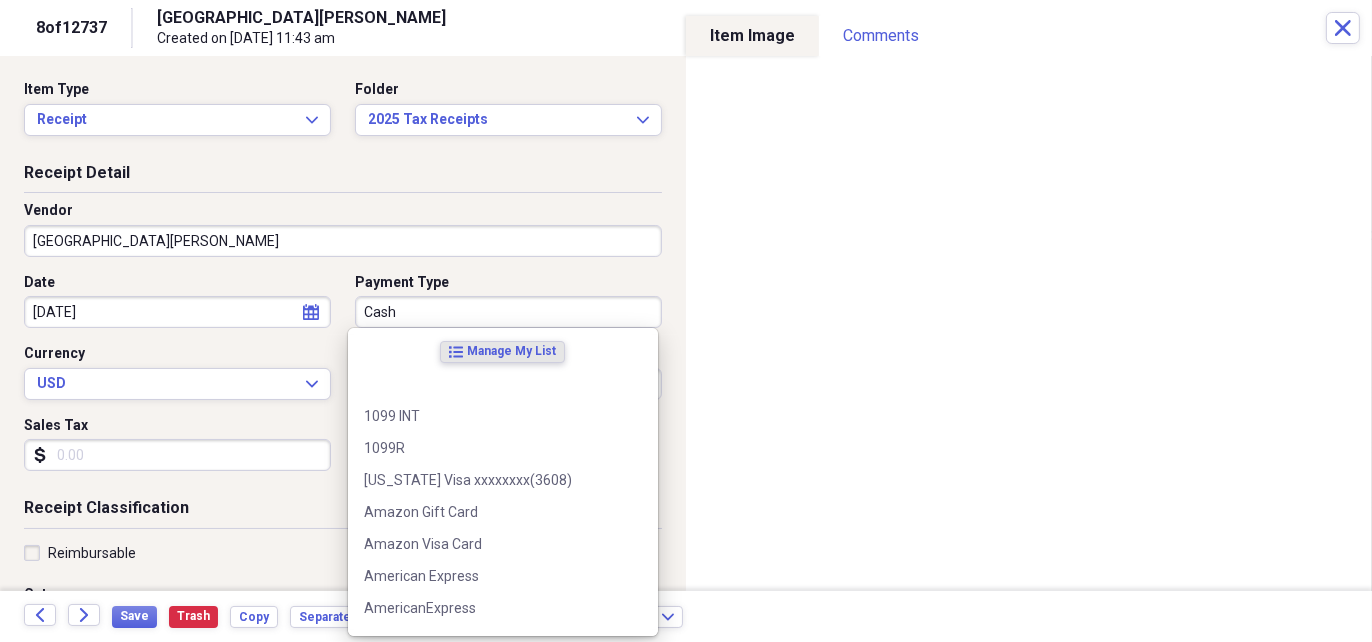 click on "Cash" at bounding box center (508, 312) 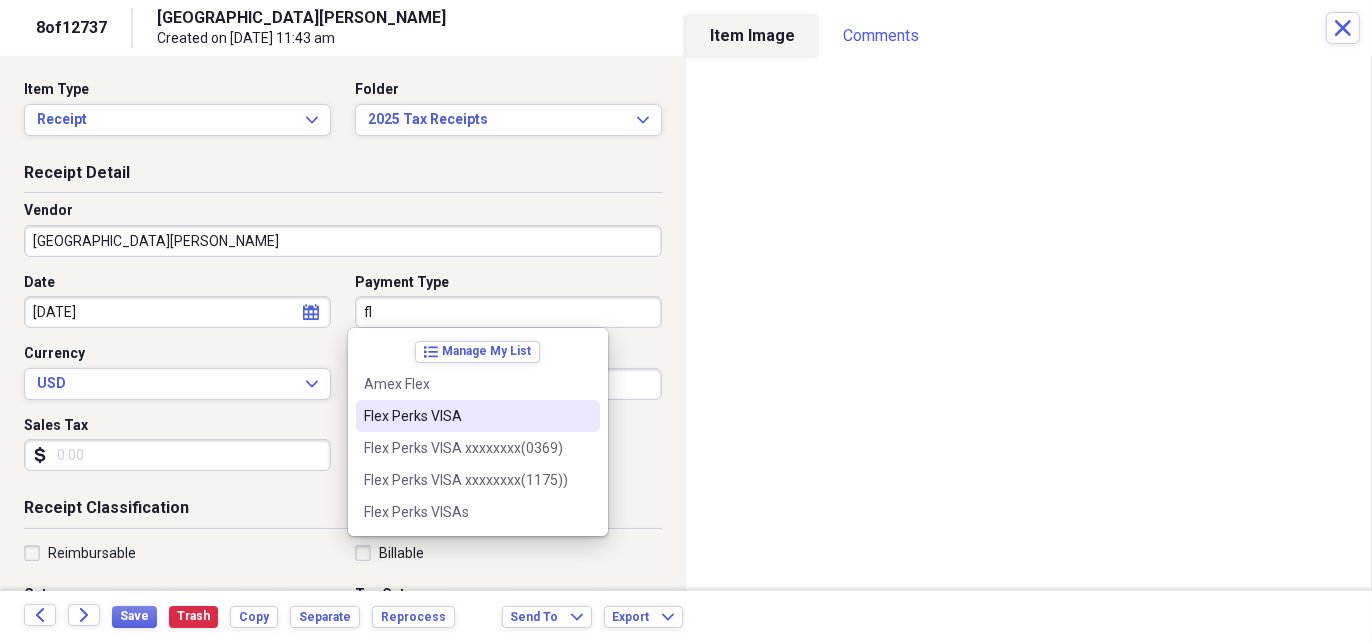click on "Flex Perks VISA" at bounding box center (466, 416) 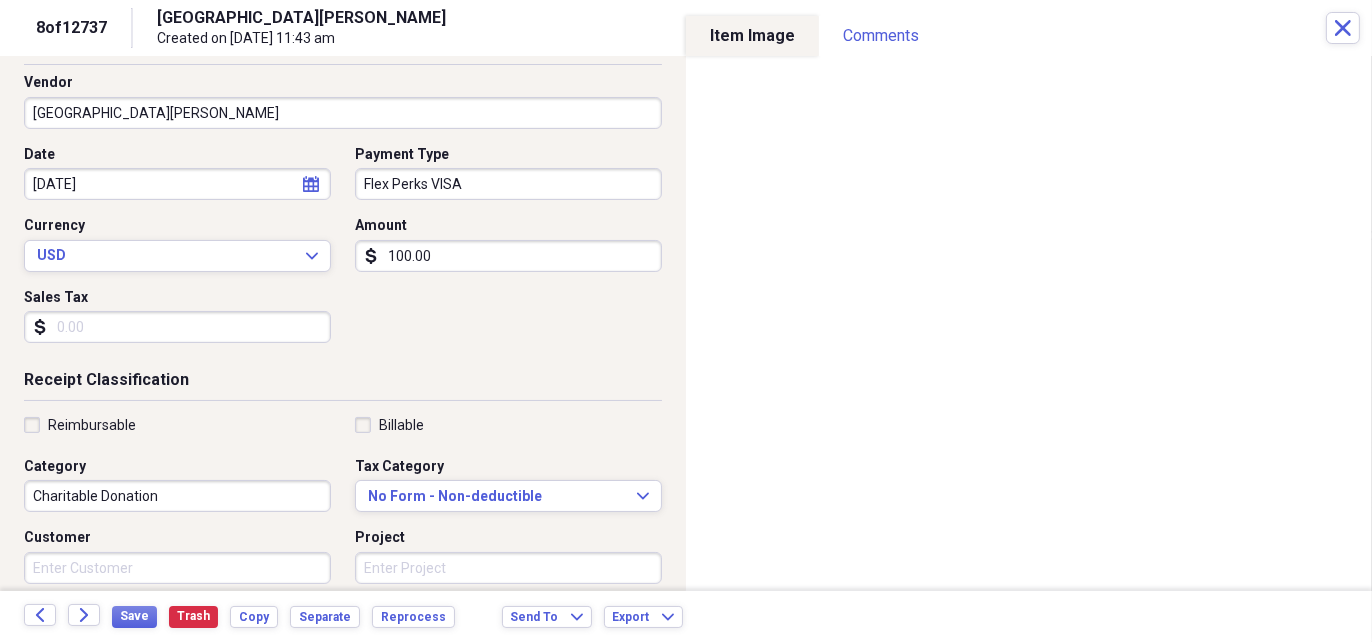scroll, scrollTop: 200, scrollLeft: 0, axis: vertical 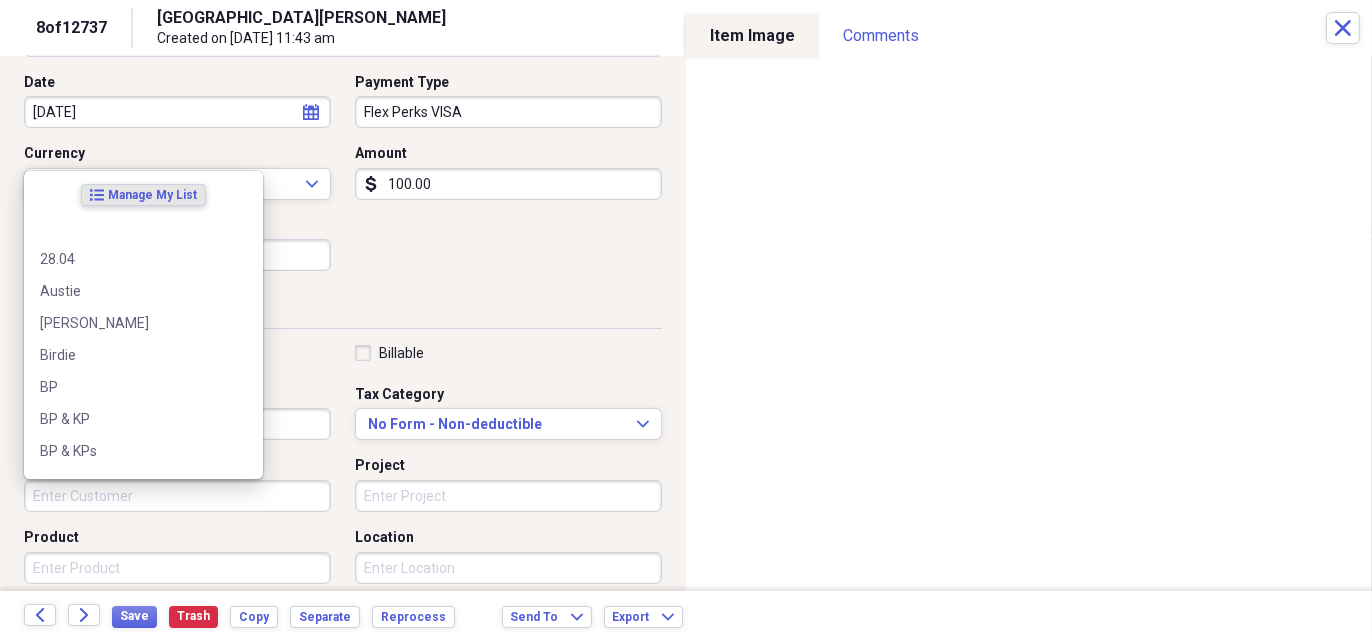 click on "Customer" at bounding box center (177, 496) 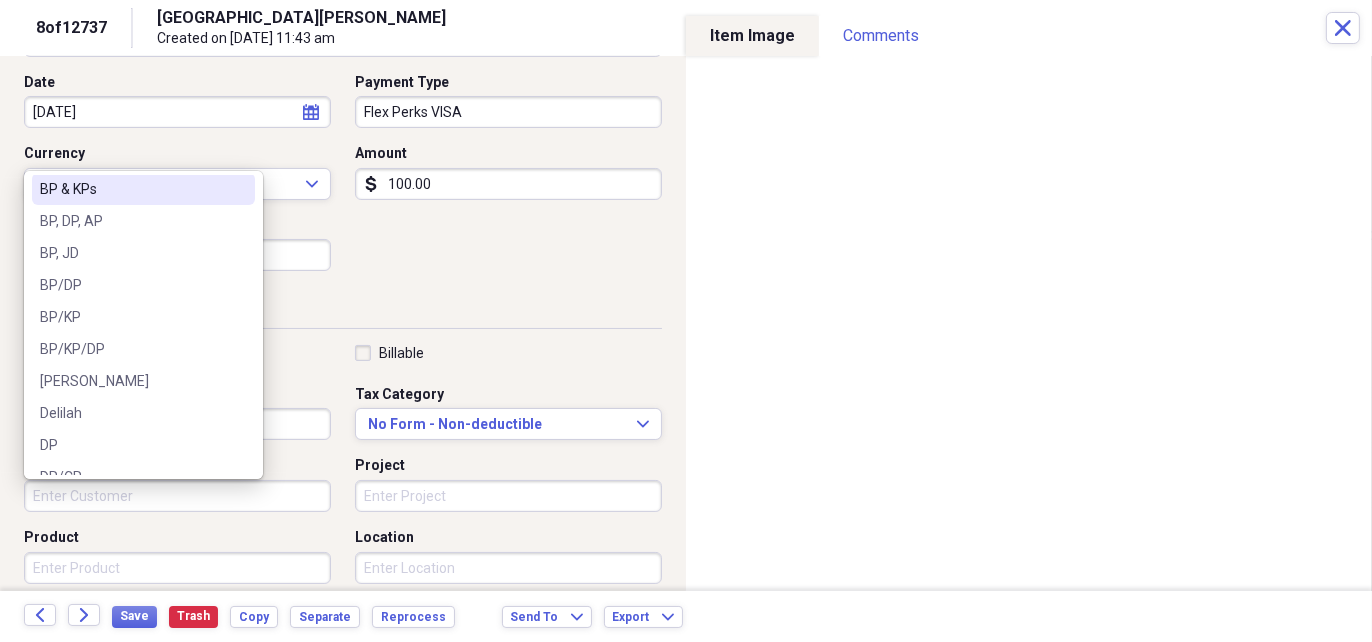 scroll, scrollTop: 524, scrollLeft: 0, axis: vertical 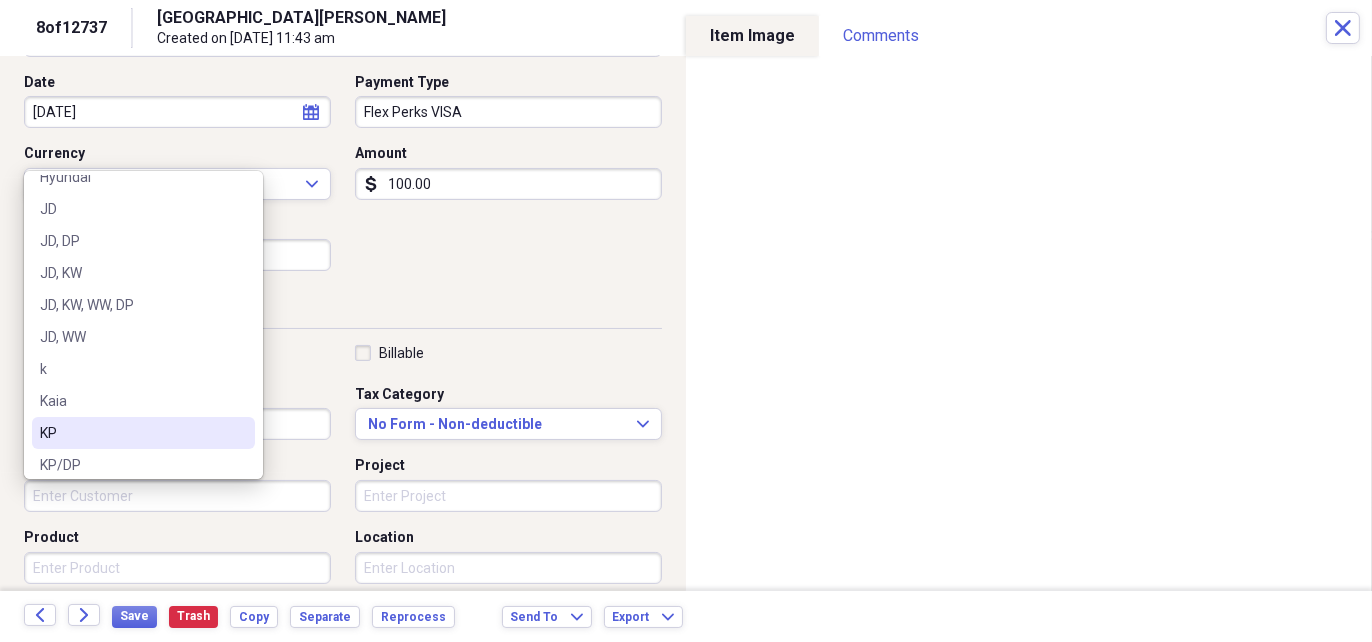click on "KP" at bounding box center [143, 433] 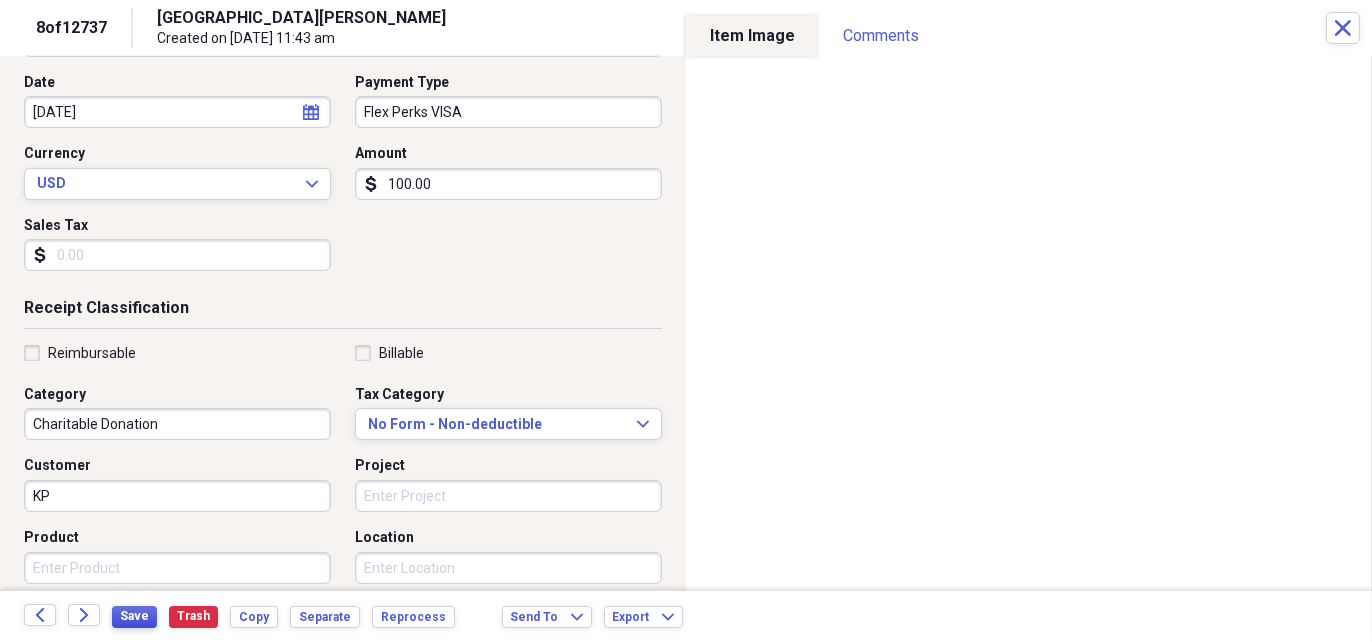 click on "Save" at bounding box center [134, 616] 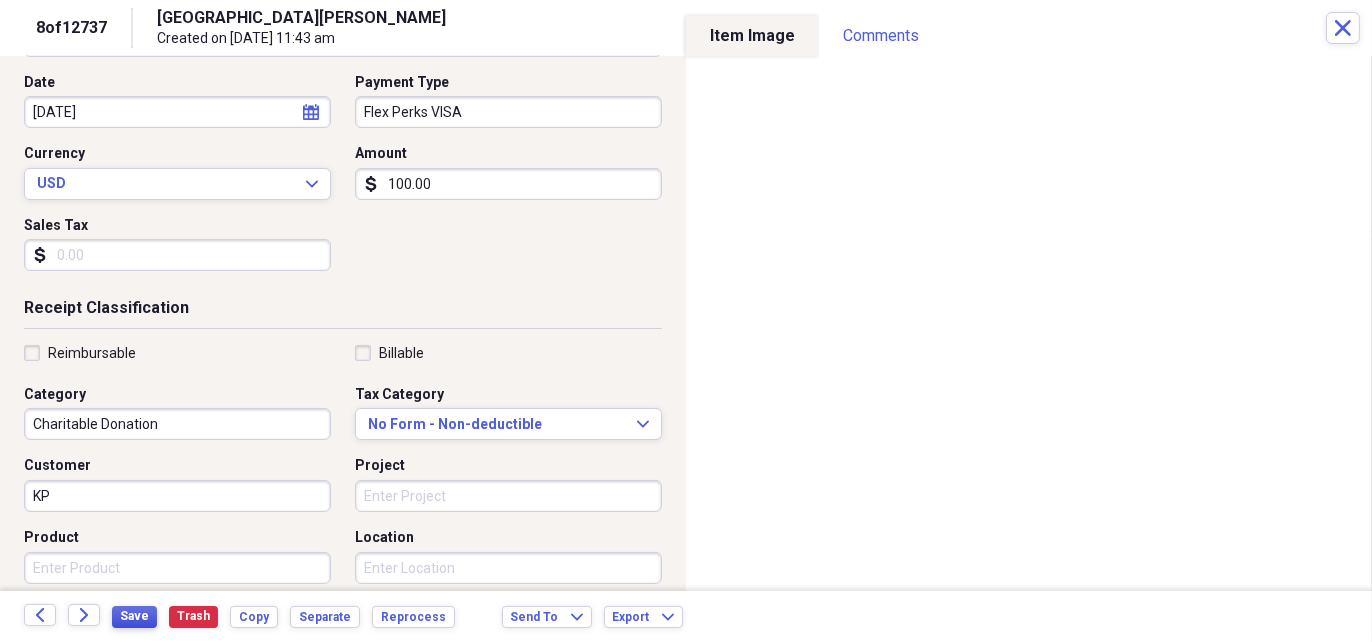 click on "Save" at bounding box center [134, 616] 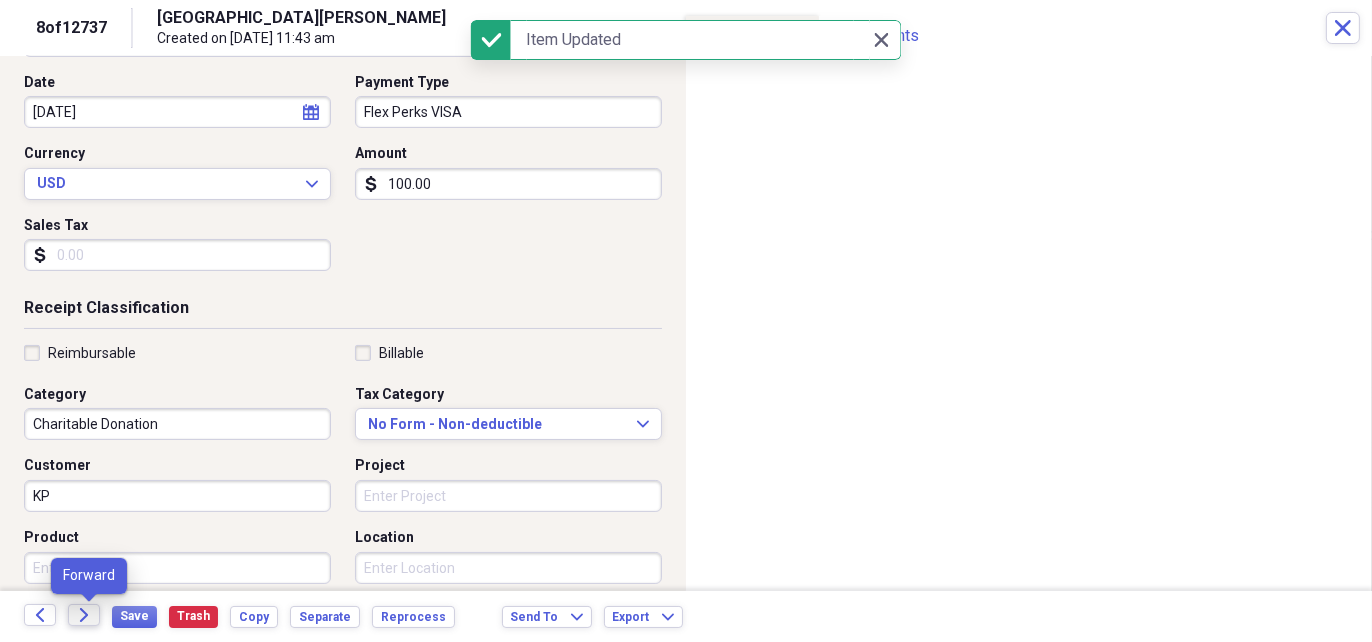 click on "Forward" 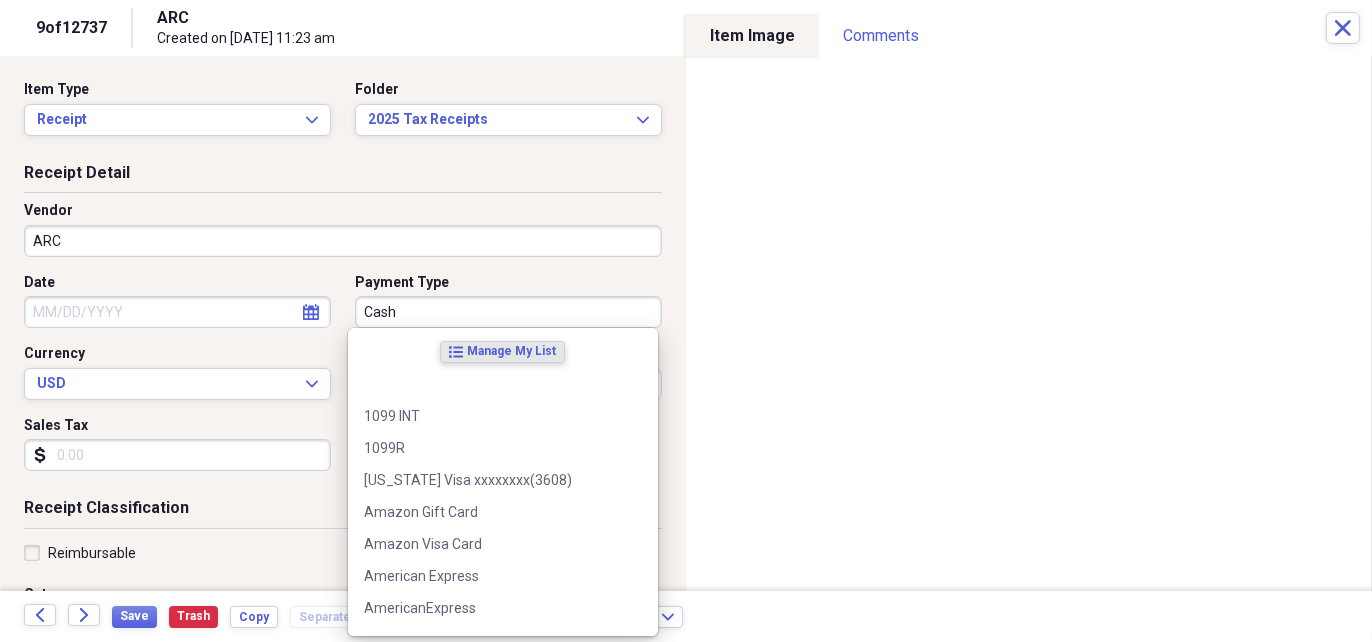 click on "Cash" at bounding box center [508, 312] 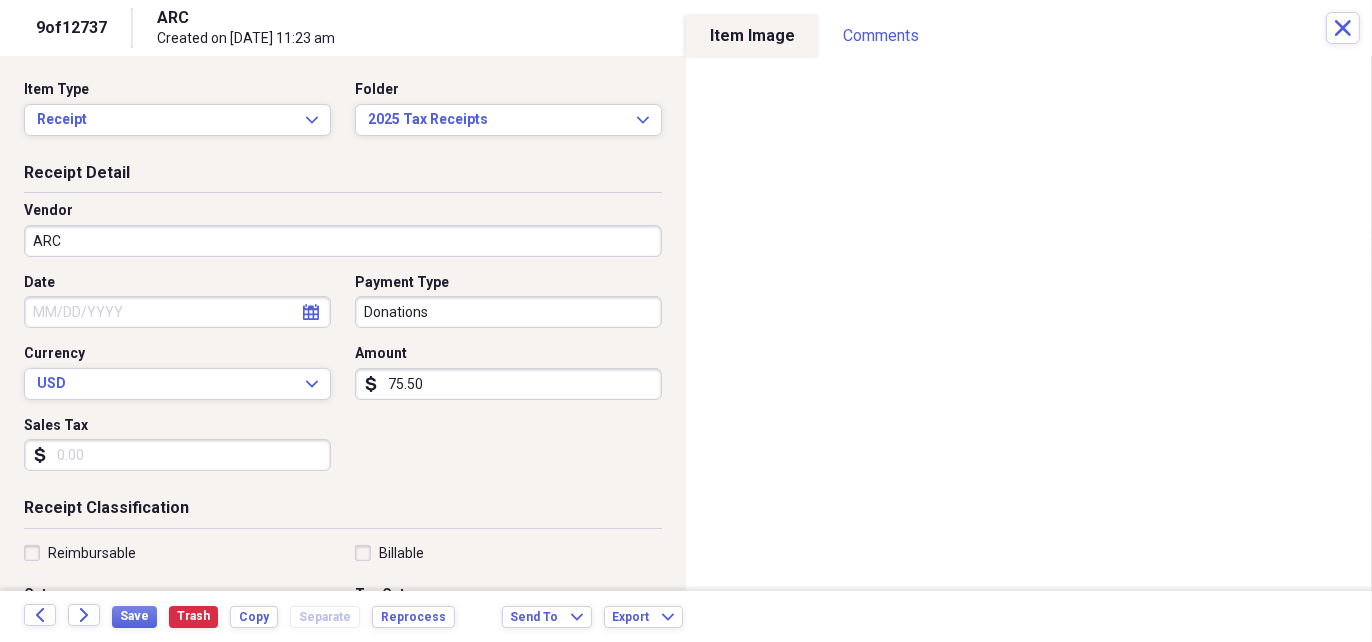 type on "Donations" 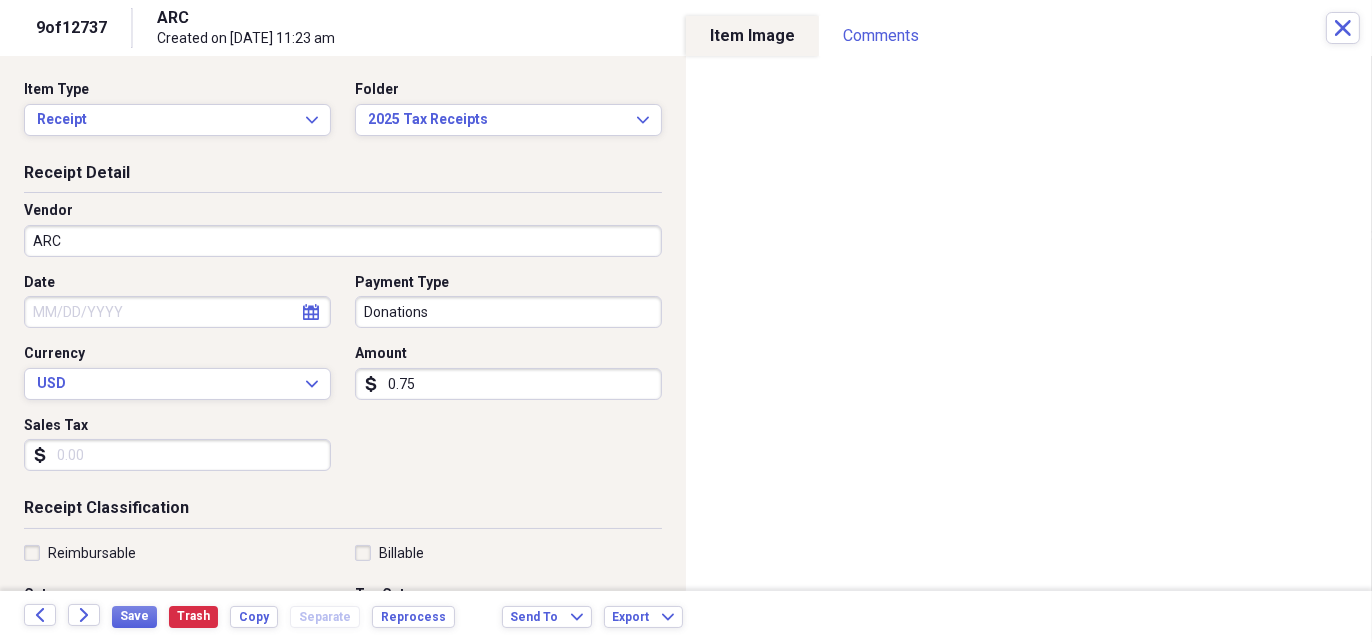 type on "0.07" 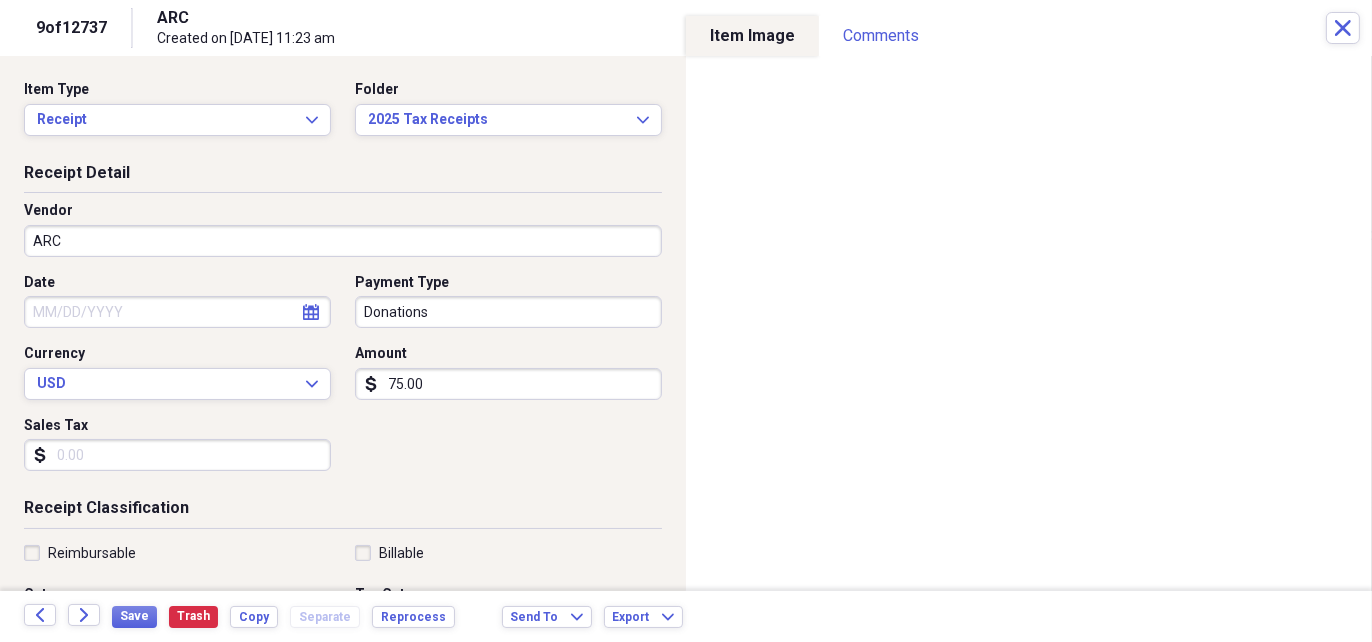 type on "75.00" 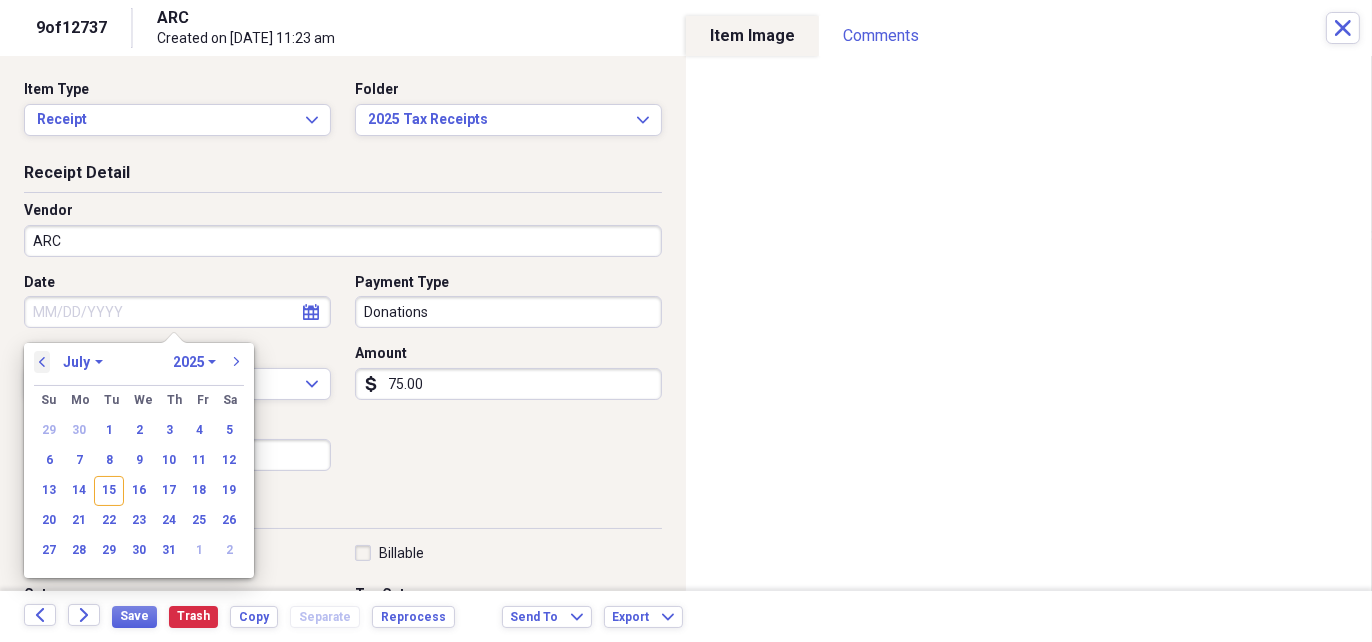 click on "previous" at bounding box center [42, 362] 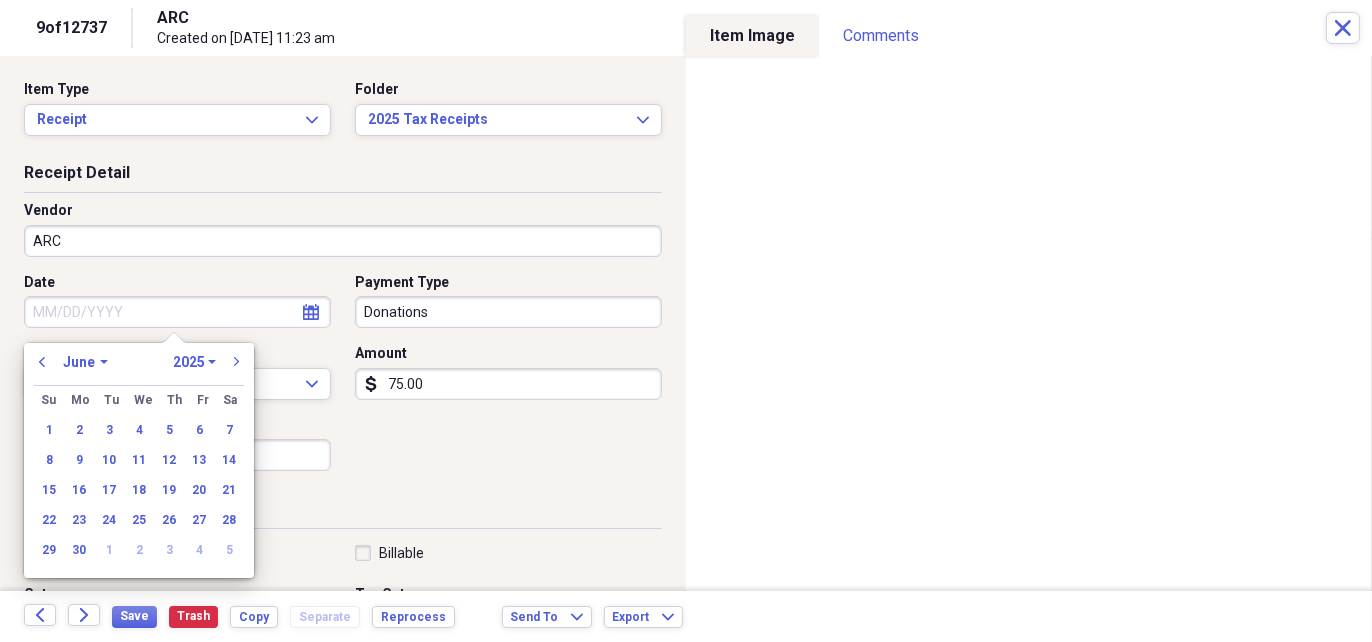click on "21" at bounding box center [229, 491] 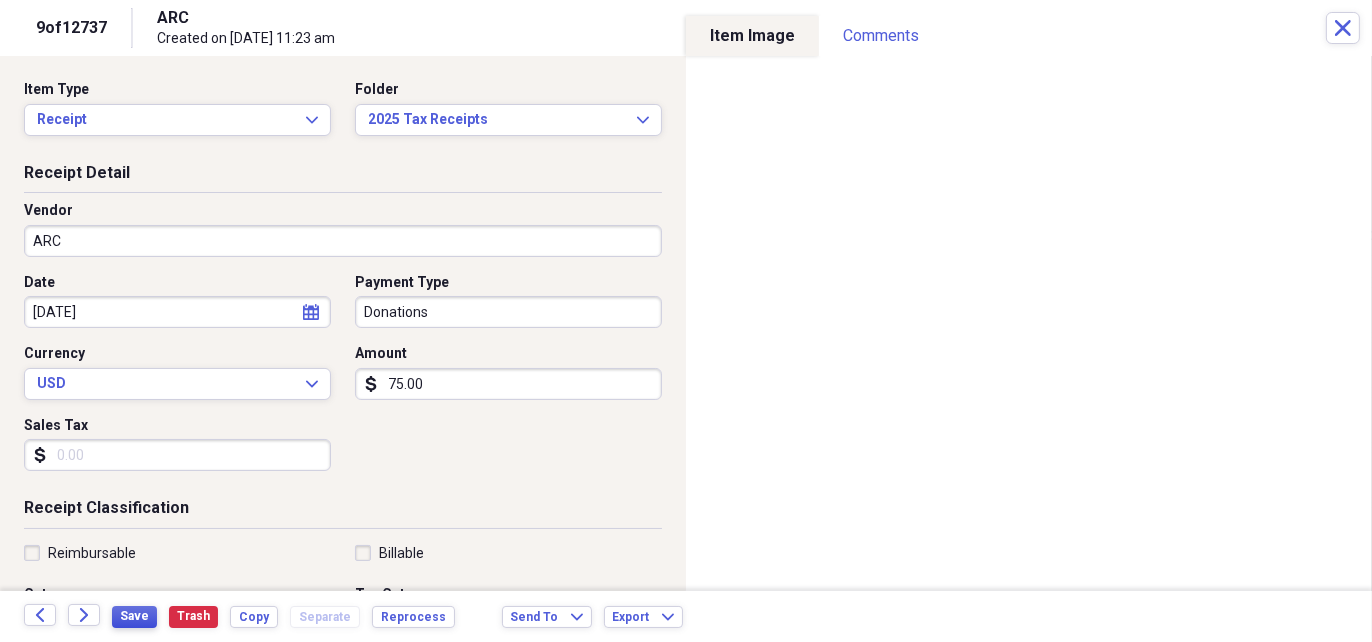 click on "Save" at bounding box center (134, 616) 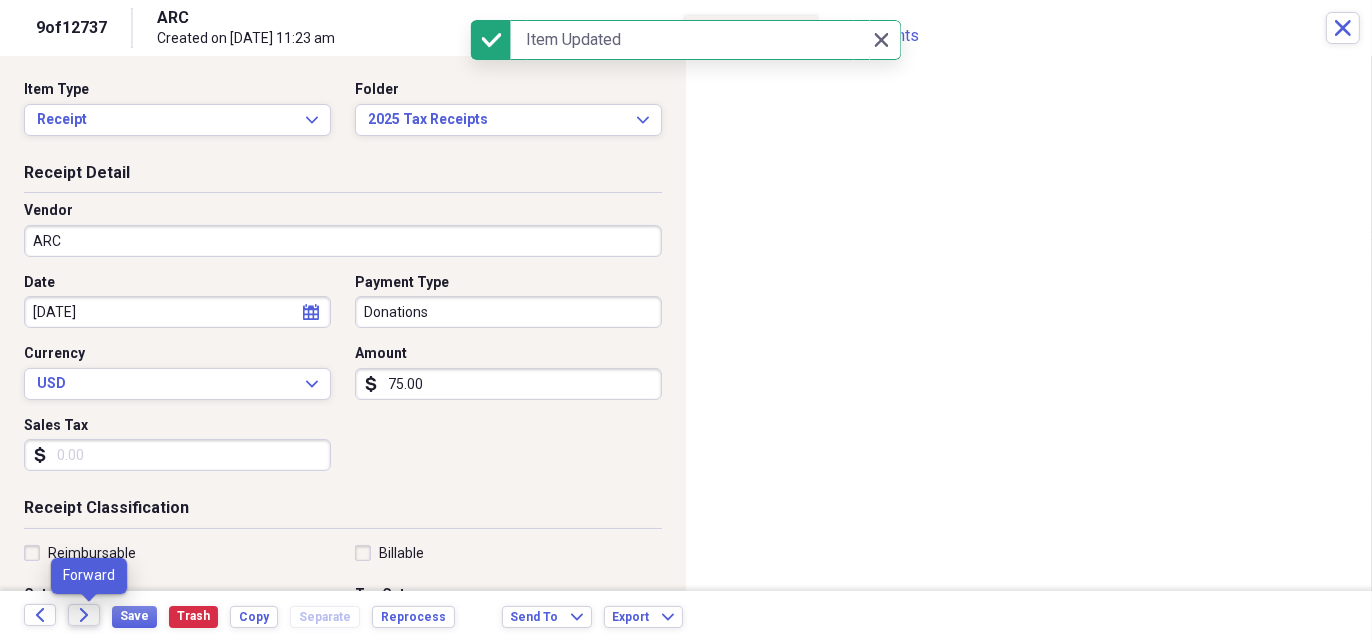 click on "Forward" at bounding box center (84, 615) 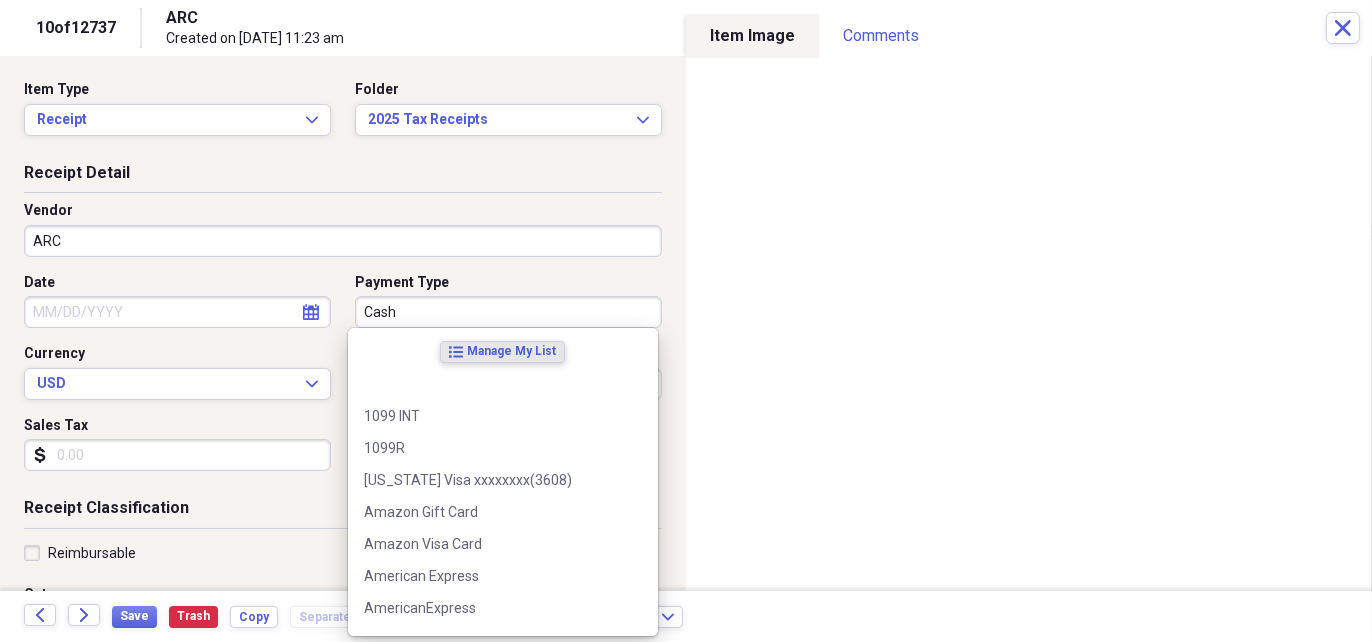 click on "Cash" at bounding box center (508, 312) 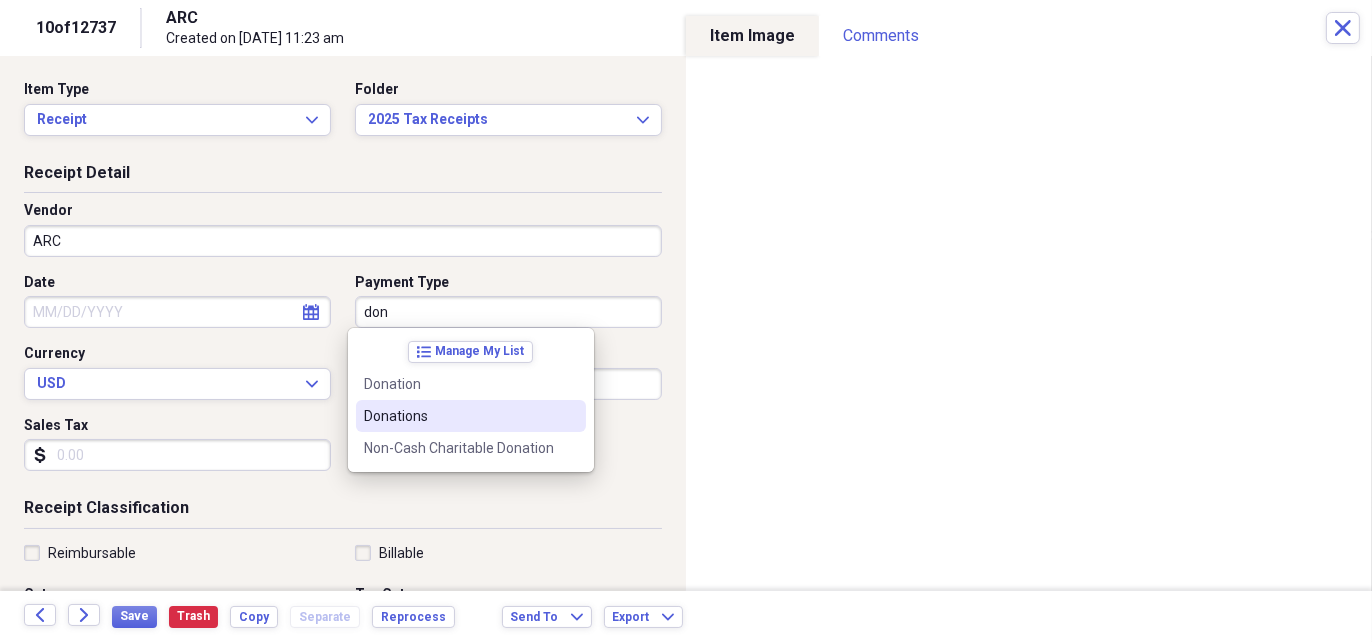 click on "Donations" at bounding box center [459, 416] 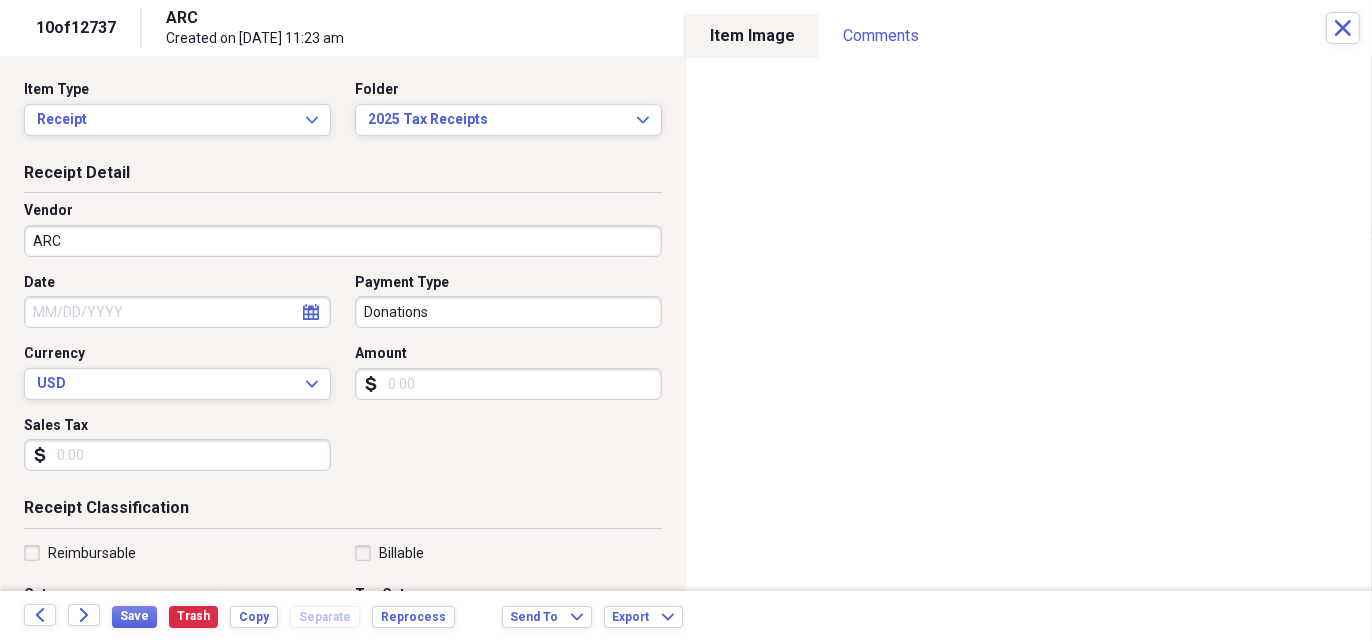 click on "Amount" at bounding box center (508, 384) 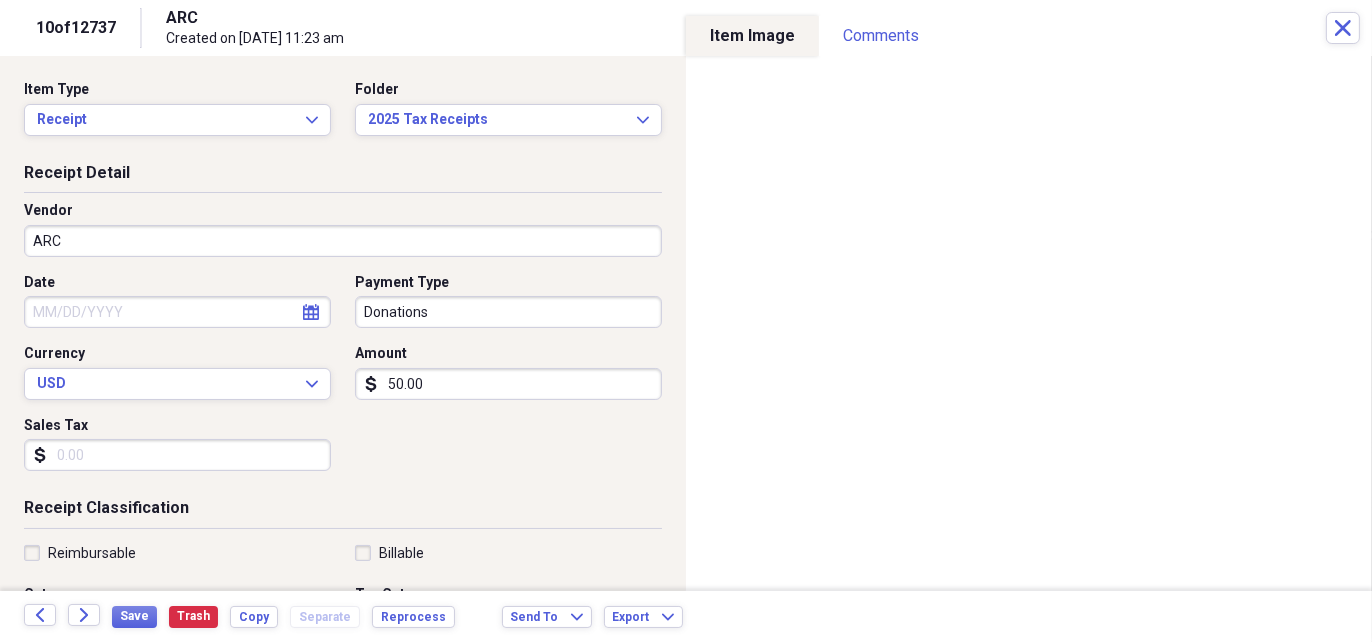 type on "50.00" 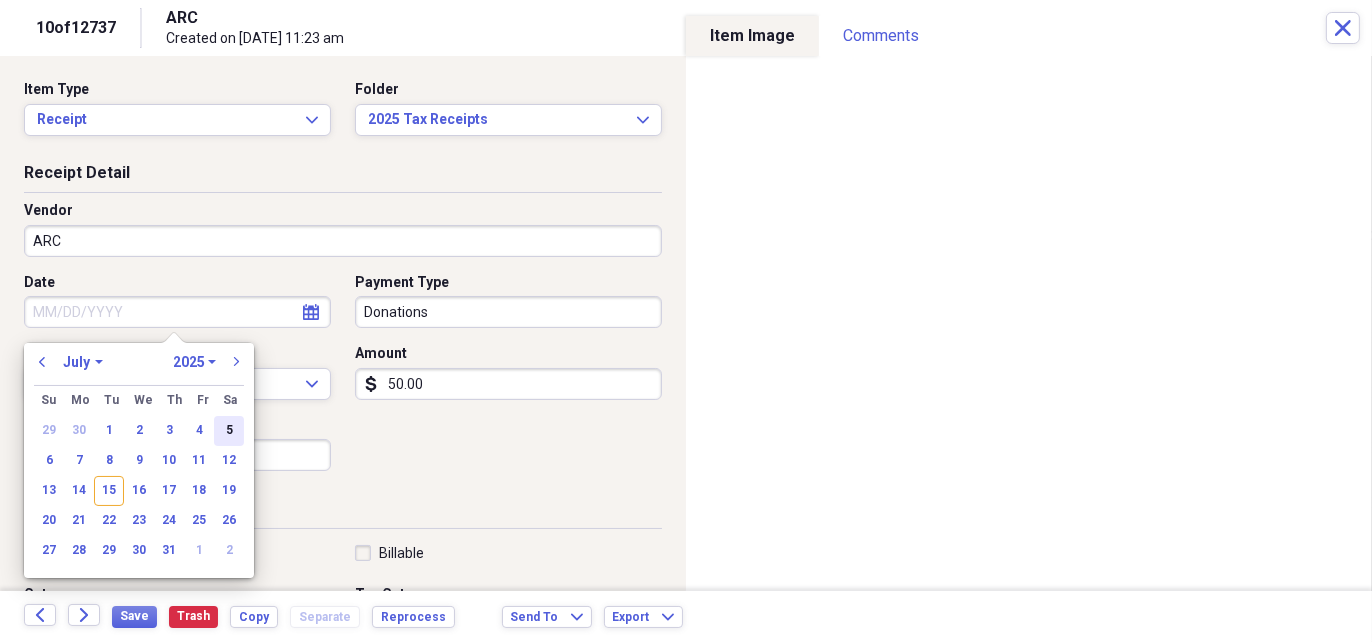 click on "5" at bounding box center [229, 431] 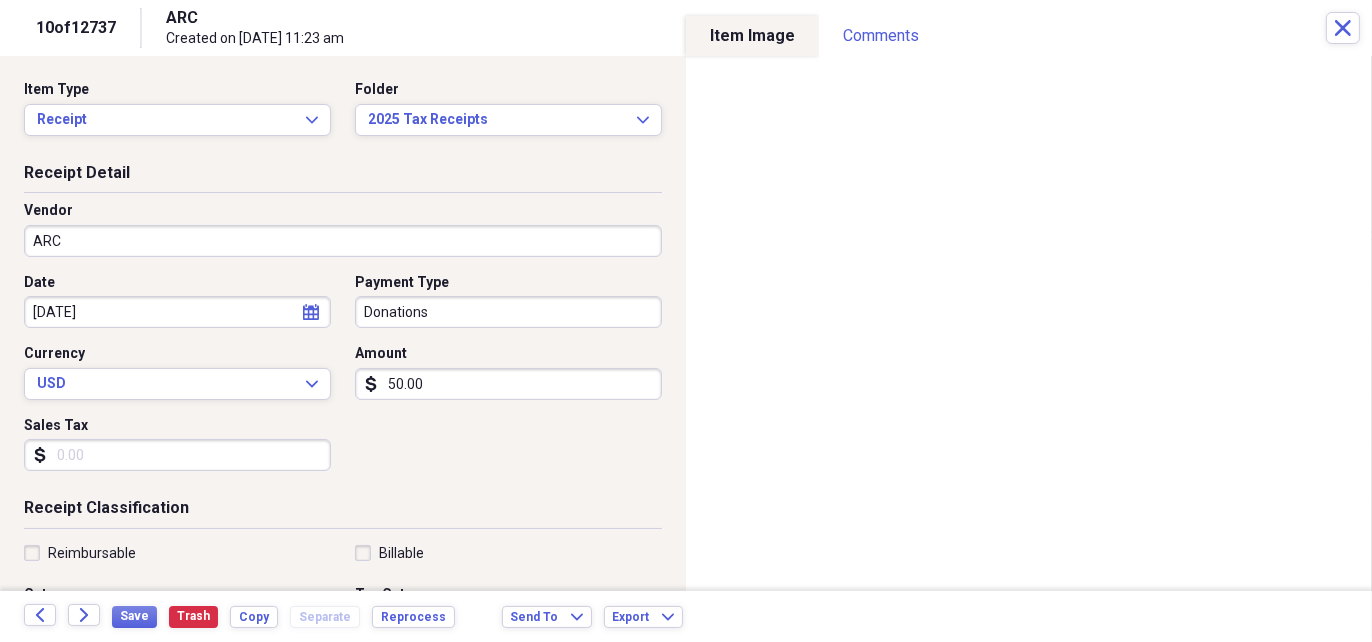 scroll, scrollTop: 200, scrollLeft: 0, axis: vertical 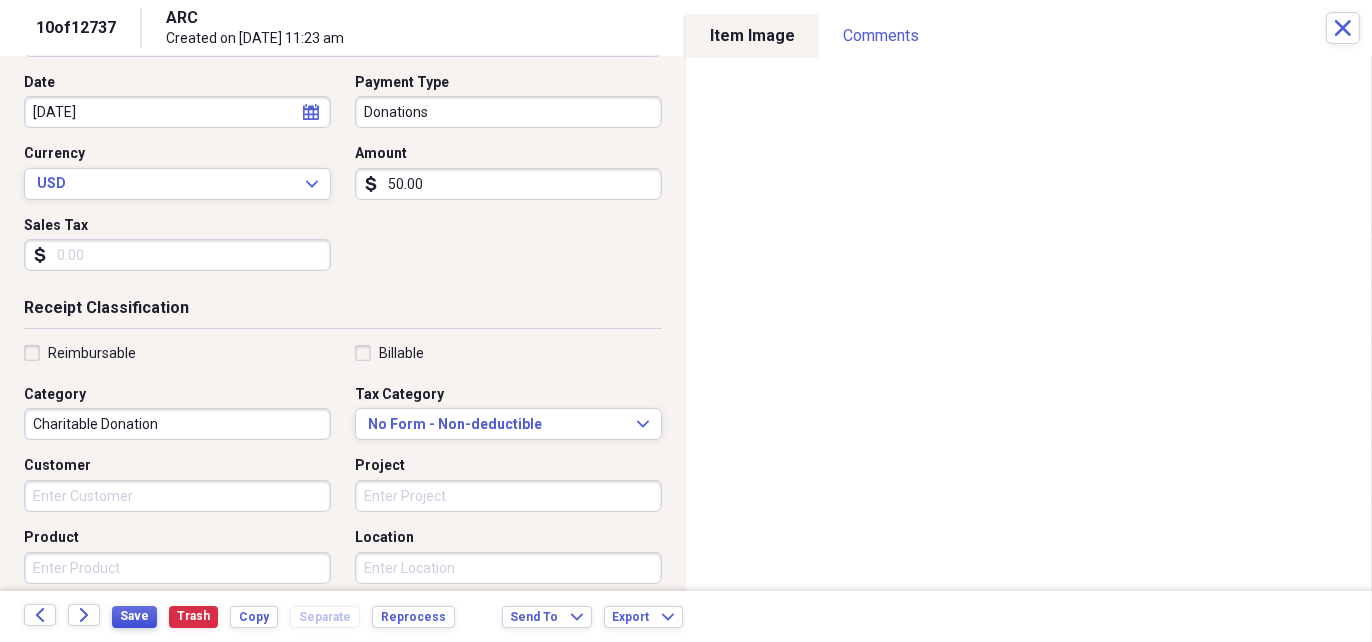 click on "Save" at bounding box center (134, 616) 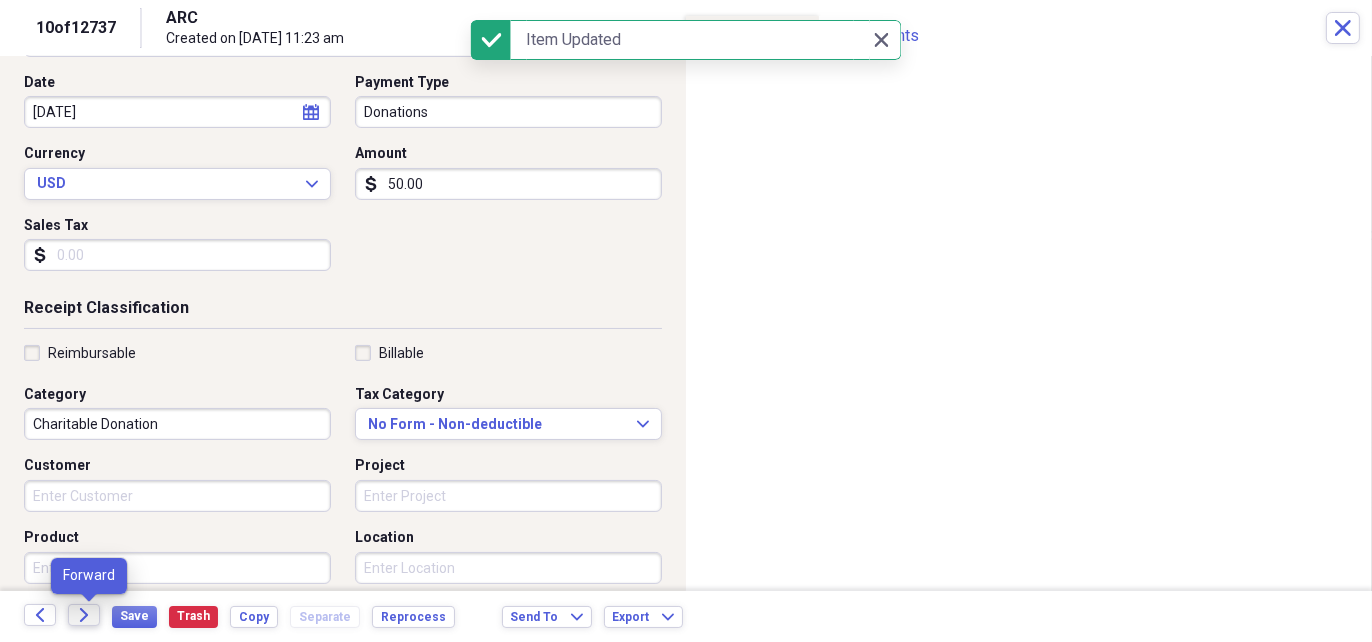 click on "Forward" 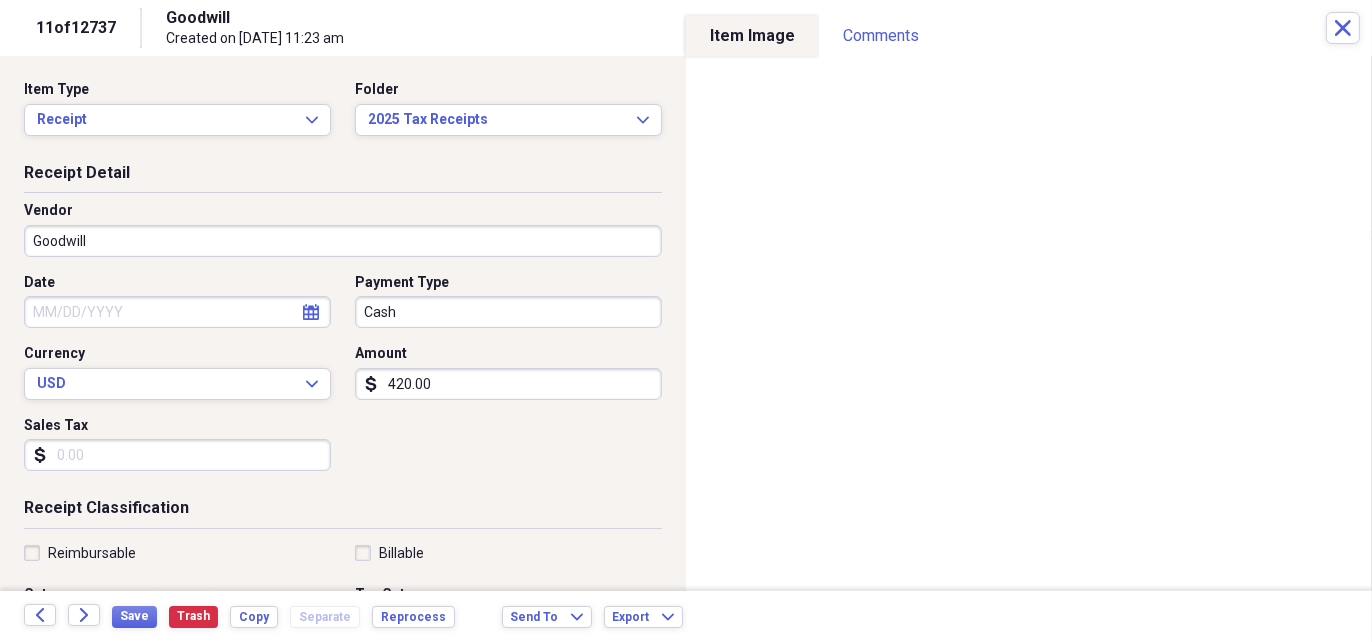 click 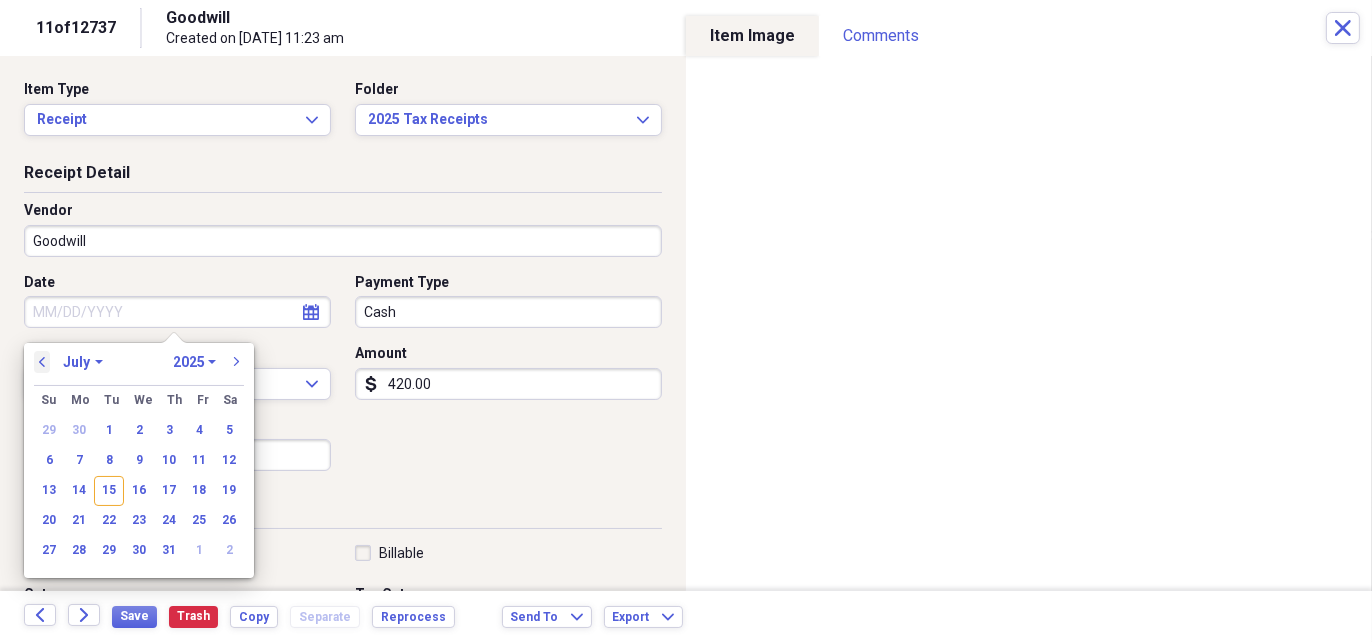 click on "previous" at bounding box center [42, 362] 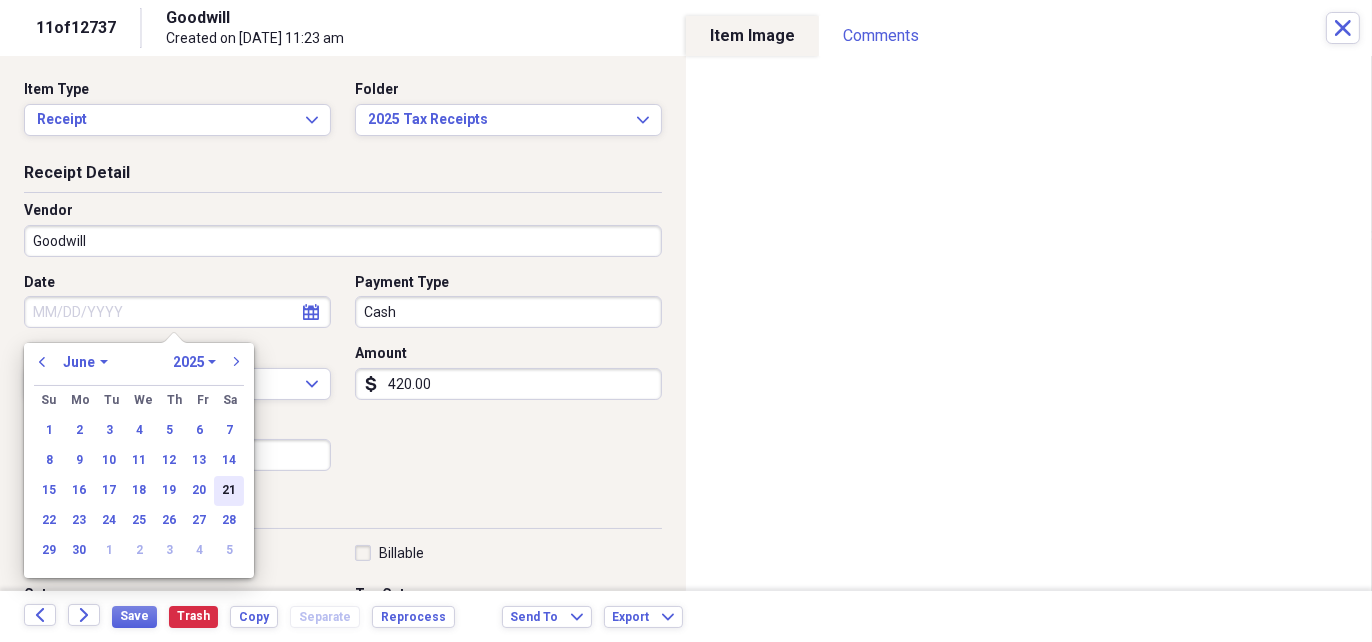 click on "21" at bounding box center [229, 491] 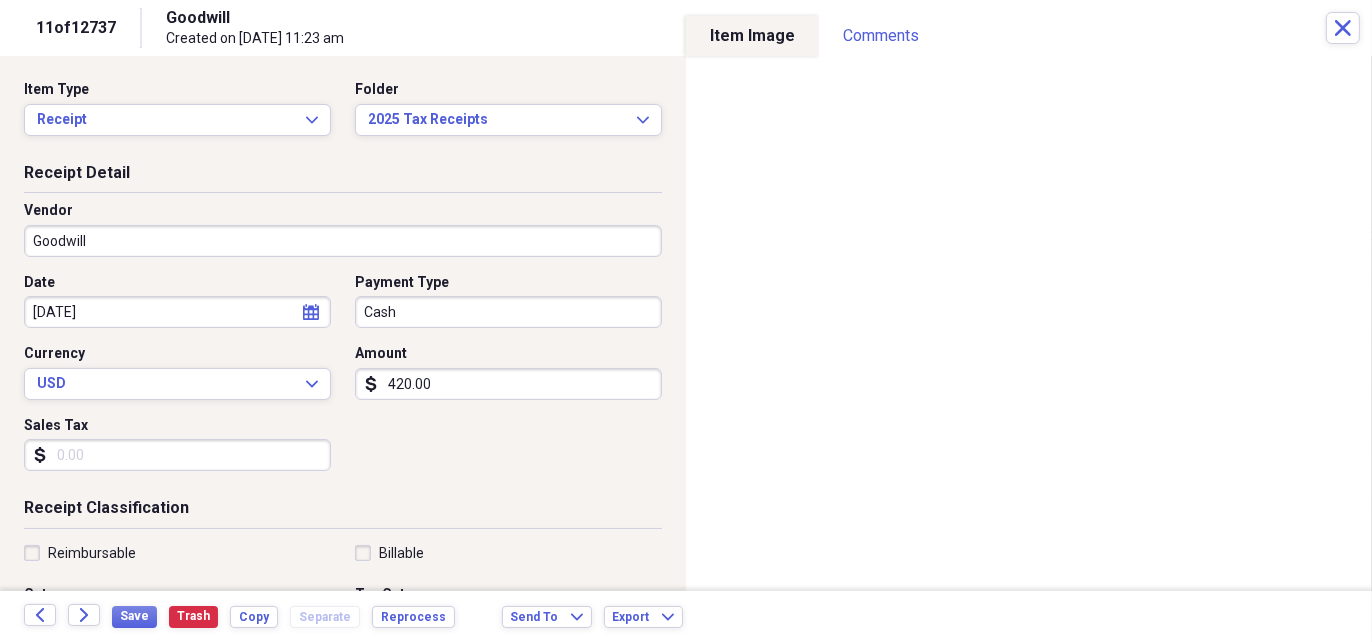 scroll, scrollTop: 200, scrollLeft: 0, axis: vertical 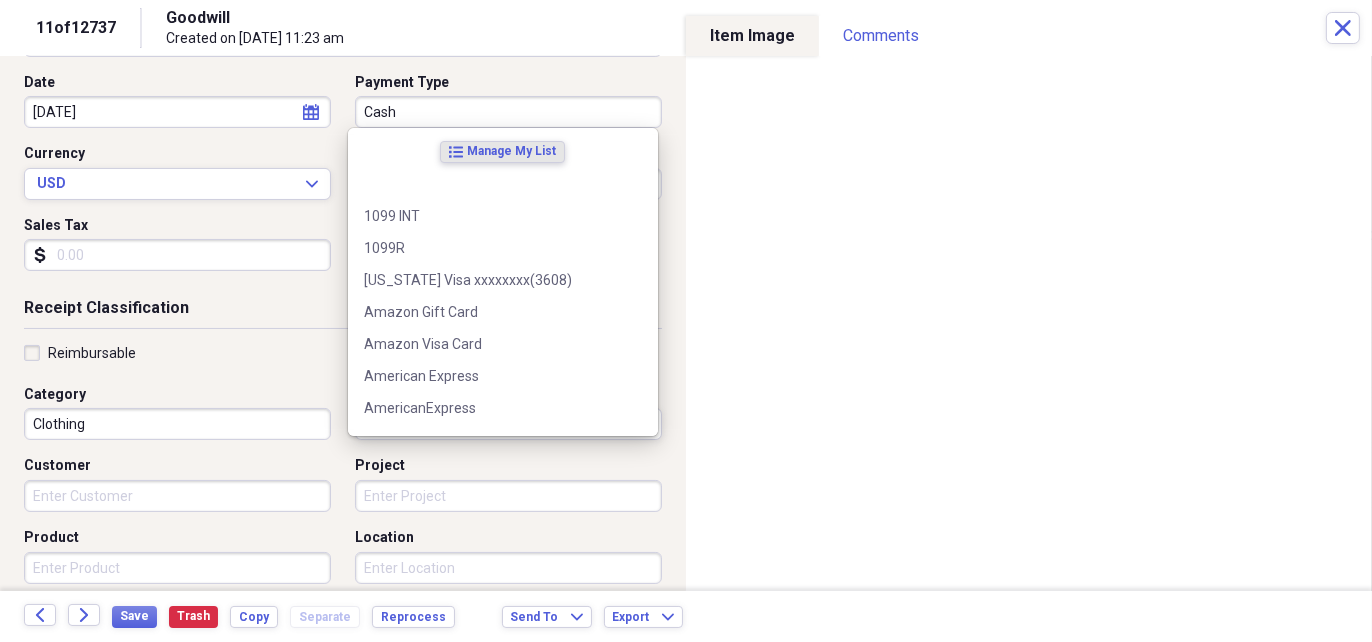 click on "Cash" at bounding box center [508, 112] 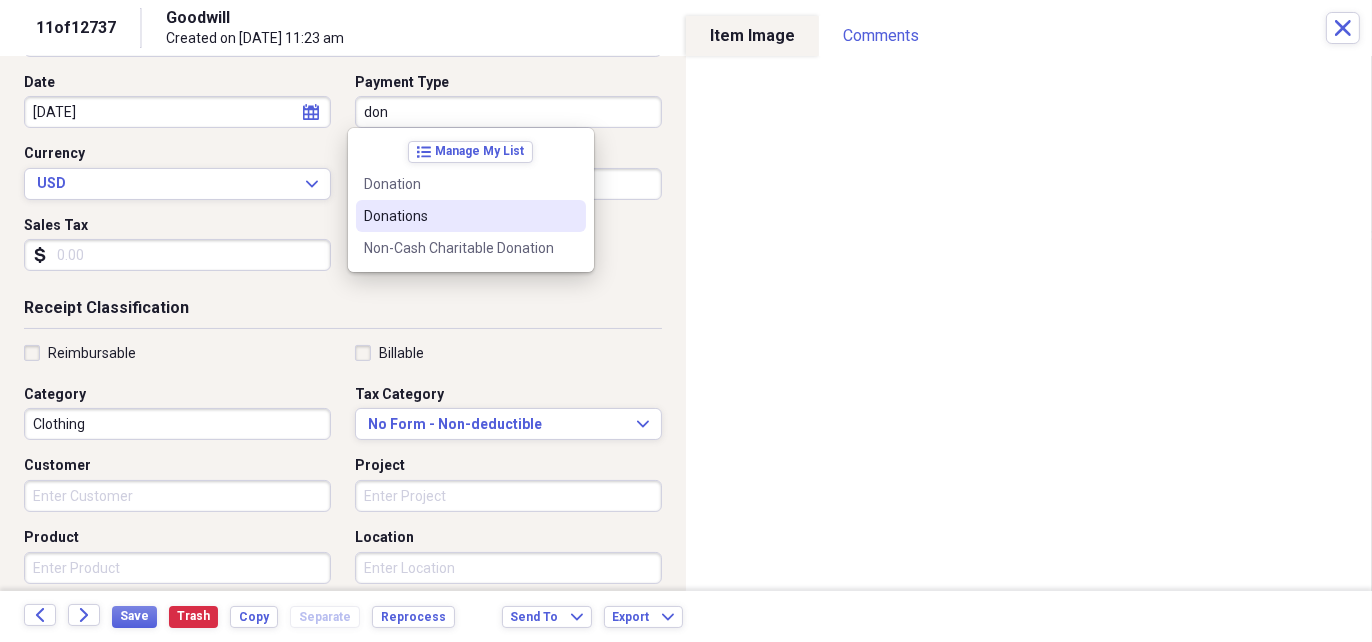 click on "Donations" at bounding box center [459, 216] 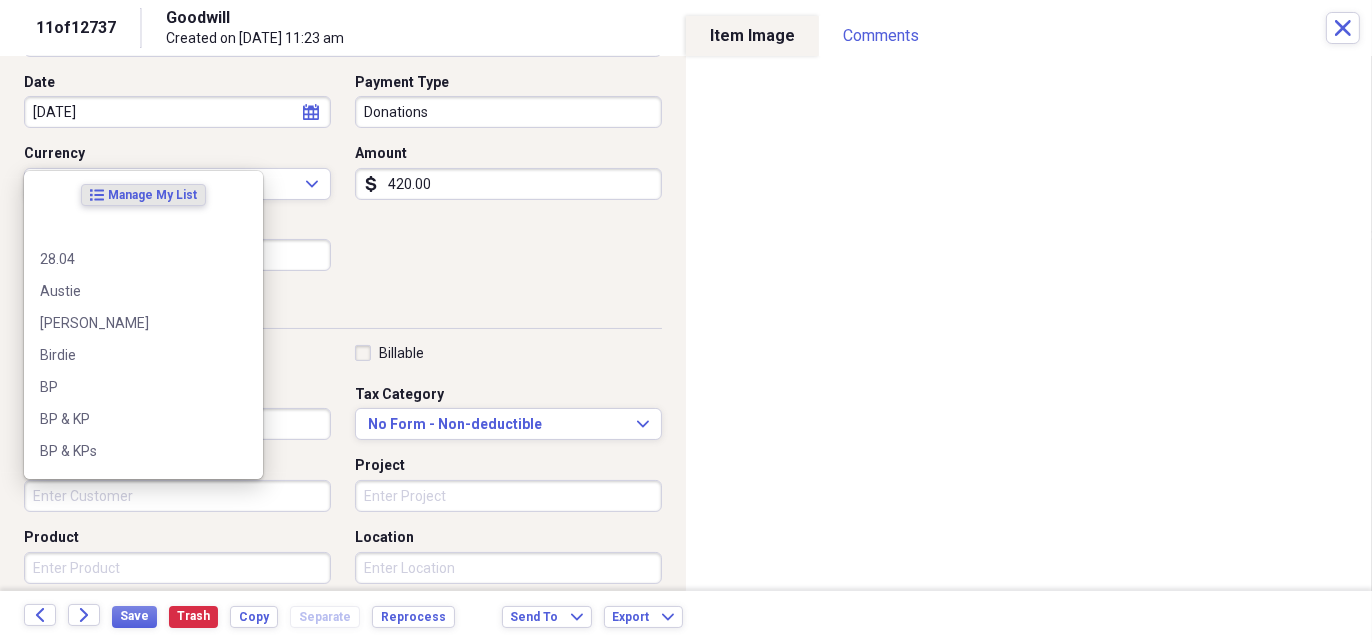 click on "Customer" at bounding box center (177, 496) 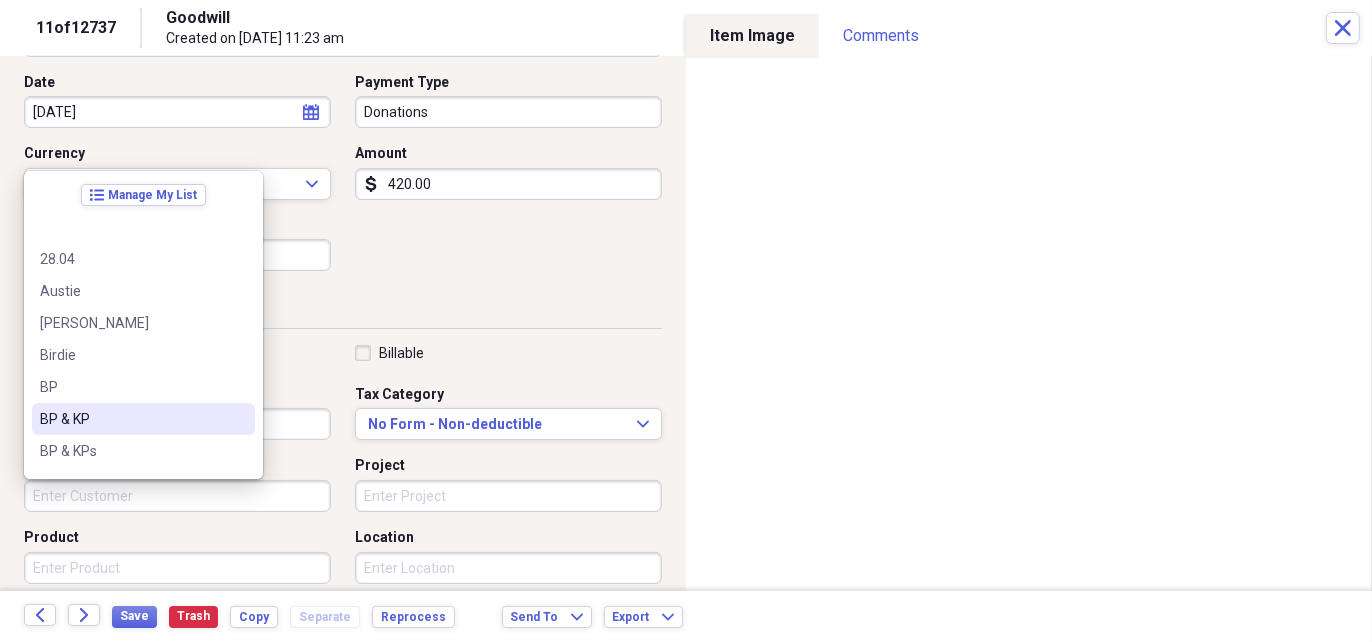 click on "BP & KP" at bounding box center (131, 419) 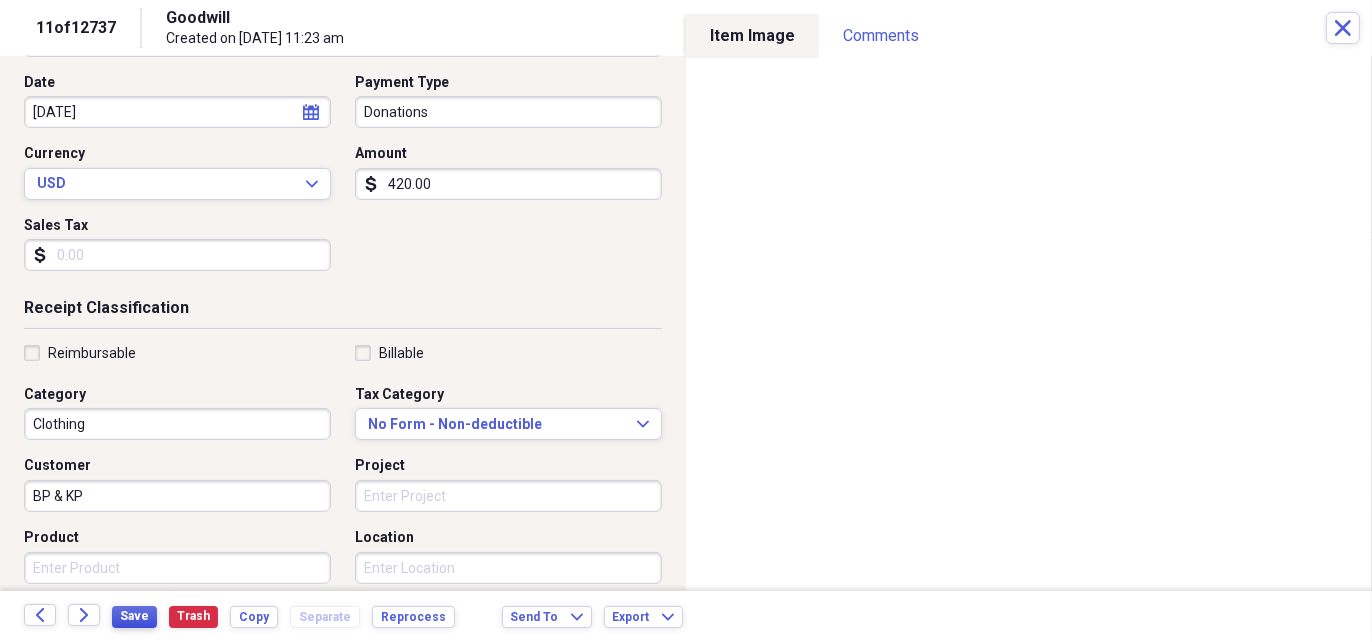 click on "Save" at bounding box center [134, 616] 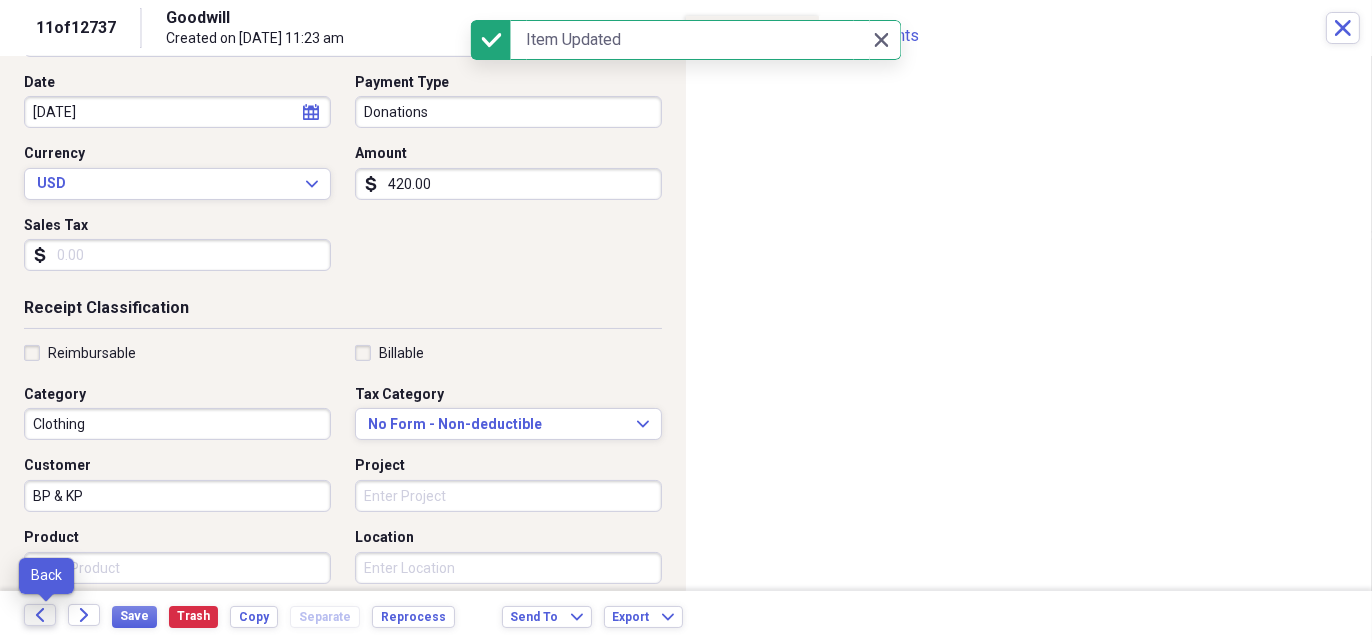 click on "Back" 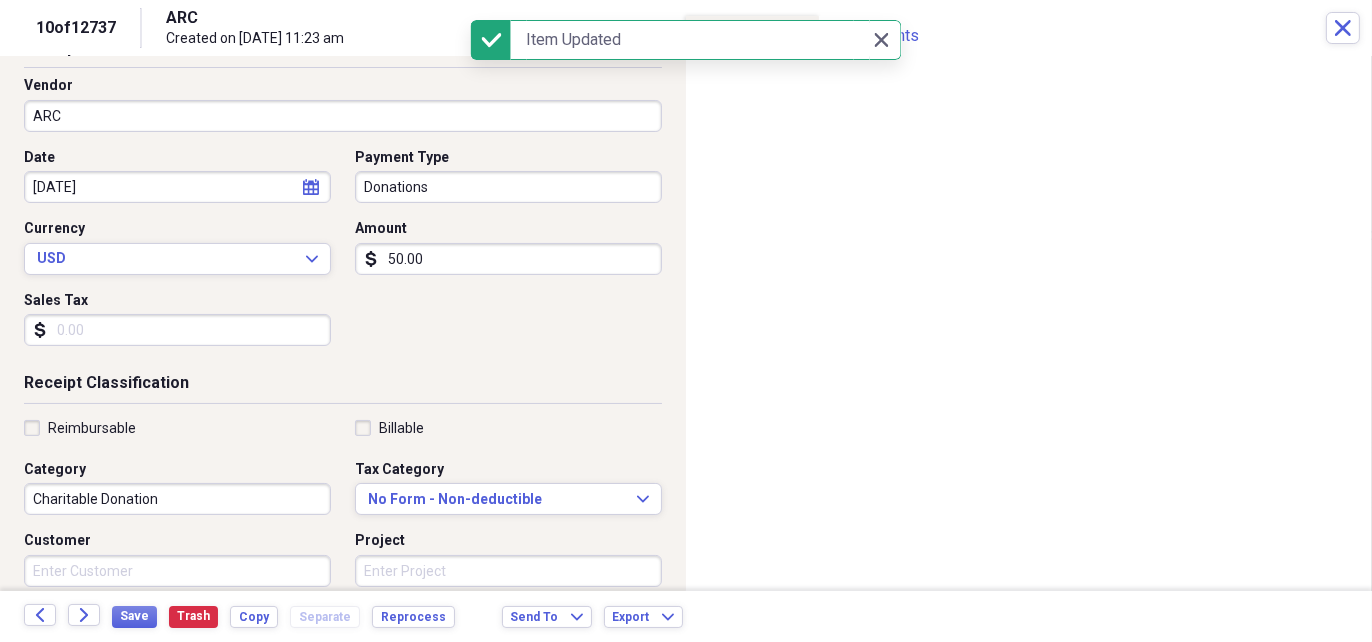 scroll, scrollTop: 200, scrollLeft: 0, axis: vertical 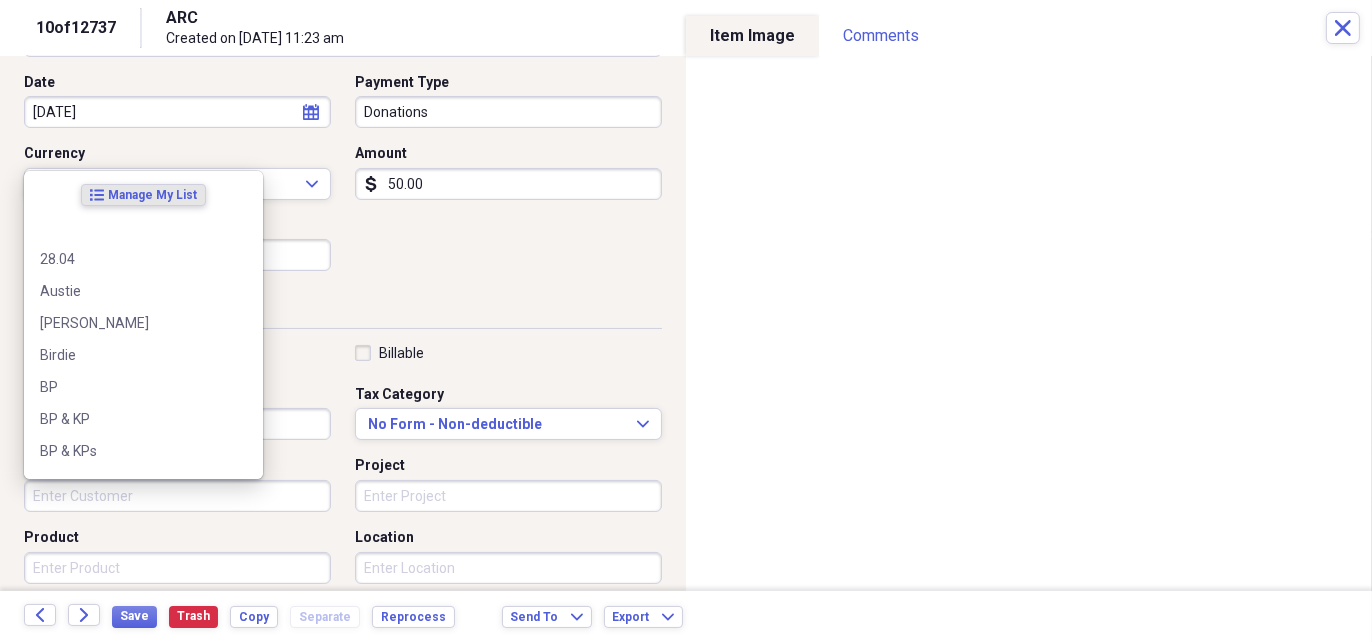 click on "Customer" at bounding box center [177, 496] 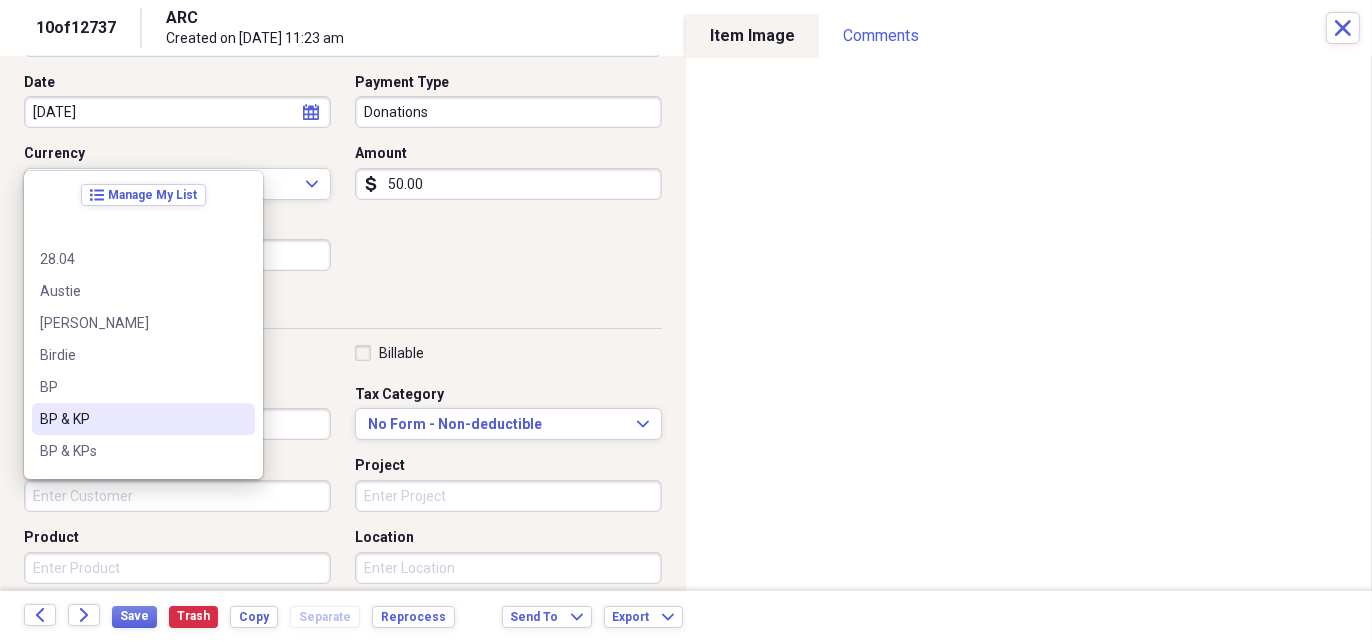 click on "BP & KP" at bounding box center [143, 419] 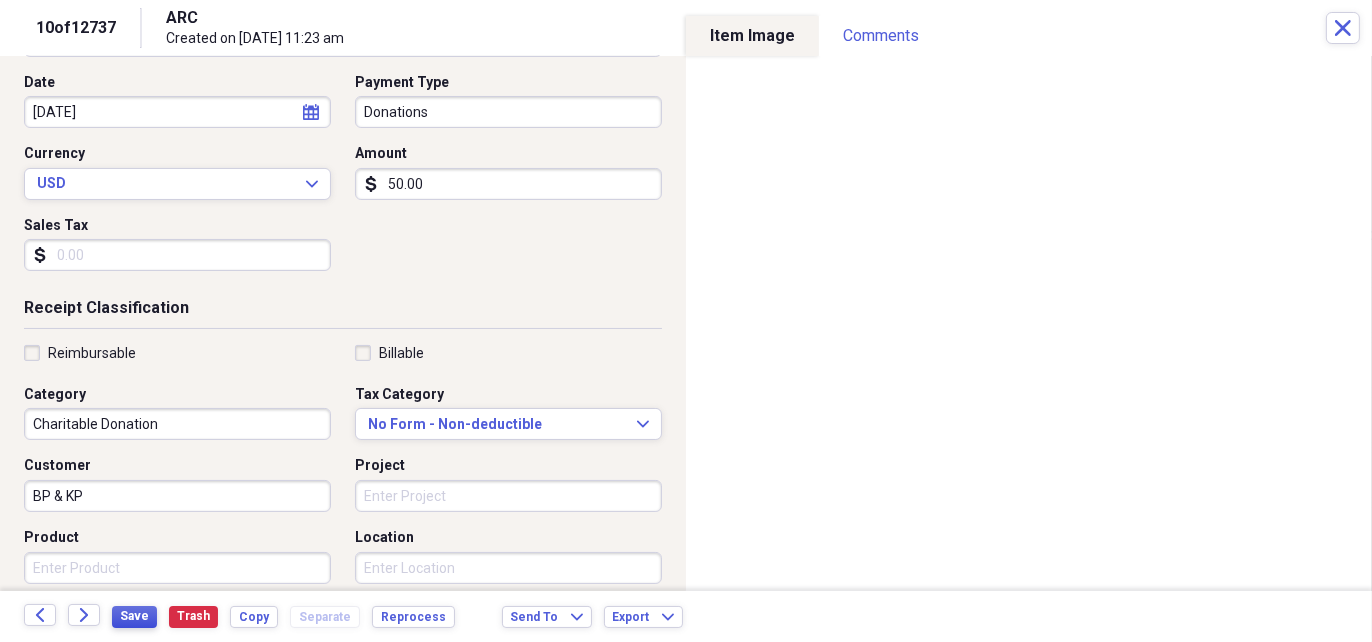 click on "Save" at bounding box center [134, 616] 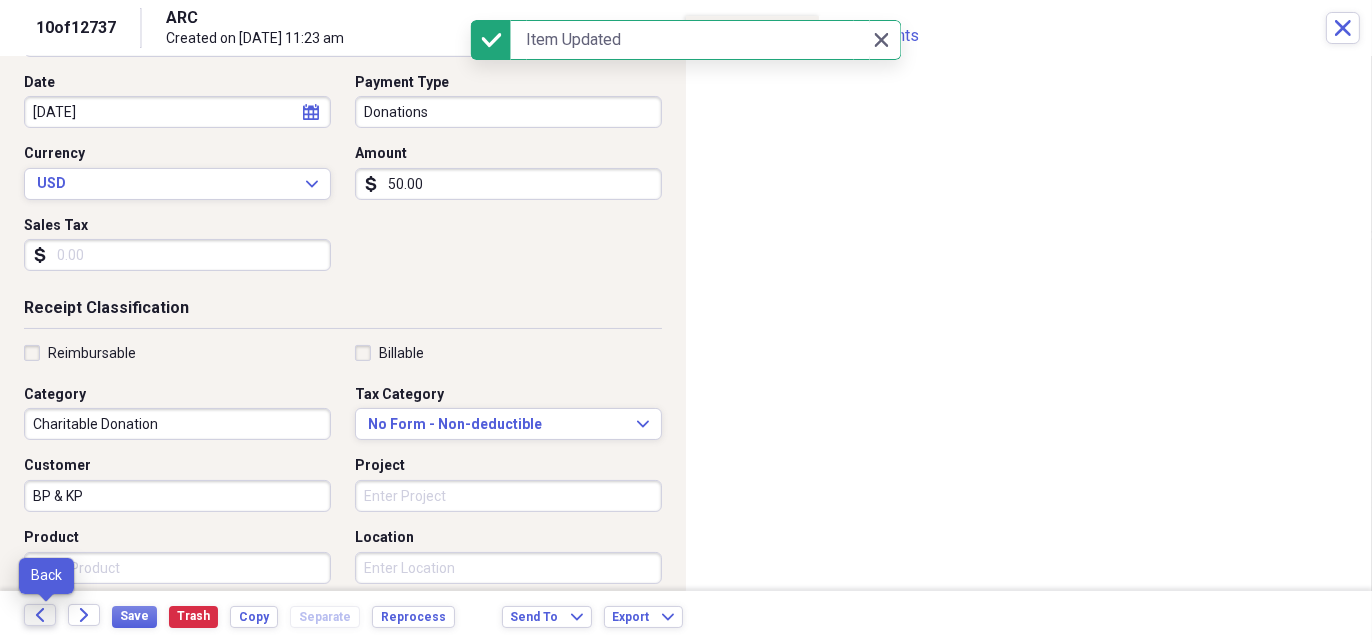 click 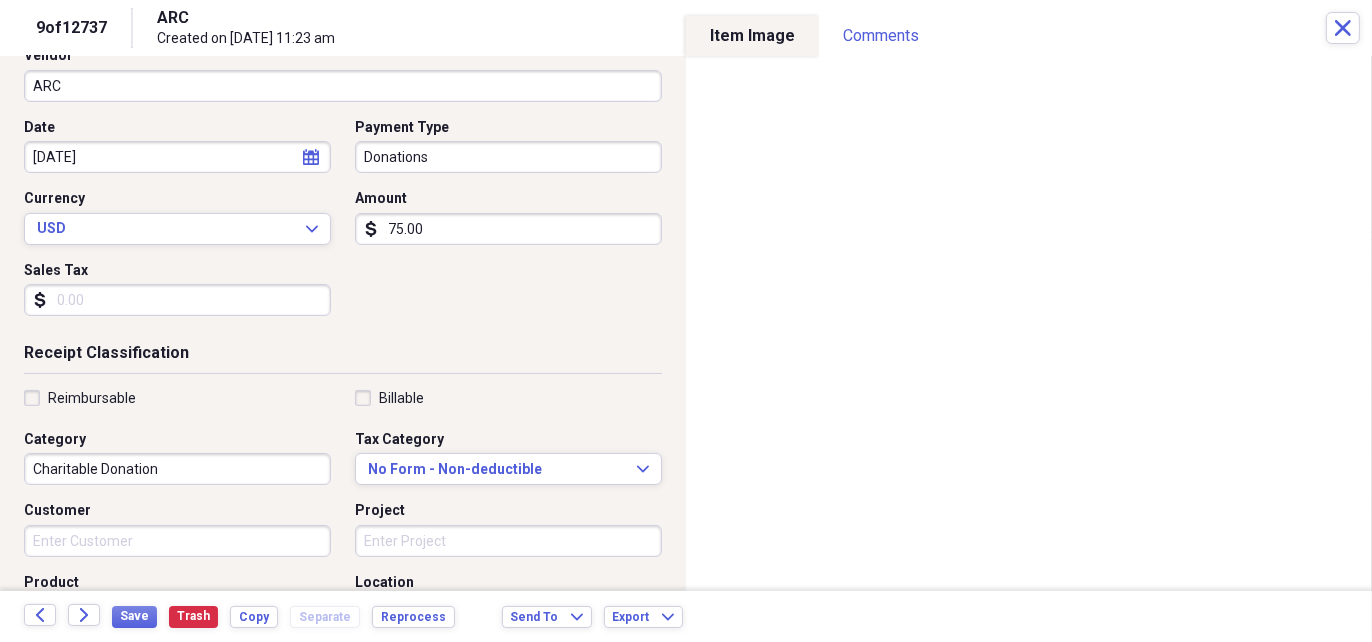 scroll, scrollTop: 200, scrollLeft: 0, axis: vertical 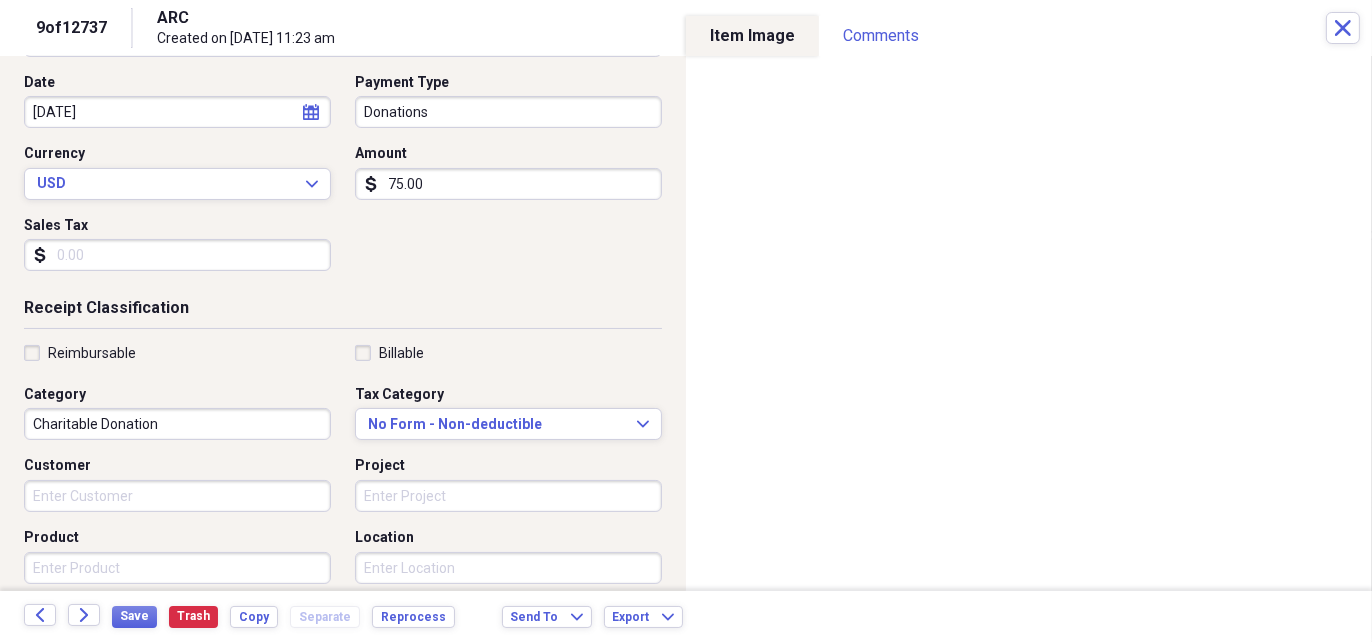 click on "Customer" at bounding box center [177, 496] 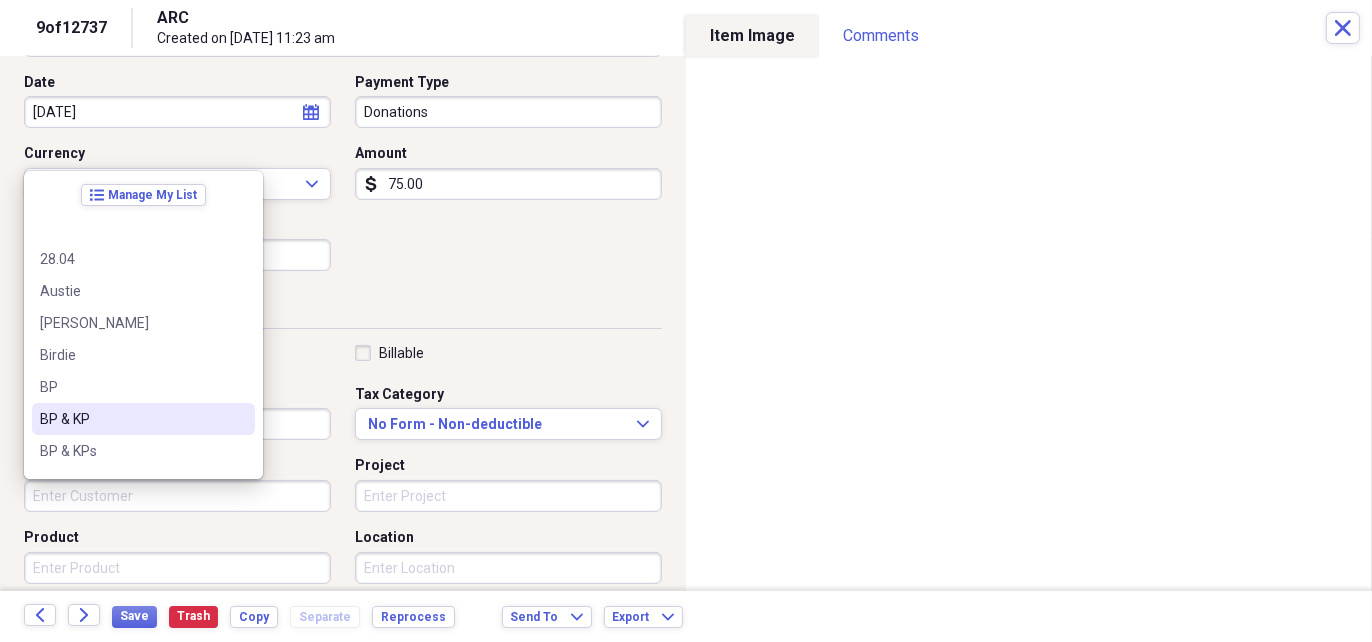 click on "BP & KP" at bounding box center (131, 419) 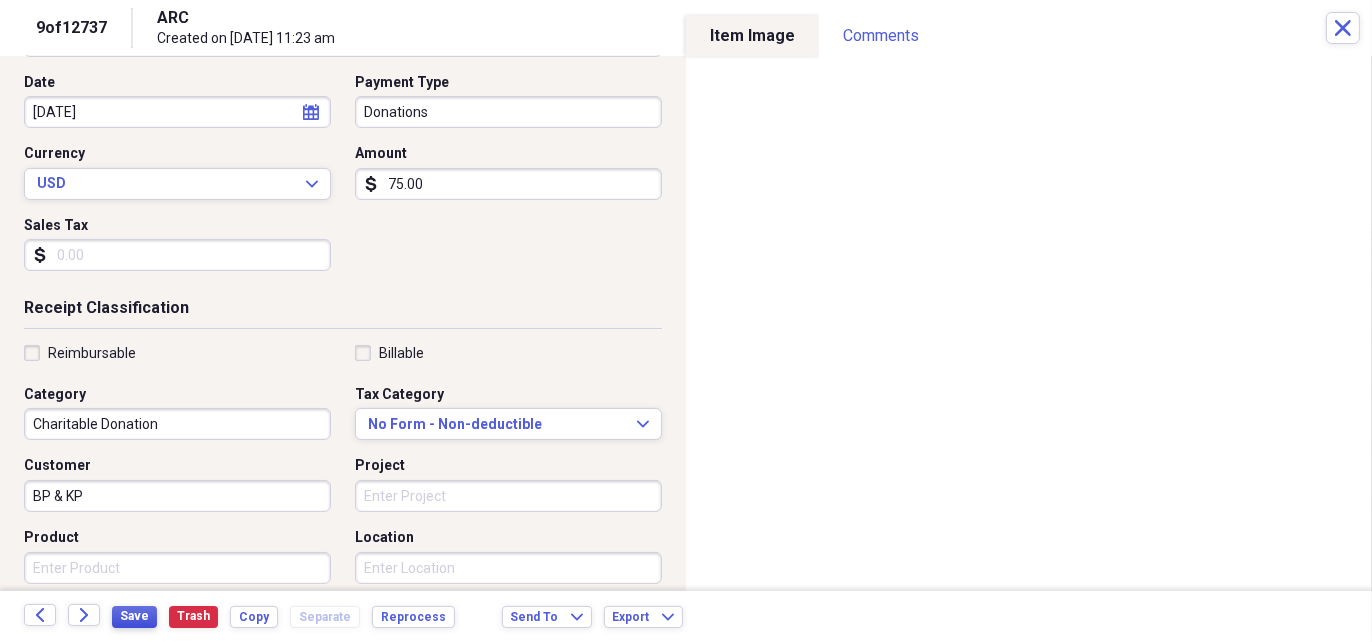 click on "Save" at bounding box center [134, 616] 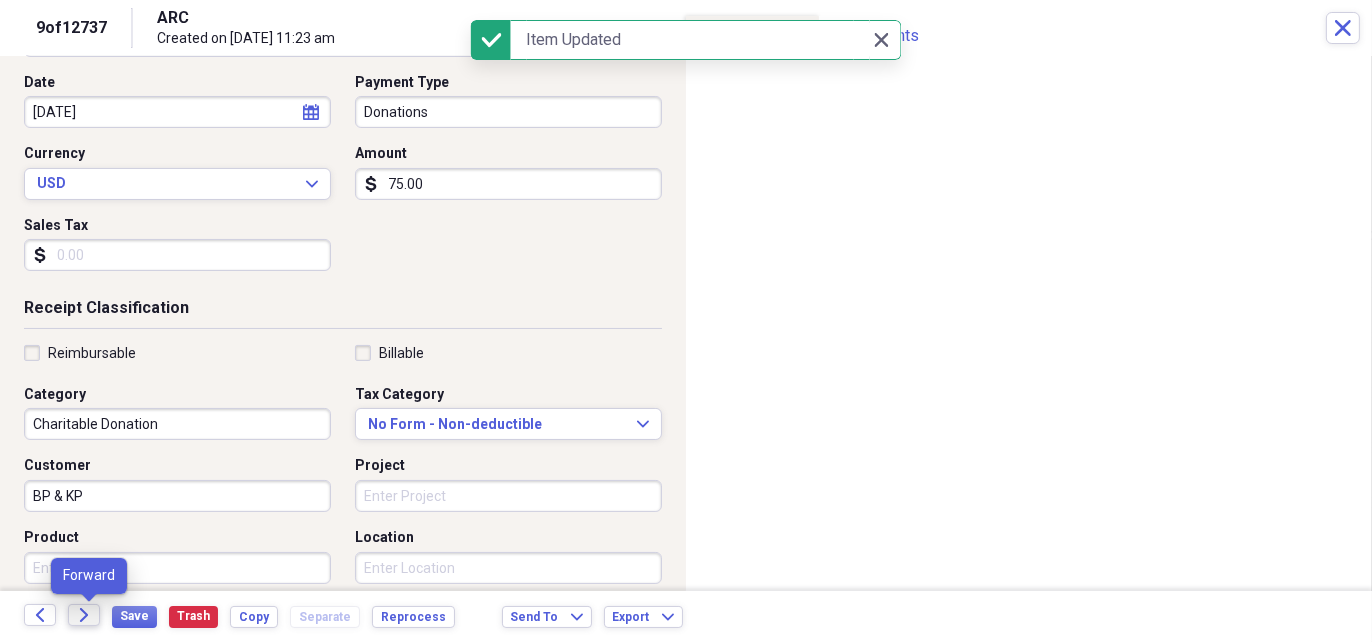 click on "Forward" 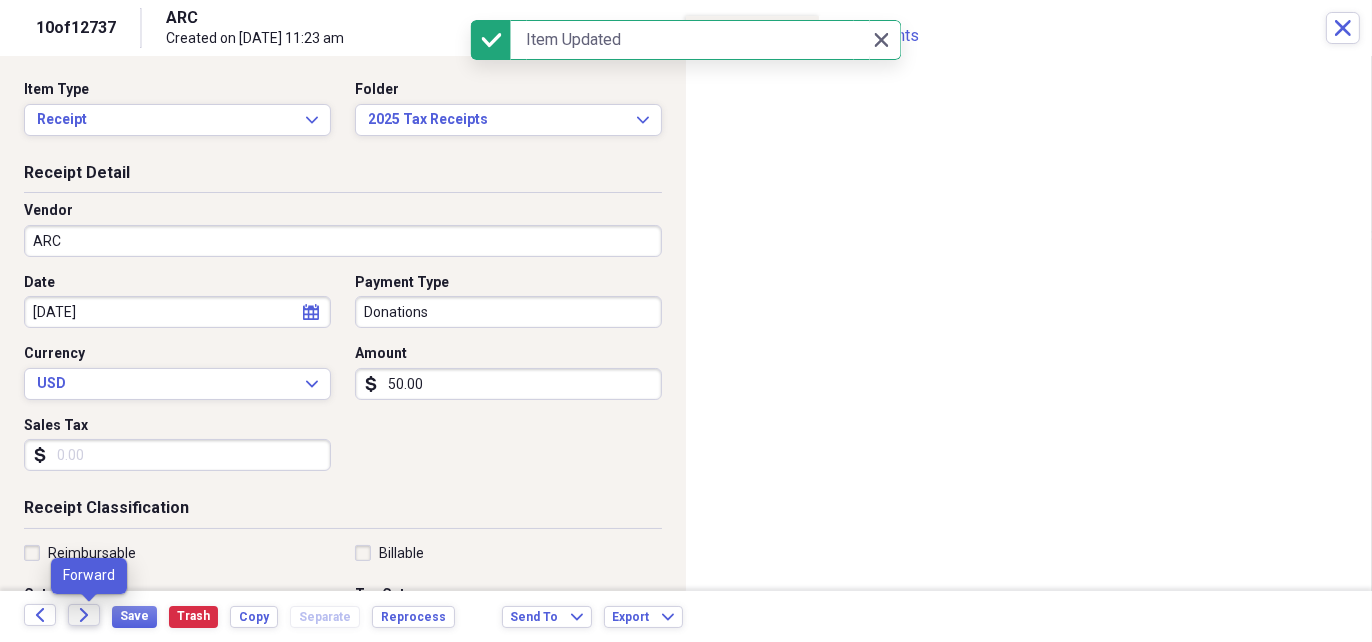 click on "Forward" 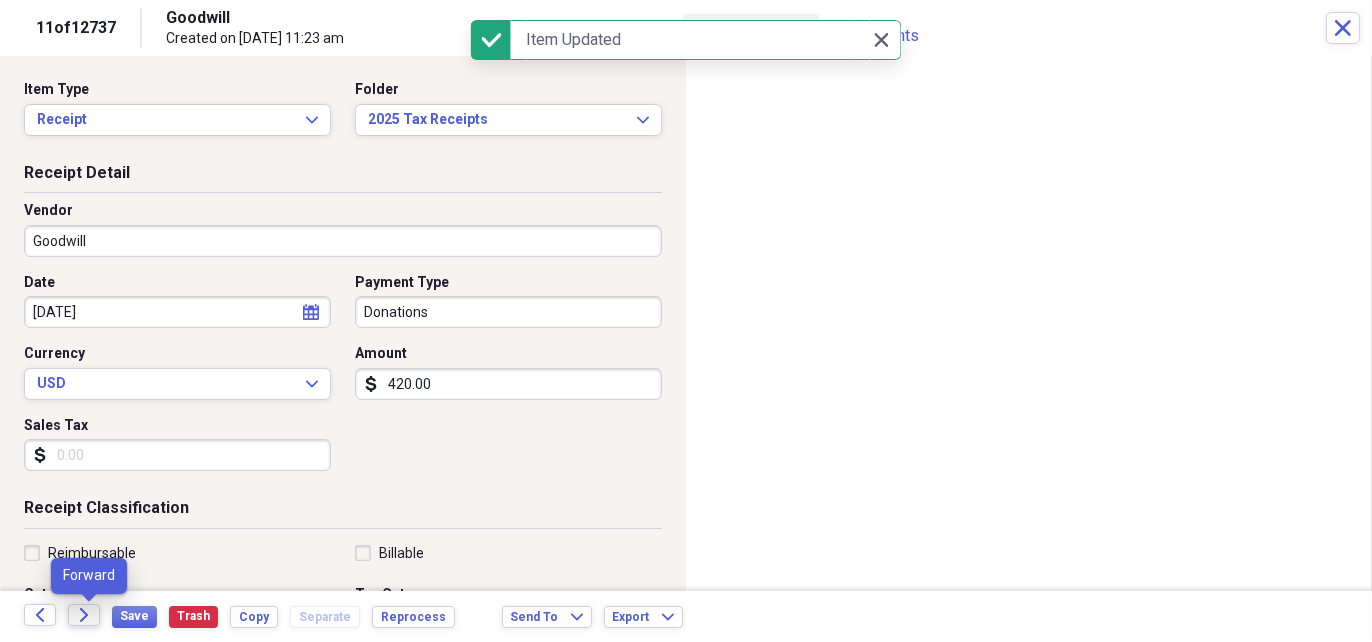 click on "Forward" 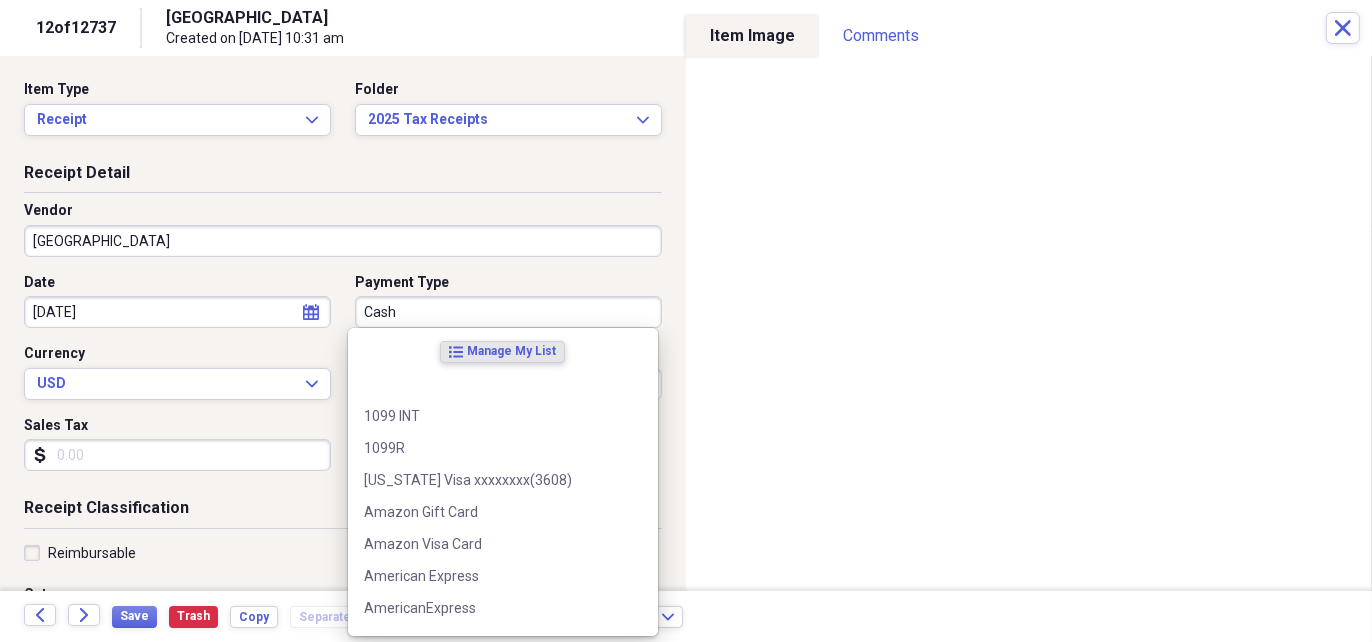 click on "Cash" at bounding box center [508, 312] 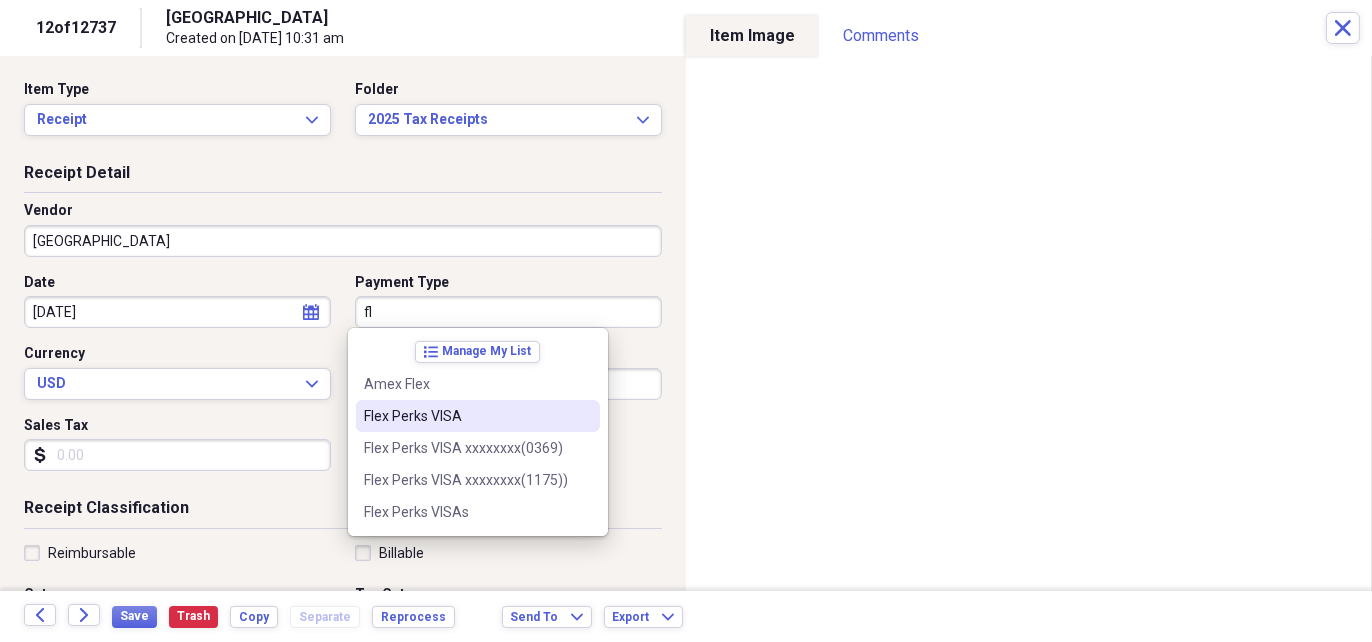 click on "Flex Perks VISA" at bounding box center [478, 416] 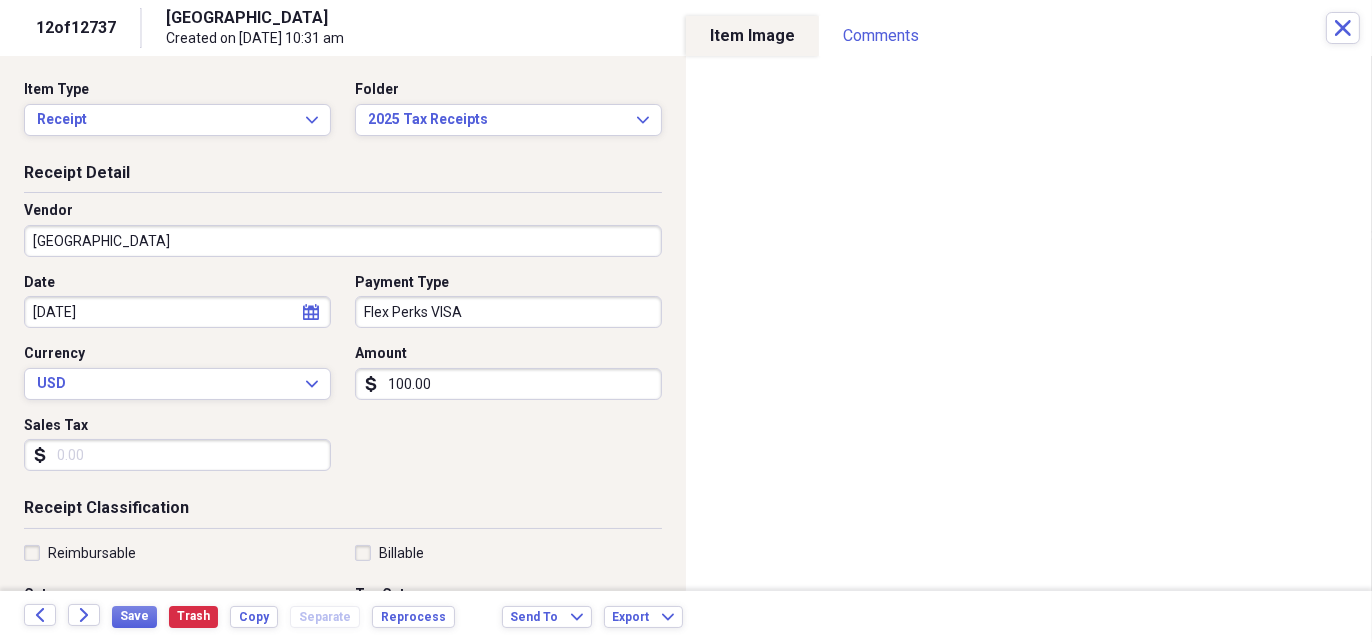click on "[GEOGRAPHIC_DATA]" at bounding box center [343, 241] 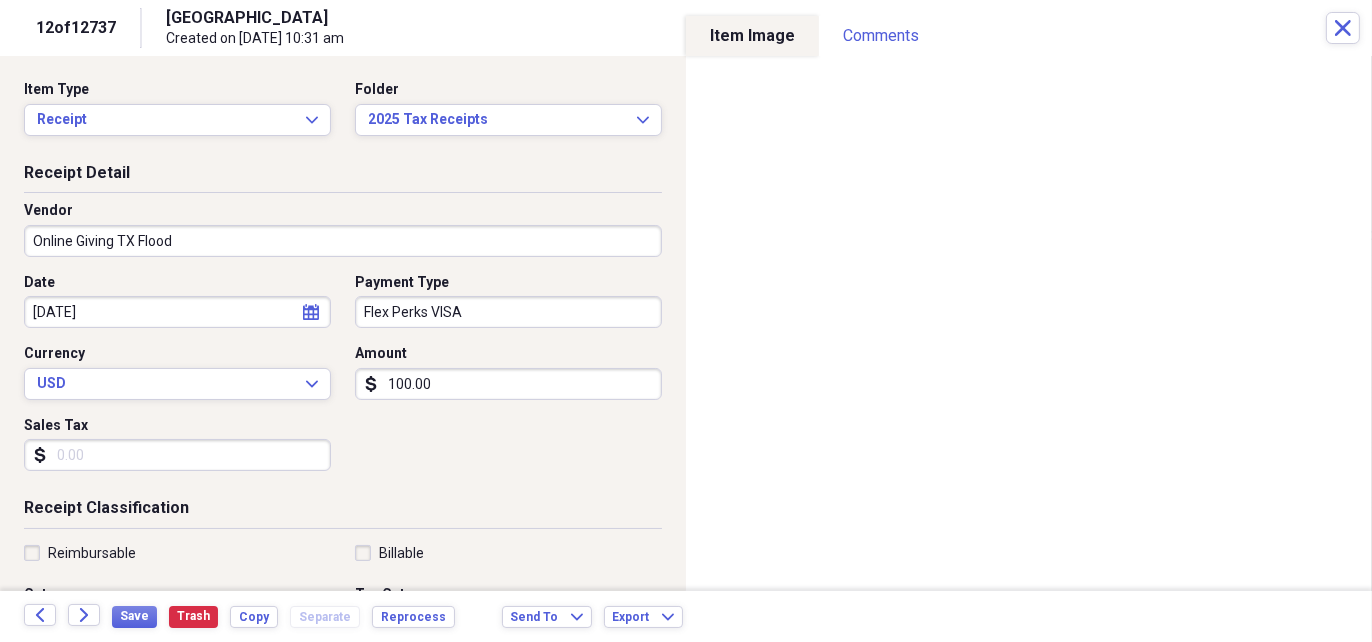 scroll, scrollTop: 200, scrollLeft: 0, axis: vertical 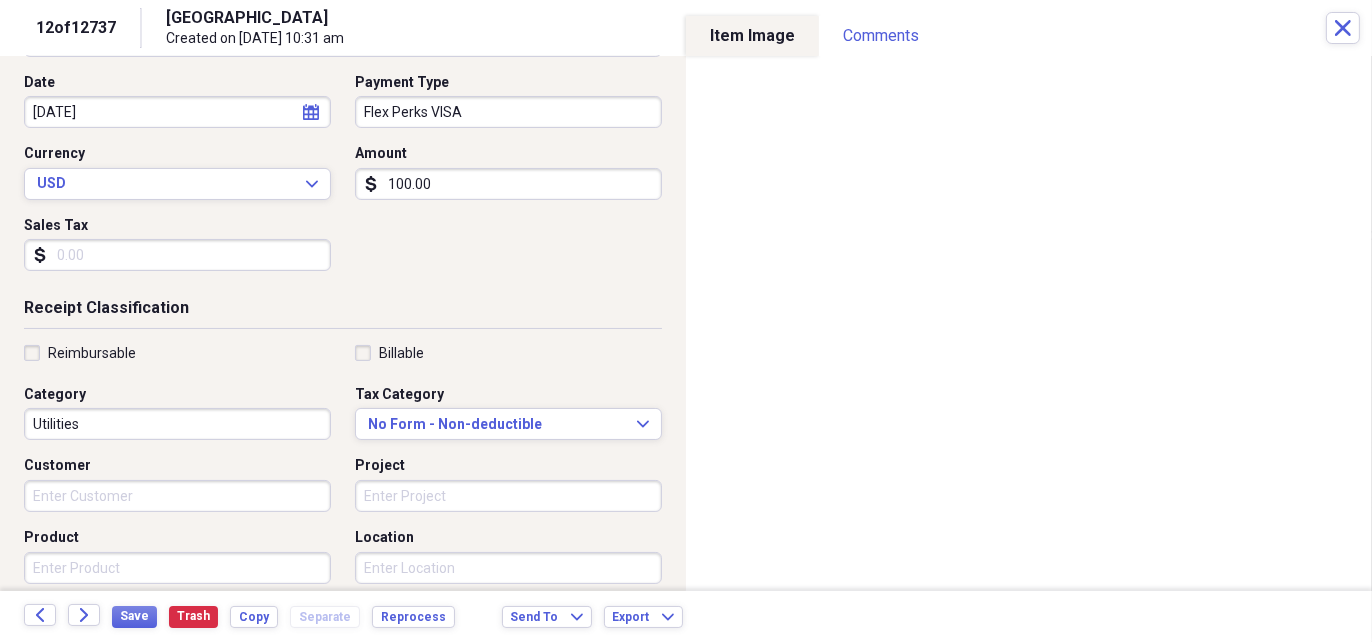 type on "Online Giving TX Flood" 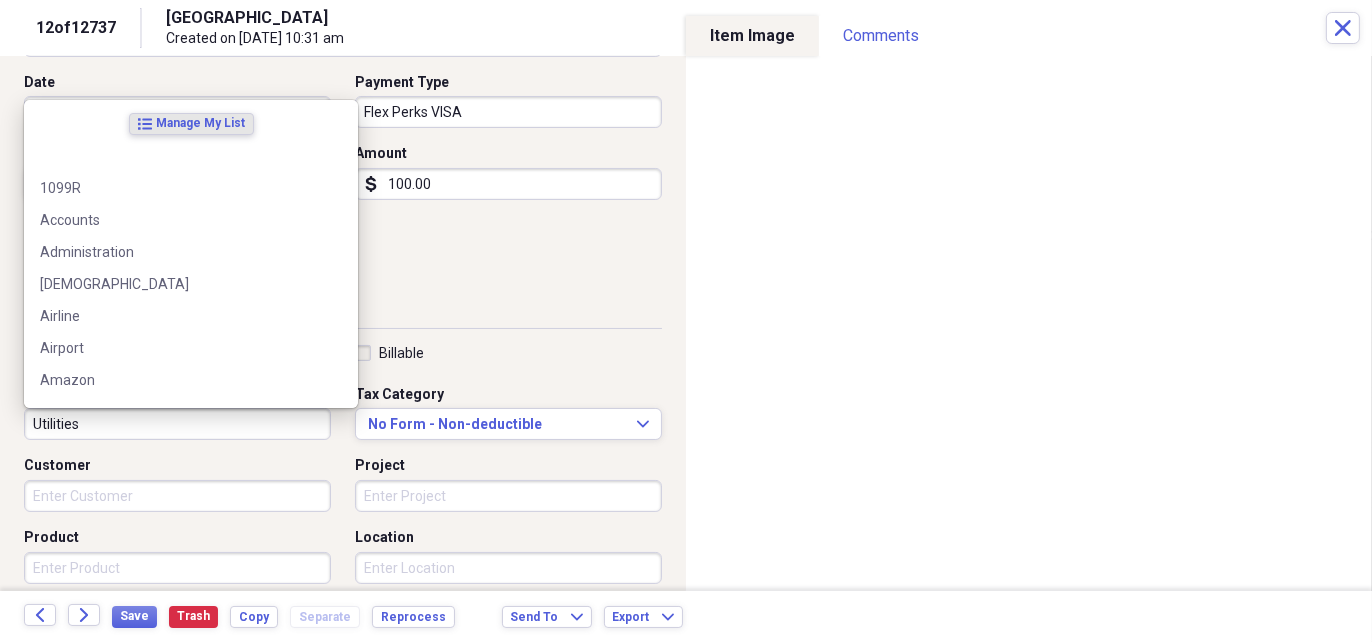 click on "Utilities" at bounding box center (177, 424) 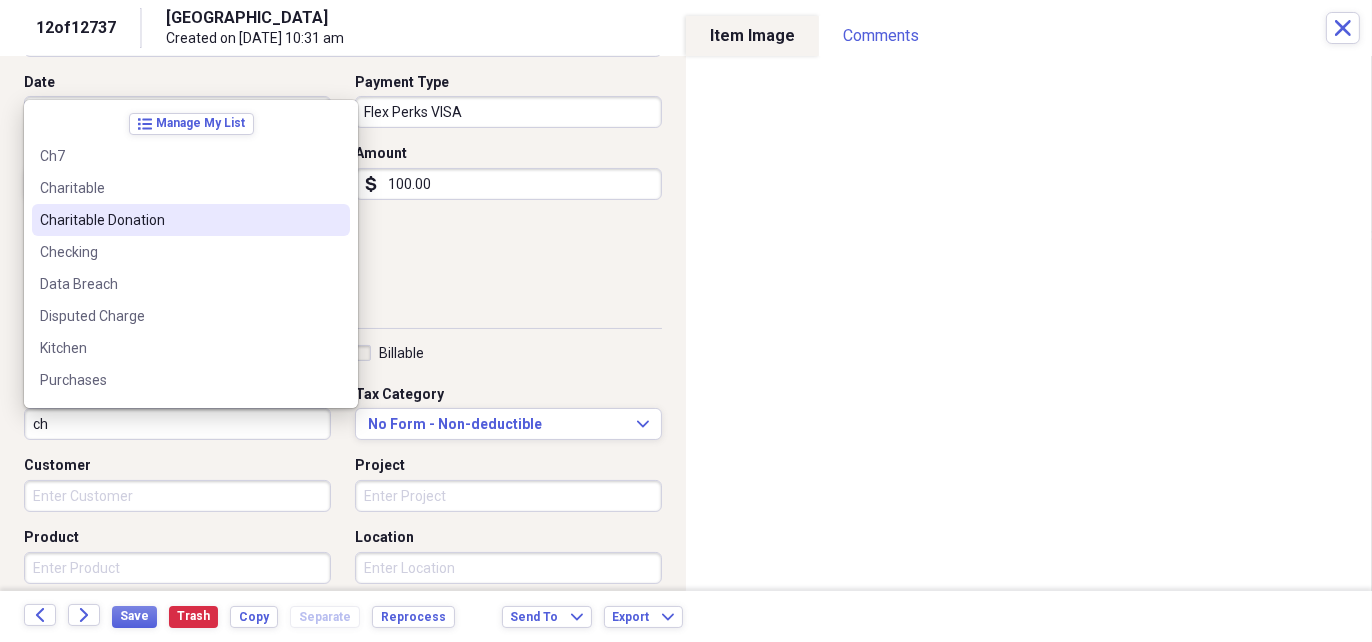 click on "Charitable Donation" at bounding box center [179, 220] 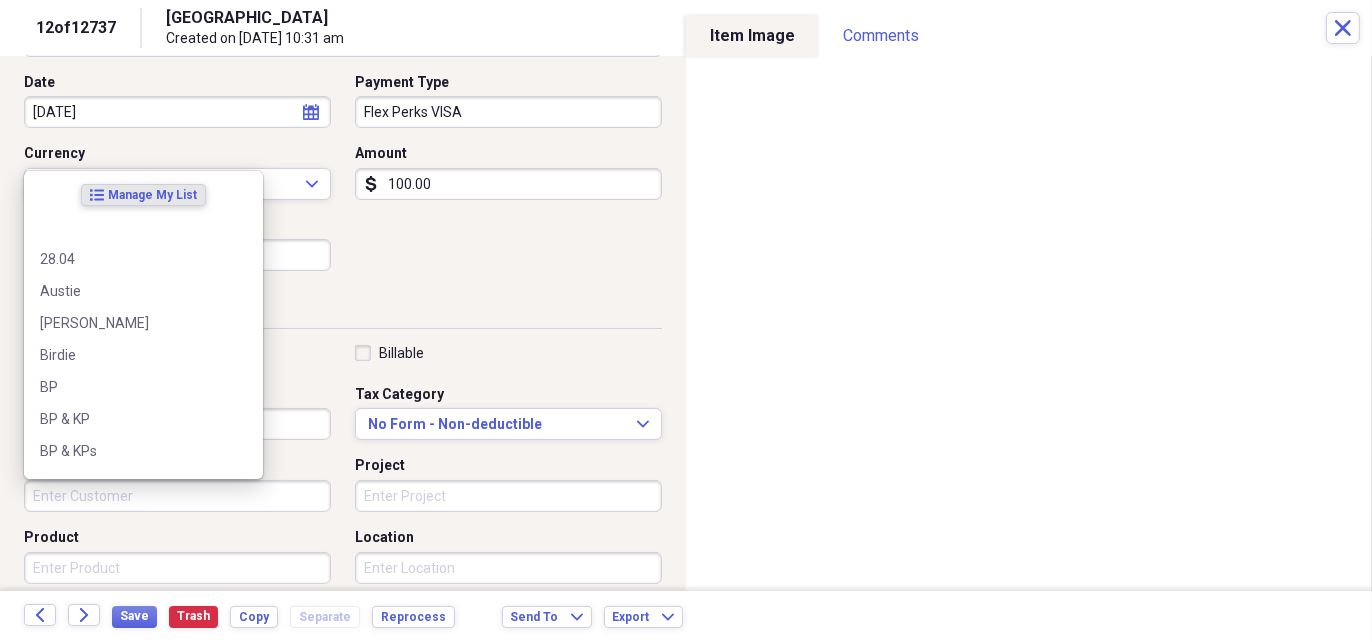 click on "Customer" at bounding box center (177, 496) 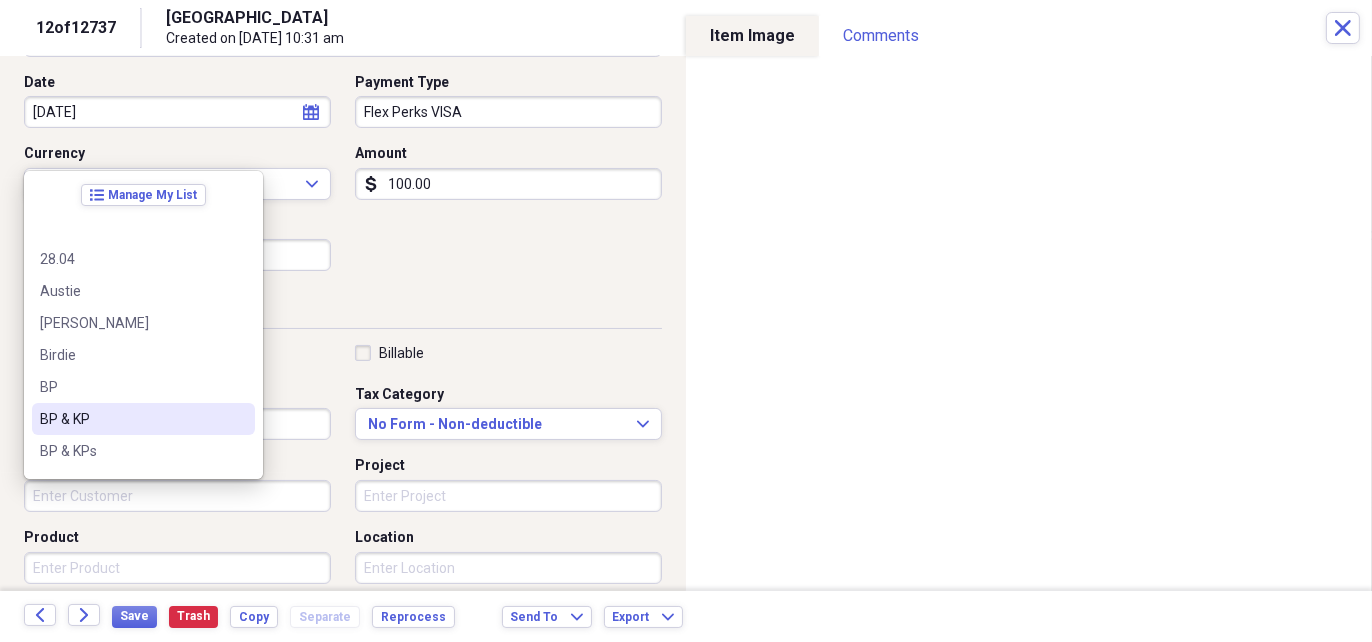 click on "BP & KP" at bounding box center [131, 419] 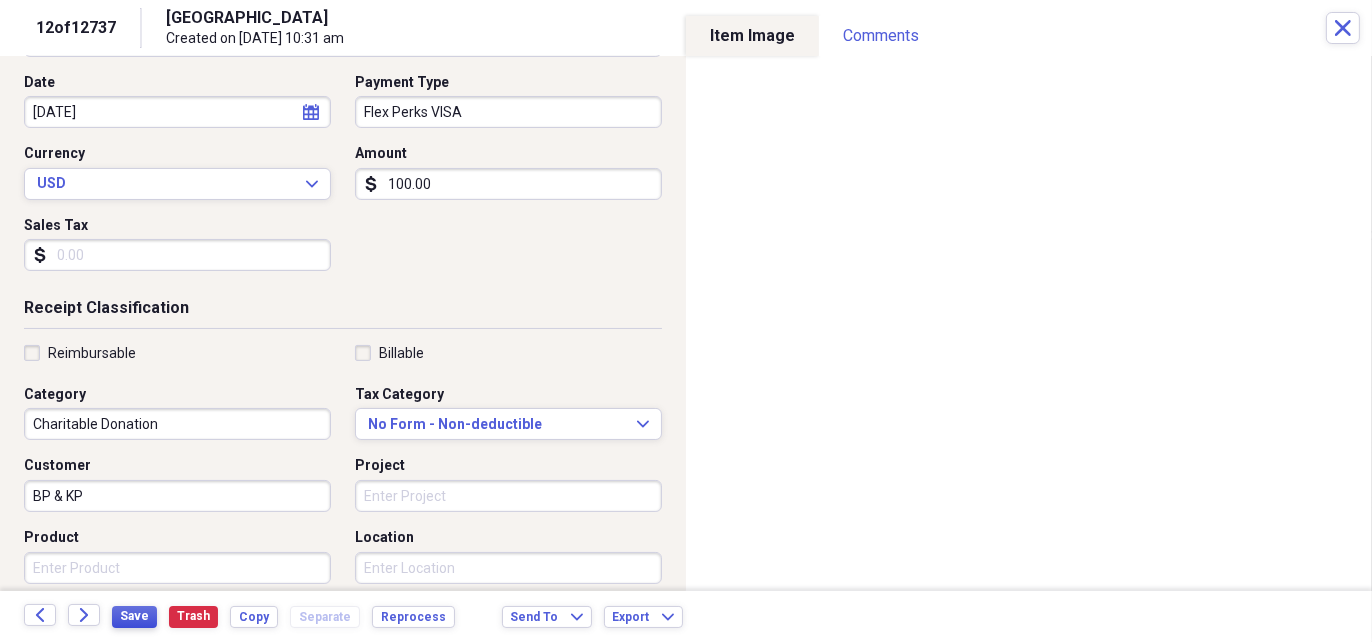 click on "Save" at bounding box center (134, 617) 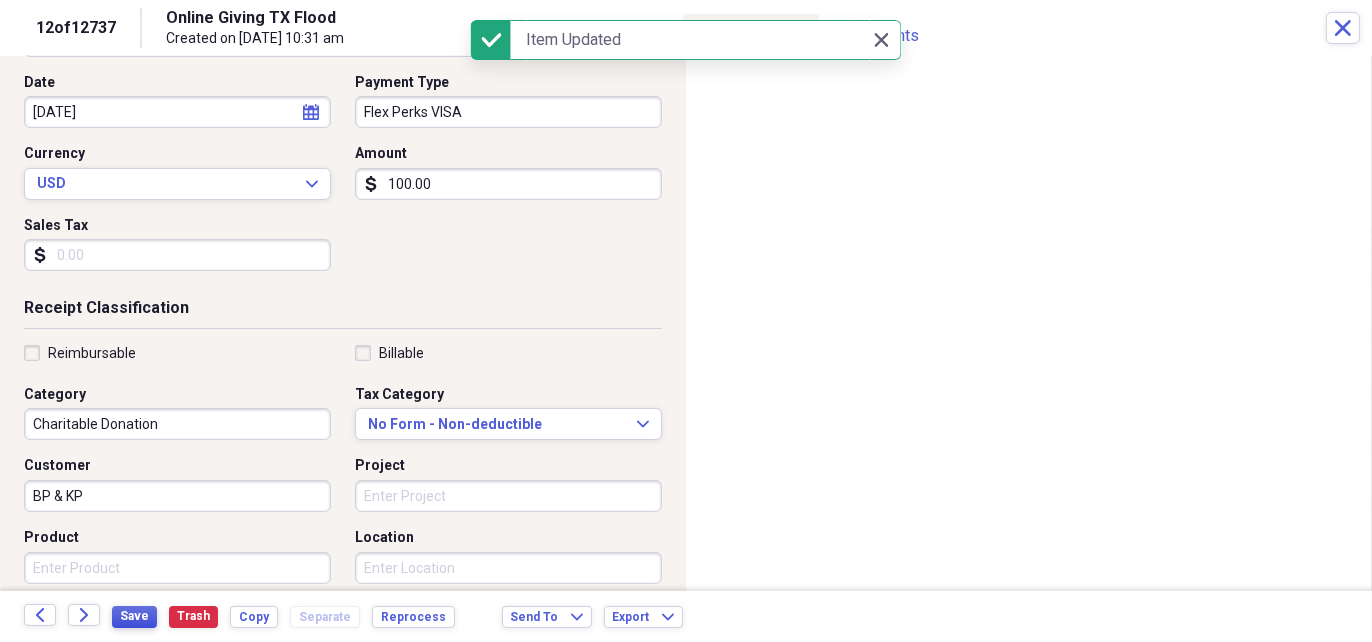 click on "Save" at bounding box center [134, 617] 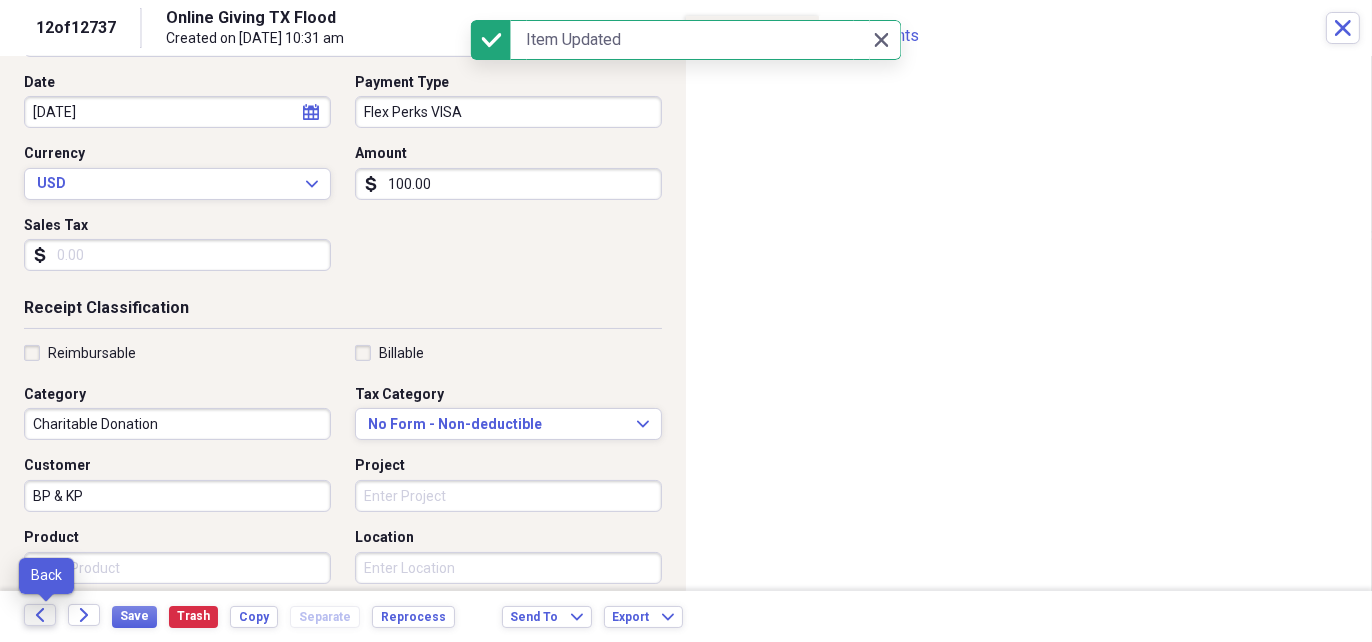 click on "Back" 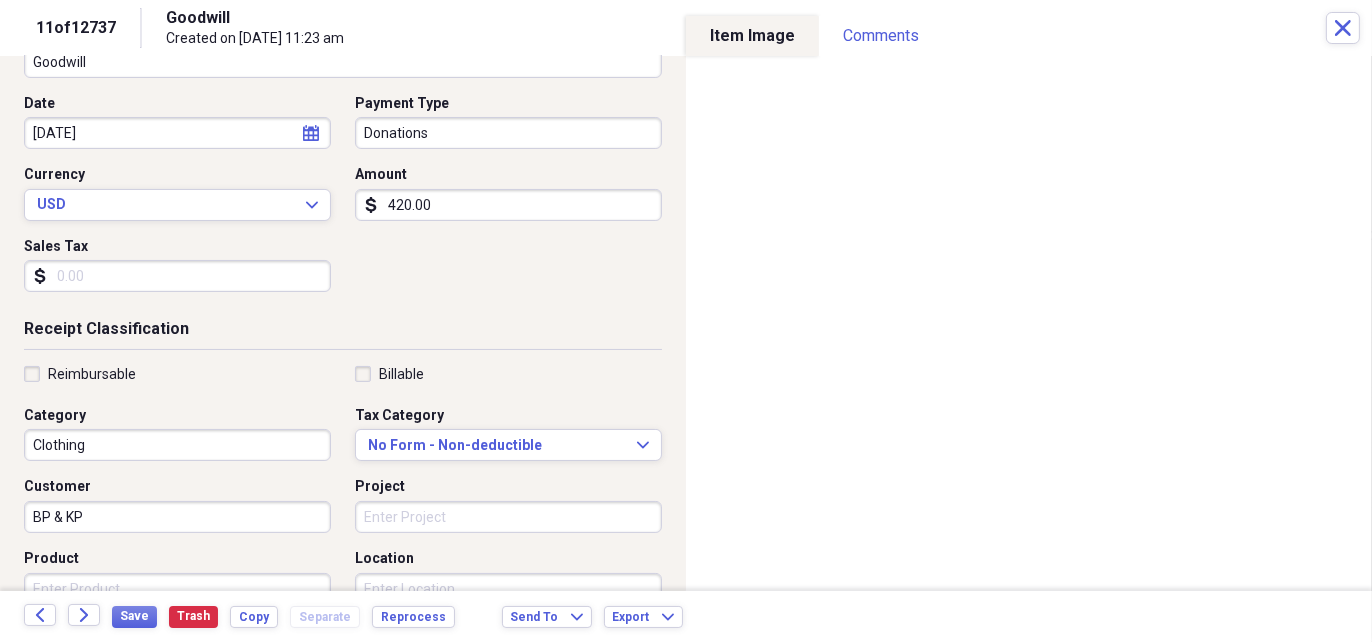 scroll, scrollTop: 200, scrollLeft: 0, axis: vertical 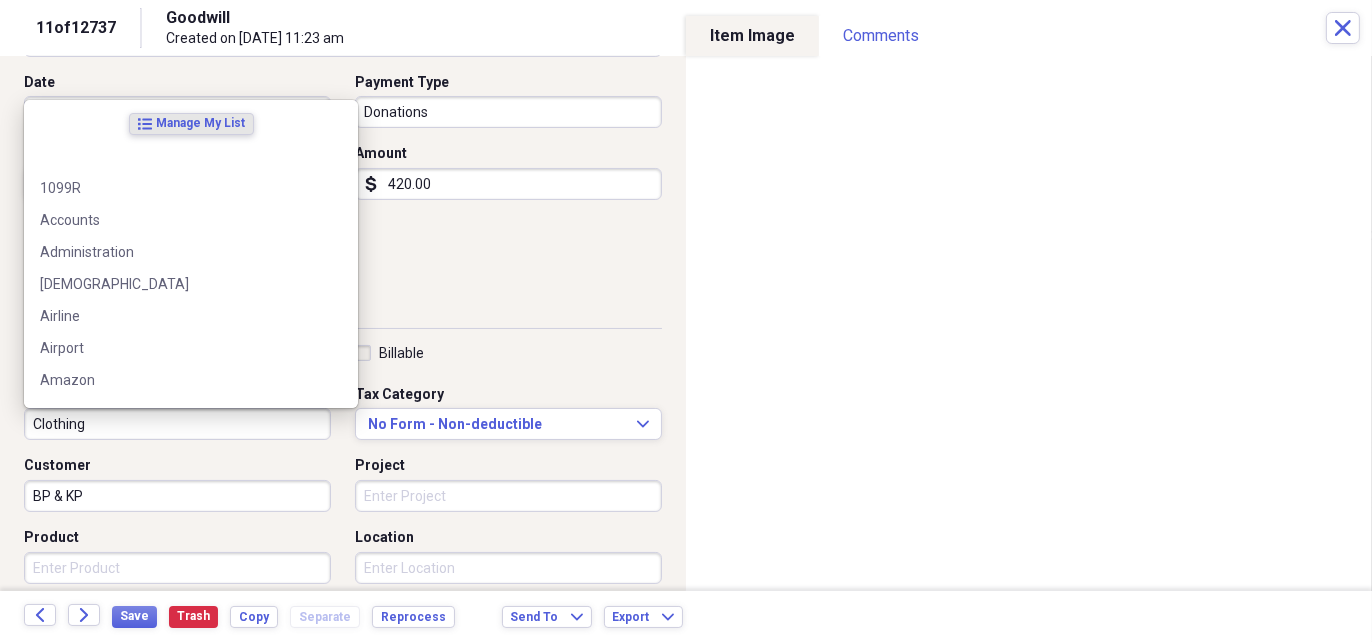 click on "Clothing" at bounding box center (177, 424) 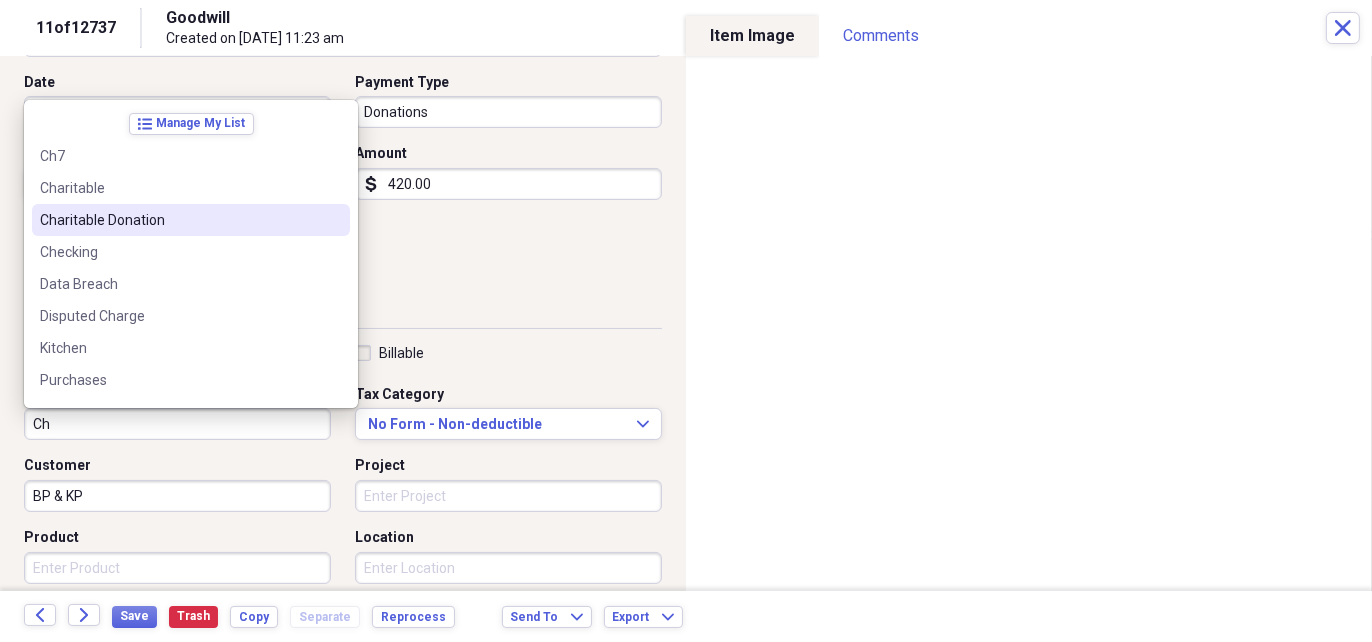 click on "Charitable Donation" at bounding box center (191, 220) 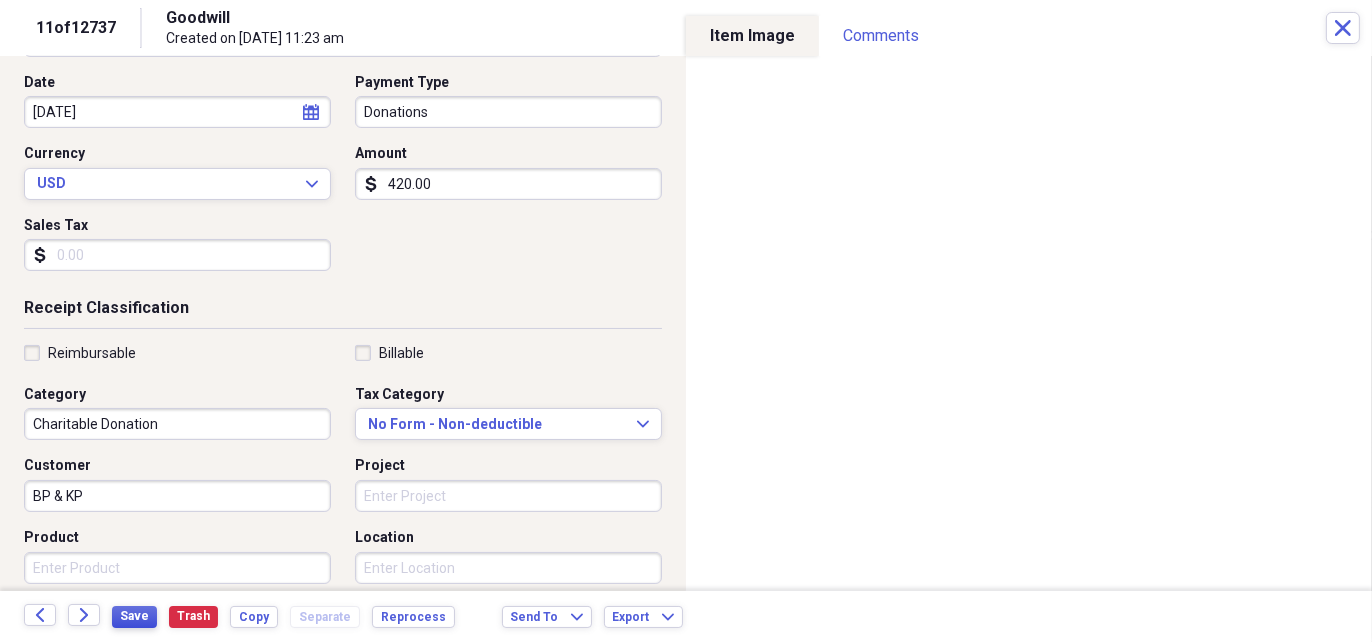 click on "Save" at bounding box center (134, 616) 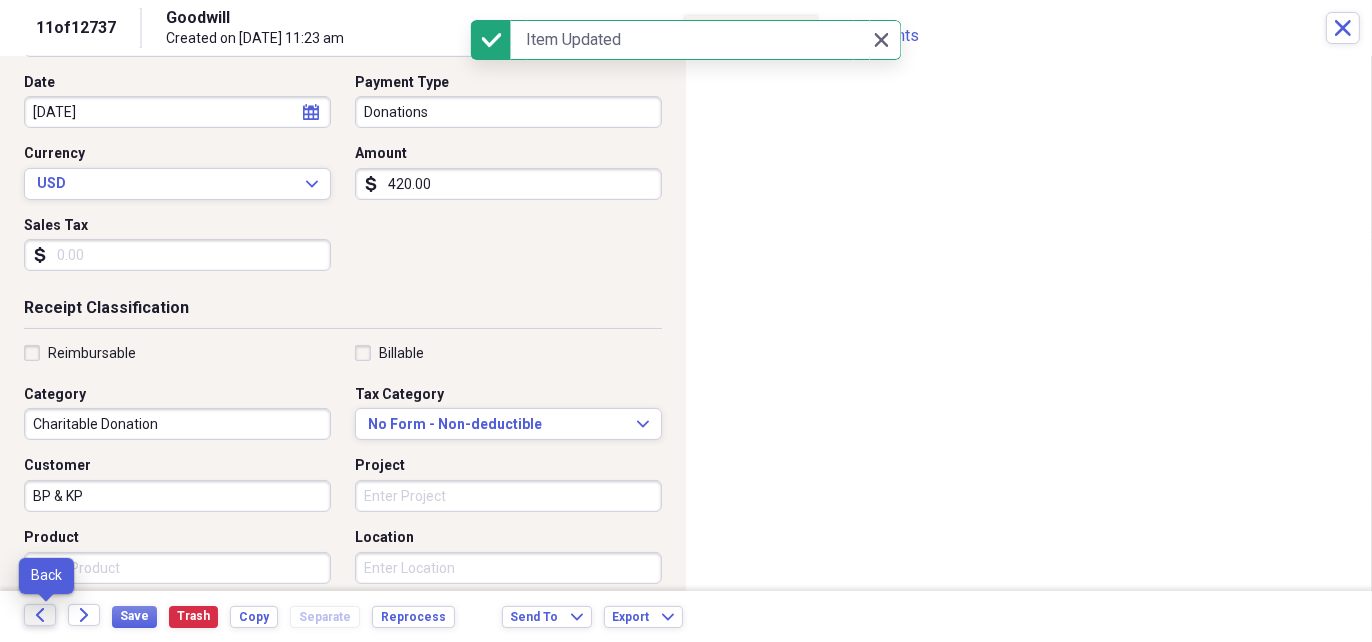 click on "Back" at bounding box center [40, 615] 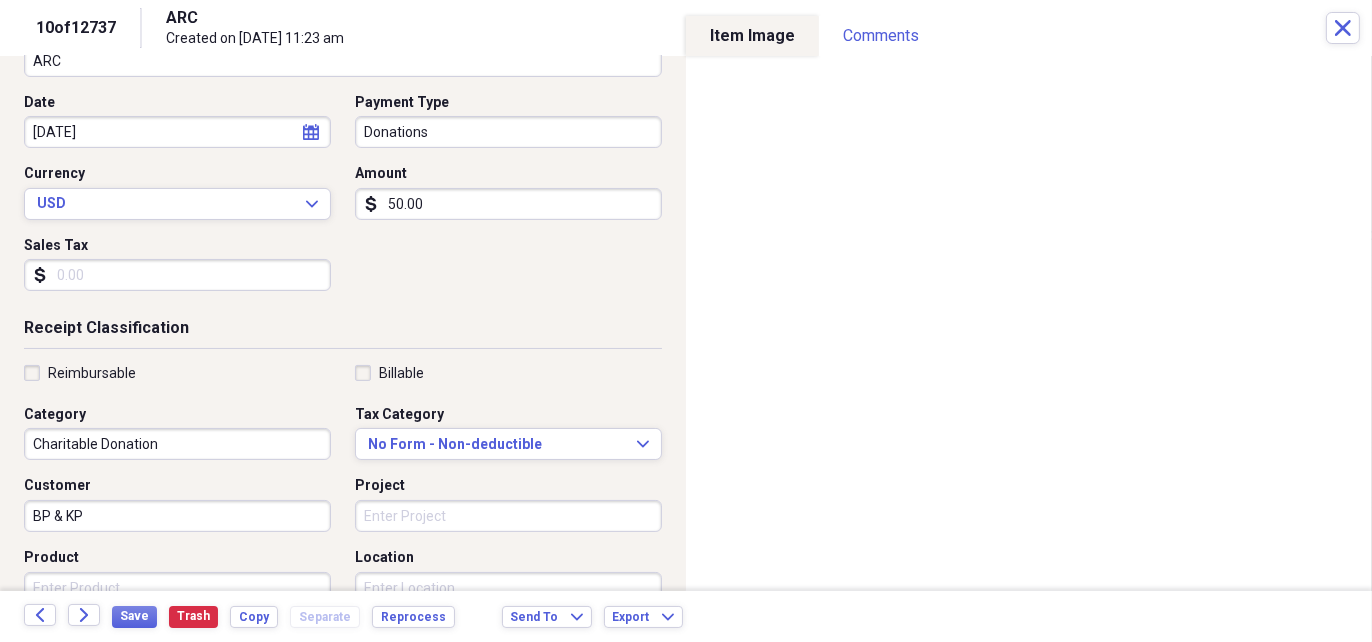 scroll, scrollTop: 200, scrollLeft: 0, axis: vertical 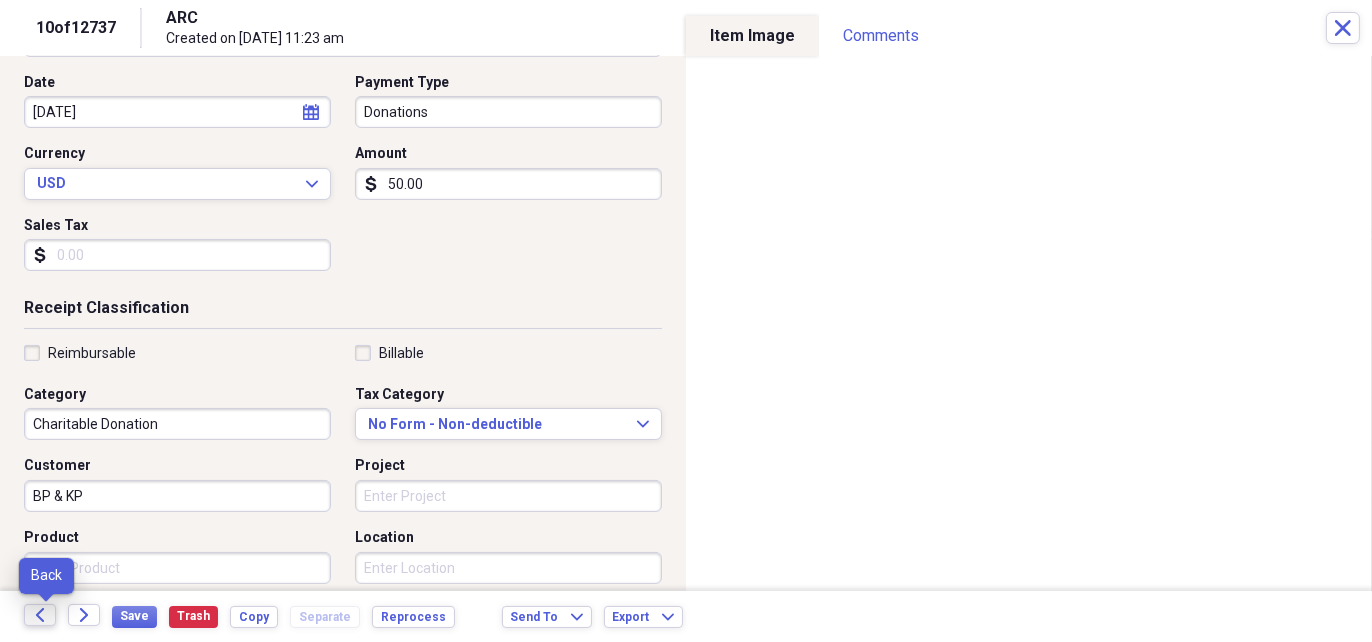 click on "Back" at bounding box center [40, 615] 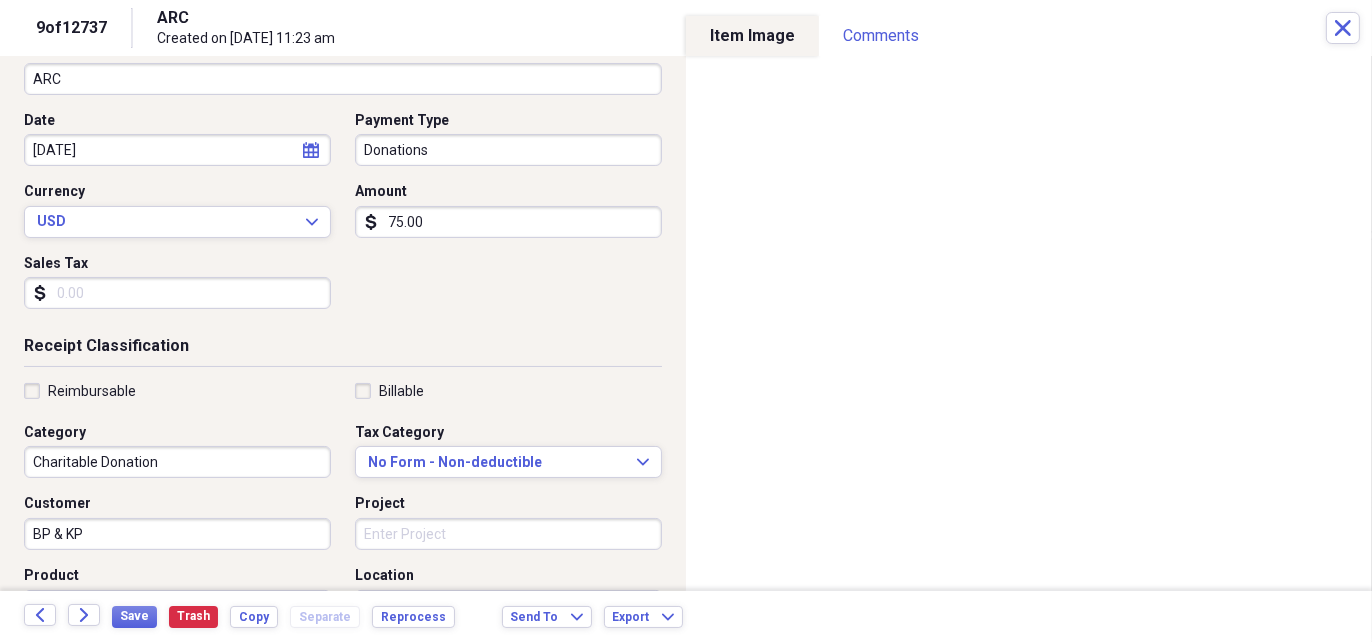 scroll, scrollTop: 200, scrollLeft: 0, axis: vertical 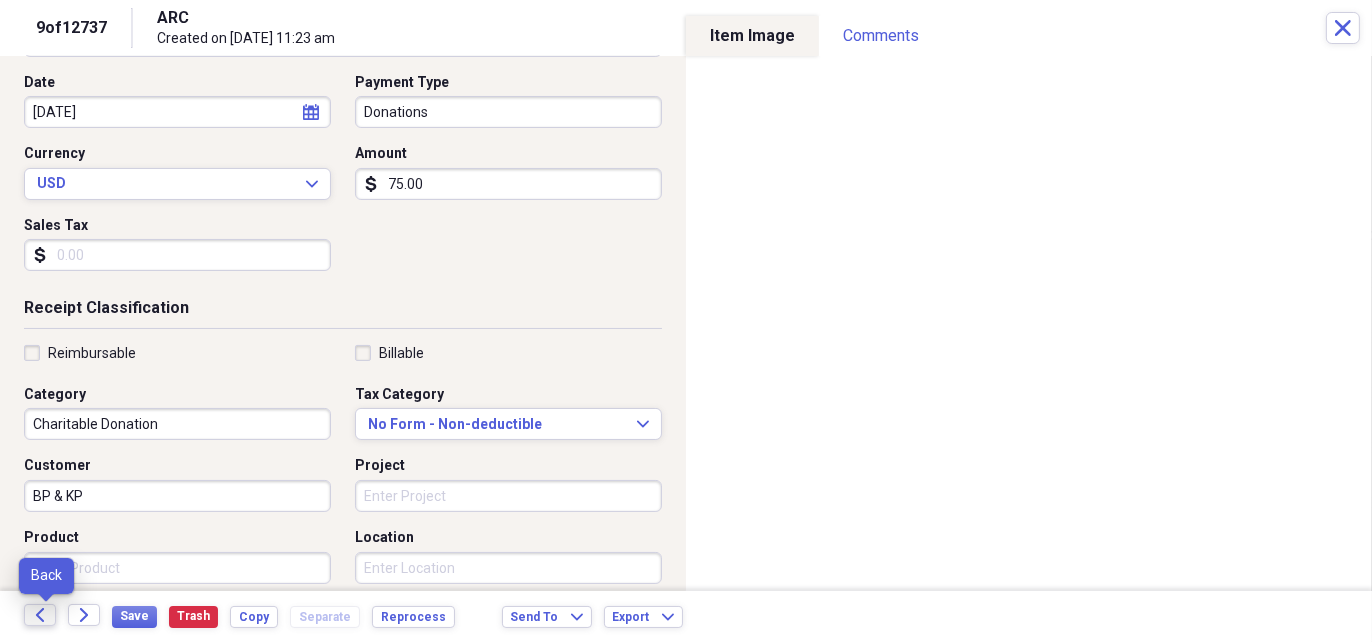 click on "Back" 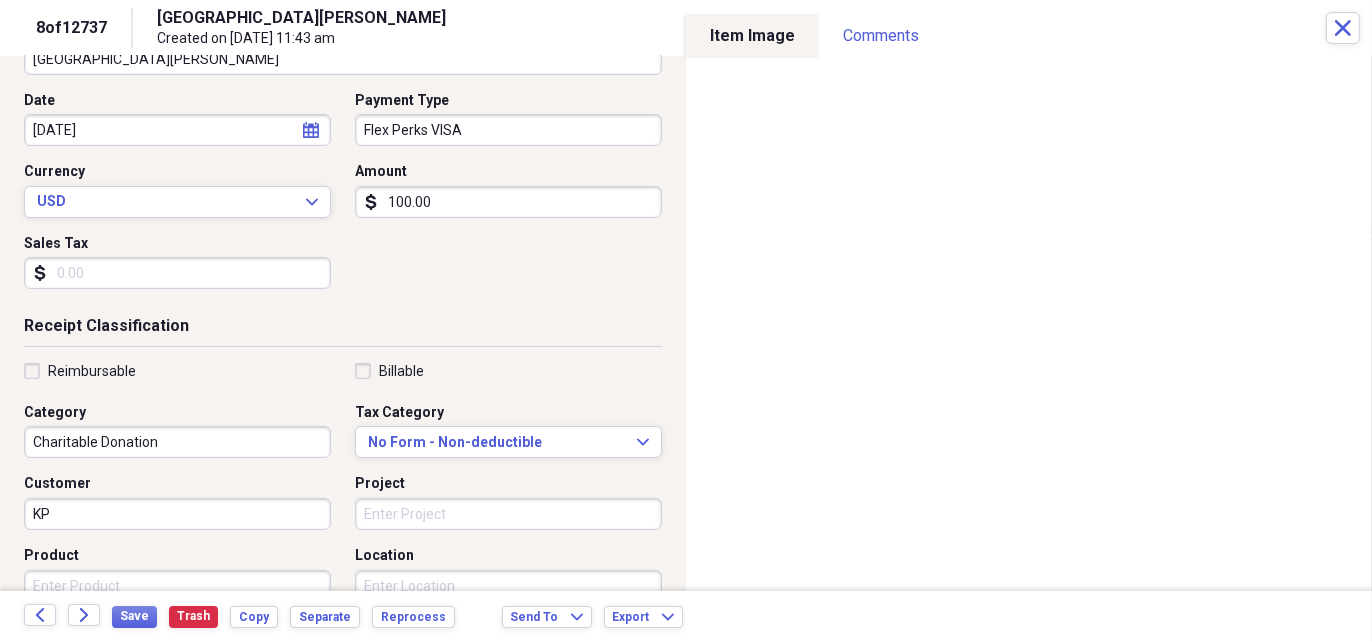 scroll, scrollTop: 200, scrollLeft: 0, axis: vertical 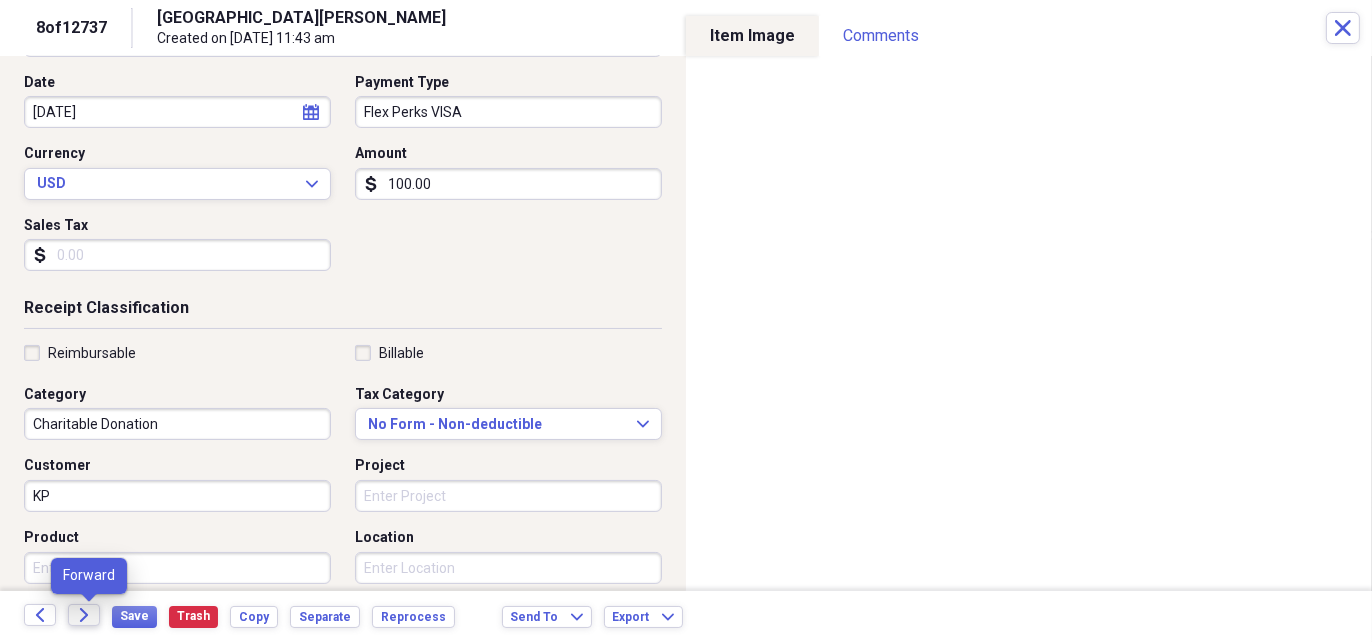 click on "Forward" 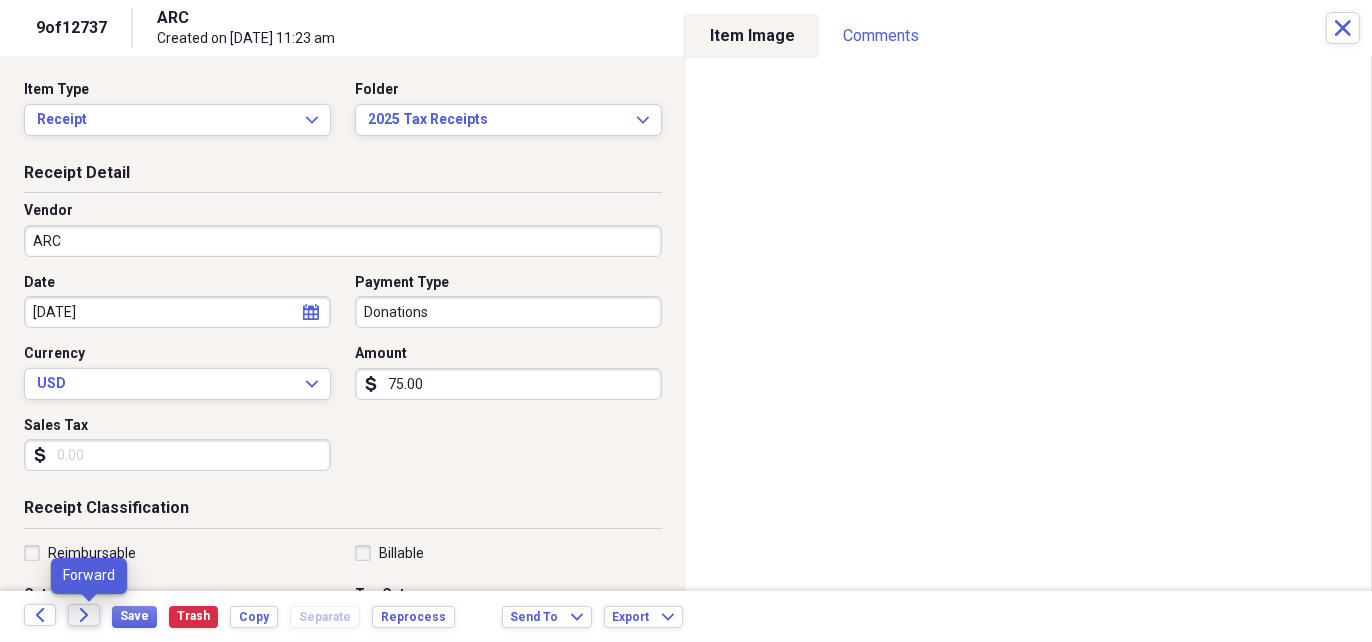 click on "Forward" 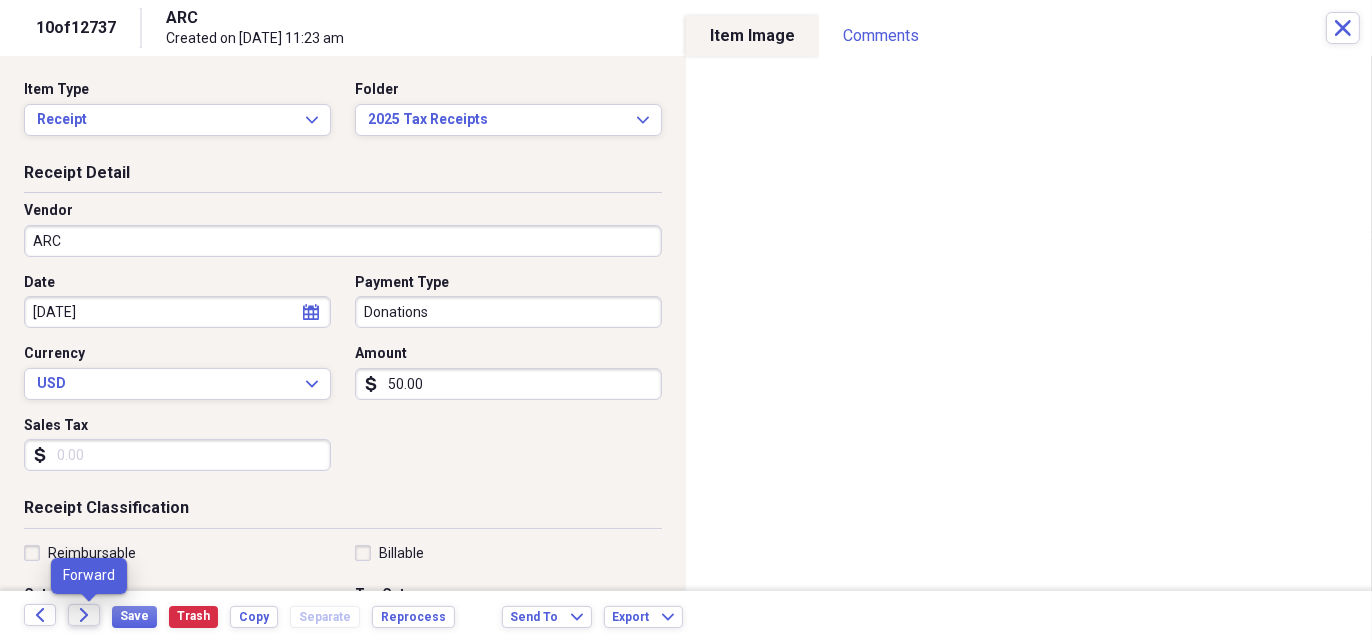 click on "Forward" 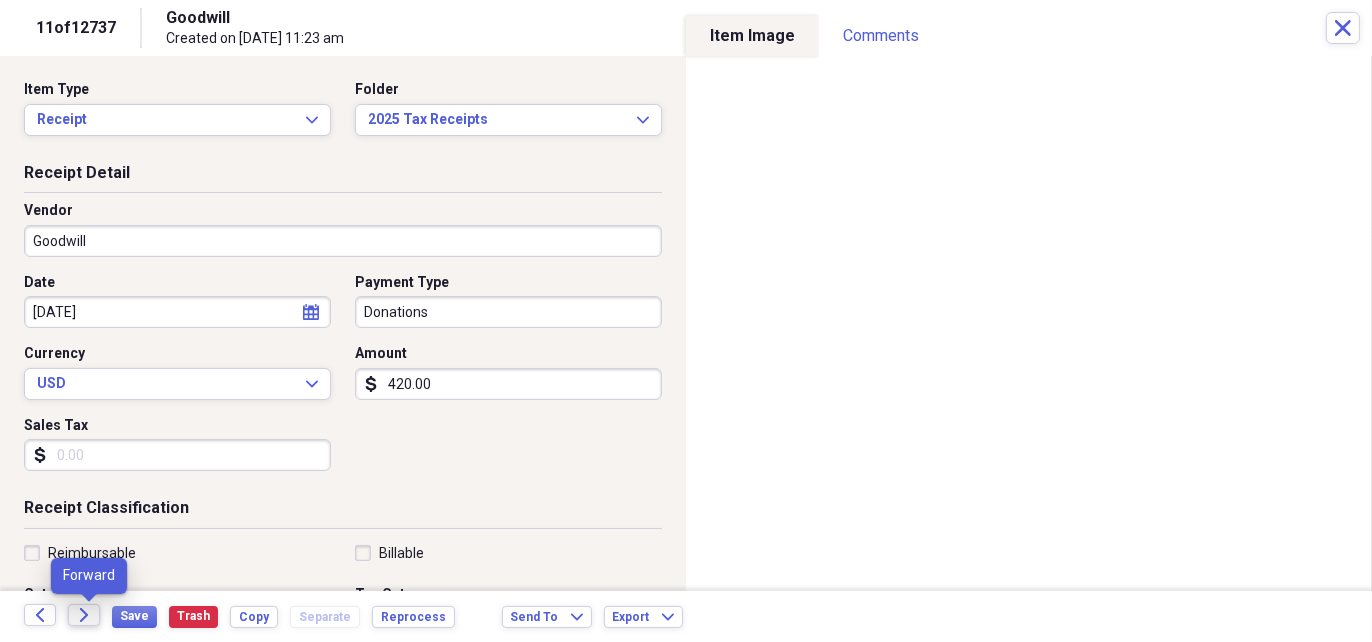 click on "Forward" 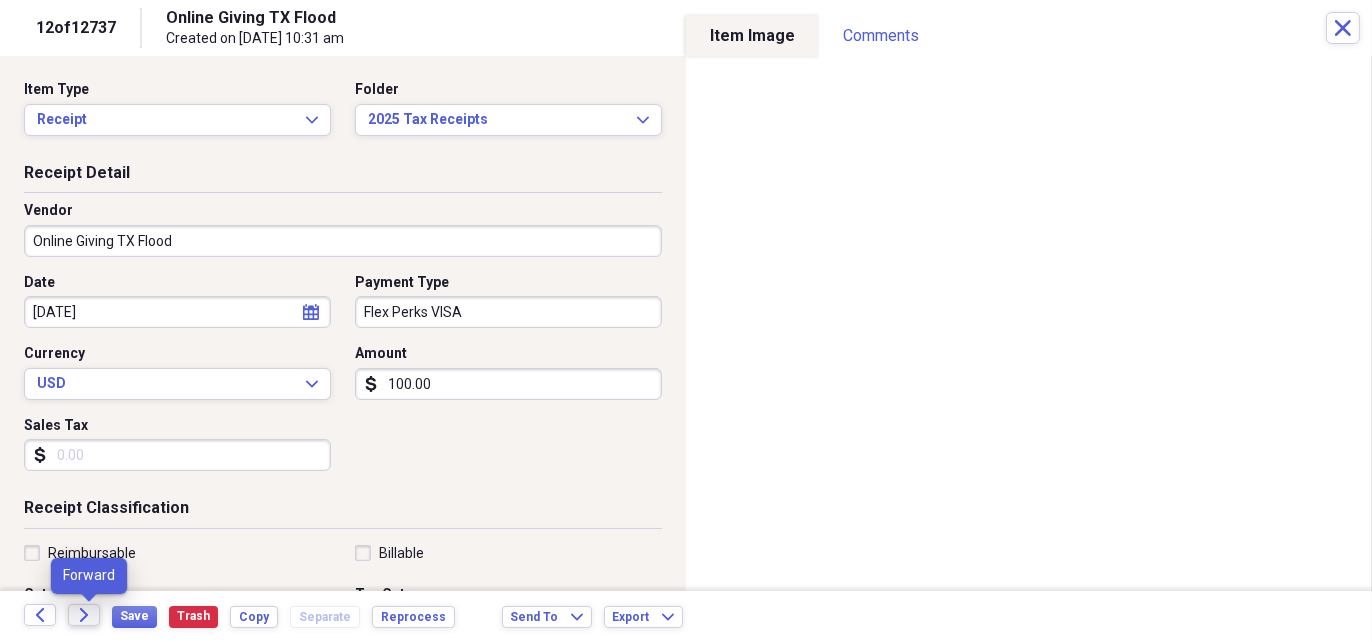 click on "Forward" 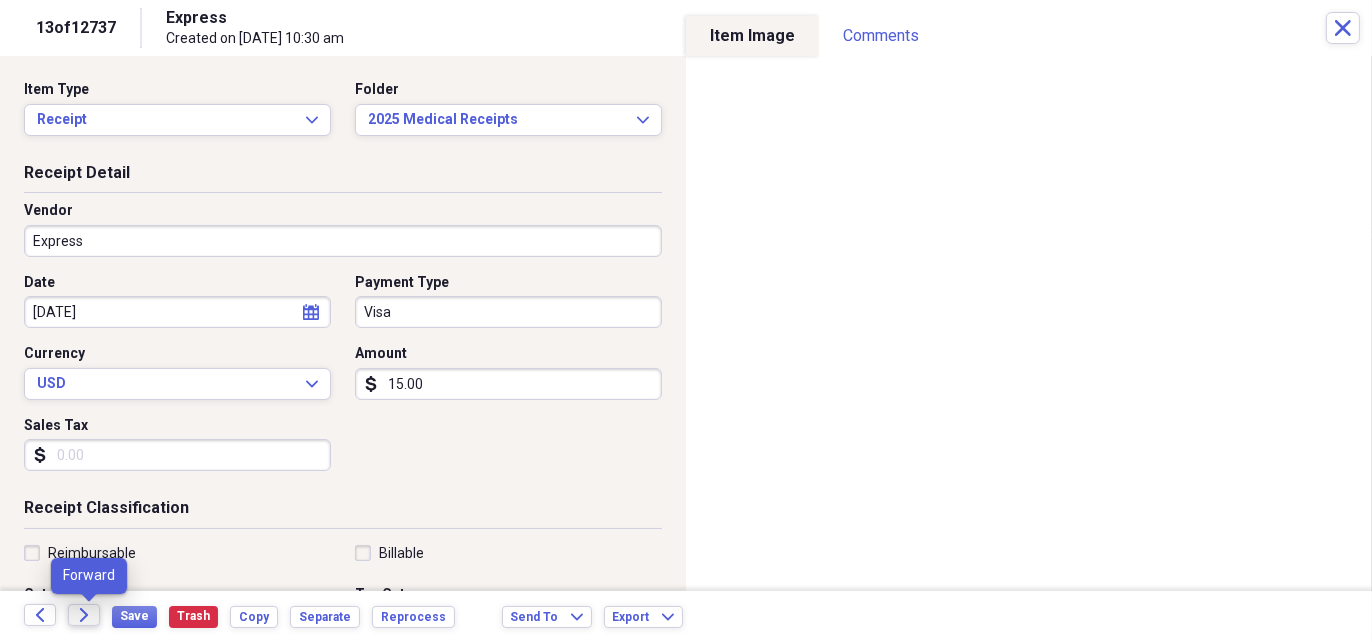 click on "Forward" 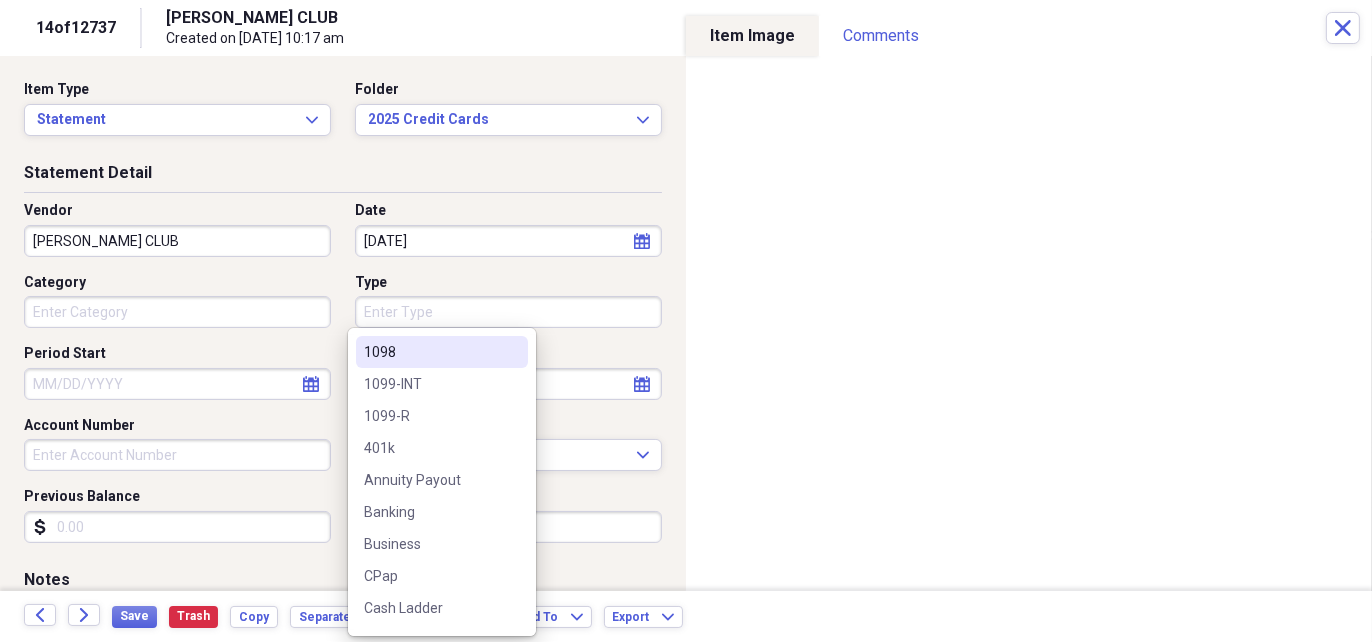 click on "Type" at bounding box center (508, 312) 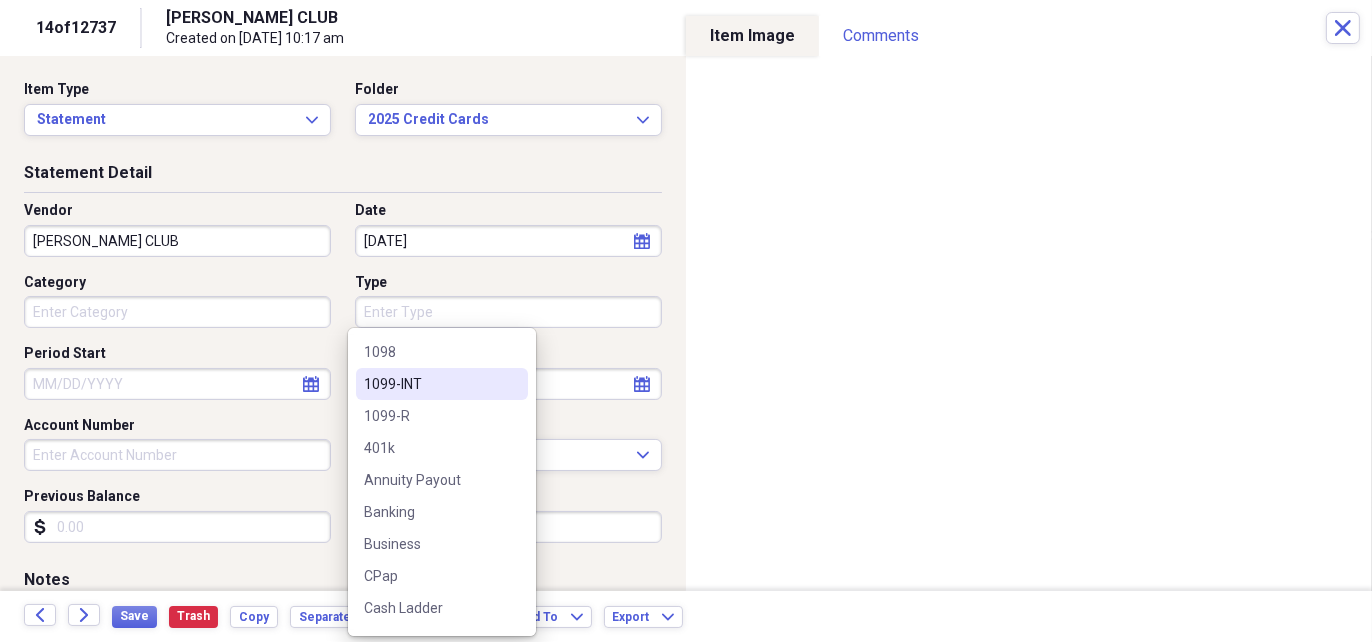 scroll, scrollTop: 200, scrollLeft: 0, axis: vertical 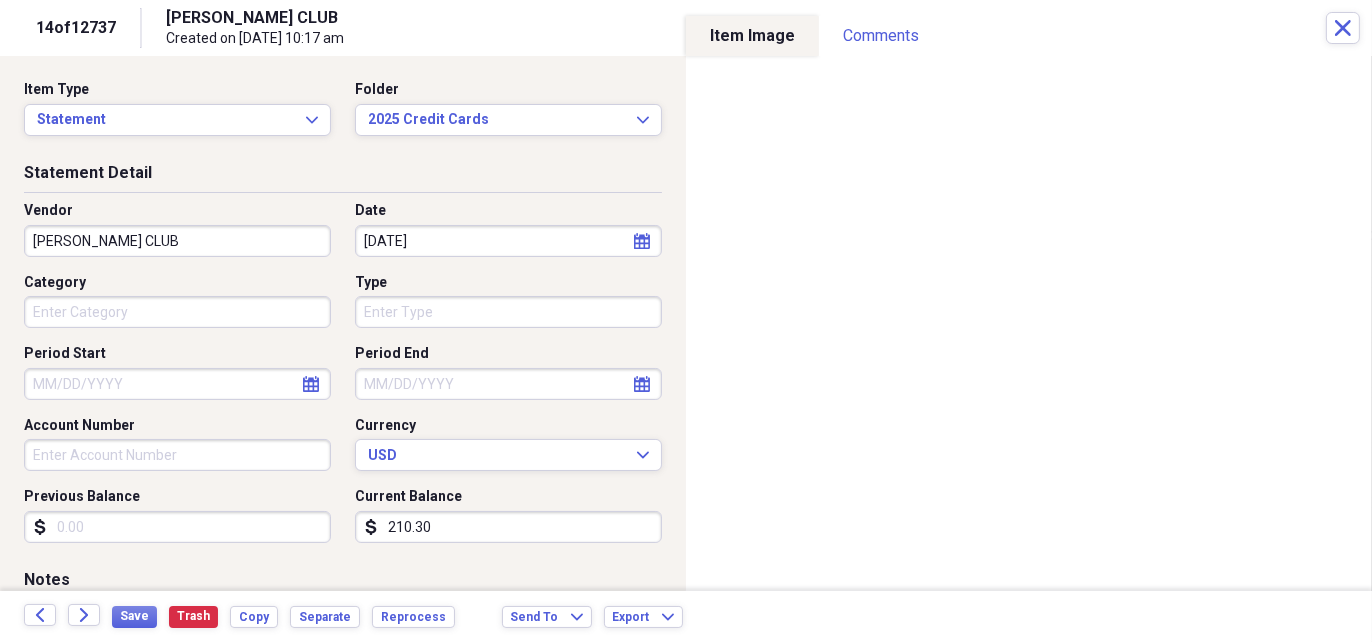 click on "Period Start calendar Calendar" at bounding box center (183, 372) 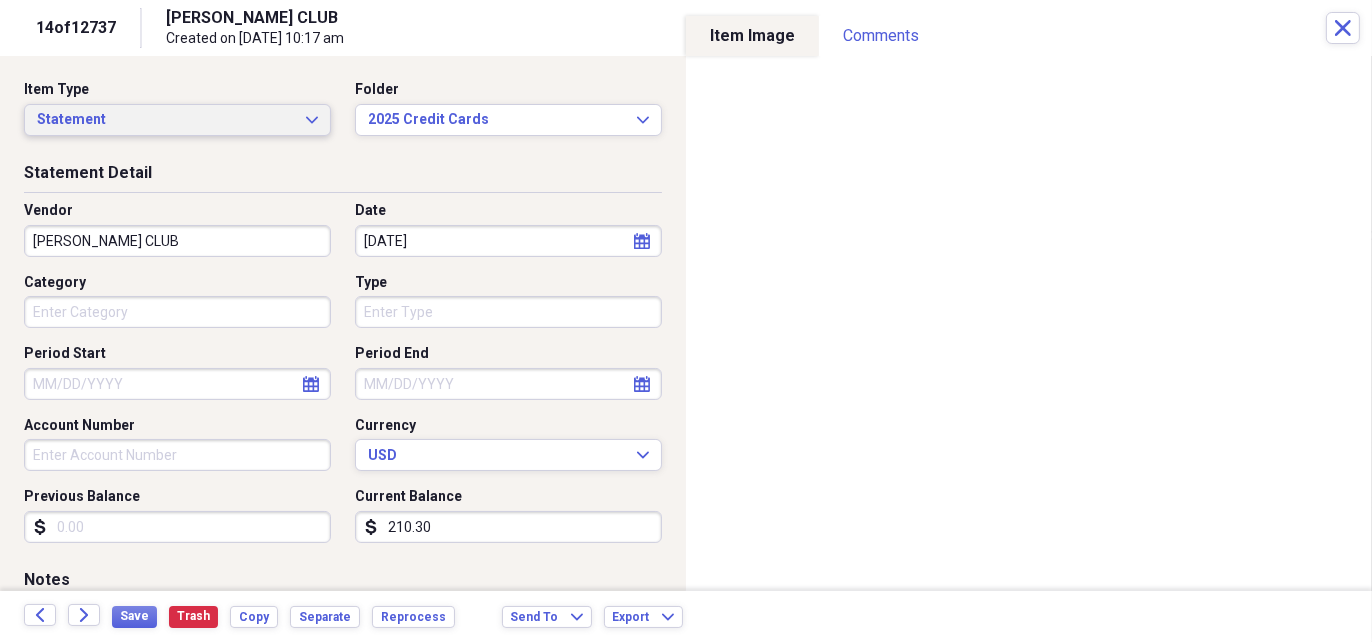 click on "Expand" 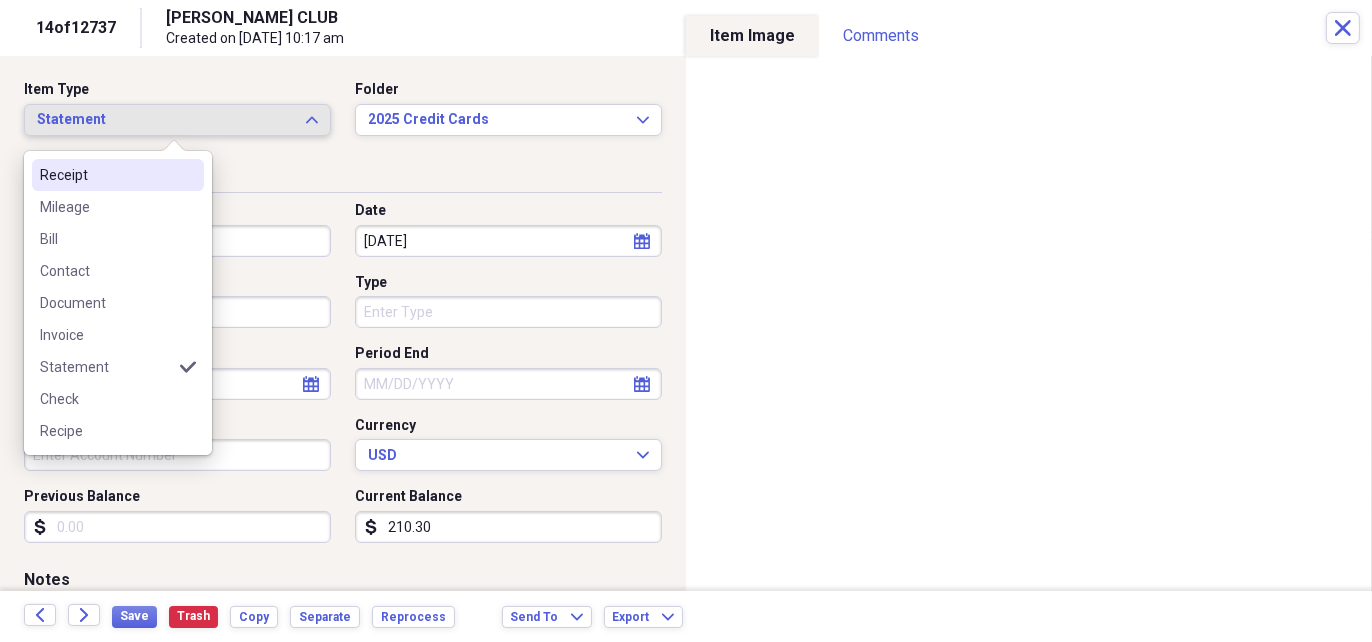 click on "Receipt" at bounding box center (106, 175) 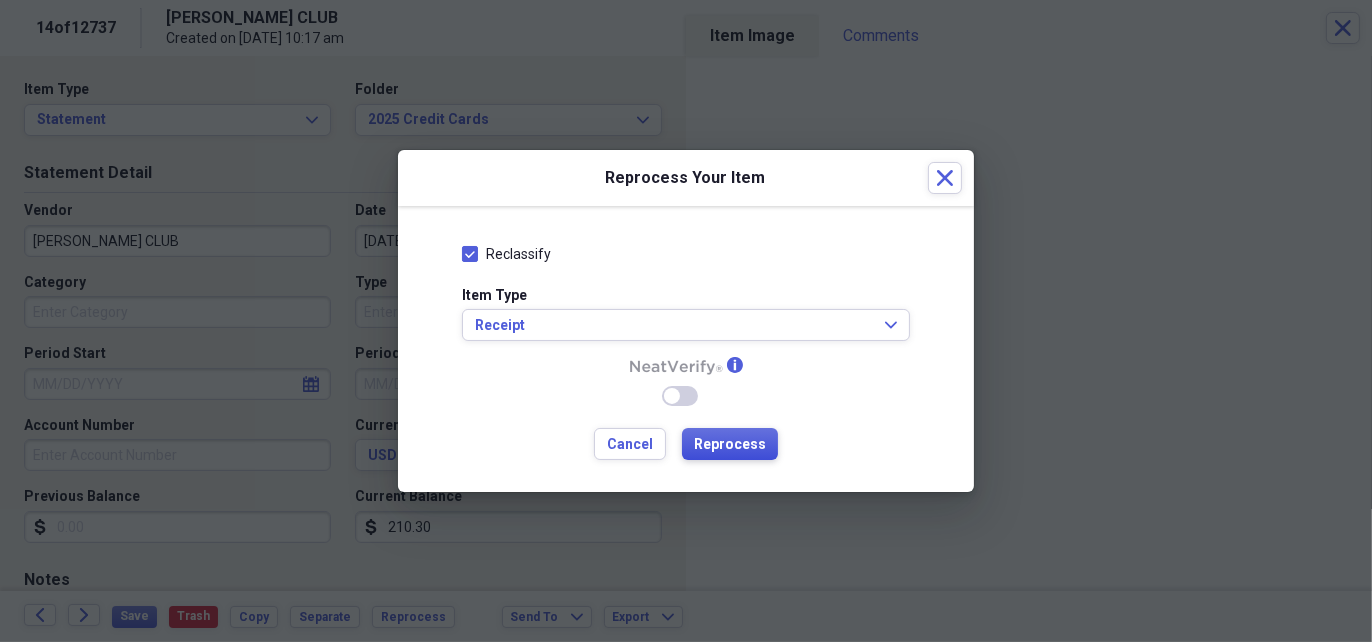 click on "Reprocess" at bounding box center [730, 445] 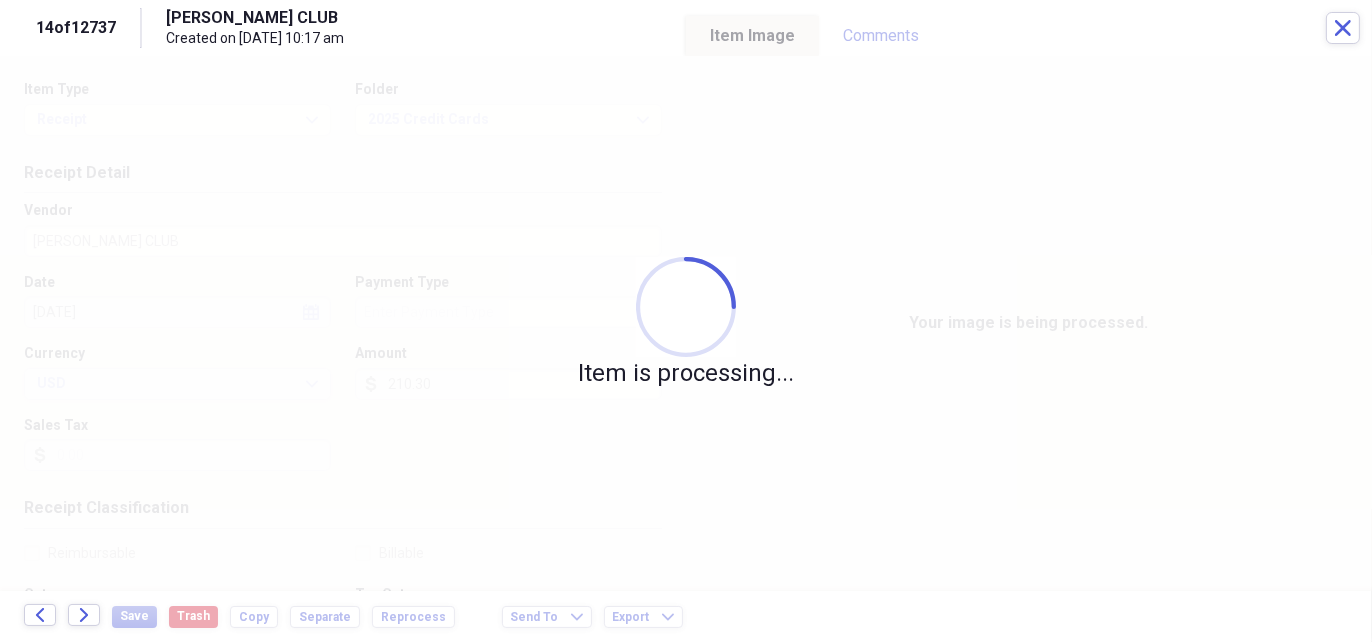 type on "[PERSON_NAME] Club" 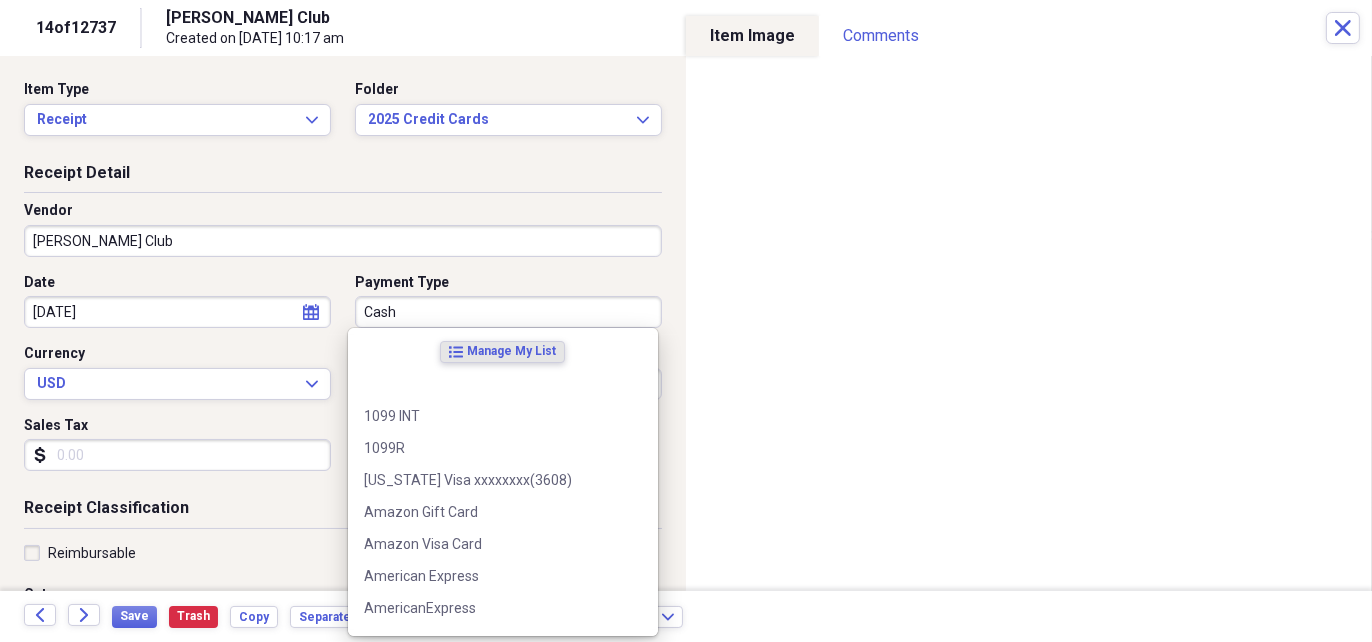 click on "Cash" at bounding box center (508, 312) 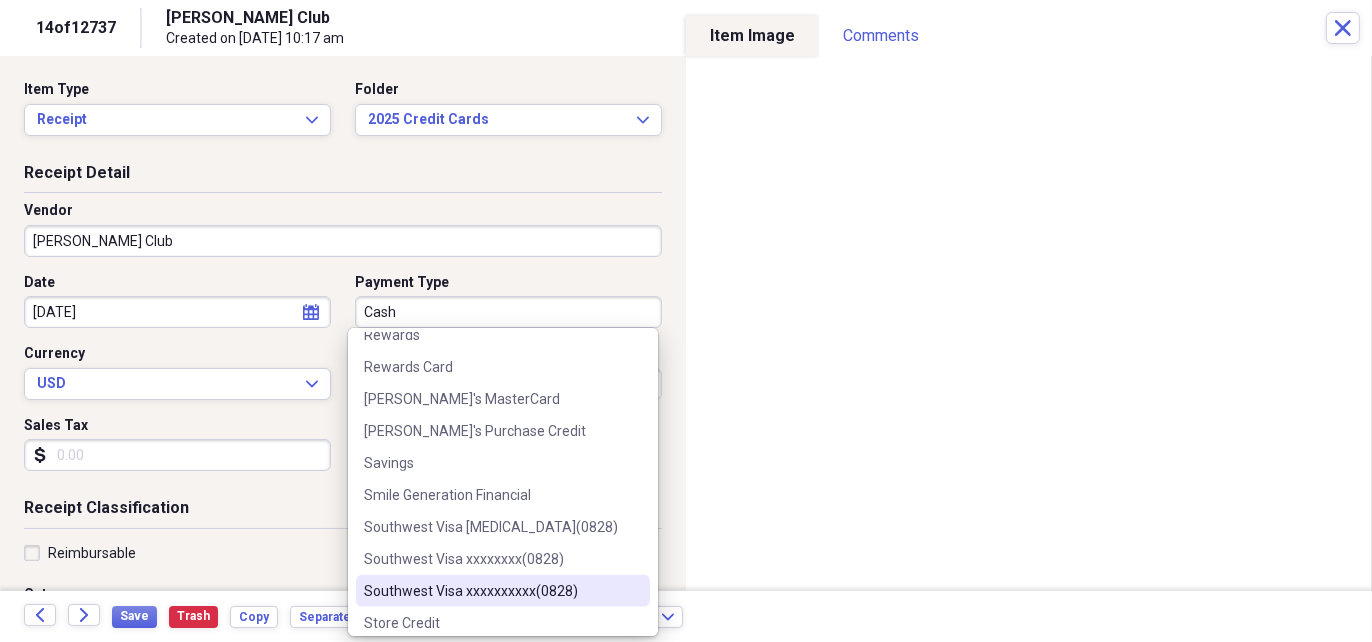 scroll, scrollTop: 2400, scrollLeft: 0, axis: vertical 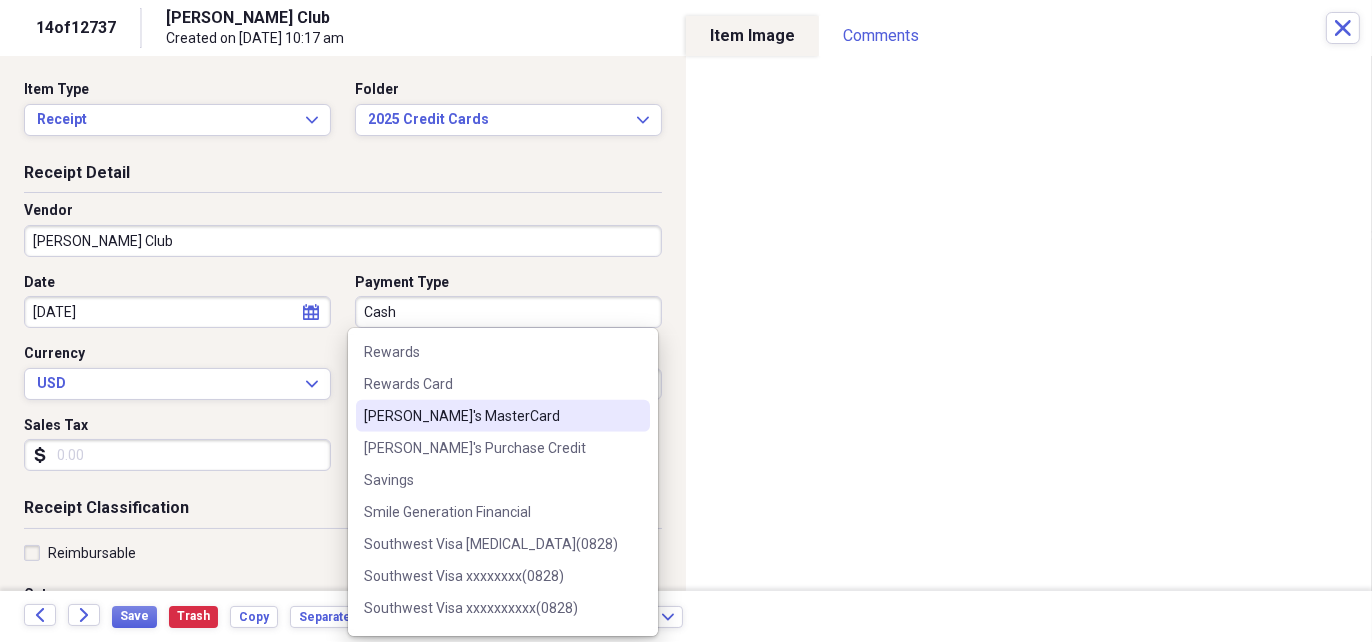 click on "[PERSON_NAME]'s MasterCard" at bounding box center (491, 416) 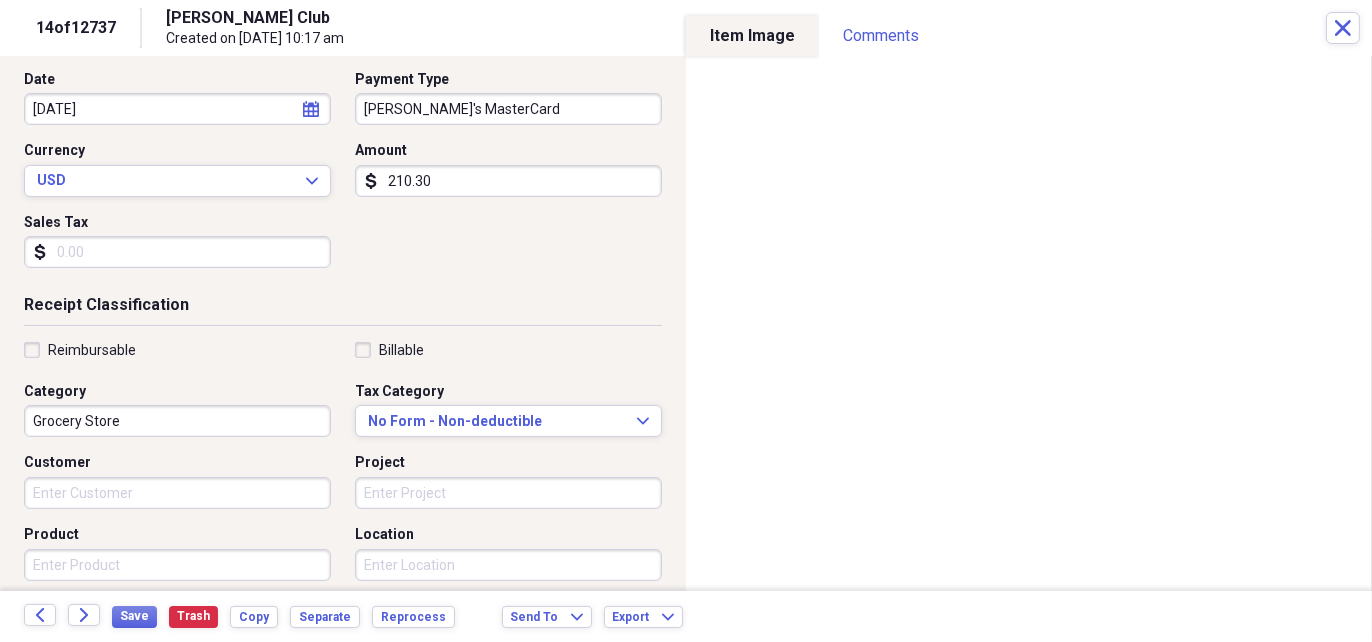 scroll, scrollTop: 200, scrollLeft: 0, axis: vertical 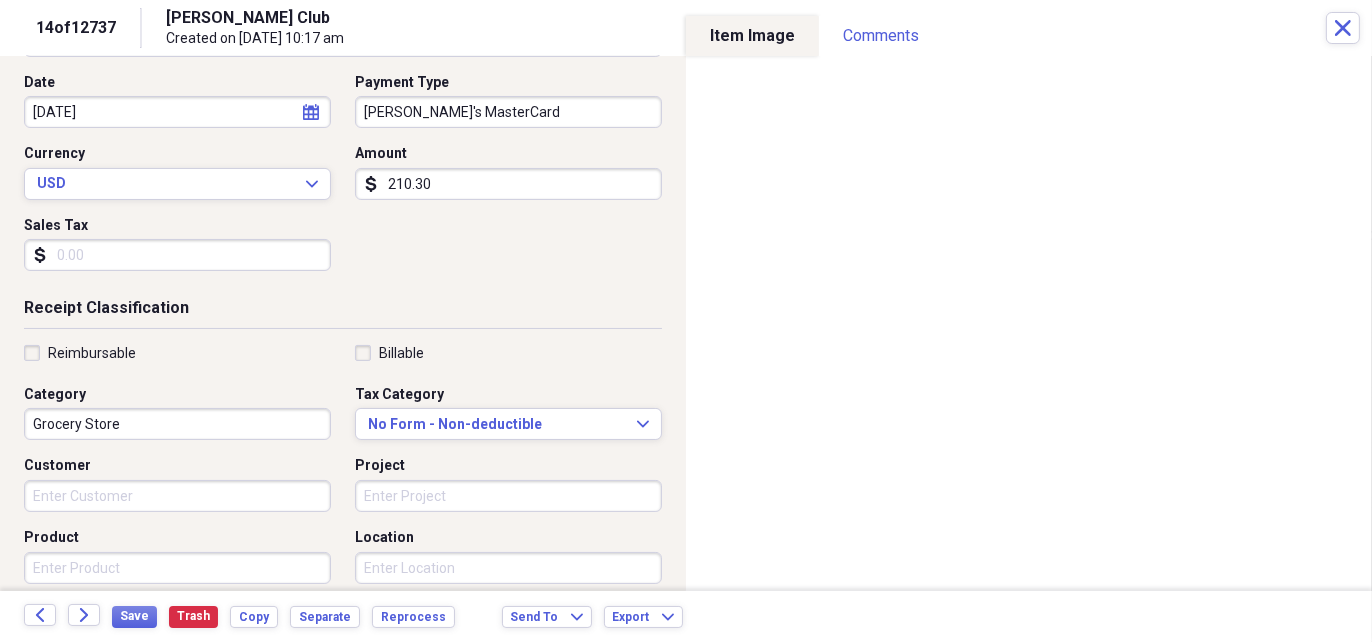 click on "Grocery Store" at bounding box center [177, 424] 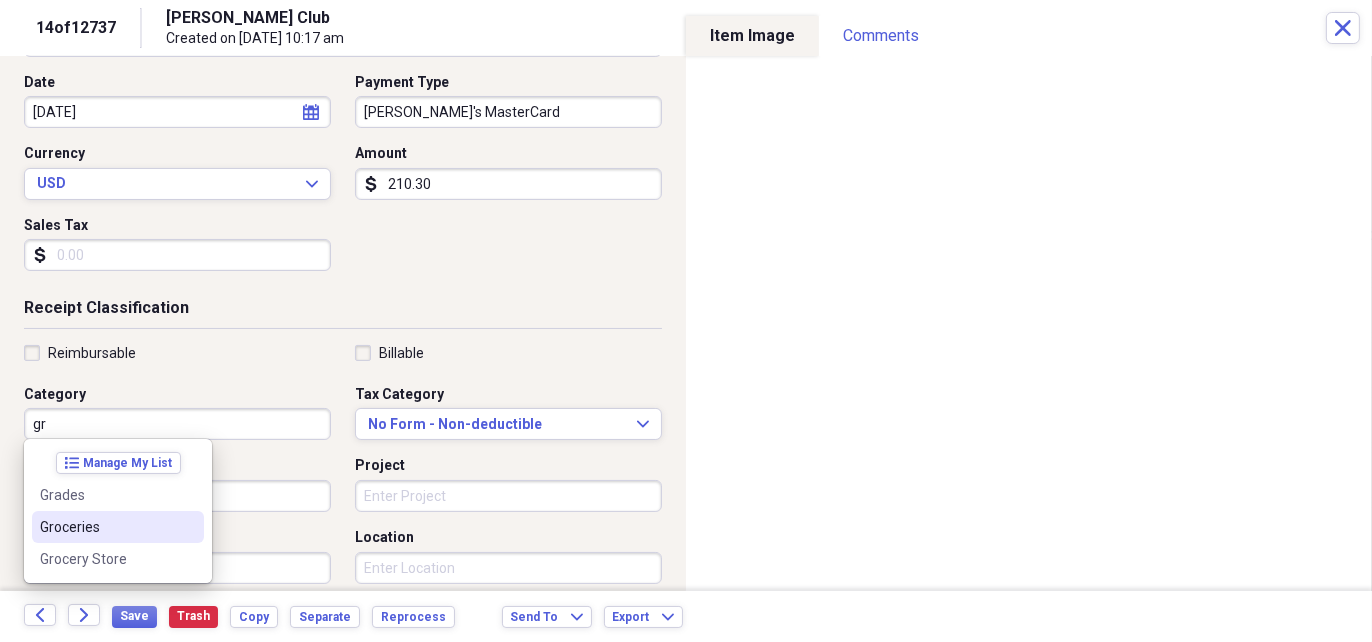 click on "Groceries" at bounding box center [118, 527] 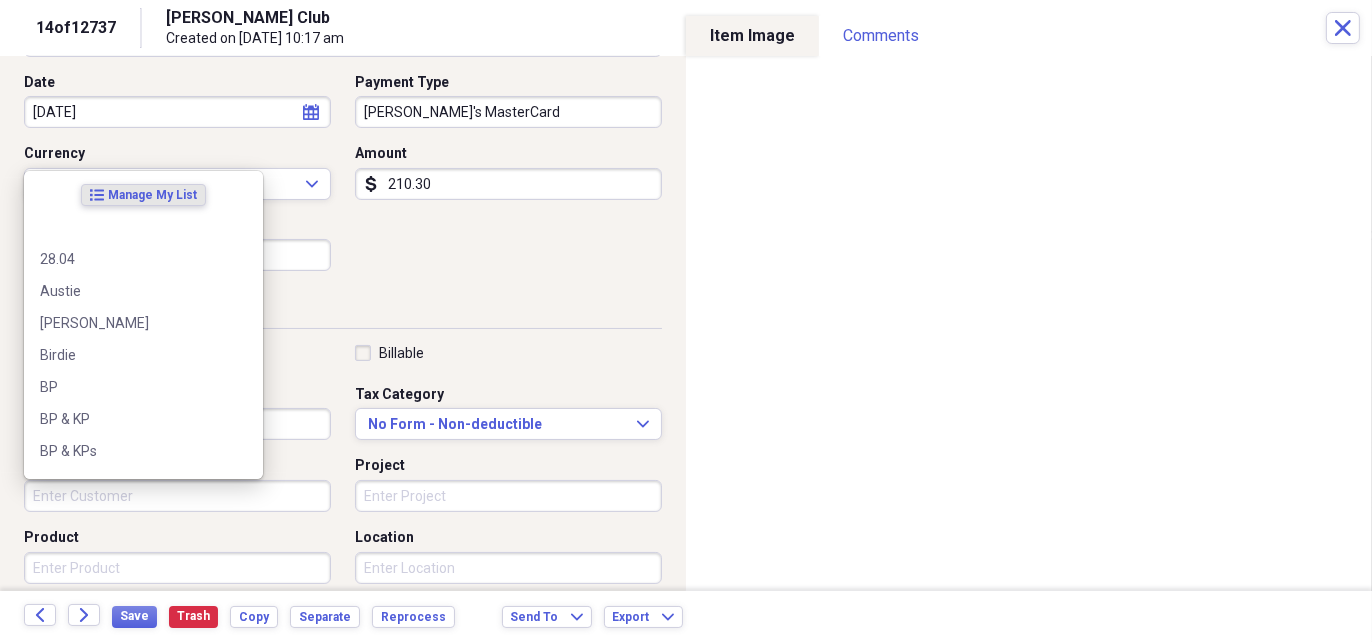 click on "Customer" at bounding box center (177, 496) 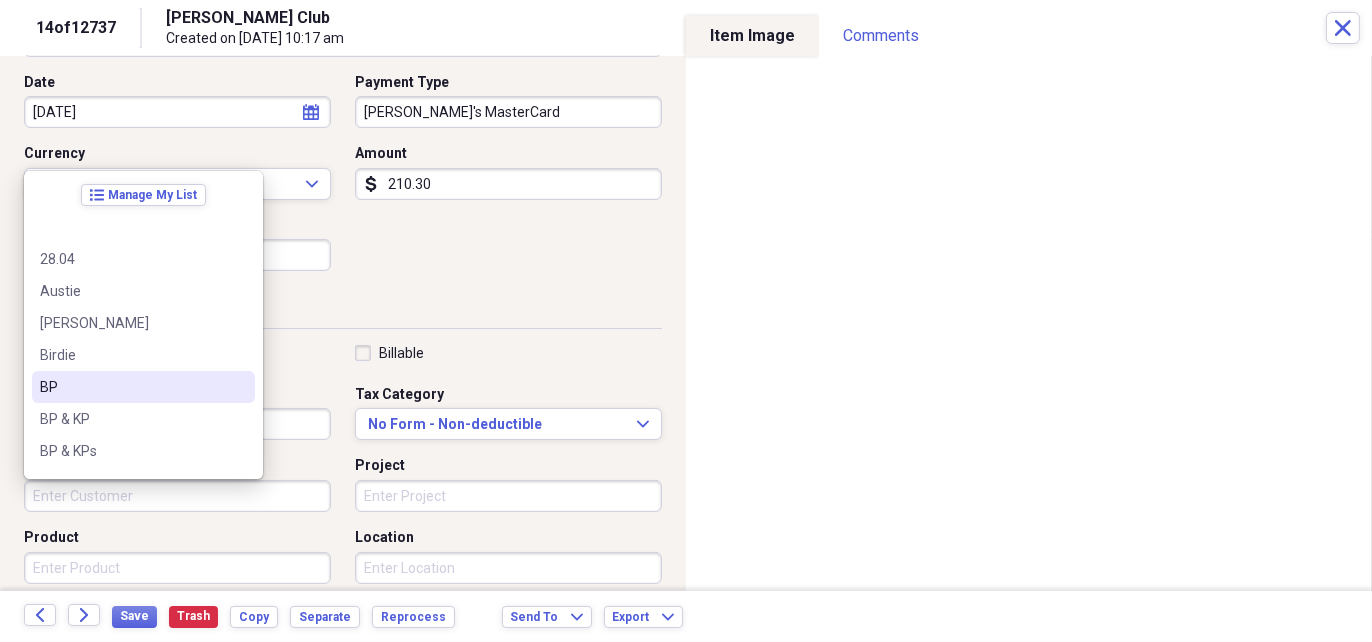 click on "BP" at bounding box center (131, 387) 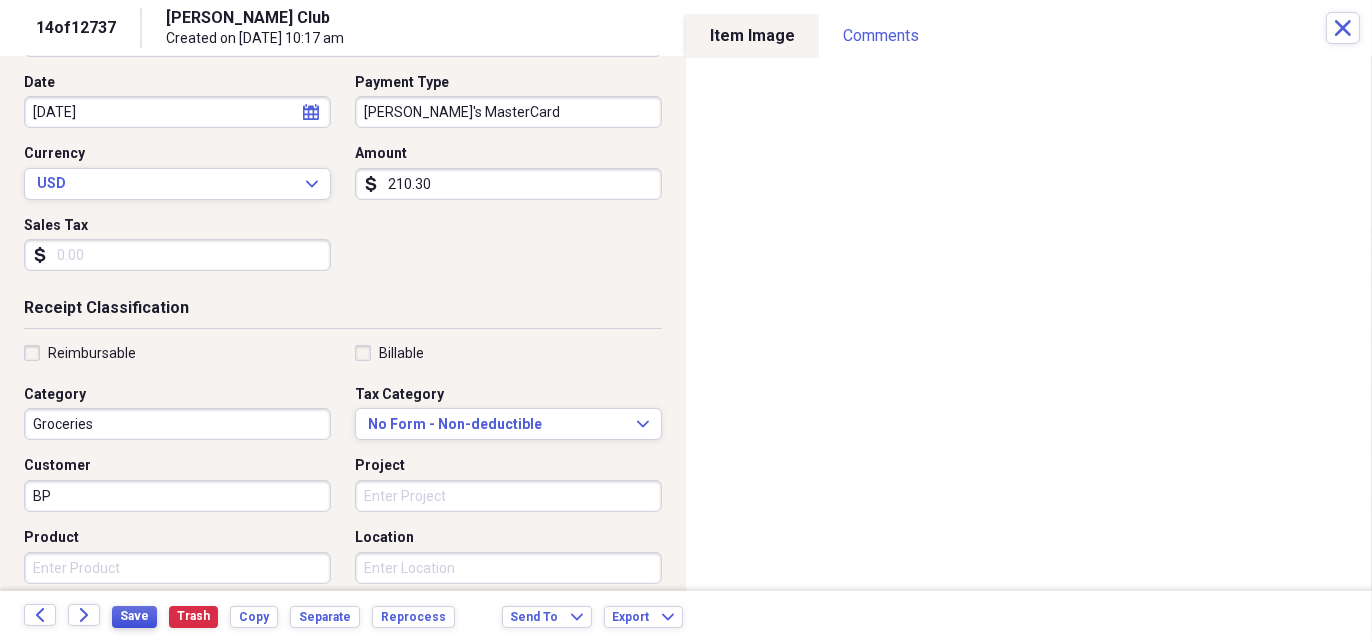 click on "Save" at bounding box center [134, 616] 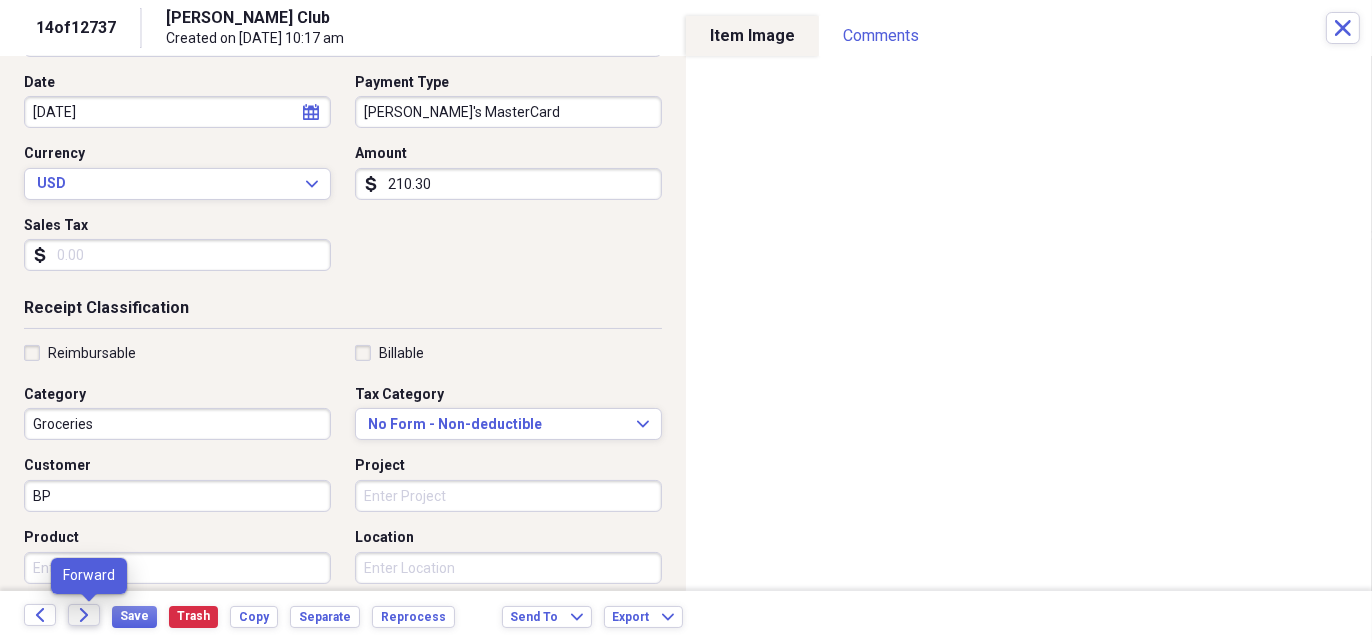 click on "Forward" 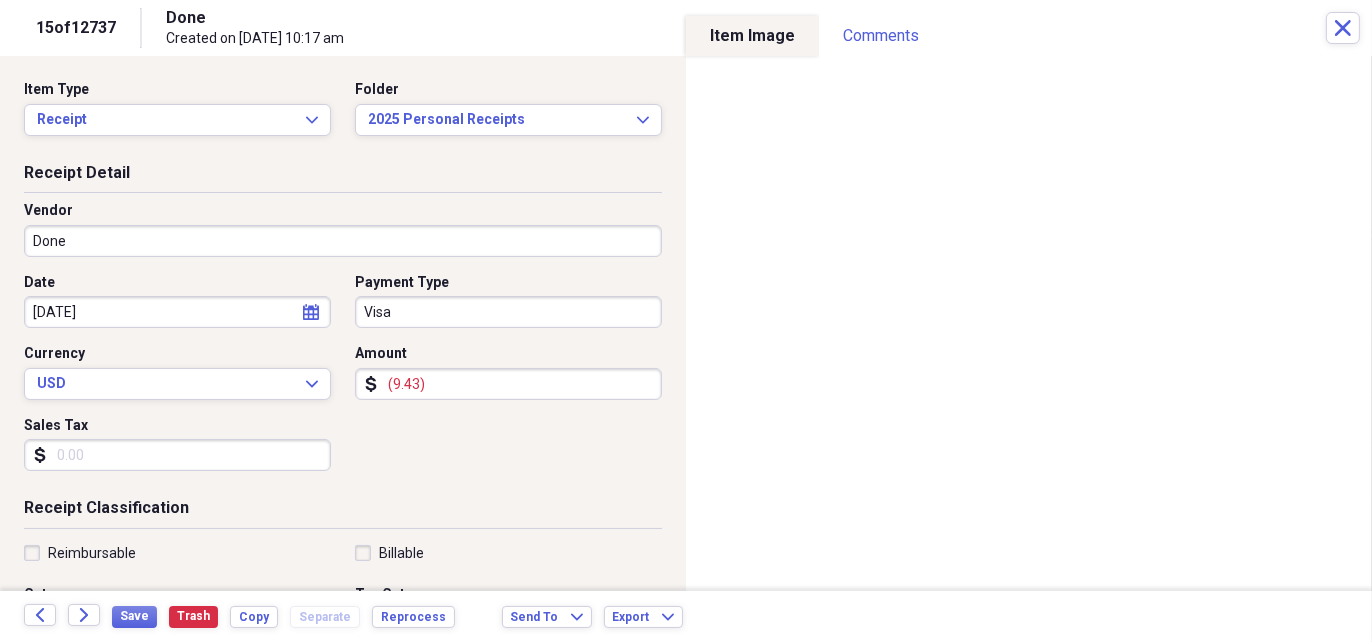 click on "Done" at bounding box center [343, 241] 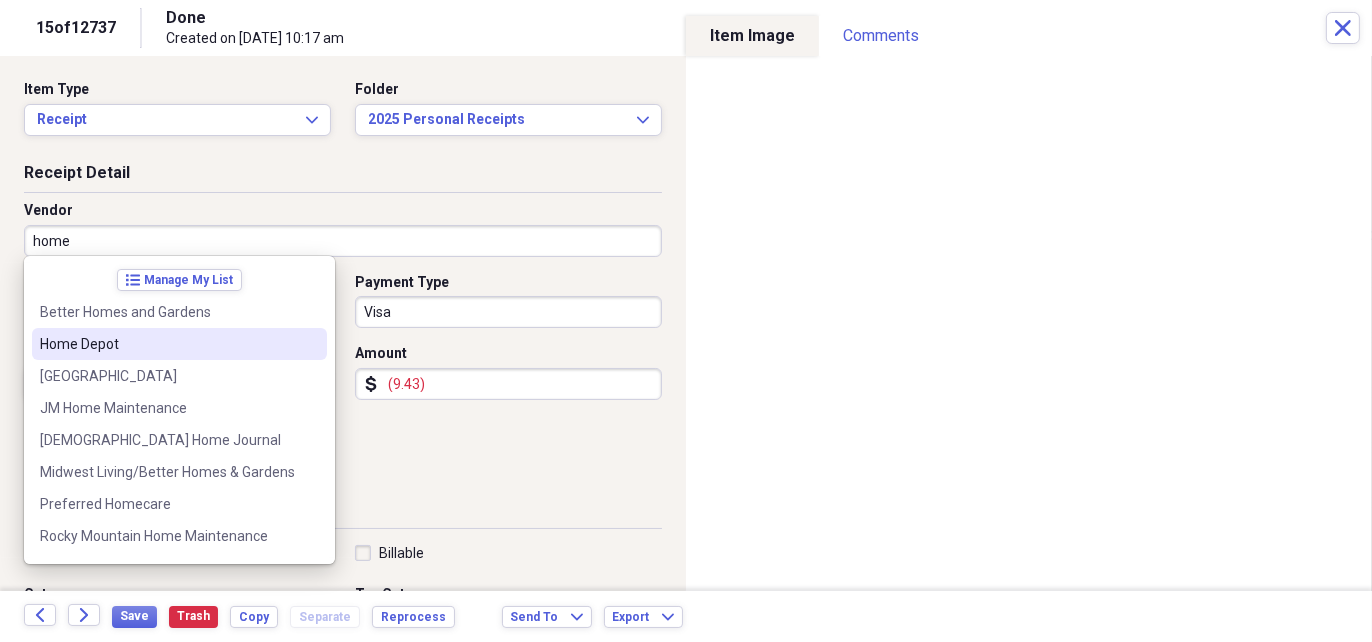 click on "Home Depot" at bounding box center [167, 344] 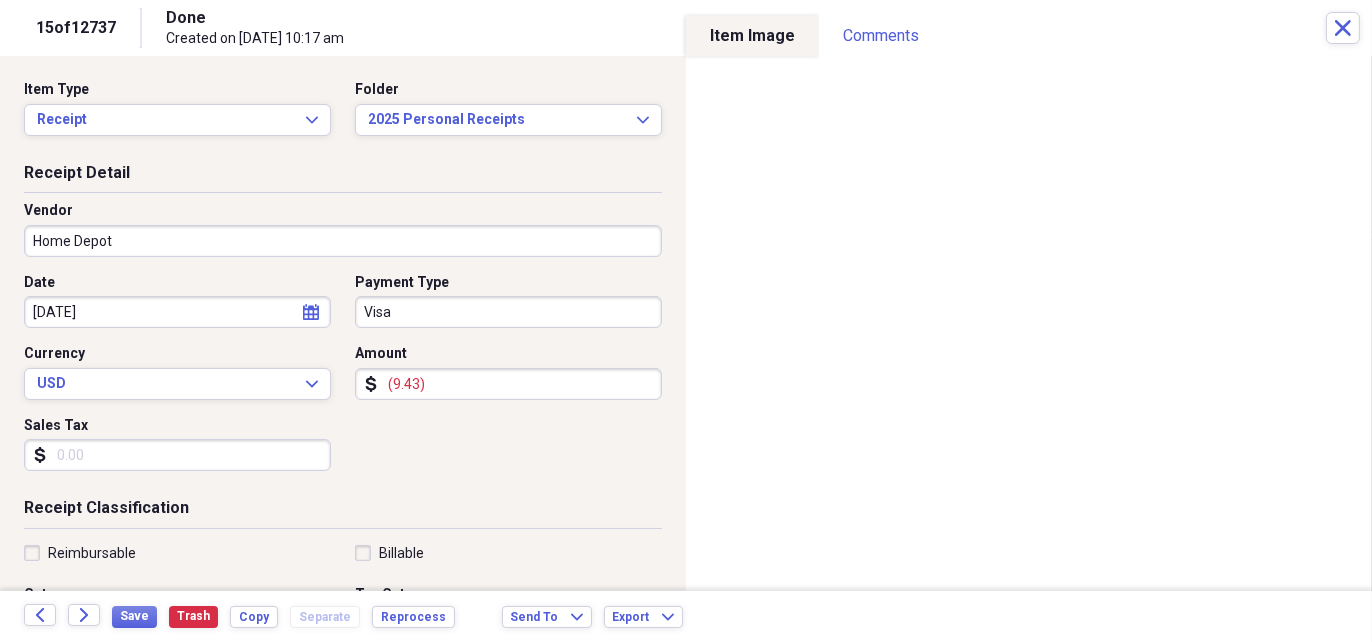 type on "Home Maintenance" 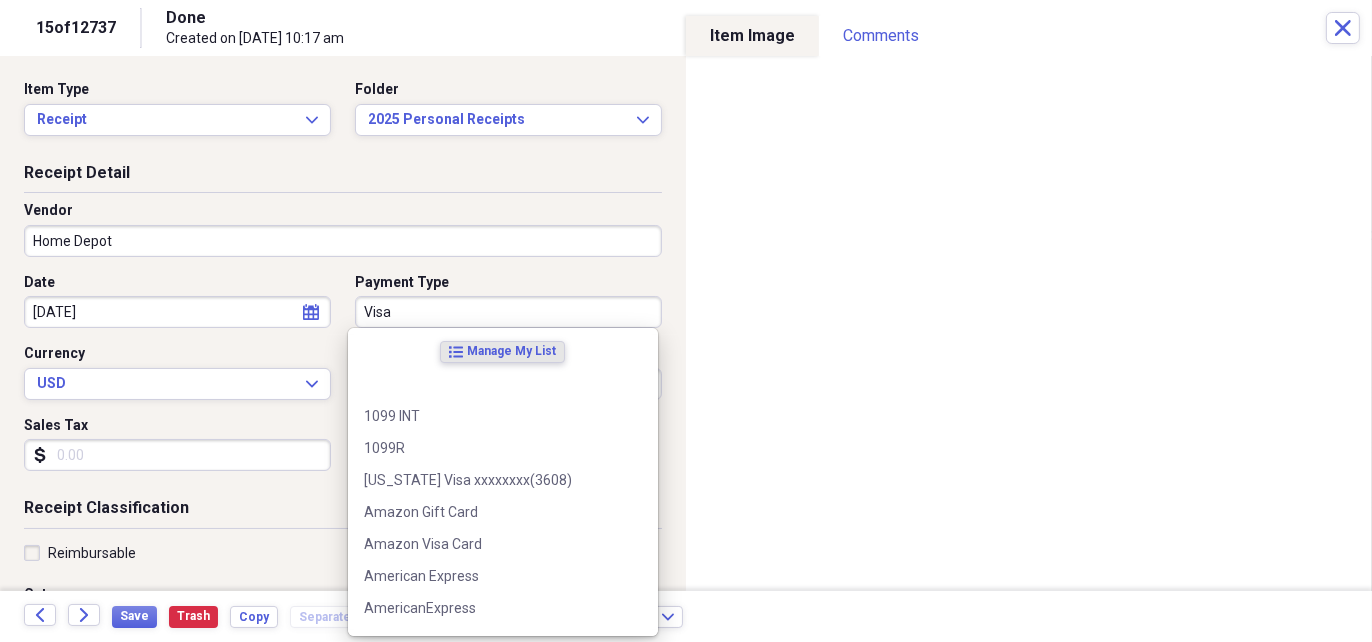 click on "Visa" at bounding box center [508, 312] 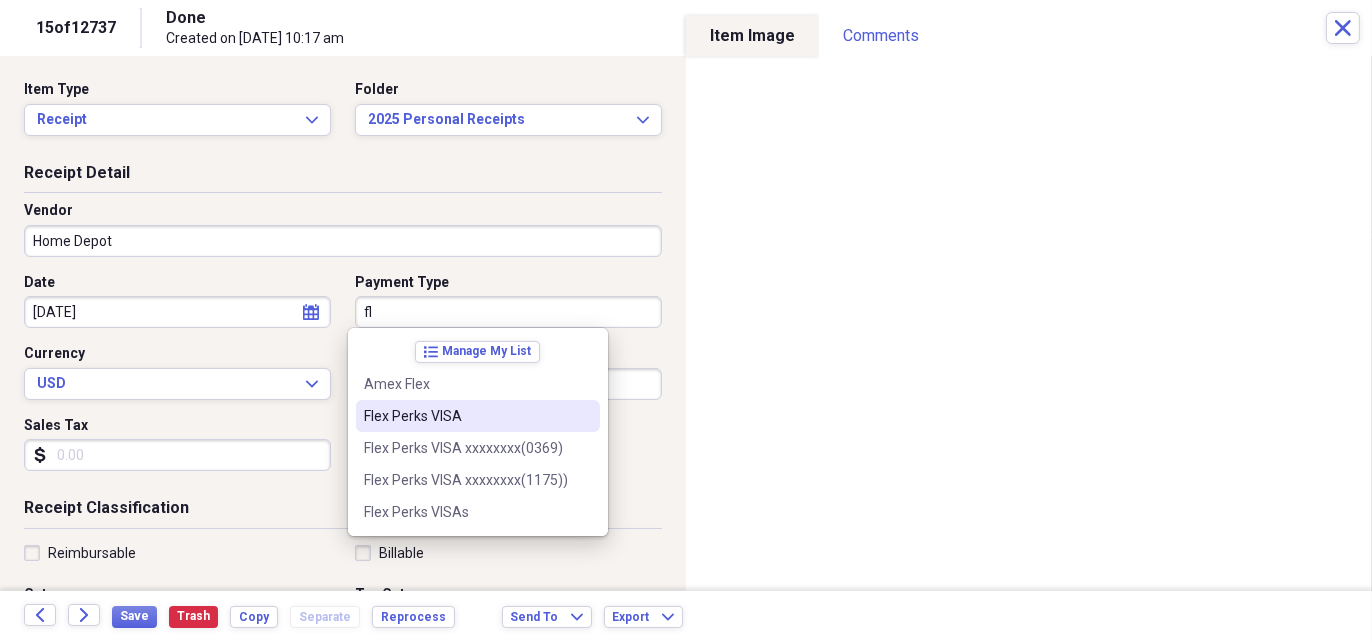 click on "Flex Perks VISA" at bounding box center (466, 416) 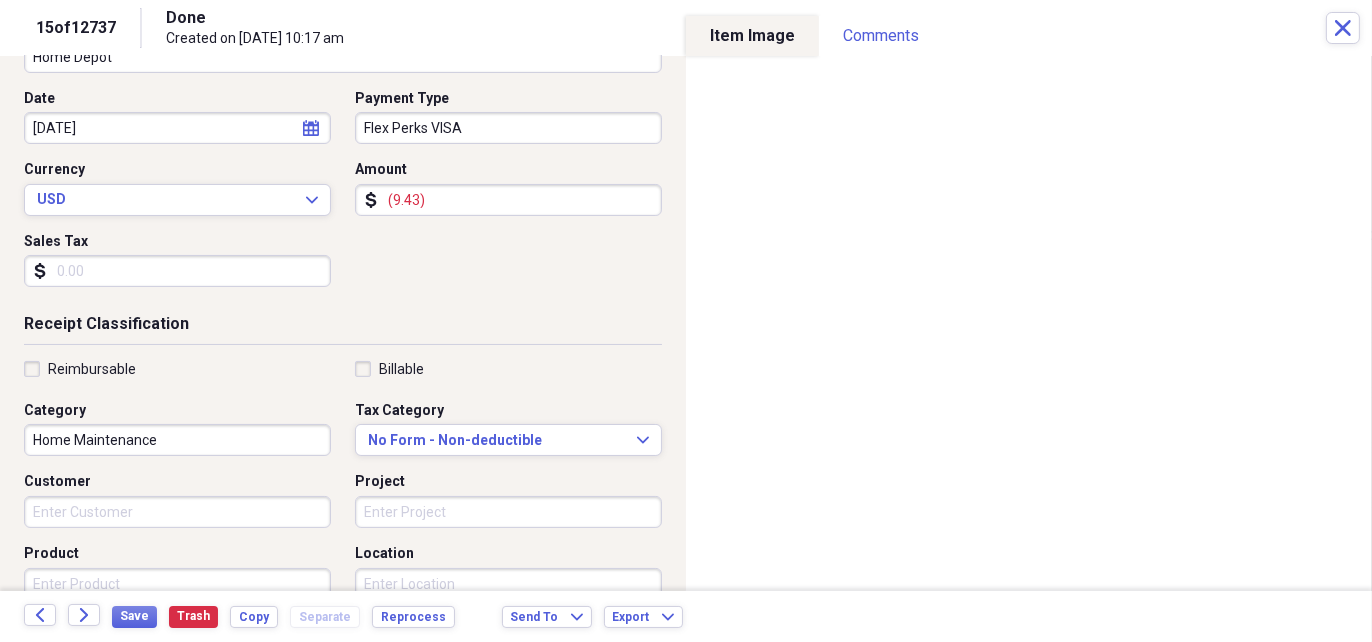 scroll, scrollTop: 200, scrollLeft: 0, axis: vertical 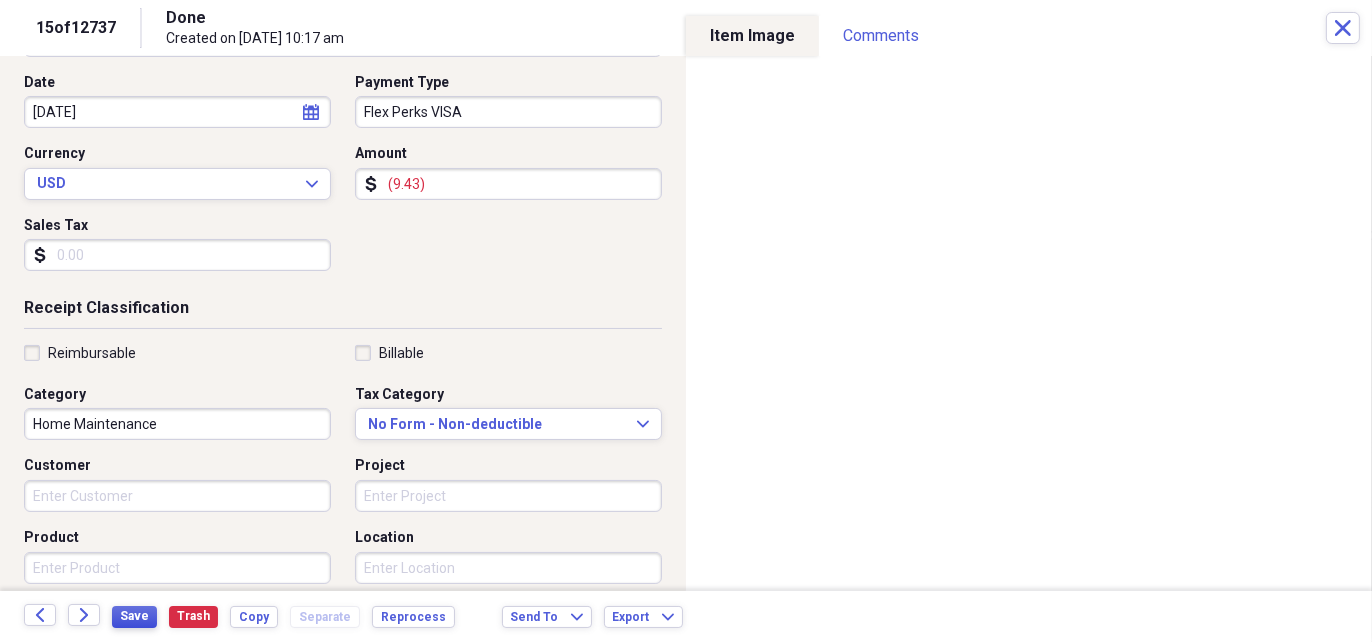 click on "Save" at bounding box center (134, 616) 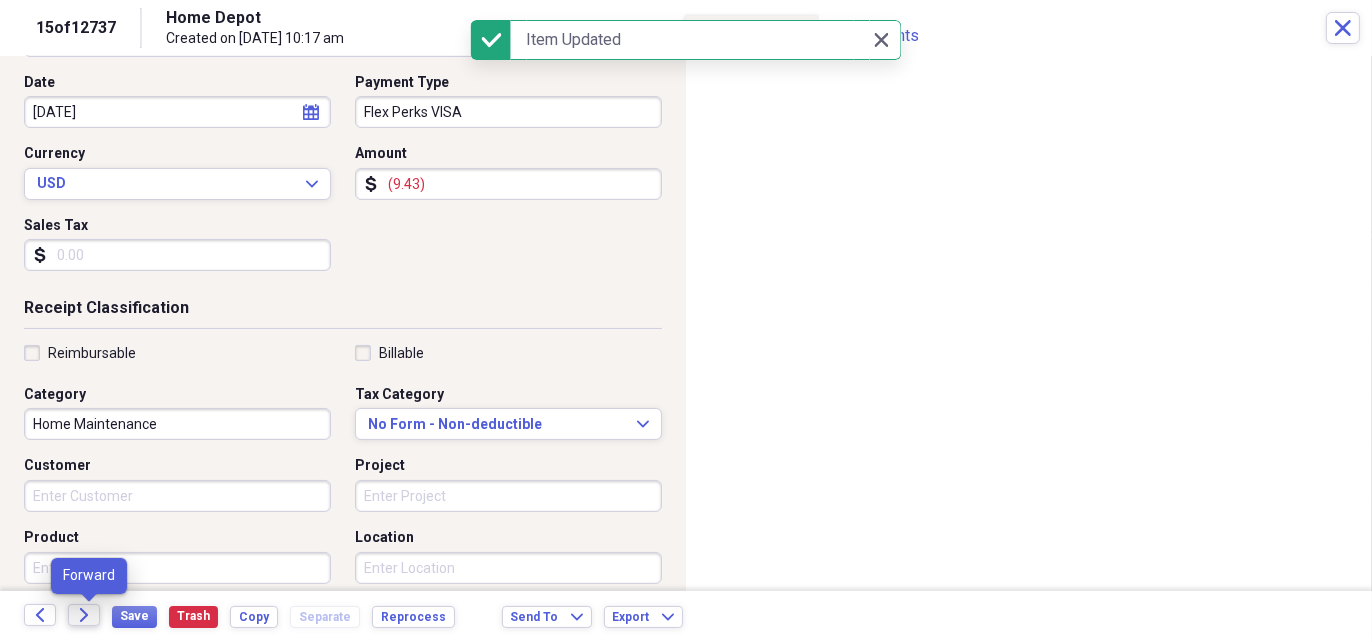 click on "Forward" 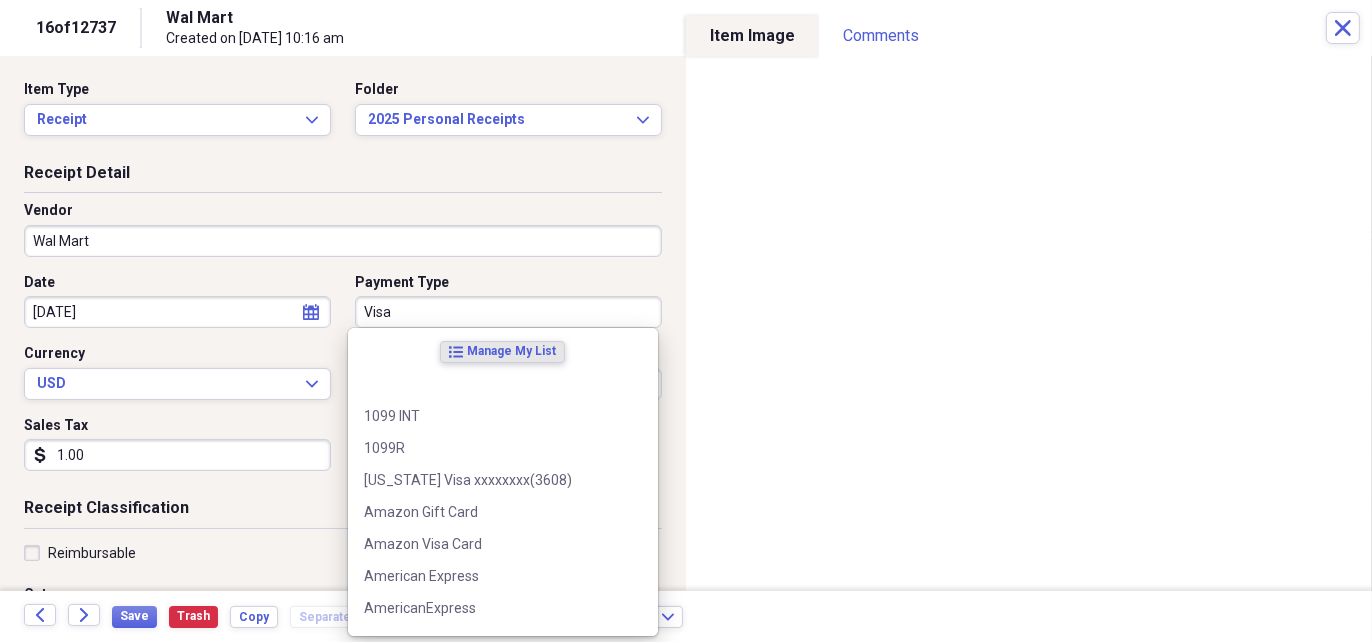click on "Visa" at bounding box center (508, 312) 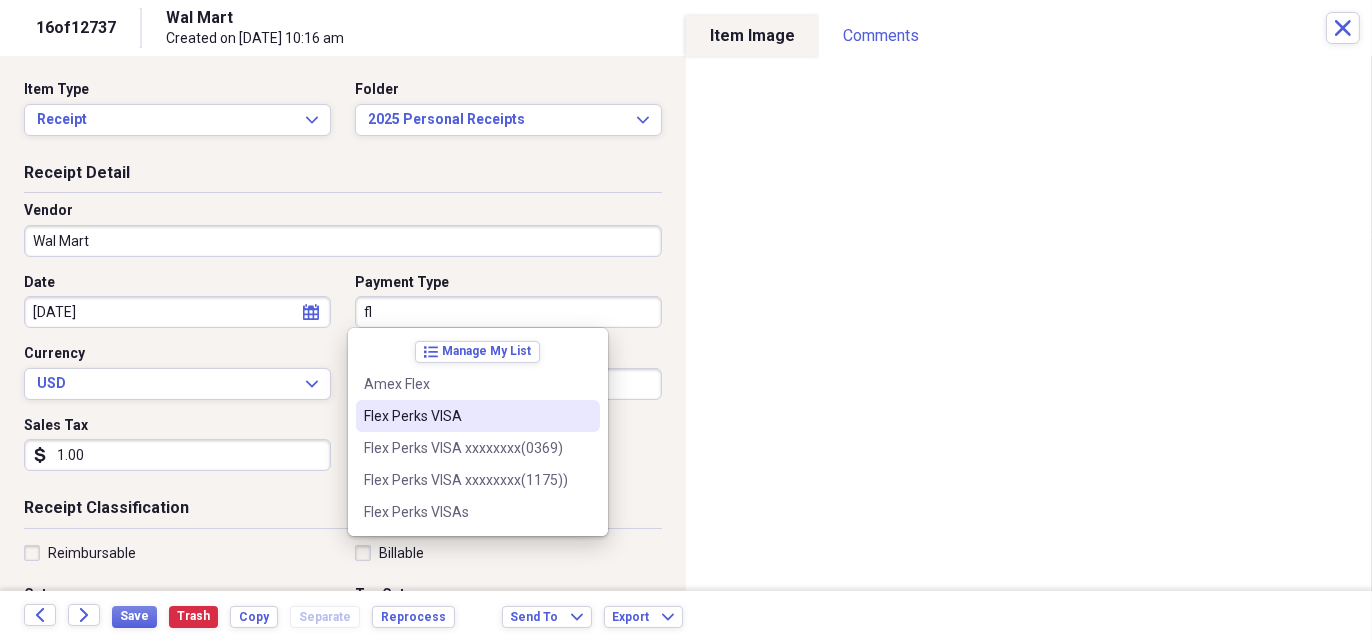 click on "Flex Perks VISA" at bounding box center [478, 416] 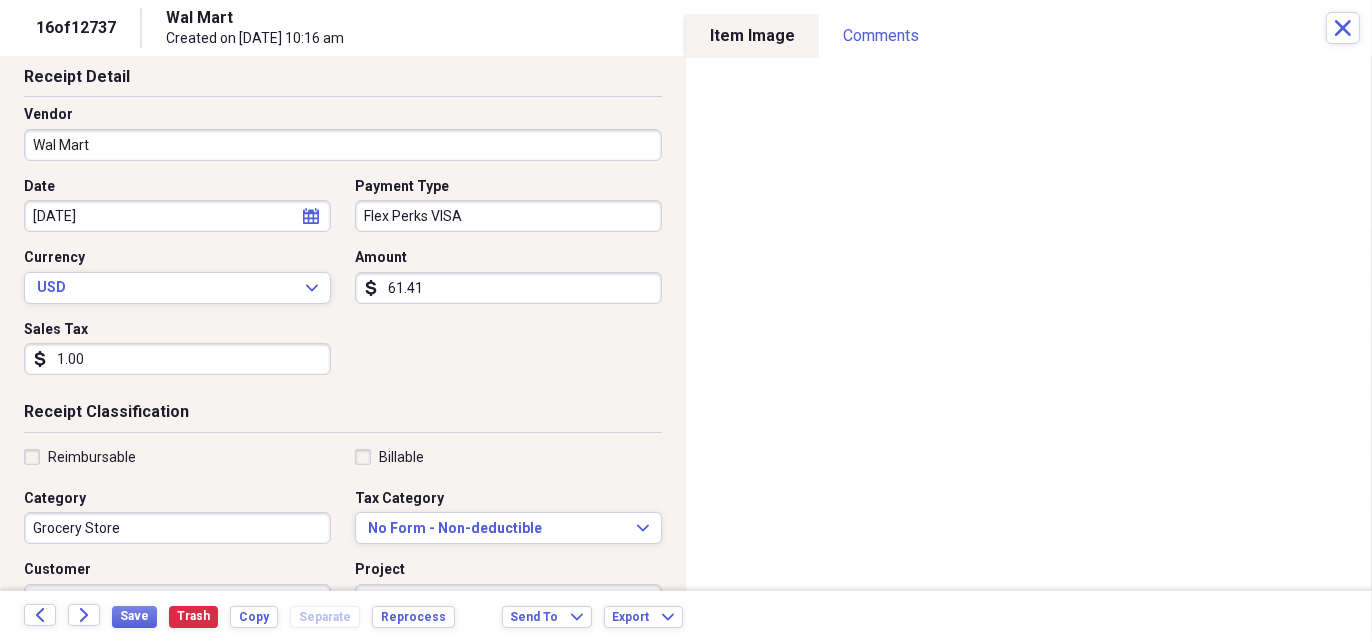 scroll, scrollTop: 200, scrollLeft: 0, axis: vertical 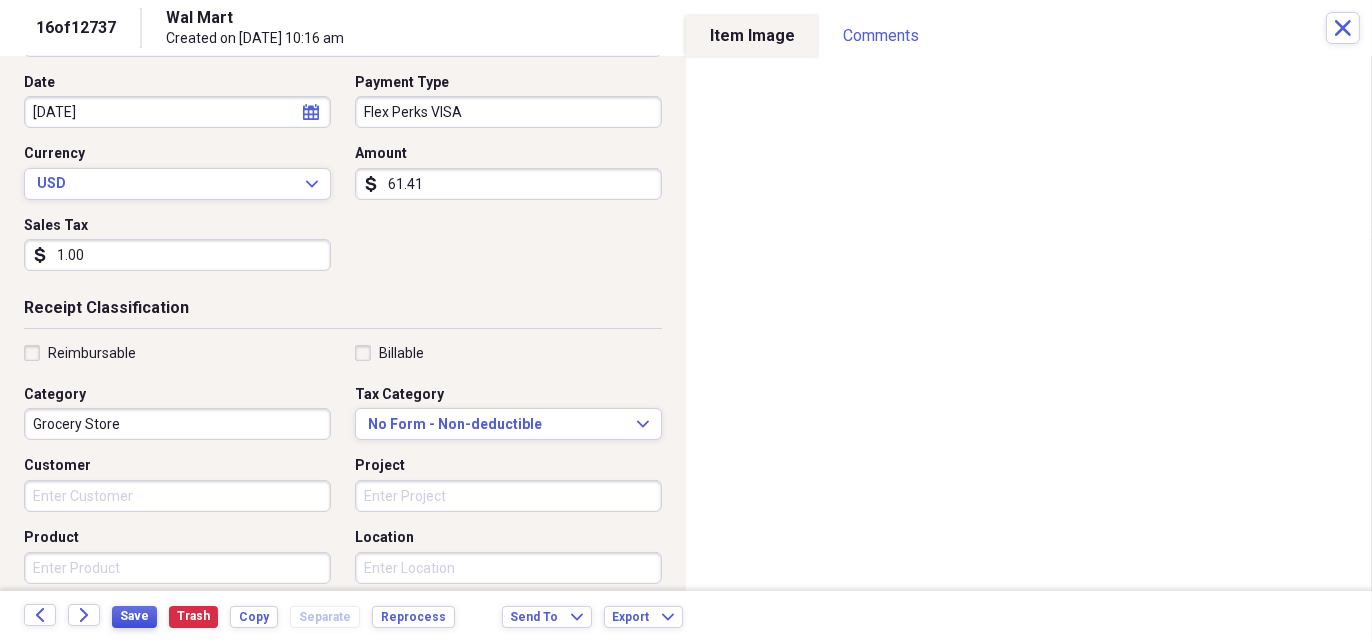 click on "Save" at bounding box center (134, 616) 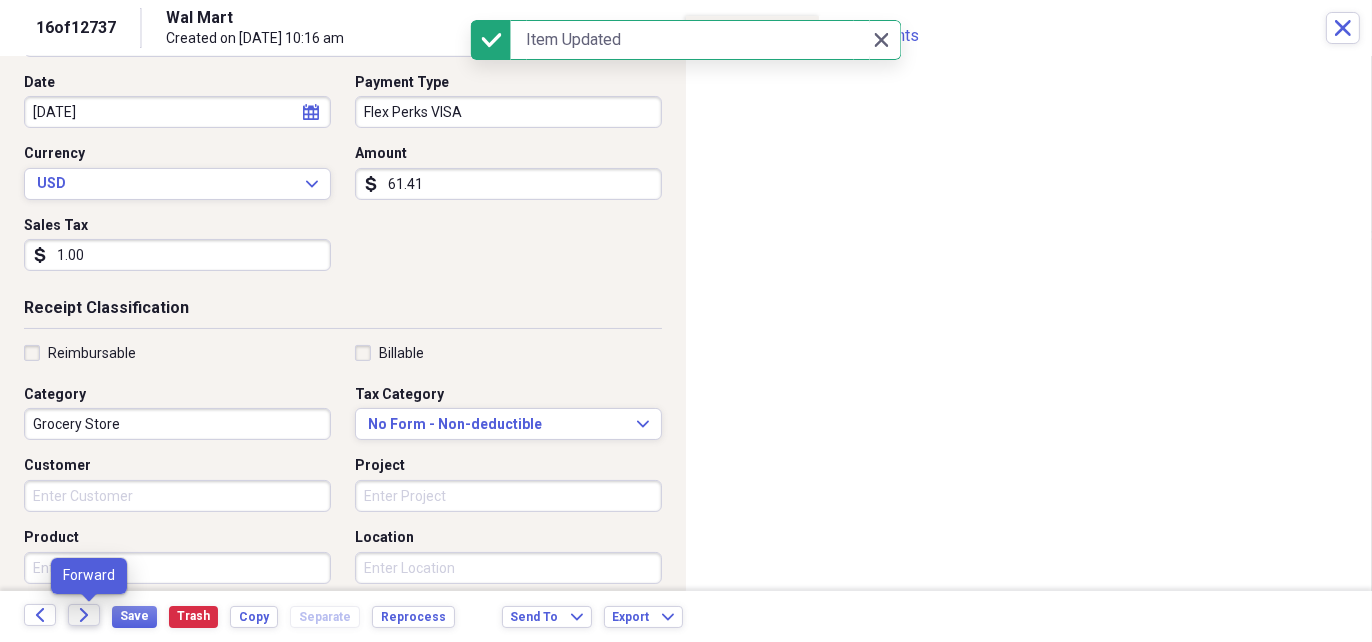 click on "Forward" at bounding box center (84, 615) 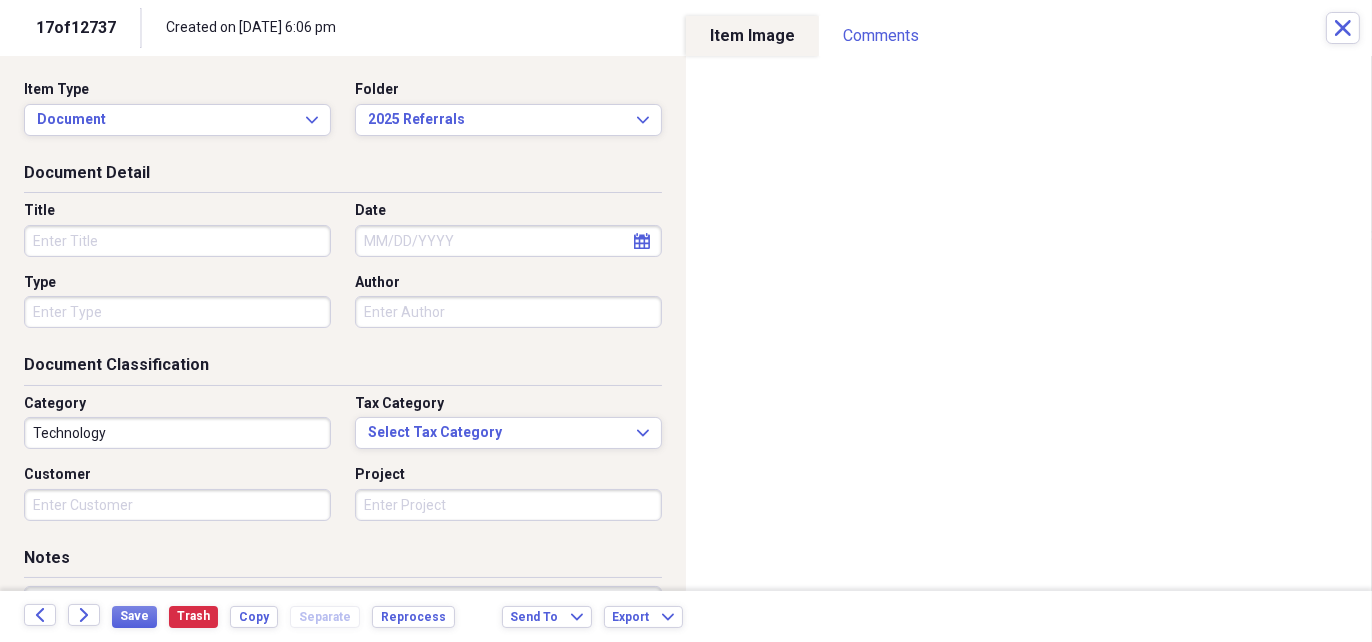 click on "Title" at bounding box center [177, 241] 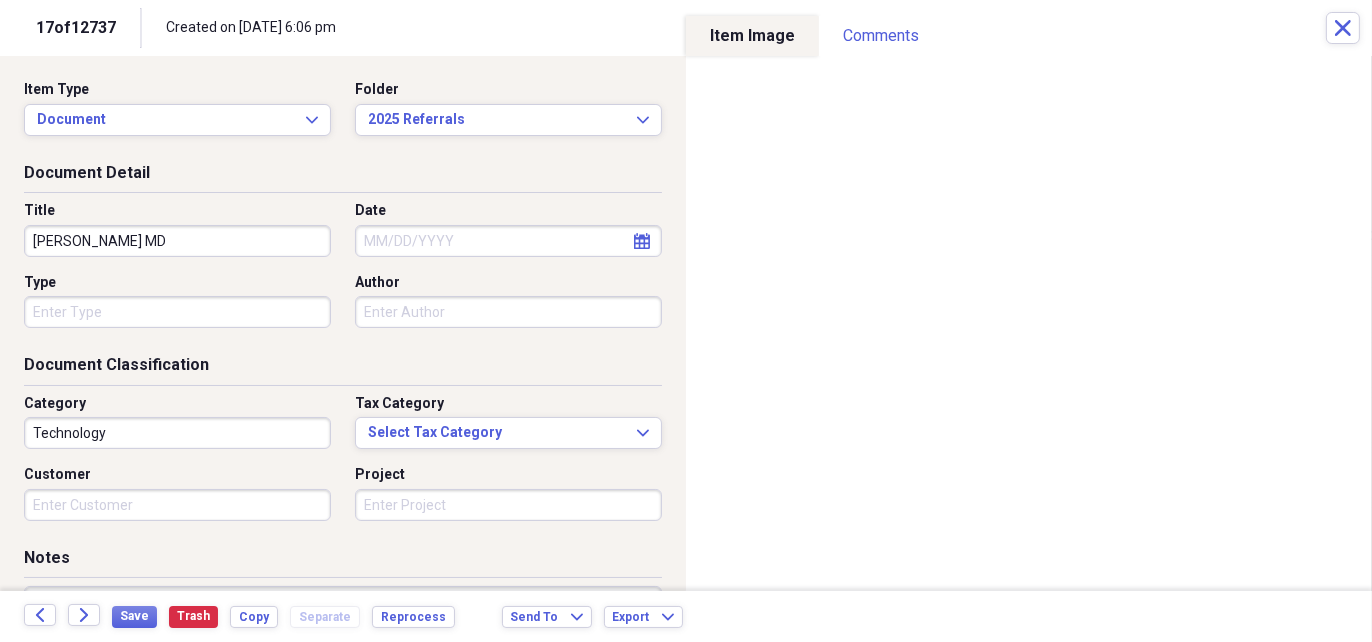 click on "[PERSON_NAME] MD" at bounding box center [177, 241] 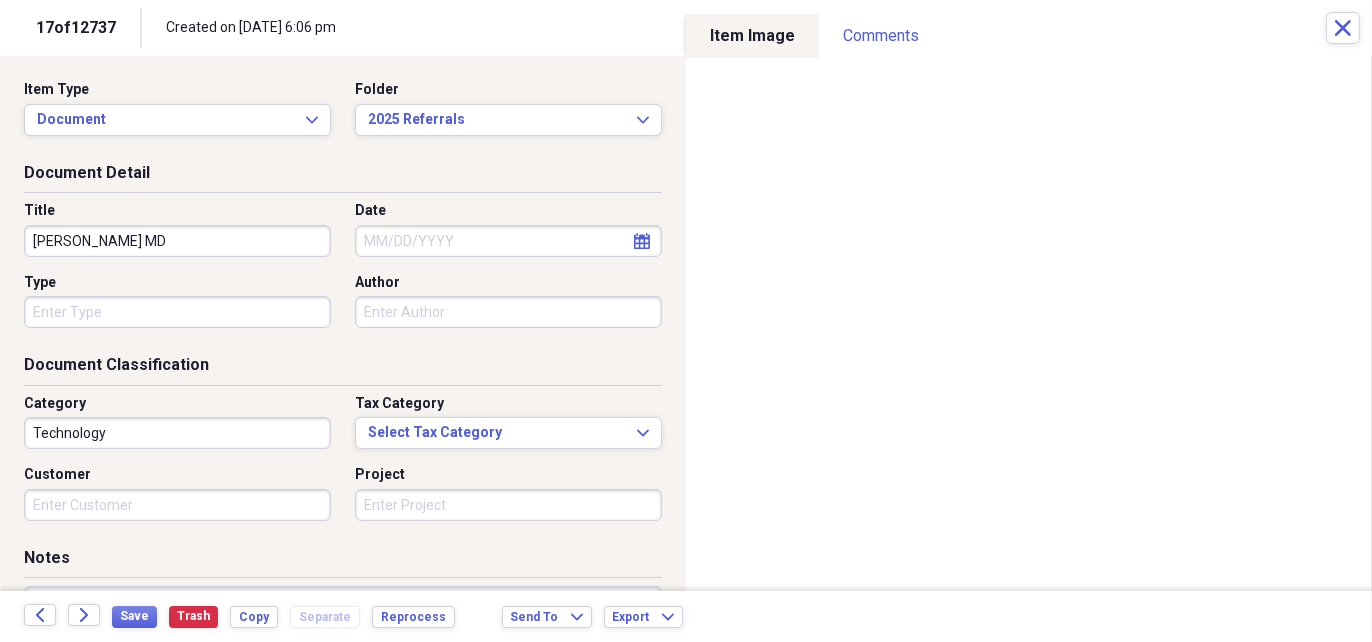 type on "[PERSON_NAME] MD" 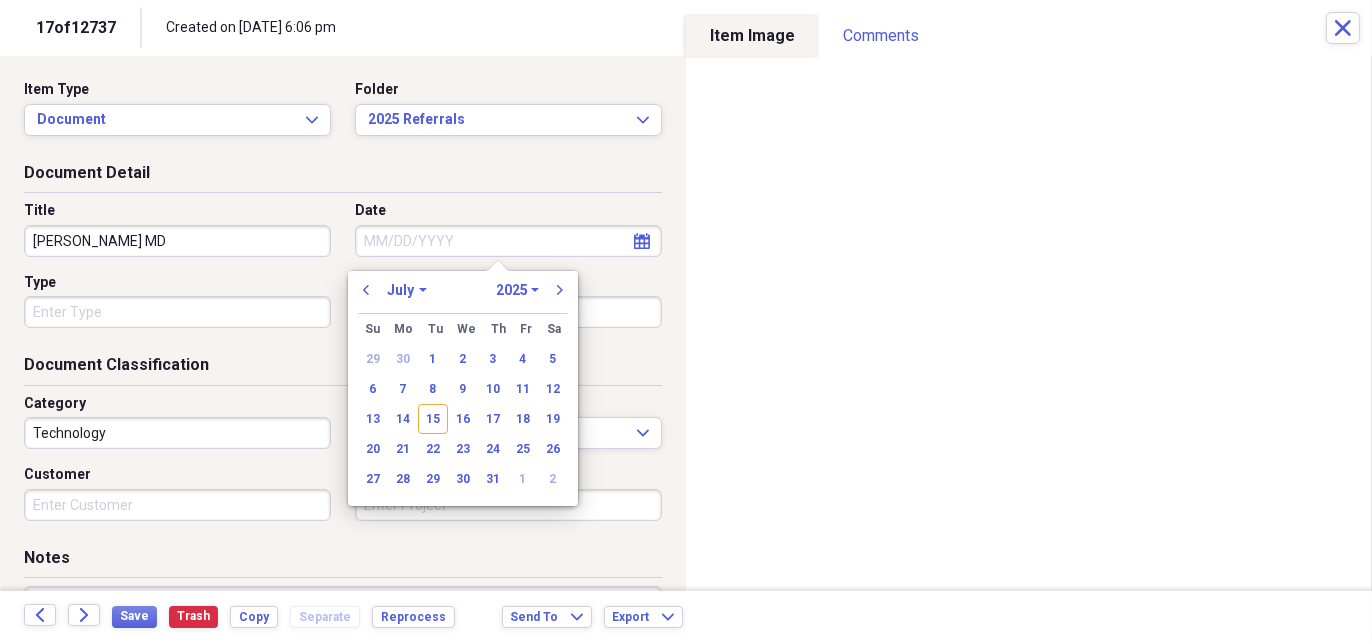 click on "Date" at bounding box center [508, 241] 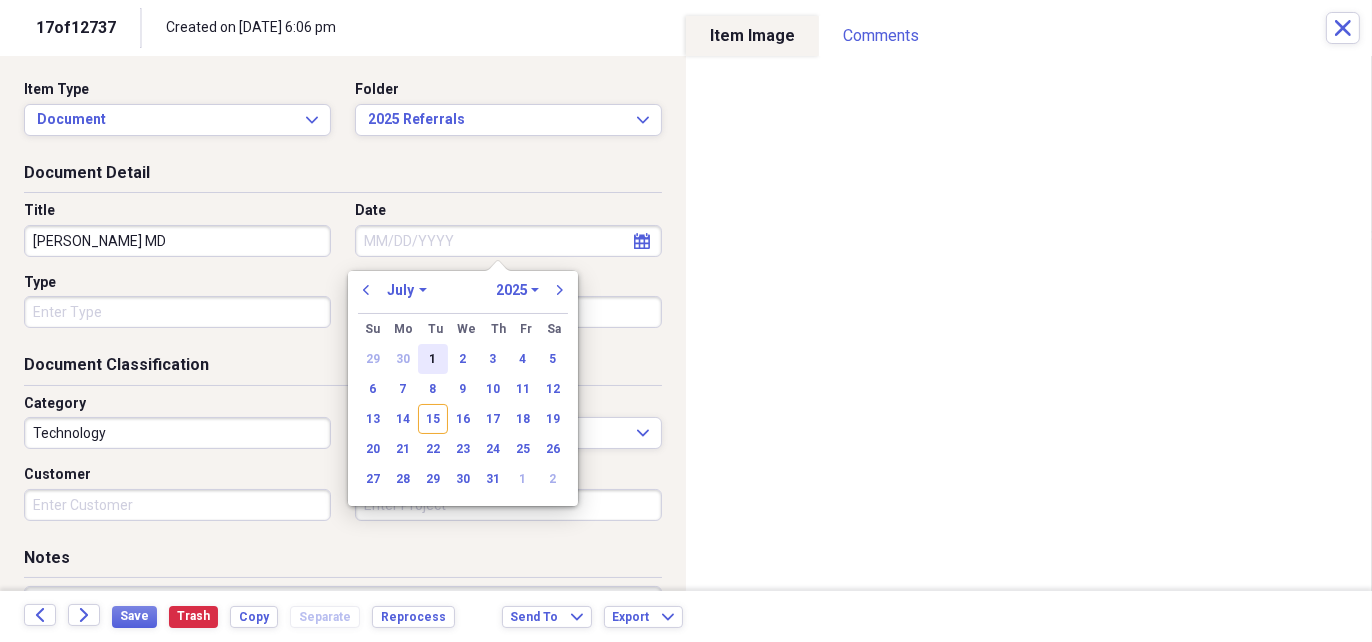 click on "1" at bounding box center [433, 359] 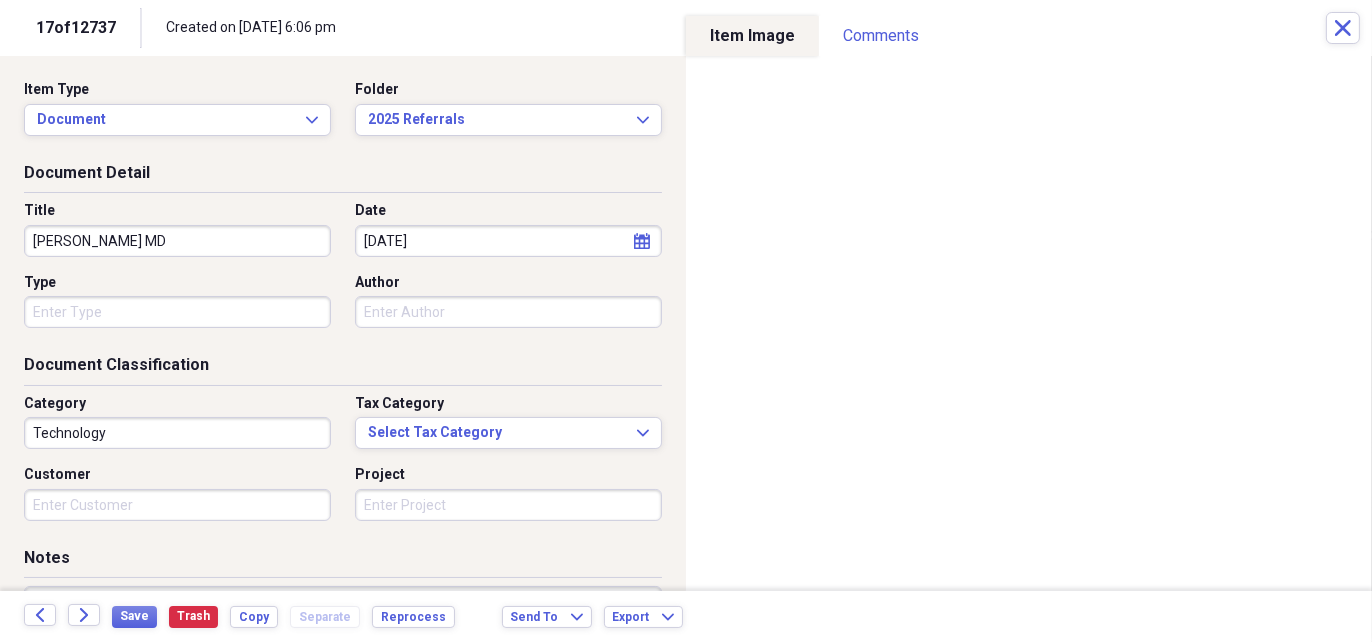 click on "Author" at bounding box center [508, 312] 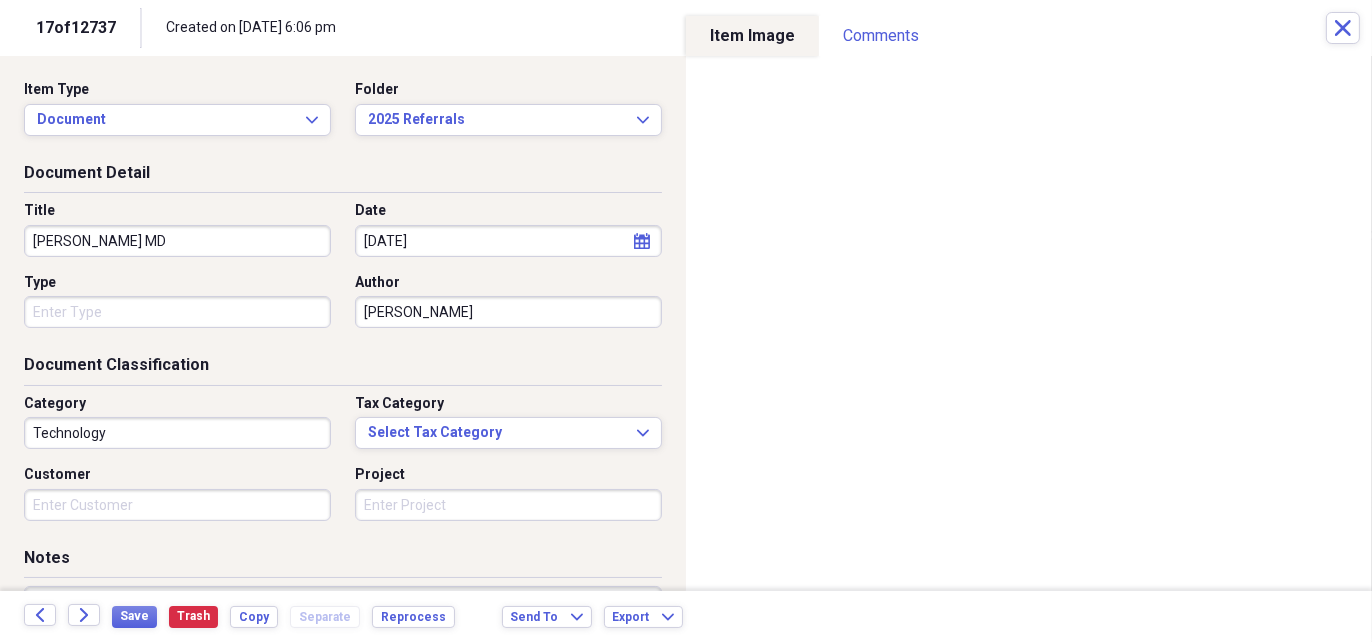 type on "[PERSON_NAME]" 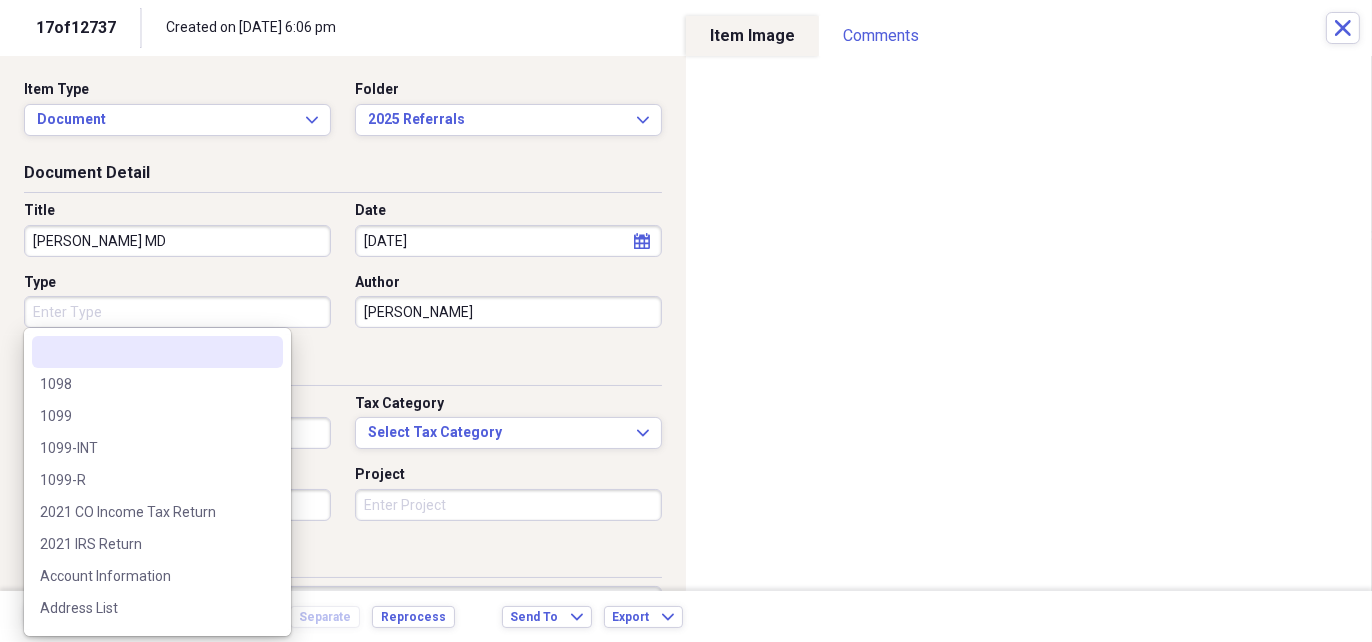 click on "Type" at bounding box center [177, 312] 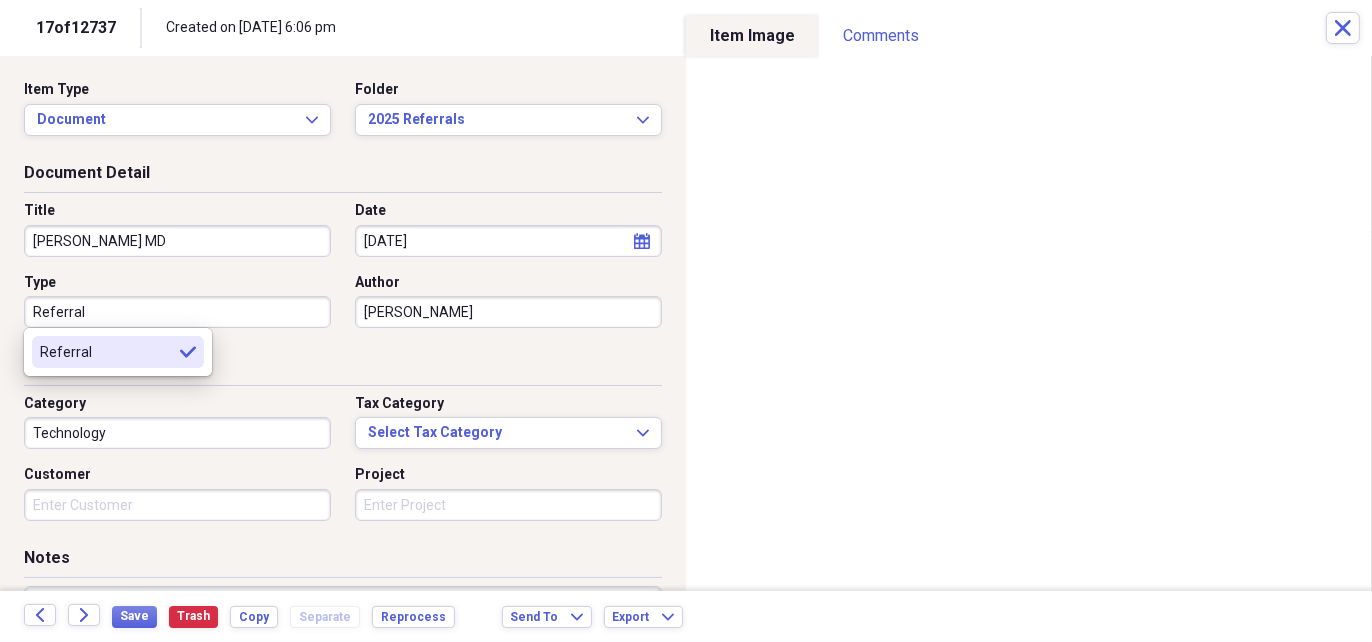 type on "Referral" 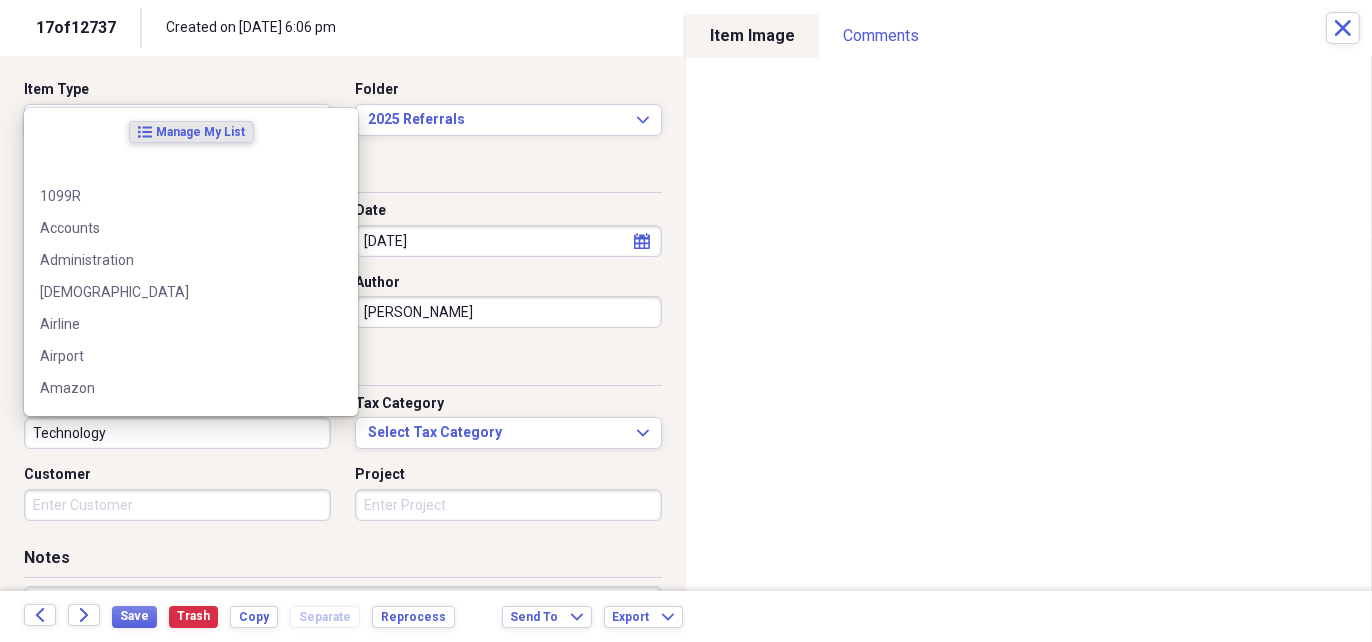 click on "Technology" at bounding box center (177, 433) 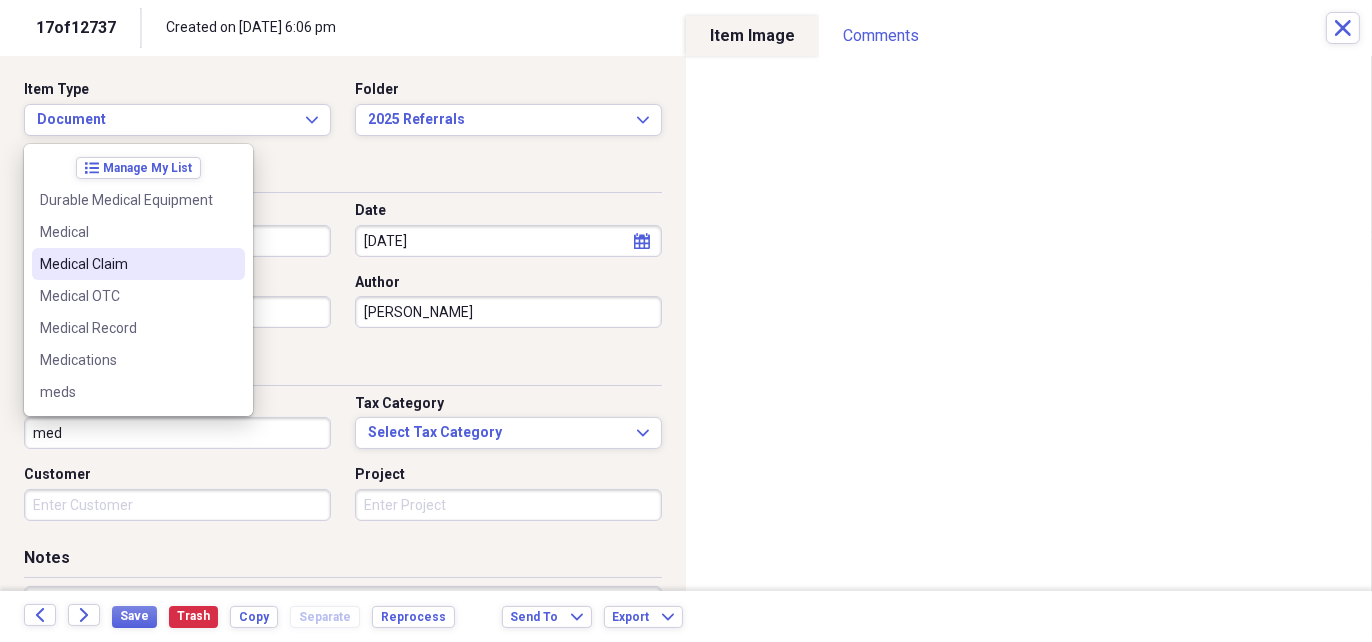 click on "Medical Claim" at bounding box center [126, 264] 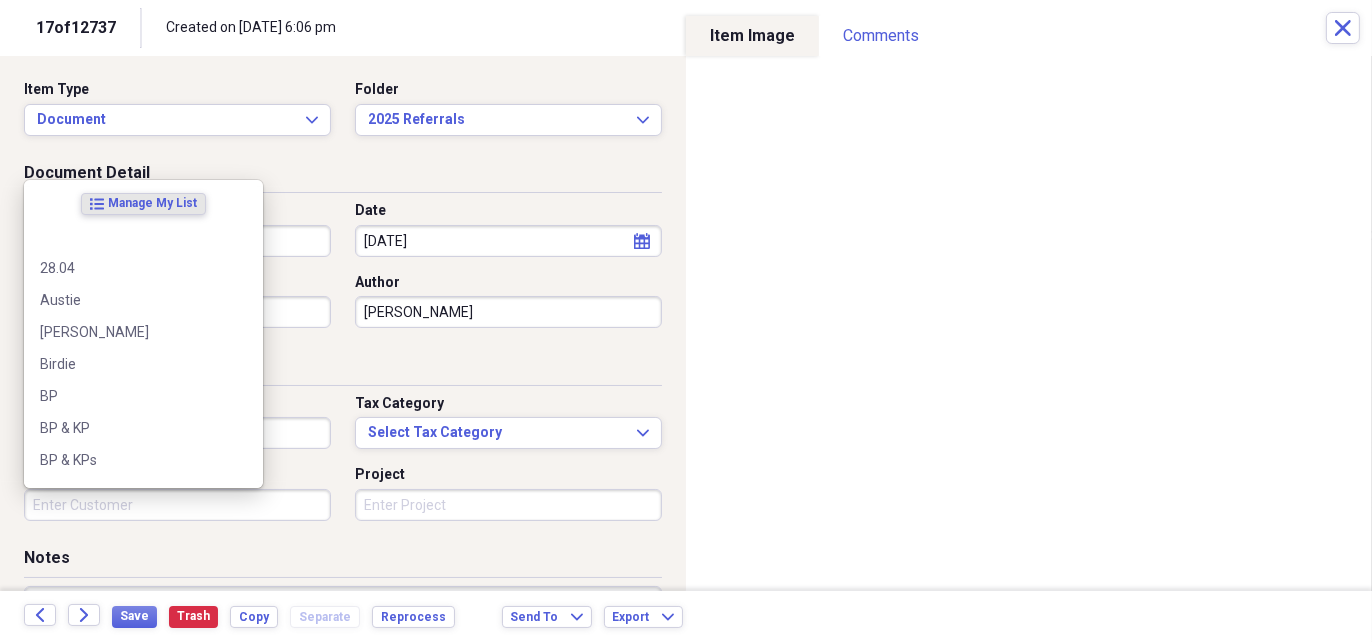 click on "Customer" at bounding box center (177, 505) 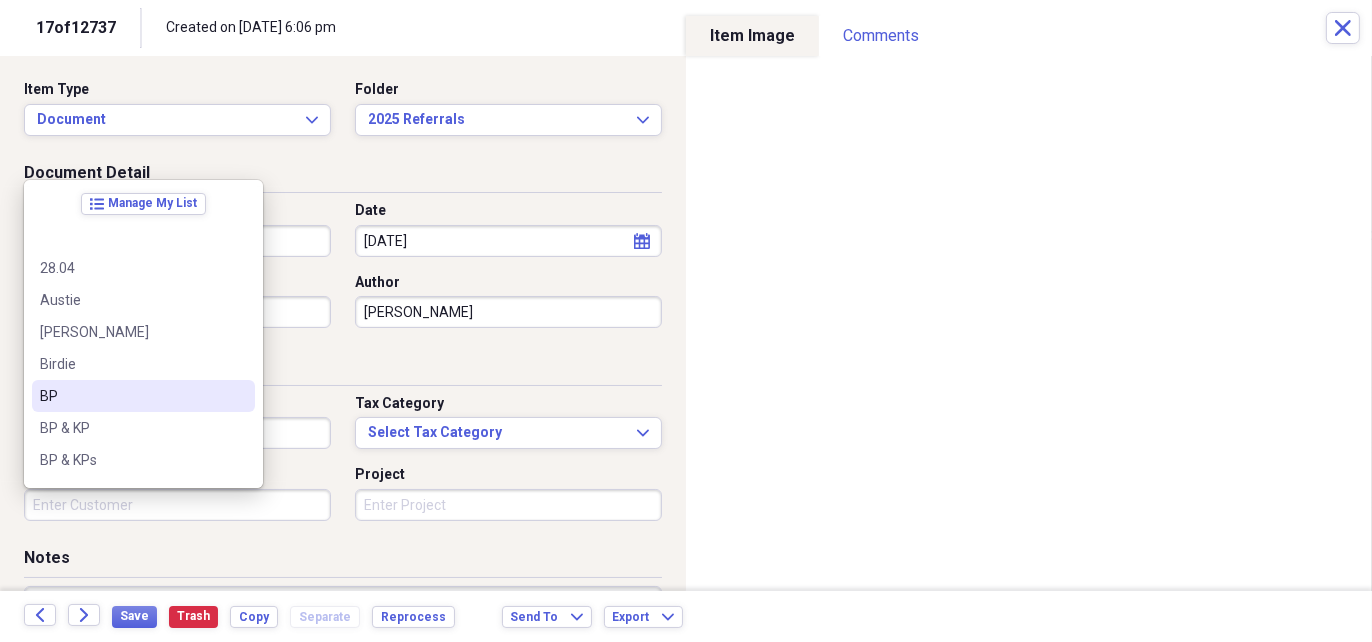click on "BP" at bounding box center (131, 396) 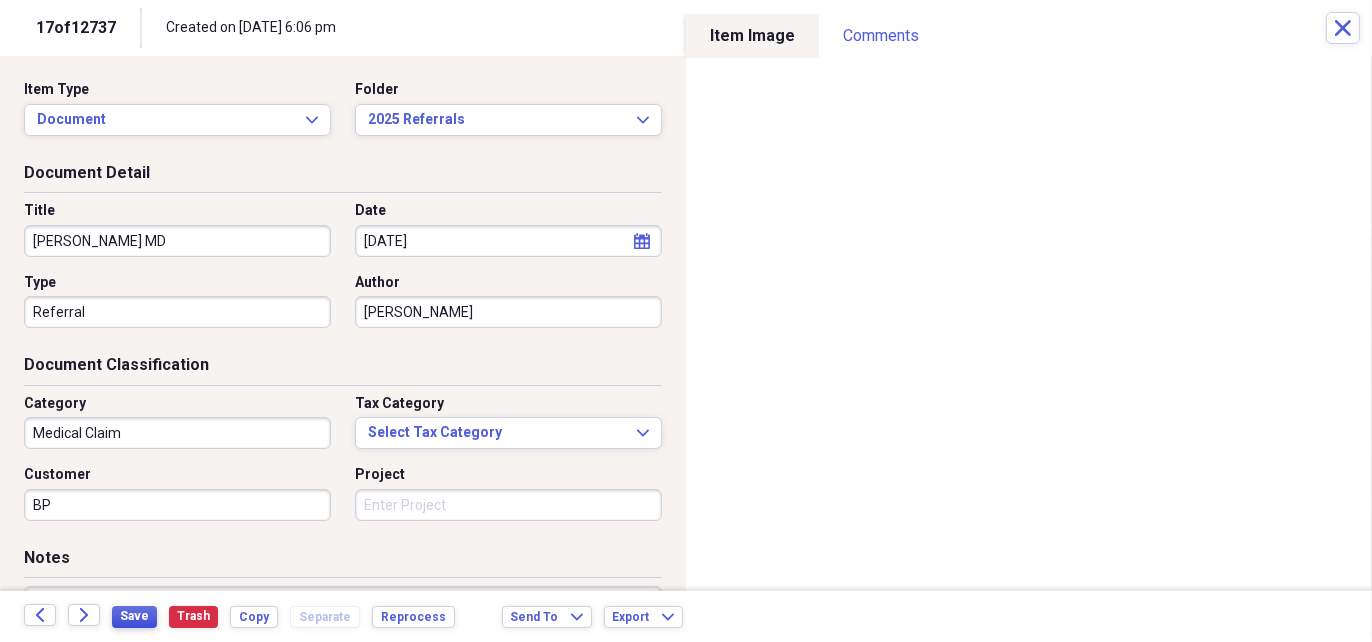 click on "Save" at bounding box center (134, 616) 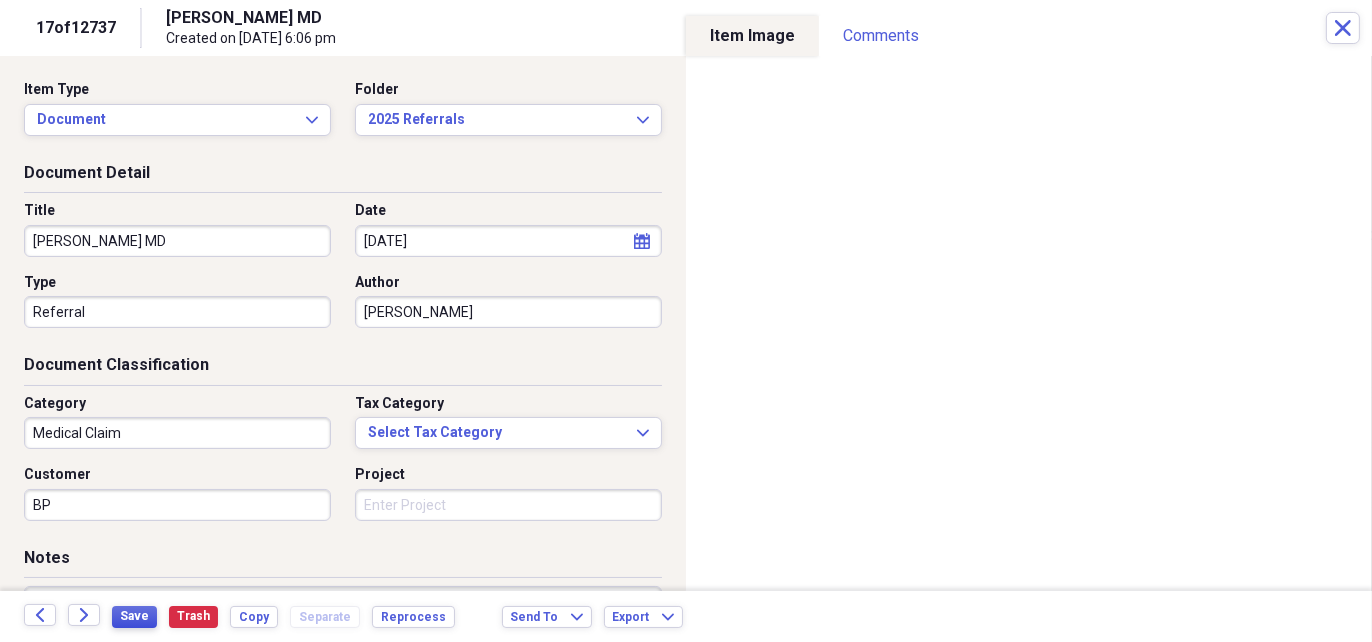 click on "Save" at bounding box center (134, 616) 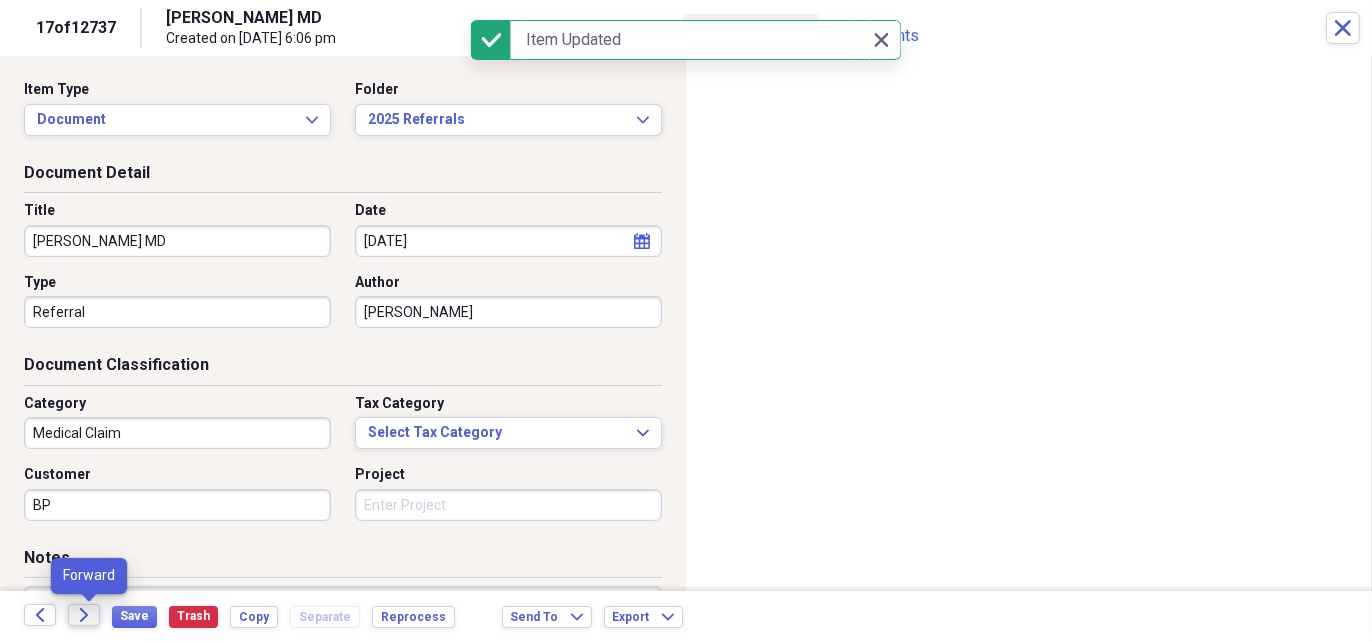 click 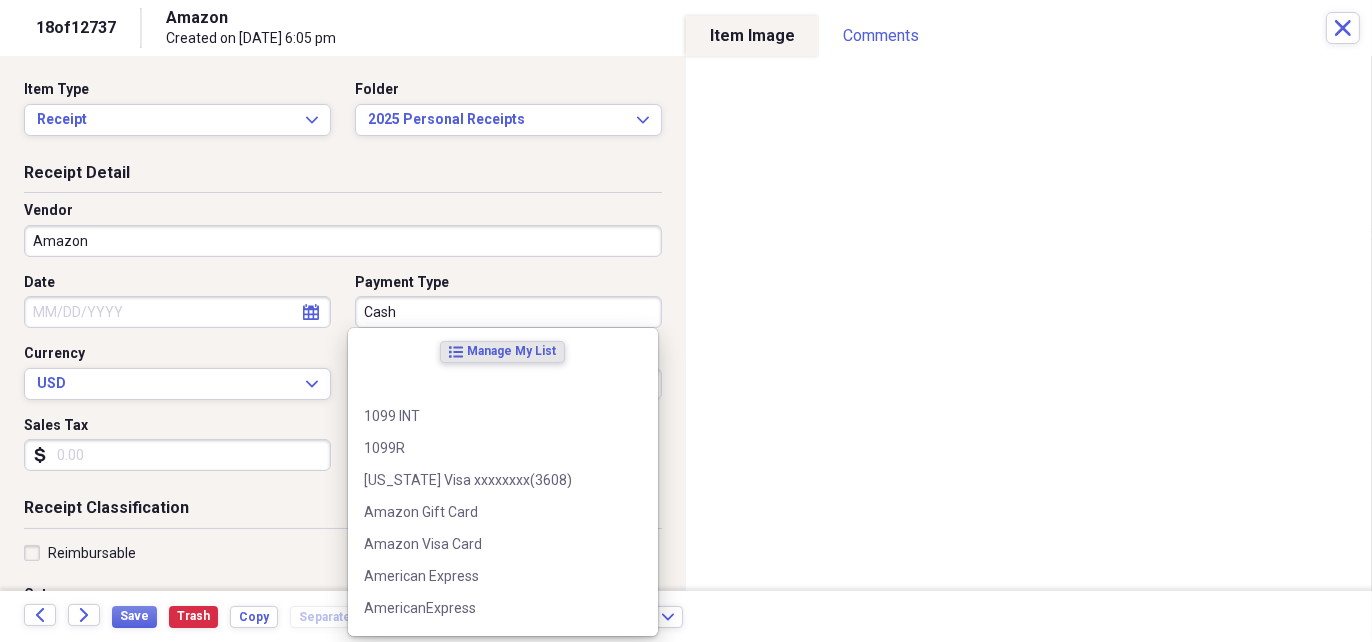 click on "Cash" at bounding box center [508, 312] 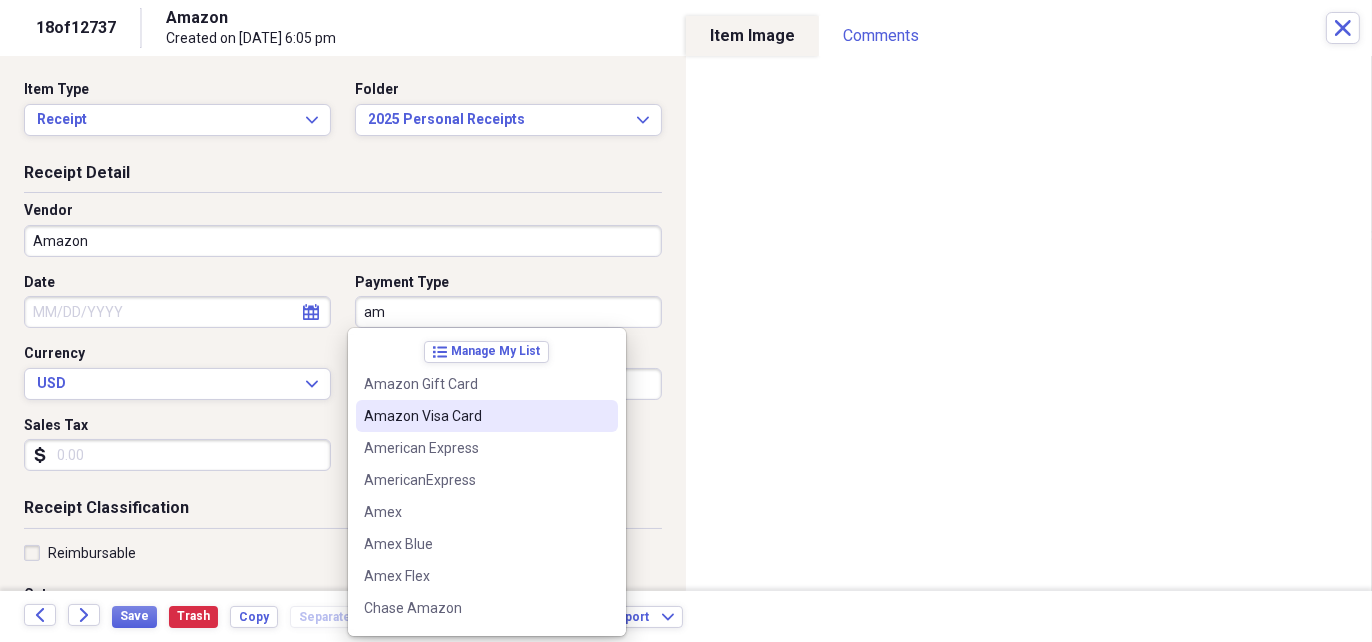 click on "Amazon Visa Card" at bounding box center (475, 416) 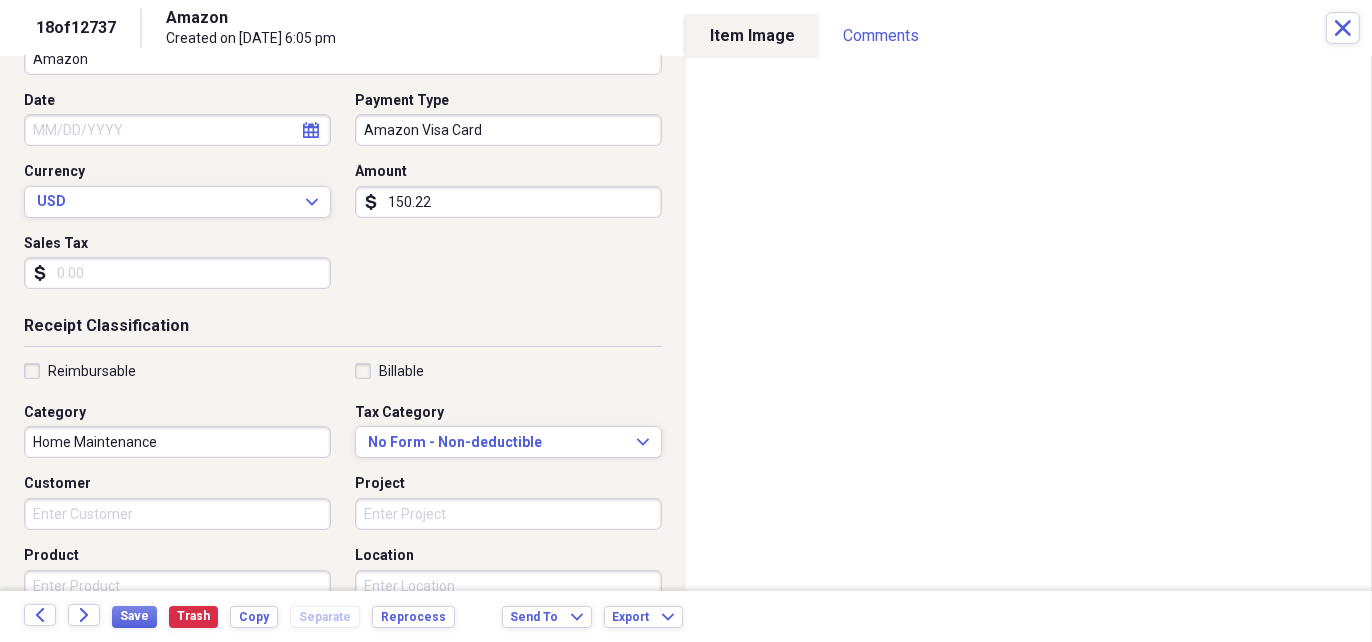 scroll, scrollTop: 200, scrollLeft: 0, axis: vertical 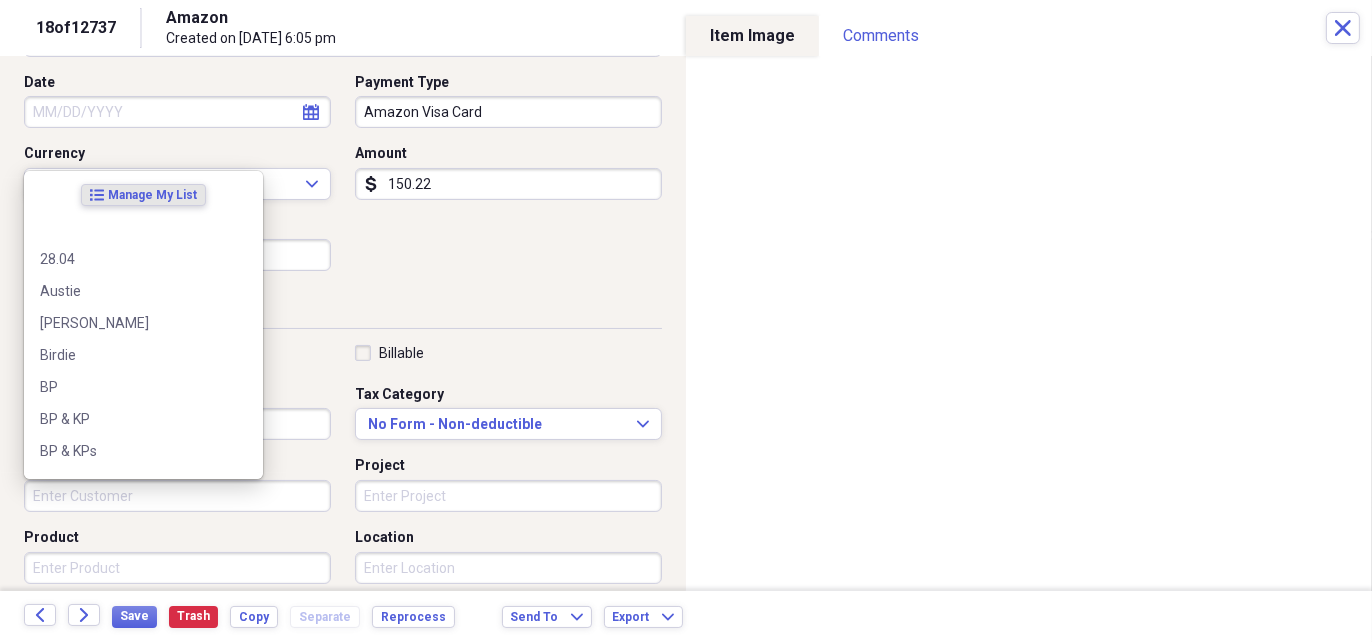 click on "Customer" at bounding box center [177, 496] 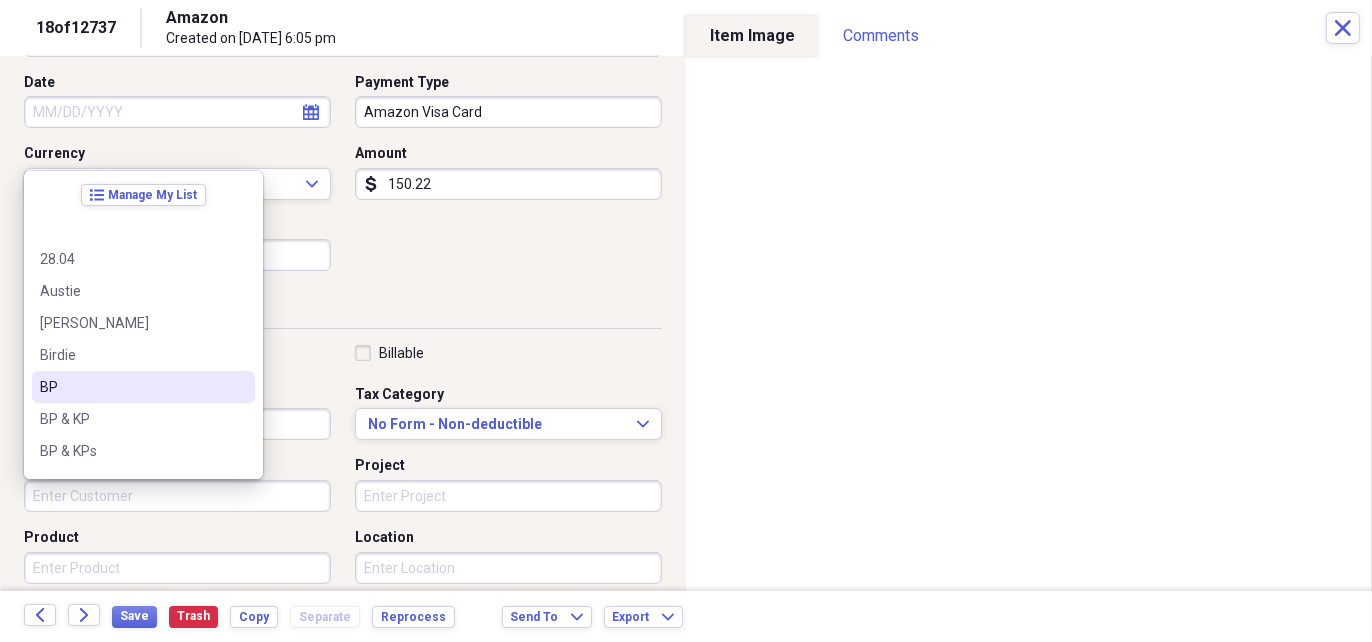click on "BP" at bounding box center (131, 387) 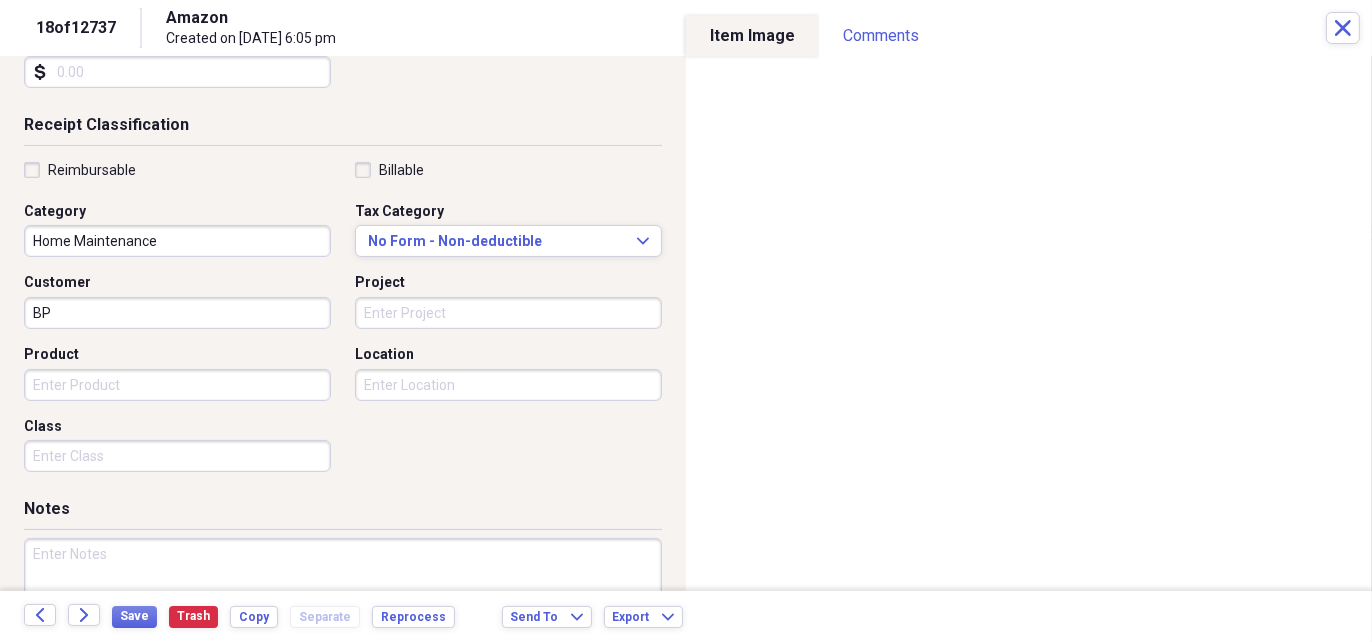 scroll, scrollTop: 400, scrollLeft: 0, axis: vertical 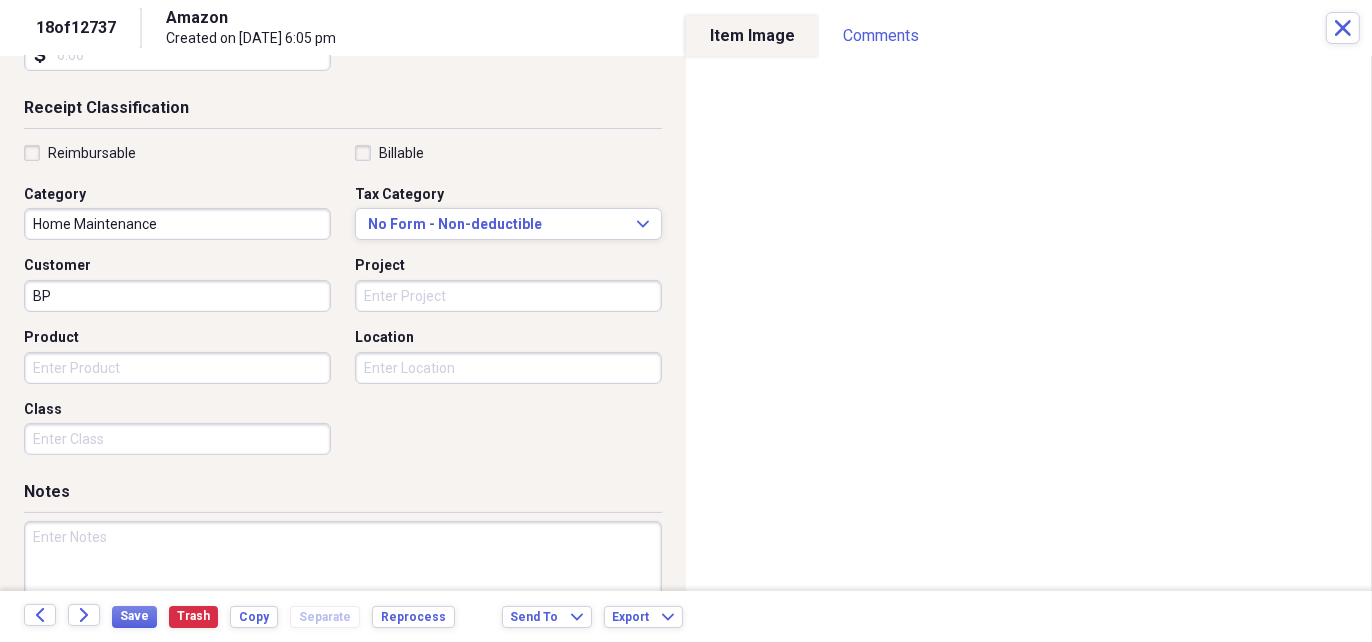 click at bounding box center (343, 586) 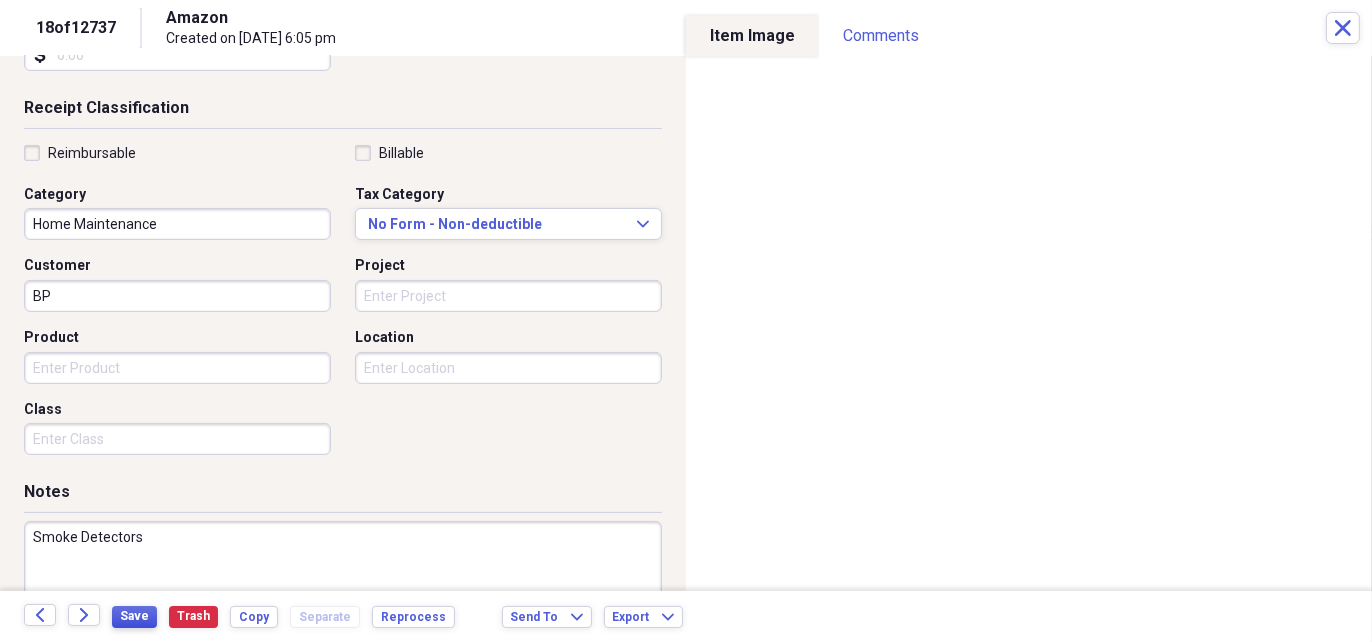 type on "Smoke Detectors" 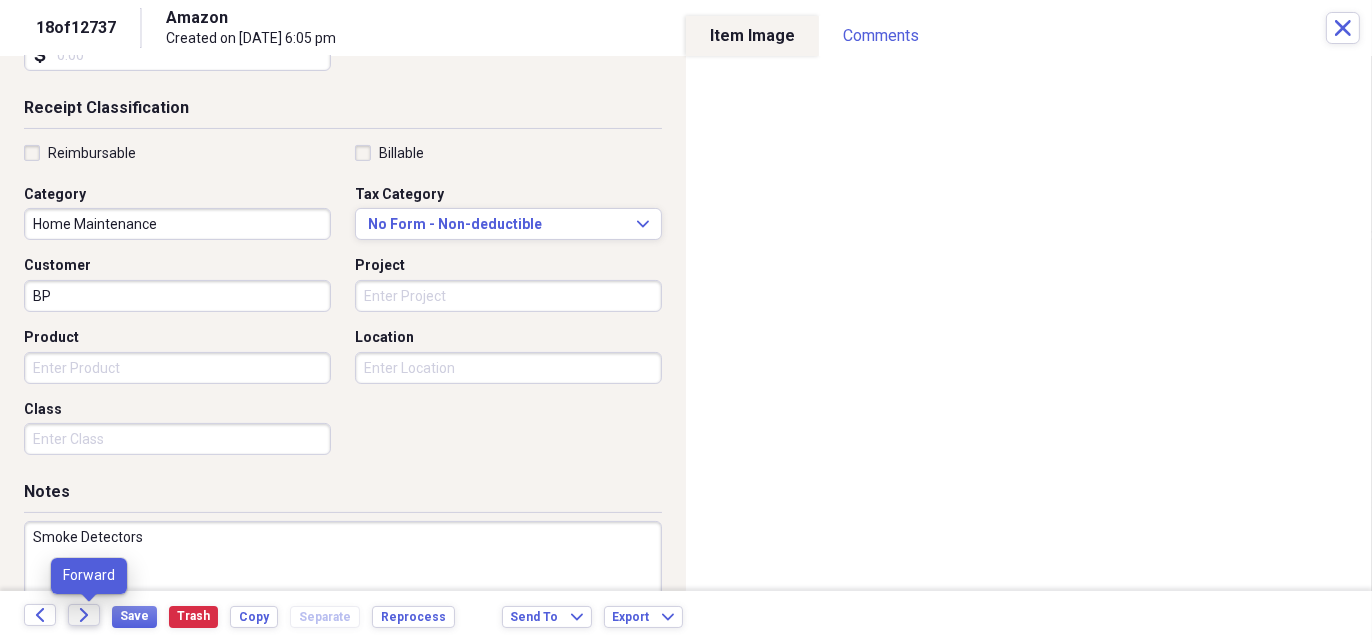 click on "Forward" at bounding box center (84, 615) 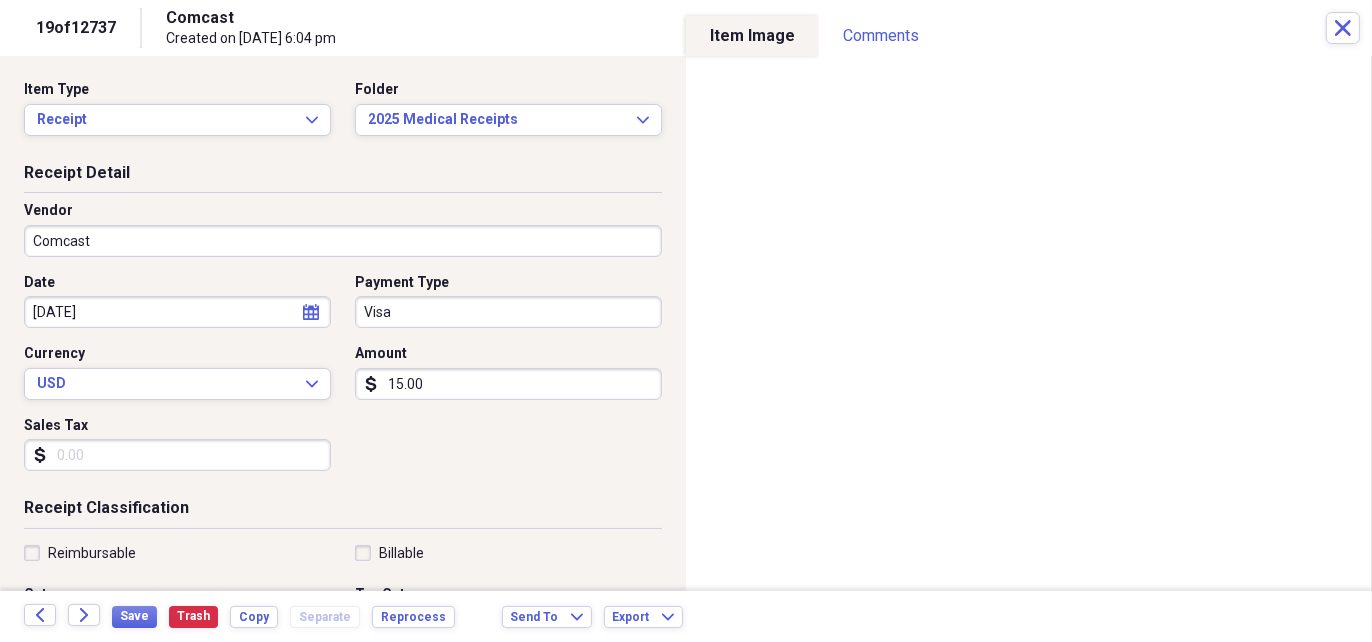 click on "Comcast" at bounding box center [343, 241] 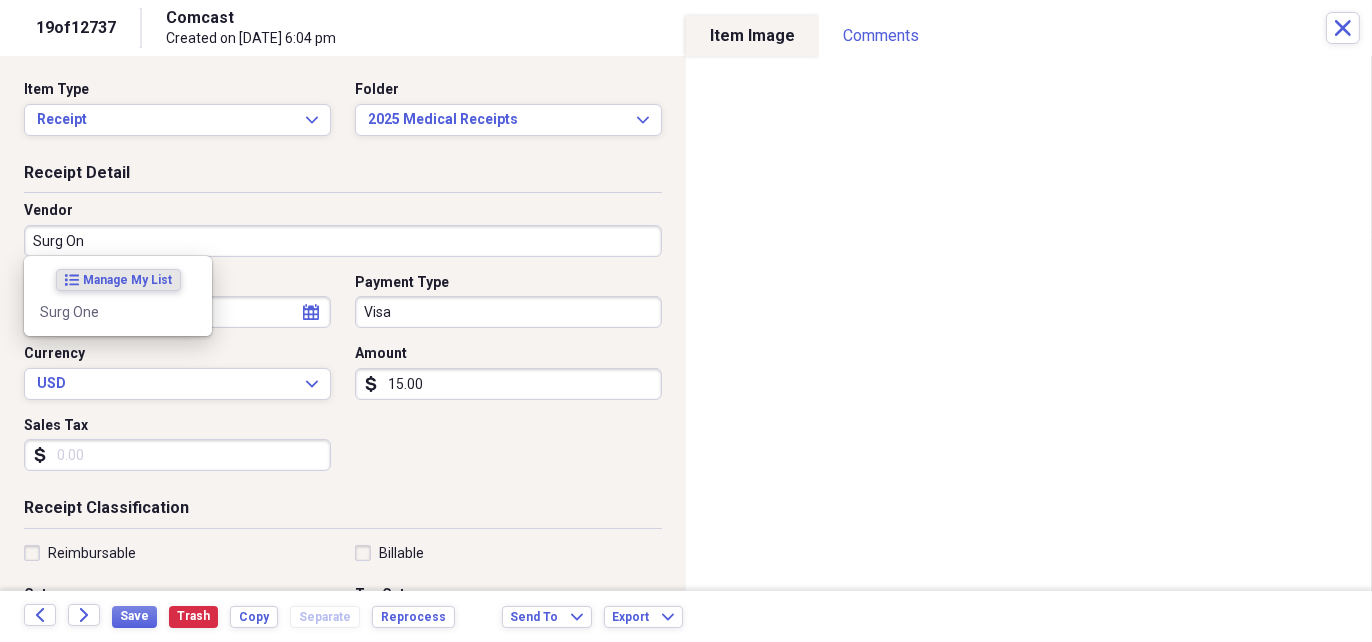 type on "Surg One" 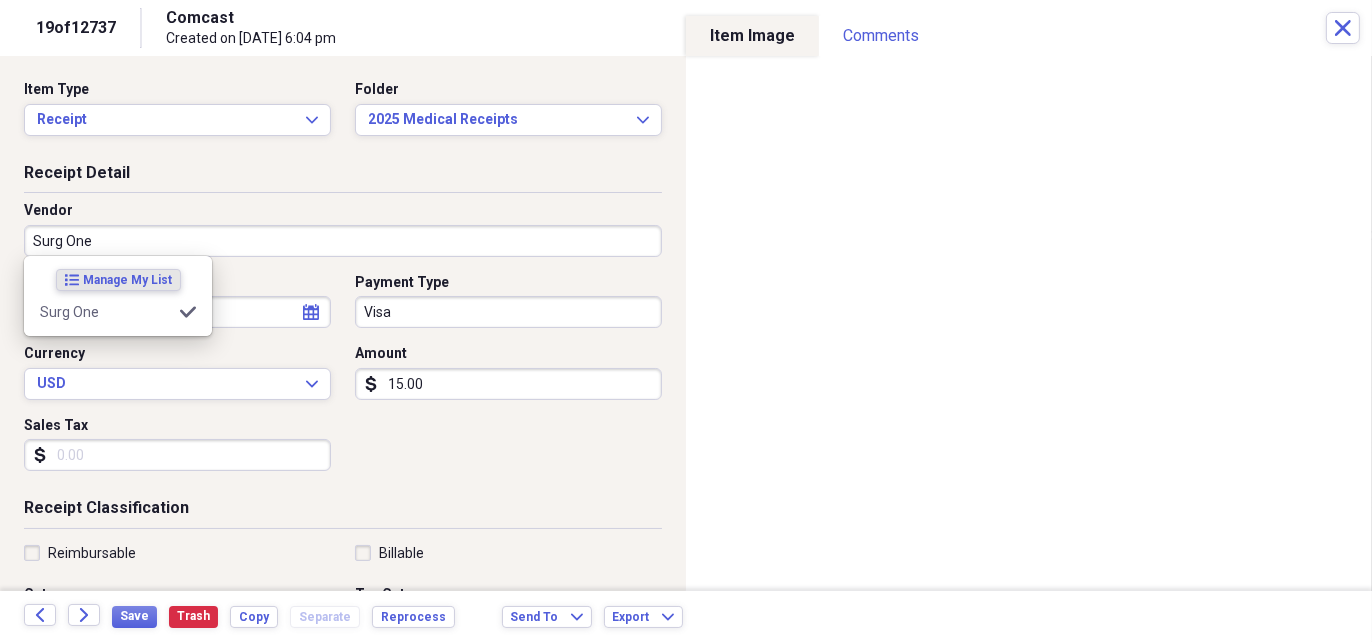 type on "Medical" 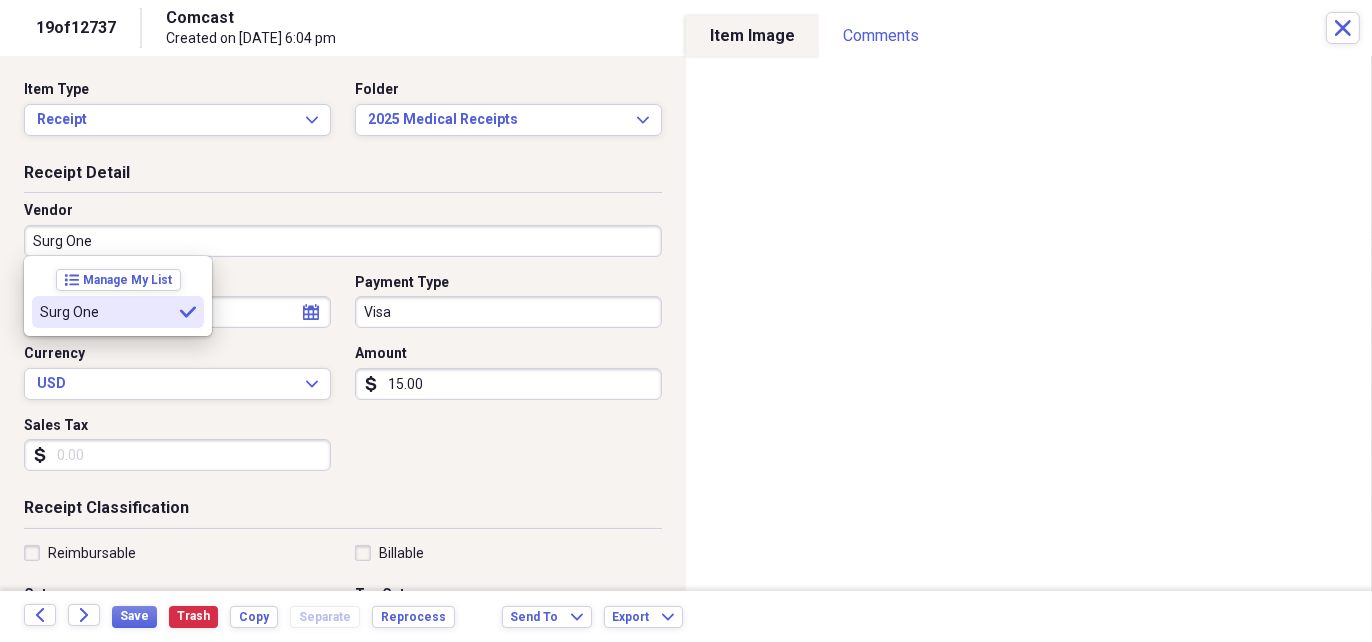 type on "Surg One" 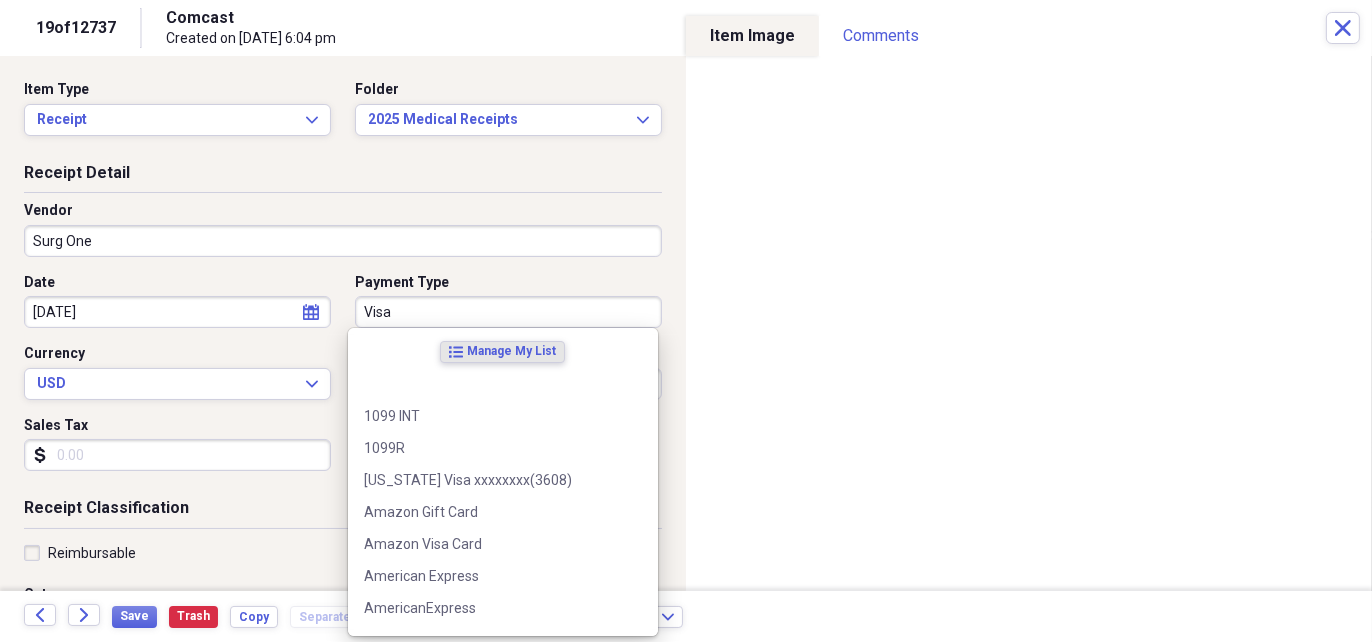click on "Visa" at bounding box center (508, 312) 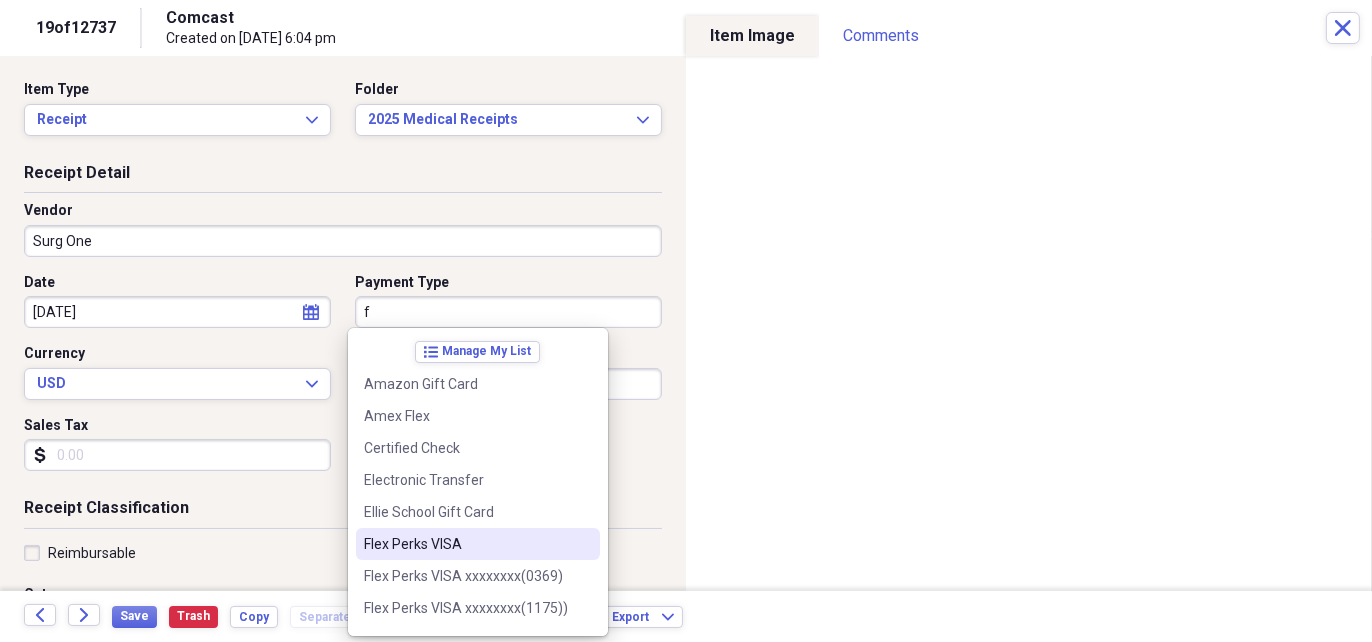 click on "Flex Perks VISA" at bounding box center [478, 544] 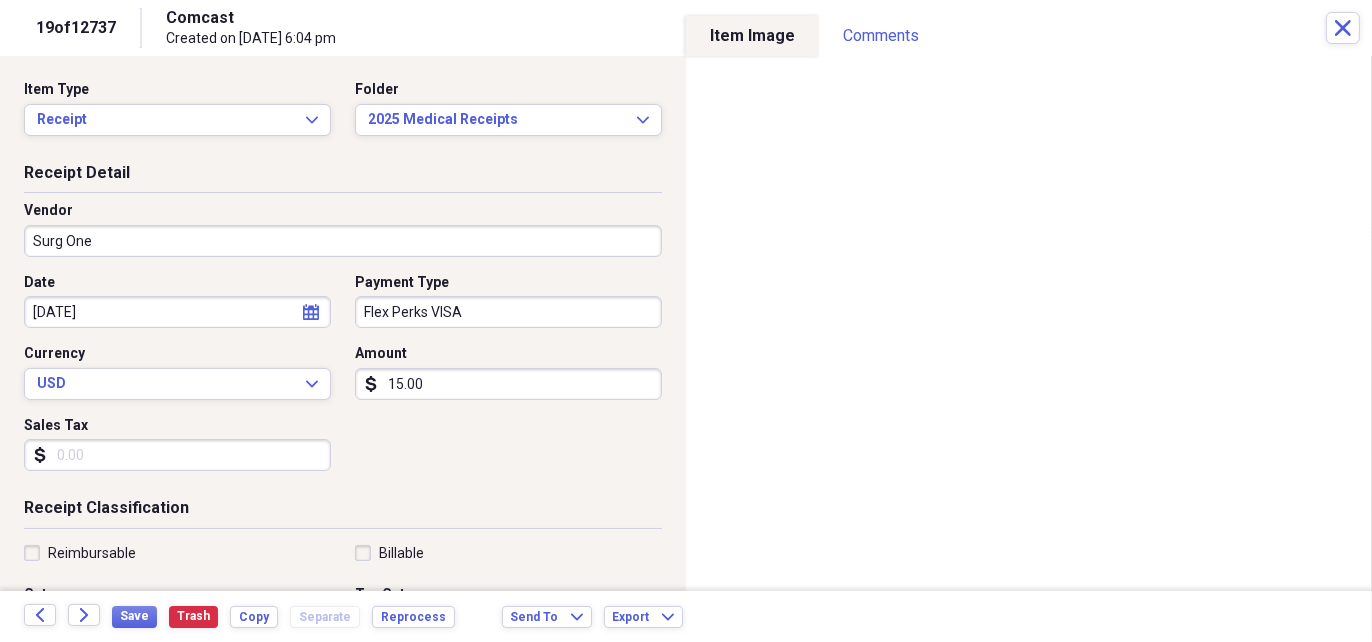 scroll, scrollTop: 200, scrollLeft: 0, axis: vertical 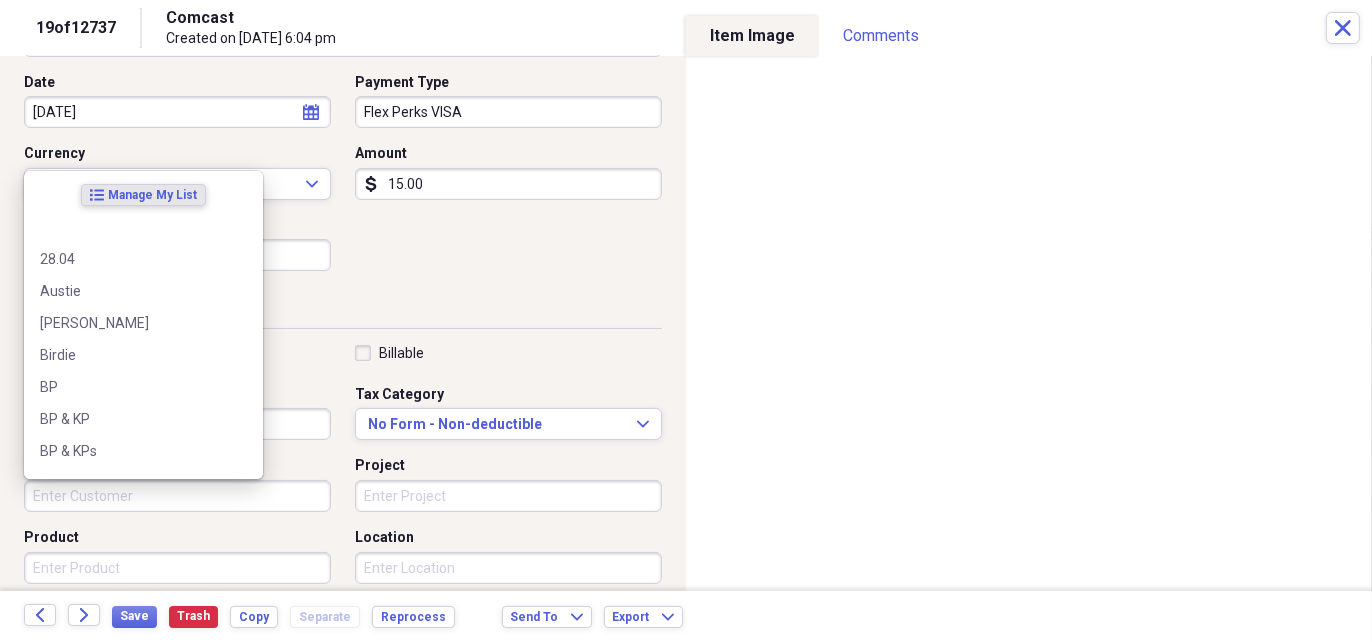 click on "Customer" at bounding box center [177, 496] 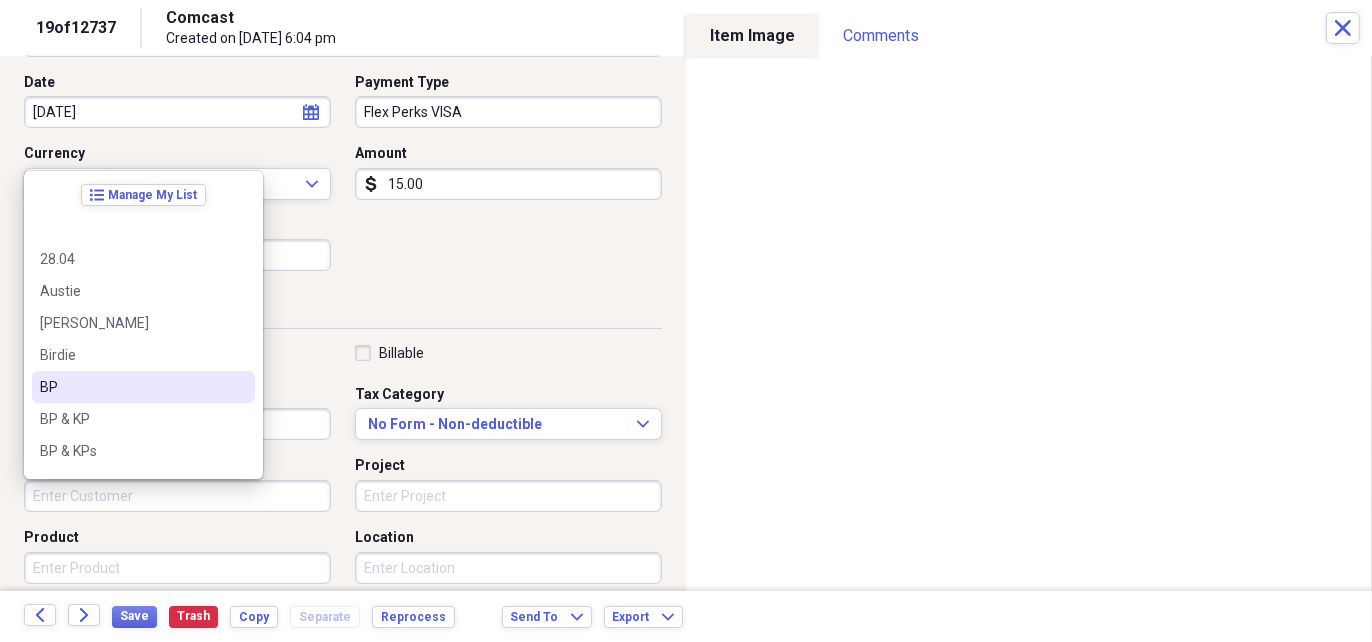 click on "BP" at bounding box center [131, 387] 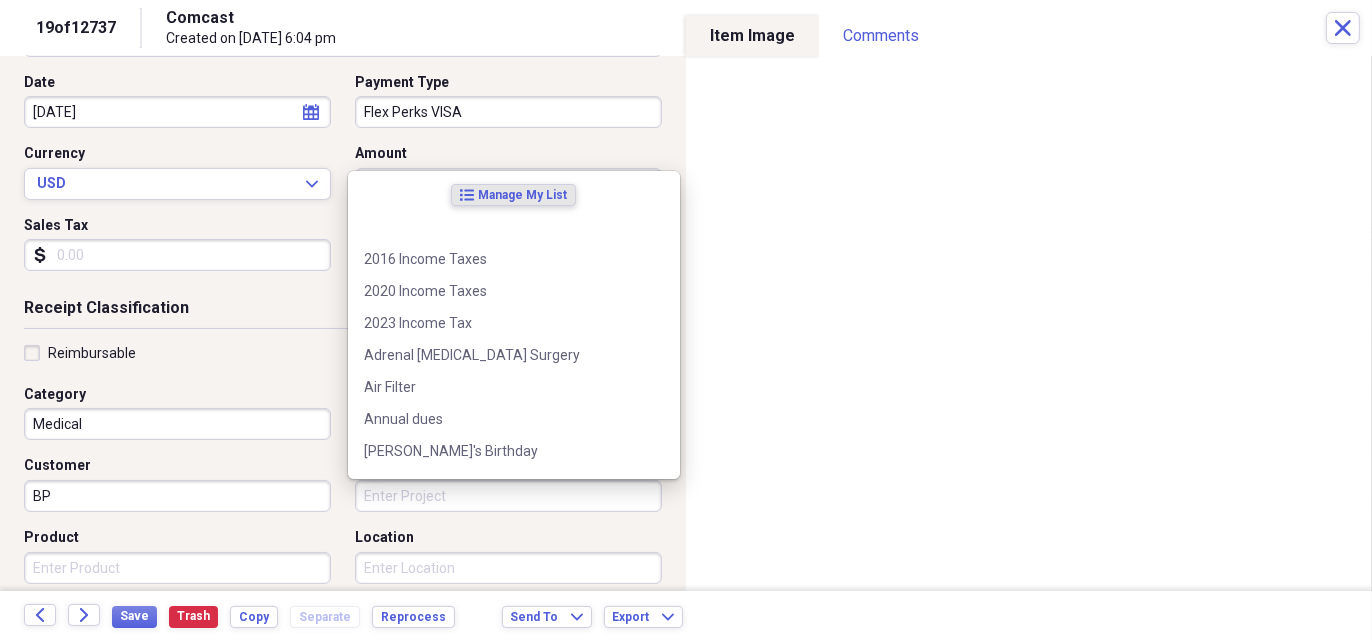 click on "Project" at bounding box center (508, 496) 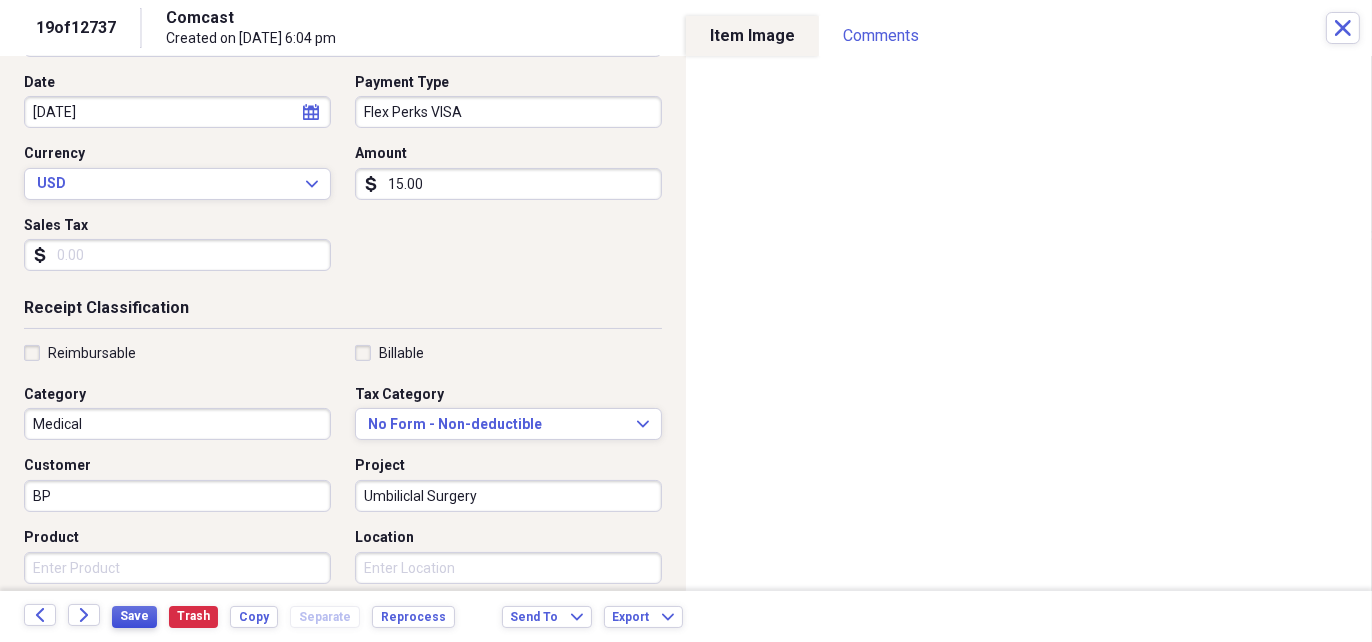 type on "Umbiliclal Surgery" 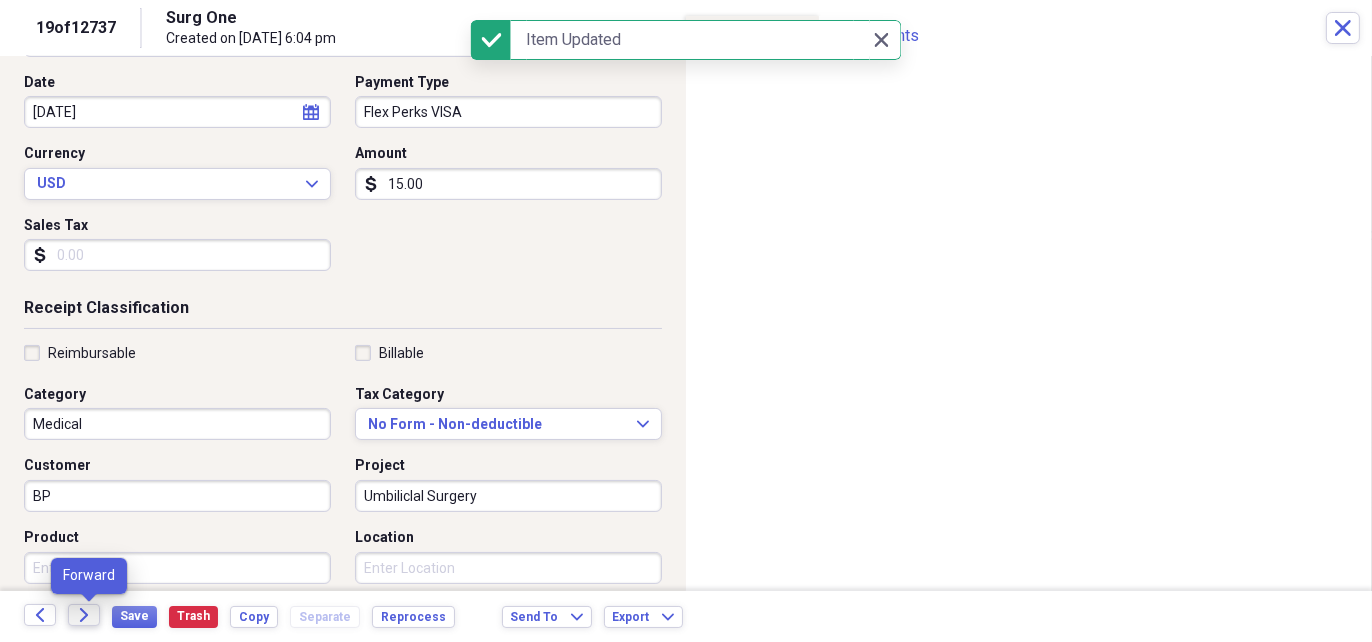 click on "Forward" 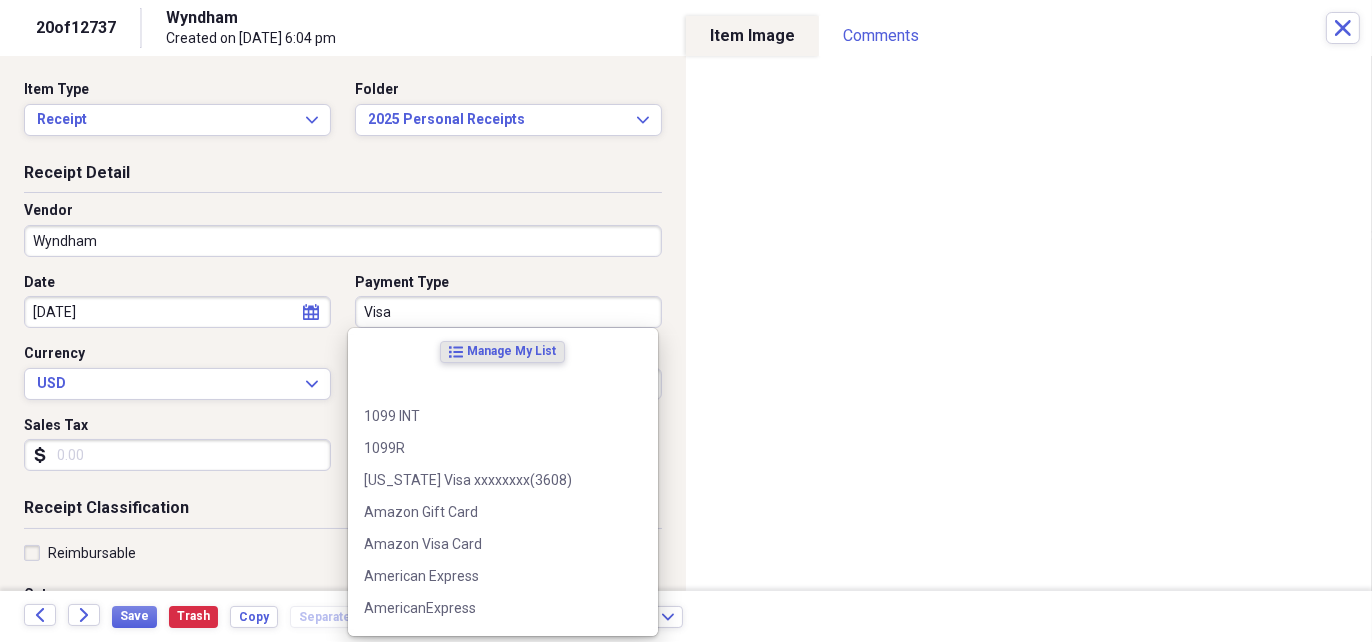 click on "Visa" at bounding box center (508, 312) 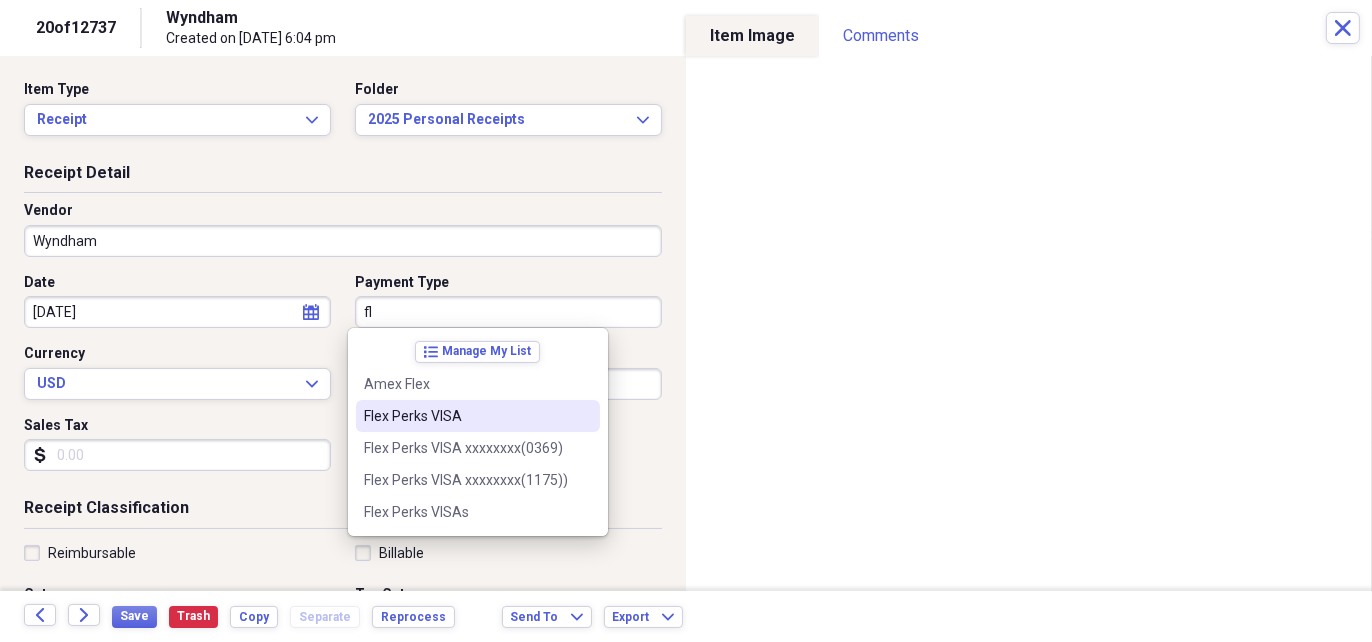 click on "Flex Perks VISA" at bounding box center [466, 416] 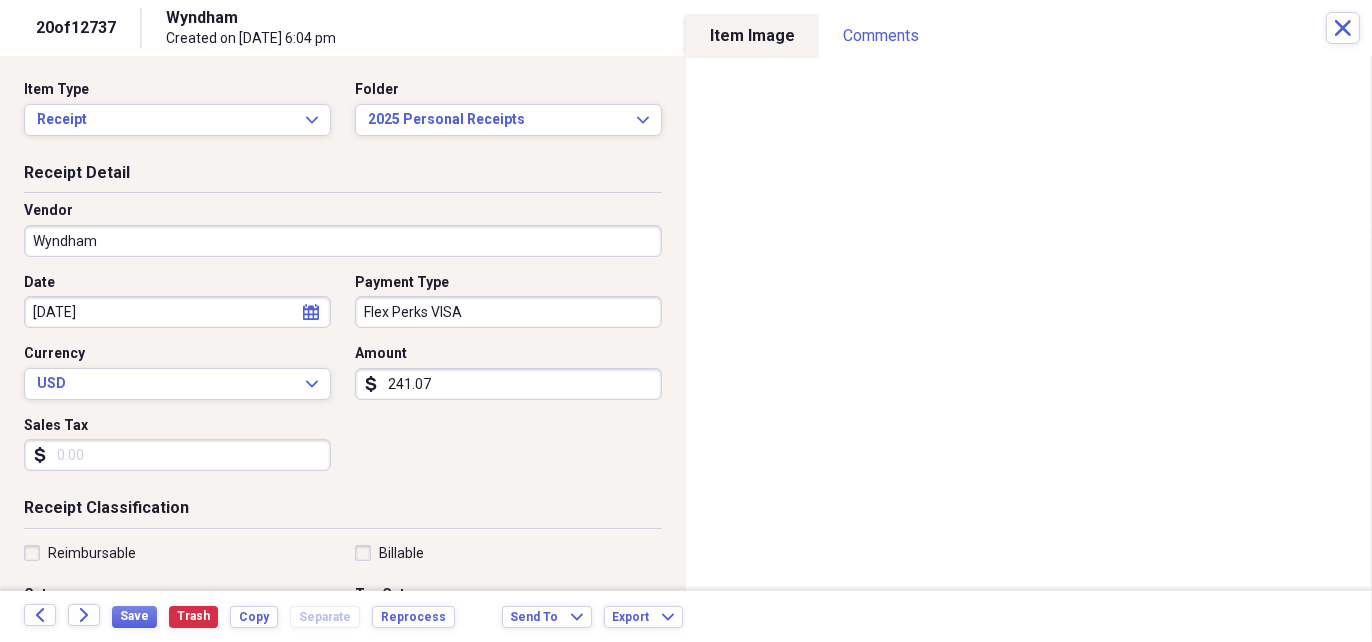 scroll, scrollTop: 200, scrollLeft: 0, axis: vertical 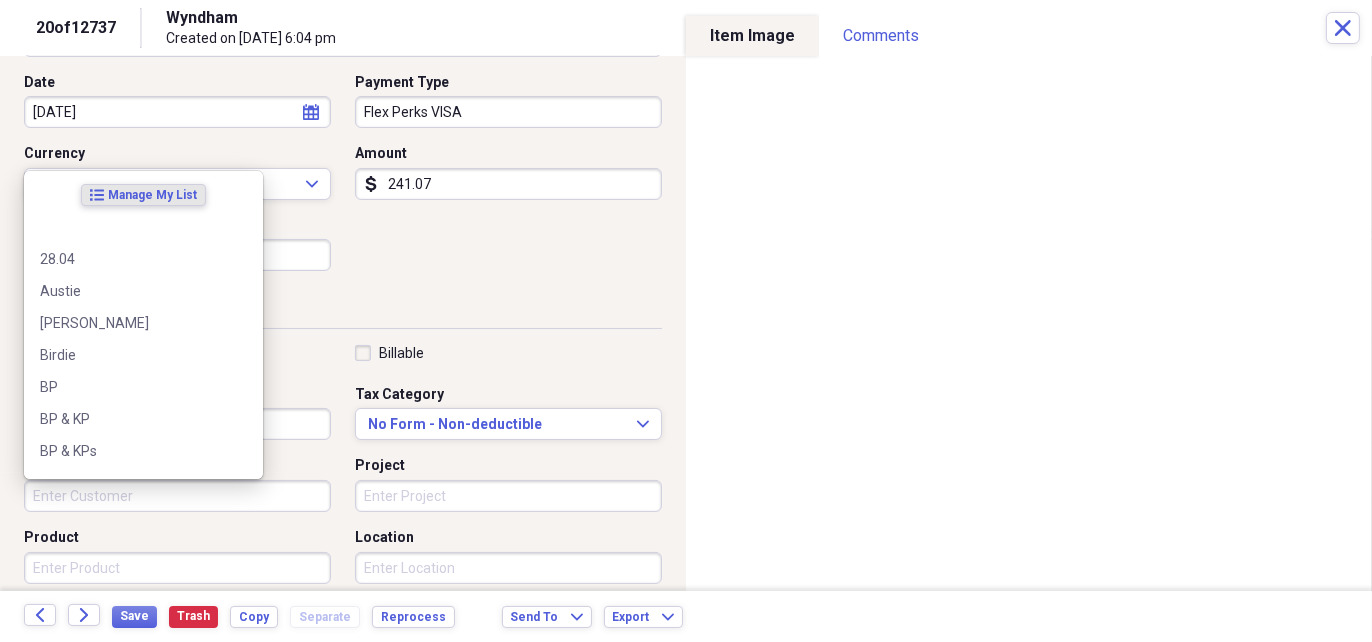 click on "Customer" at bounding box center (177, 496) 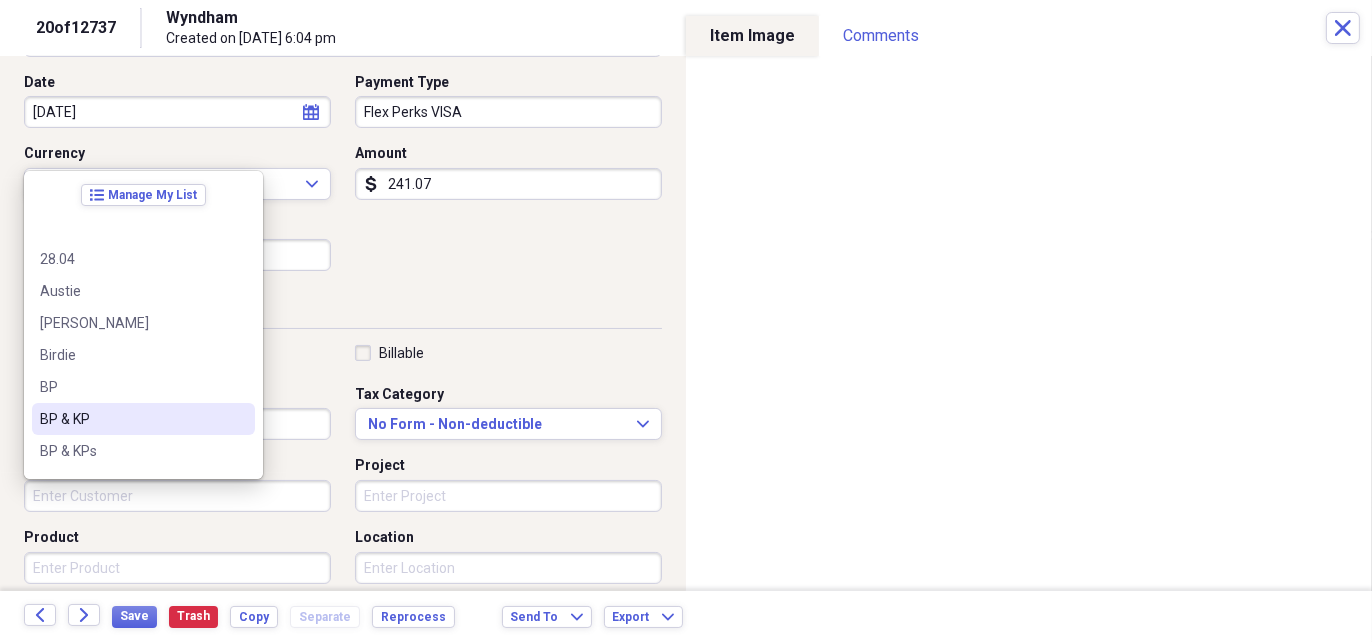 click on "BP & KP" at bounding box center [143, 419] 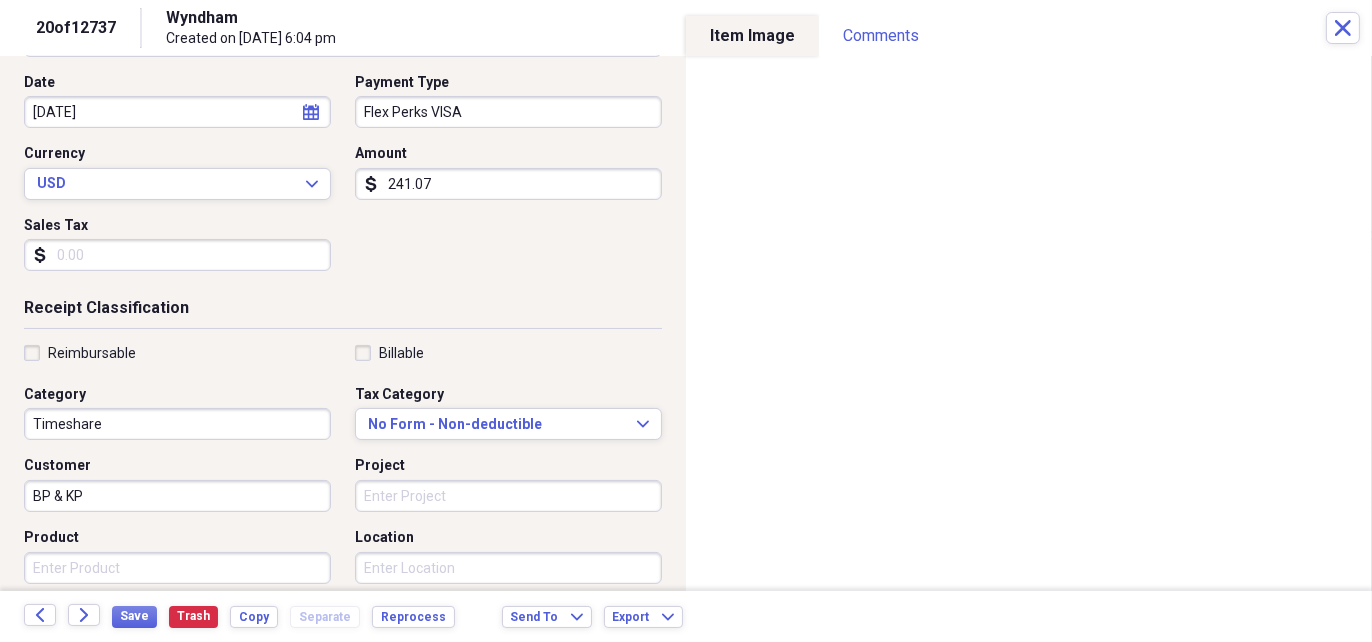 click on "Product" at bounding box center (177, 568) 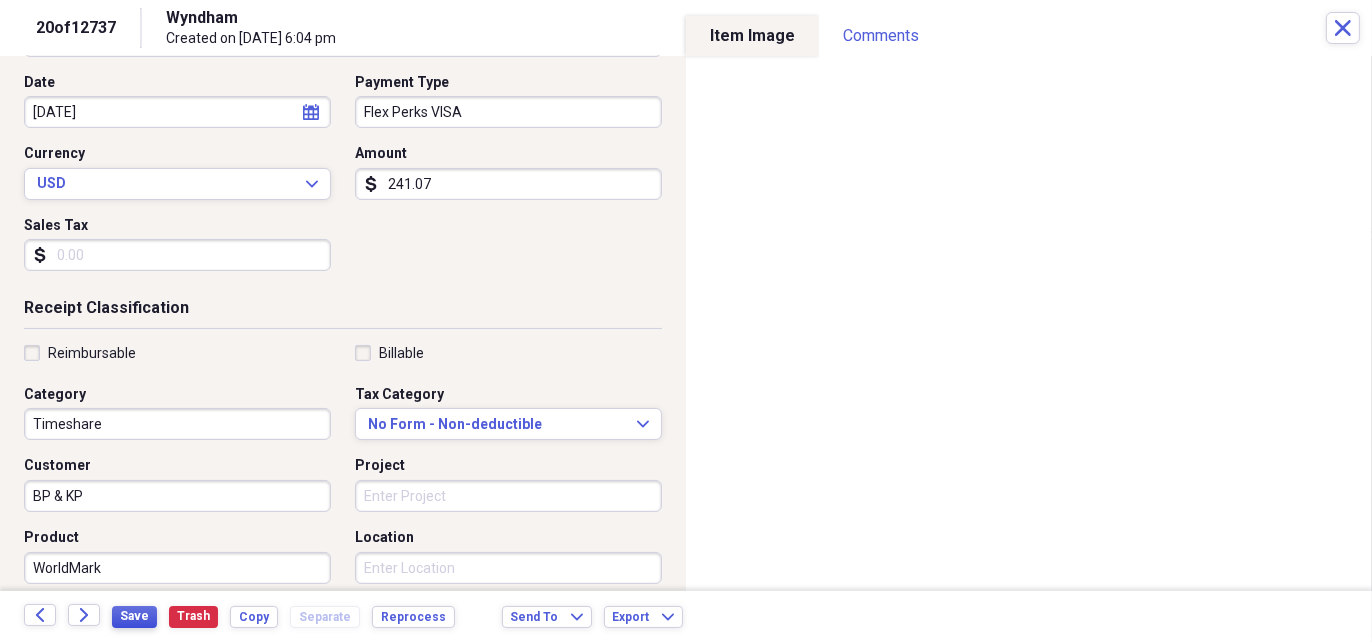 type on "WorldMark" 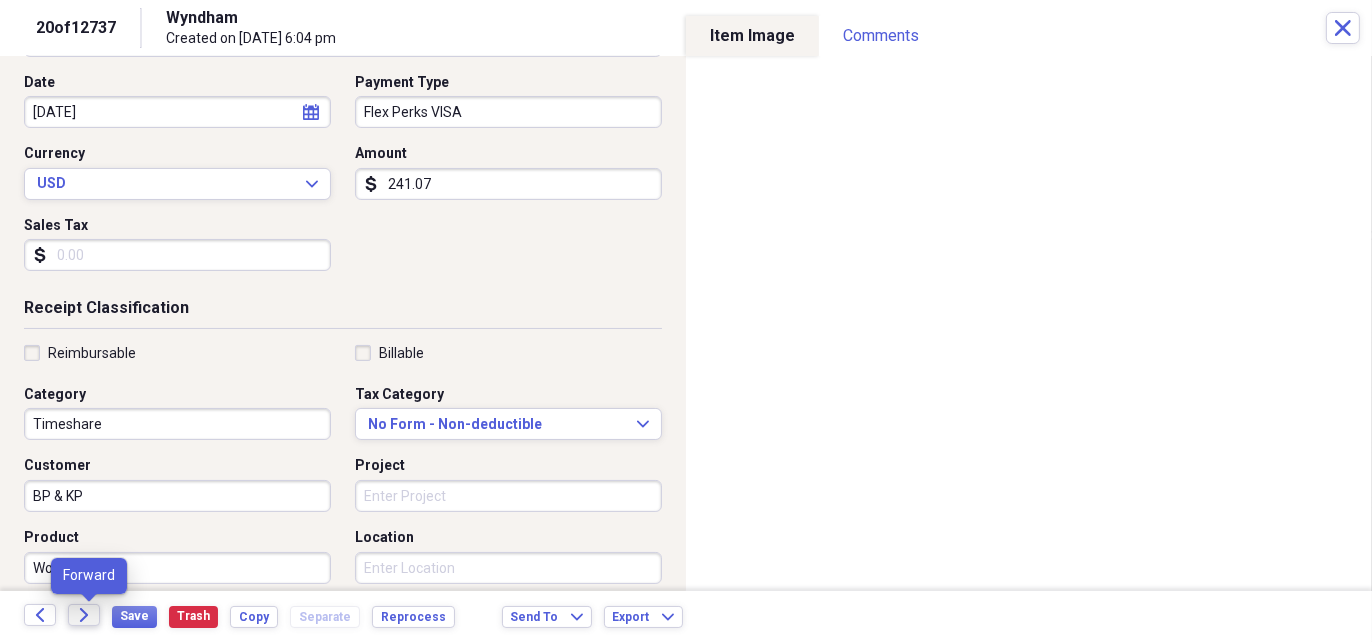 click on "Forward" at bounding box center [84, 615] 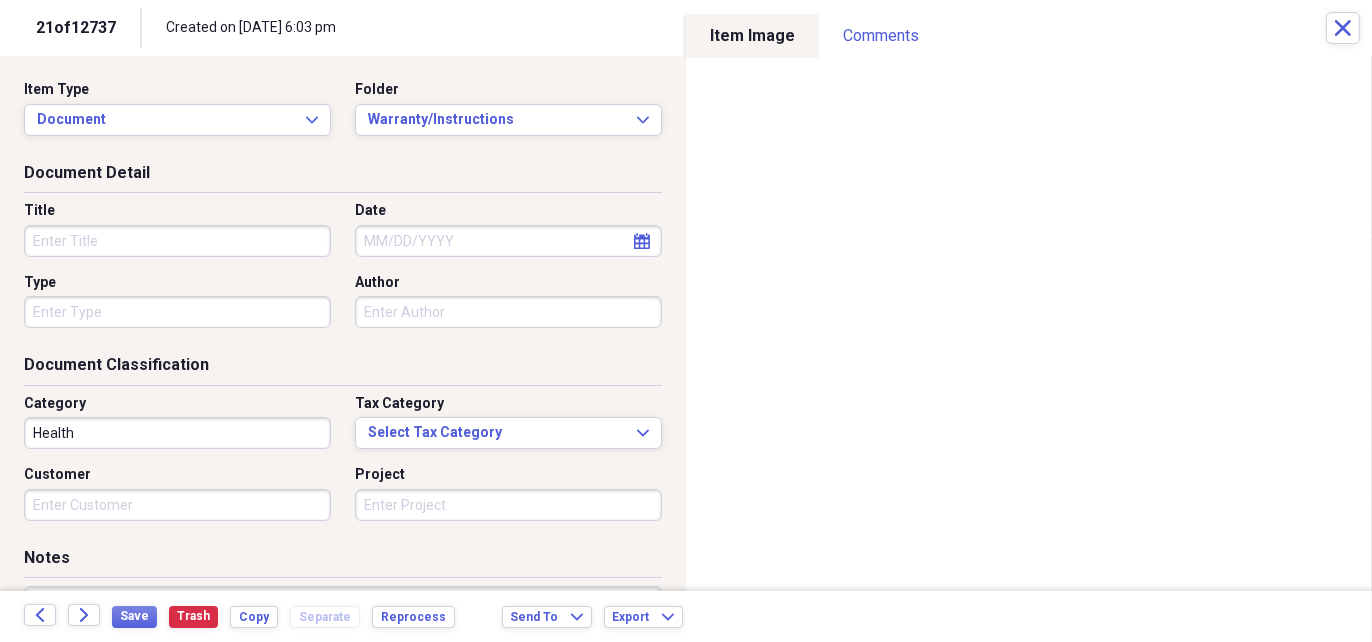 click on "Title" at bounding box center (177, 241) 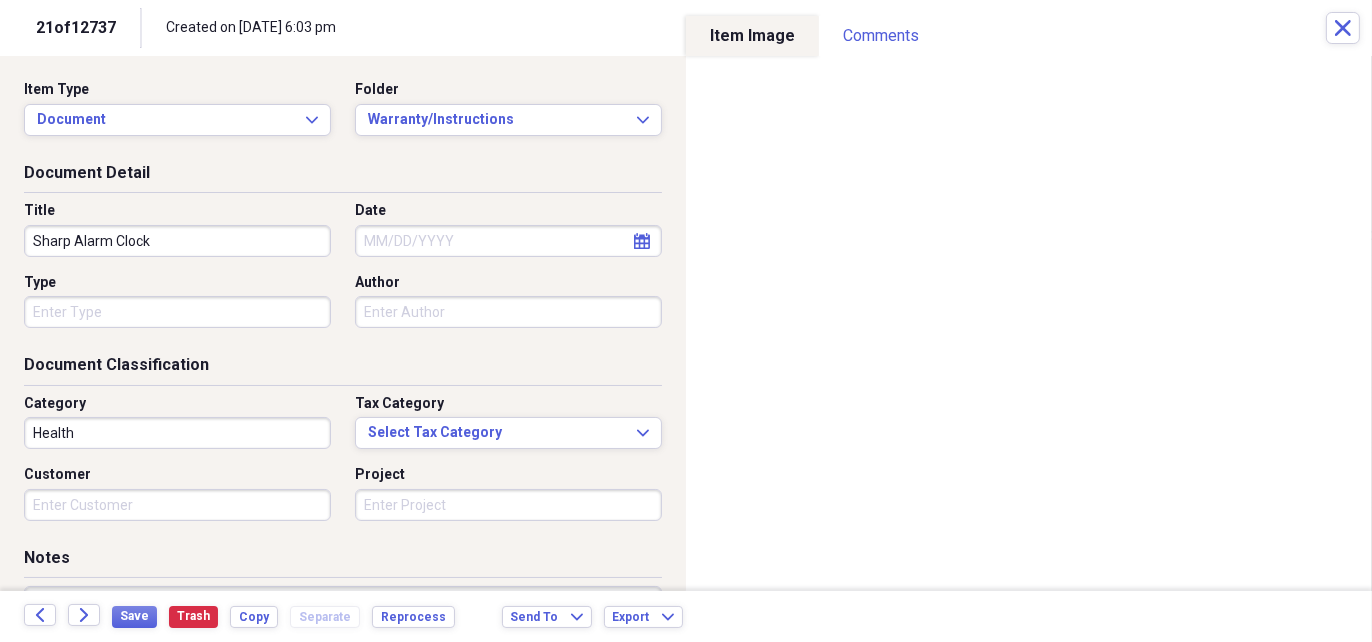 type on "Sharp Alarm Clock" 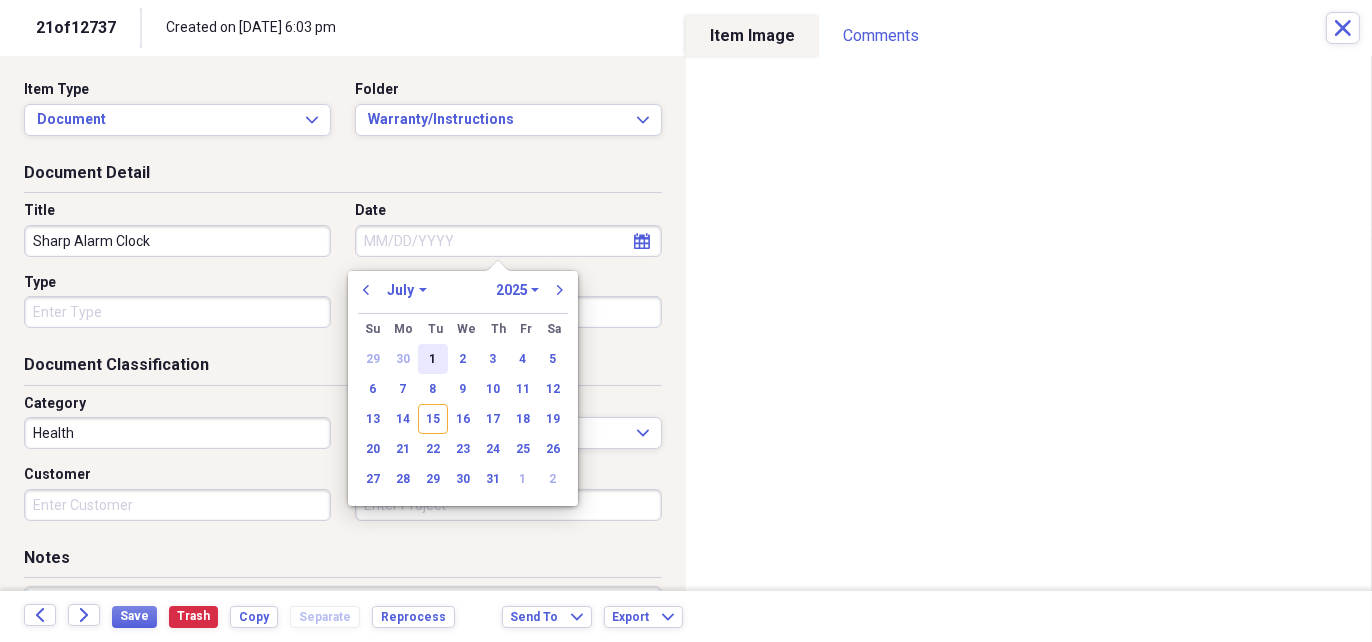 click on "1" at bounding box center [433, 359] 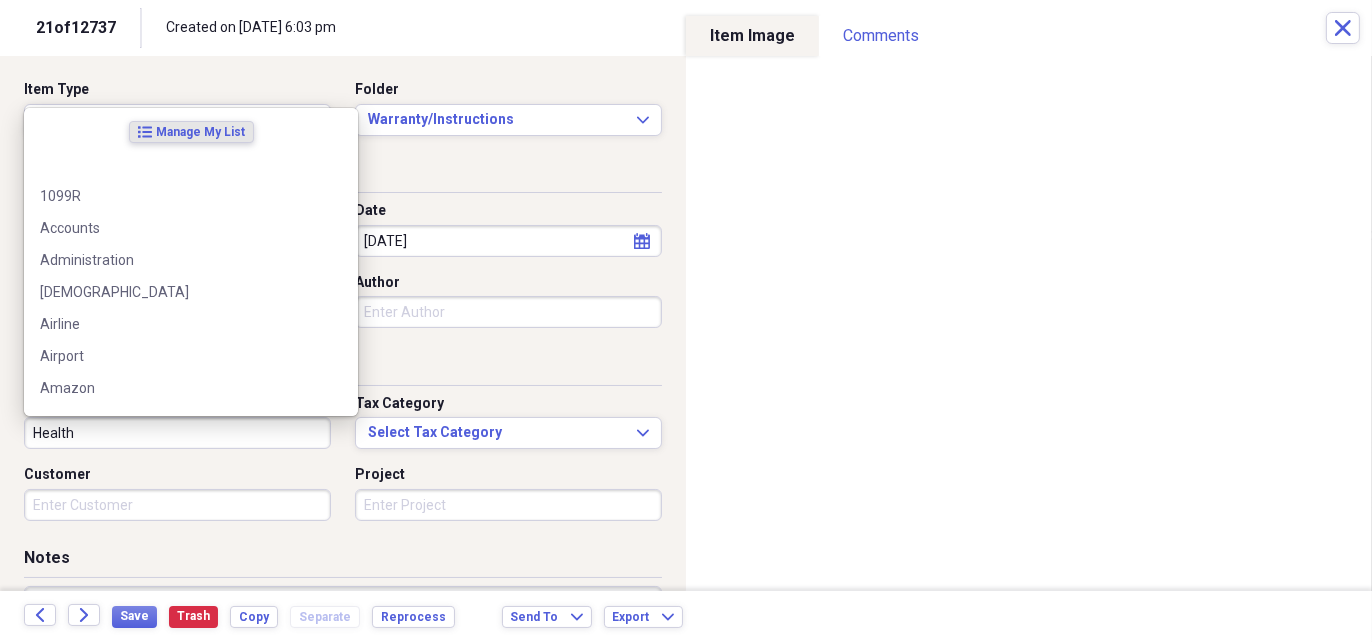 click on "Health" at bounding box center (177, 433) 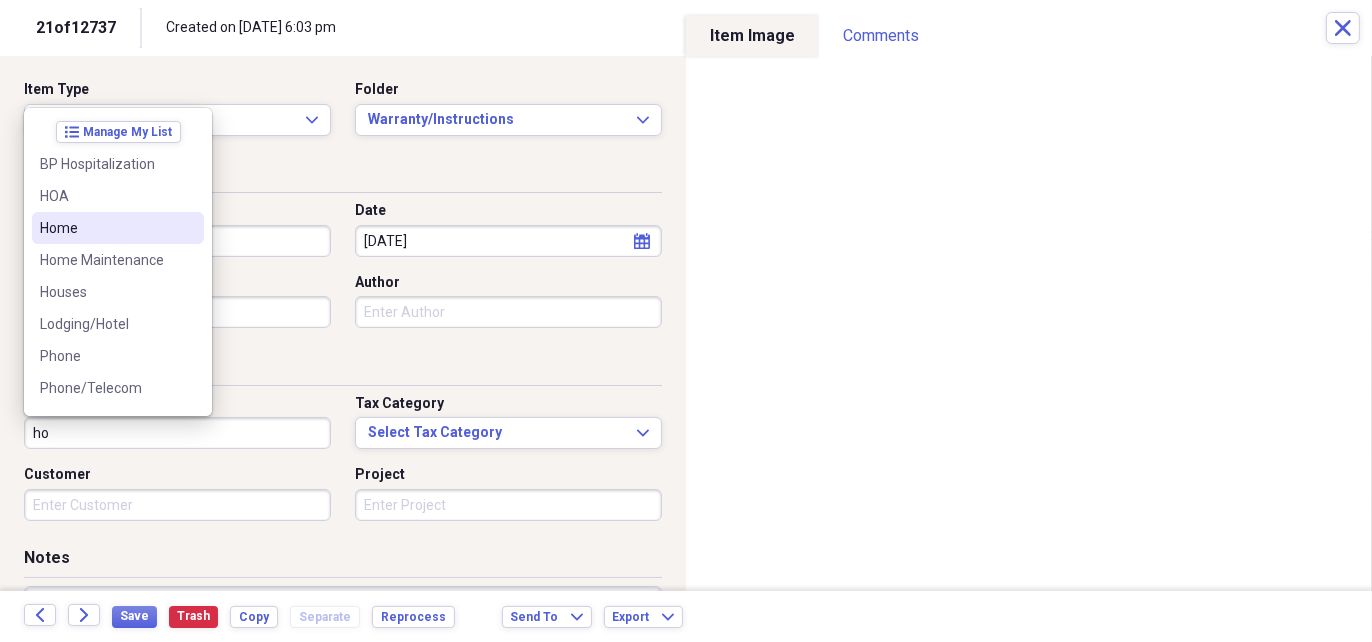 click on "Home" at bounding box center (106, 228) 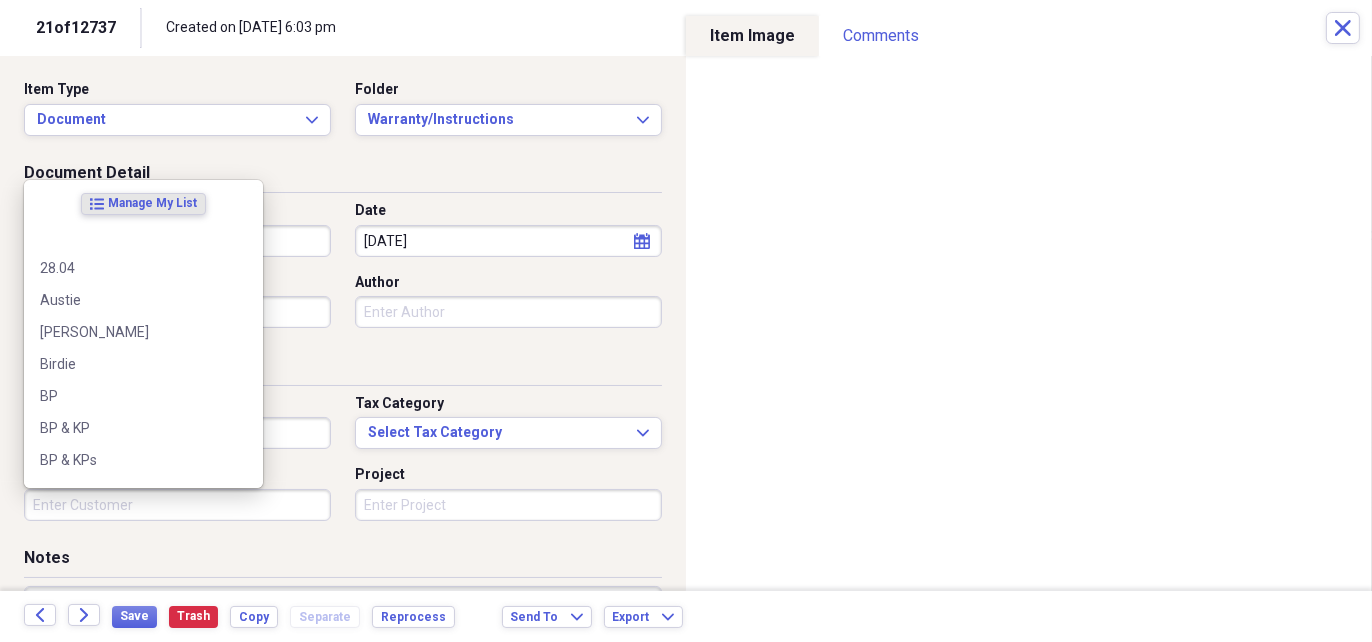 click on "Customer" at bounding box center (177, 505) 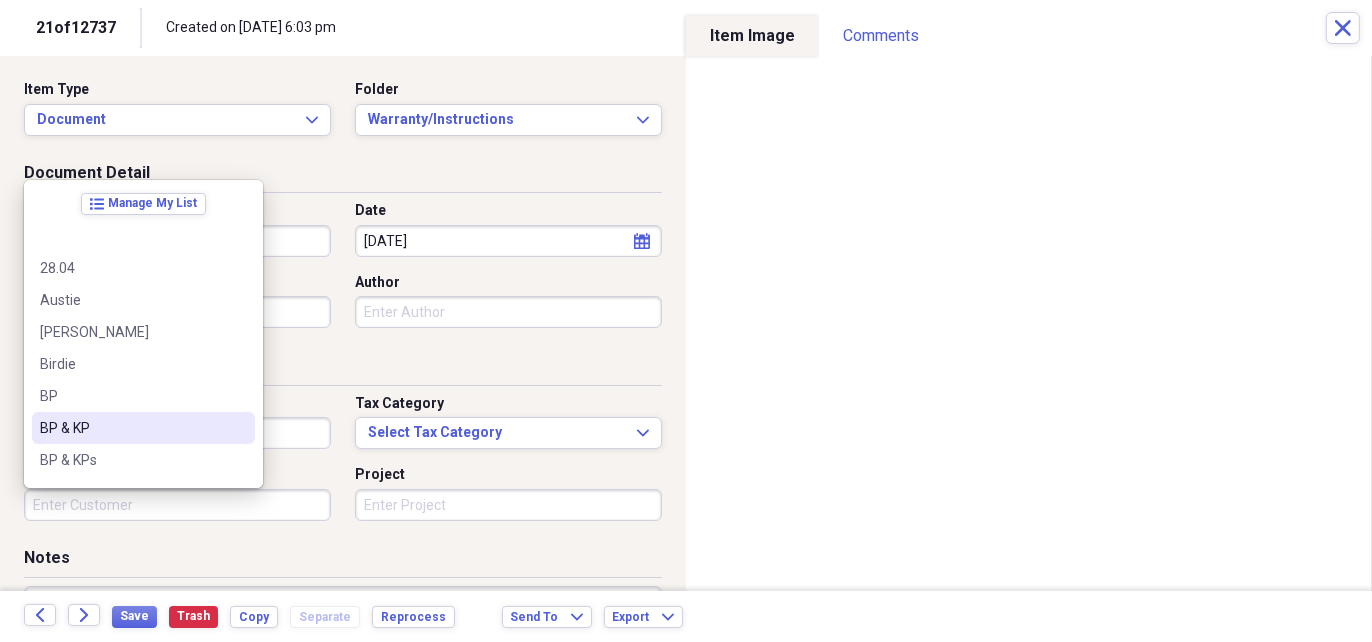 click on "BP & KP" at bounding box center (131, 428) 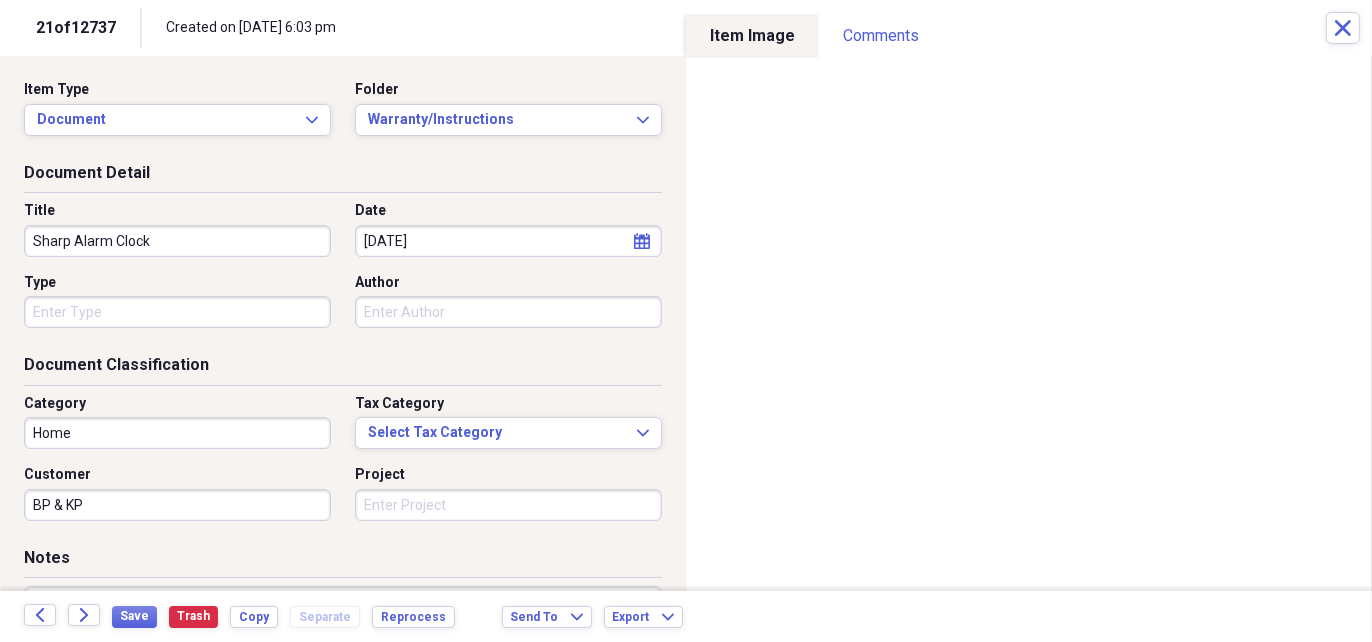 scroll, scrollTop: 197, scrollLeft: 0, axis: vertical 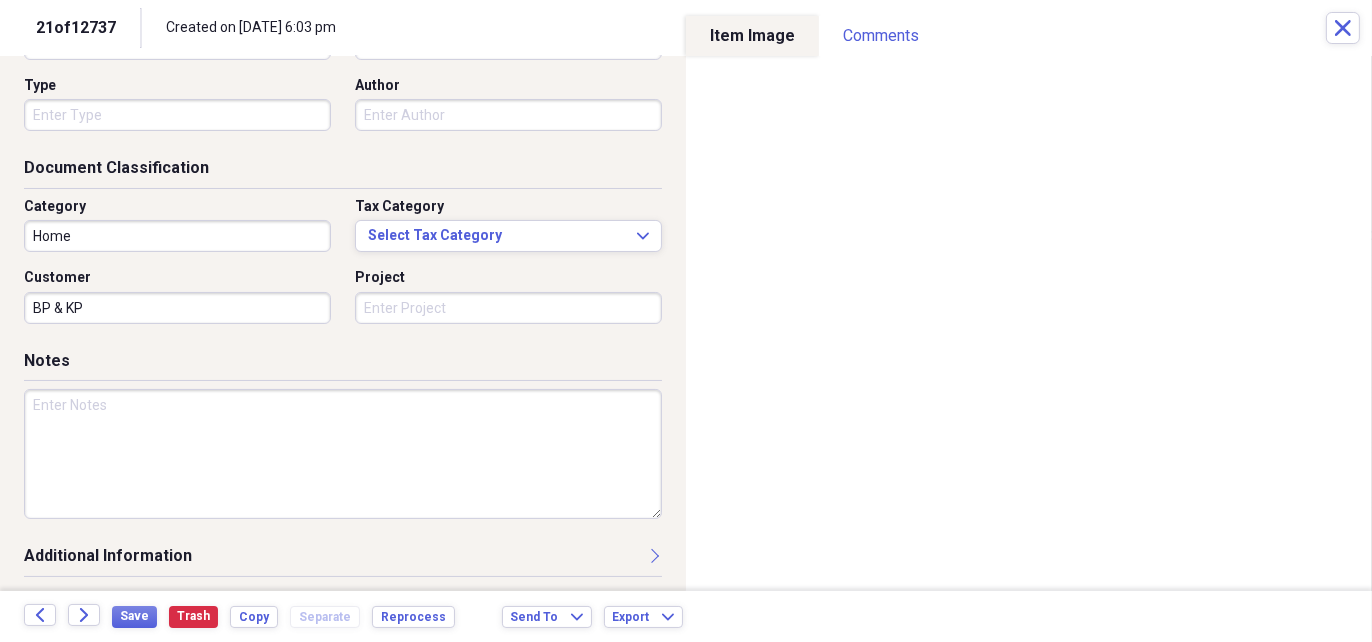 click at bounding box center [343, 454] 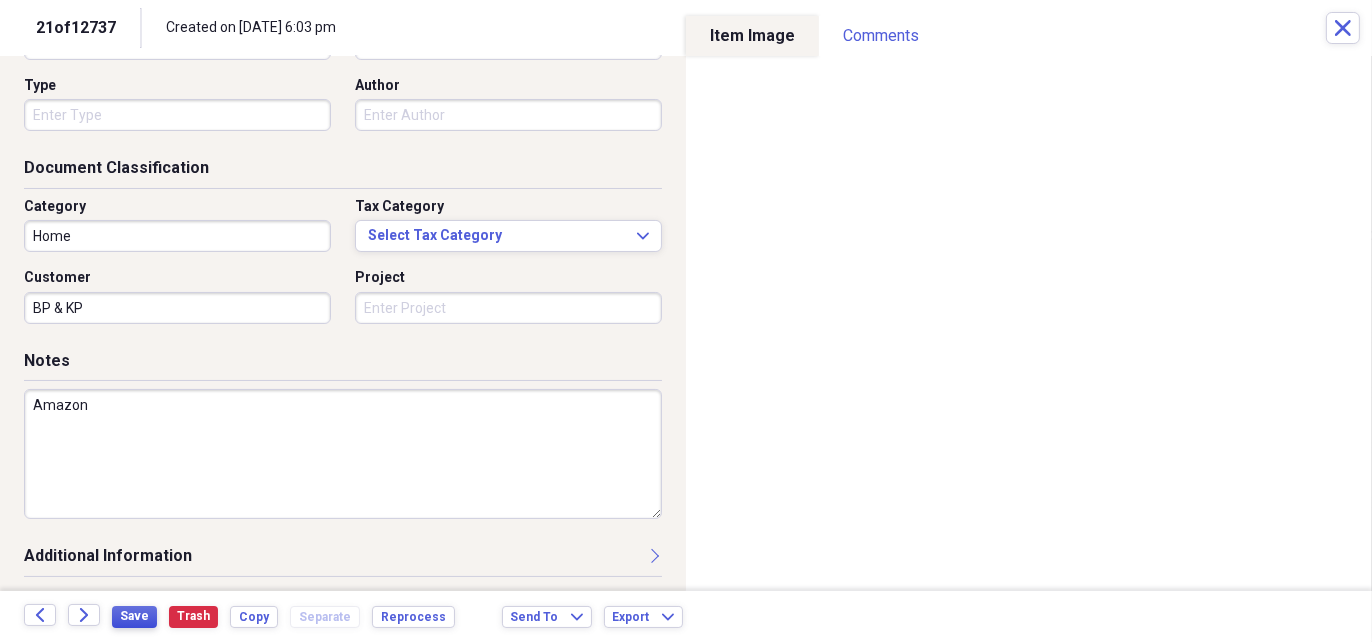 type on "Amazon" 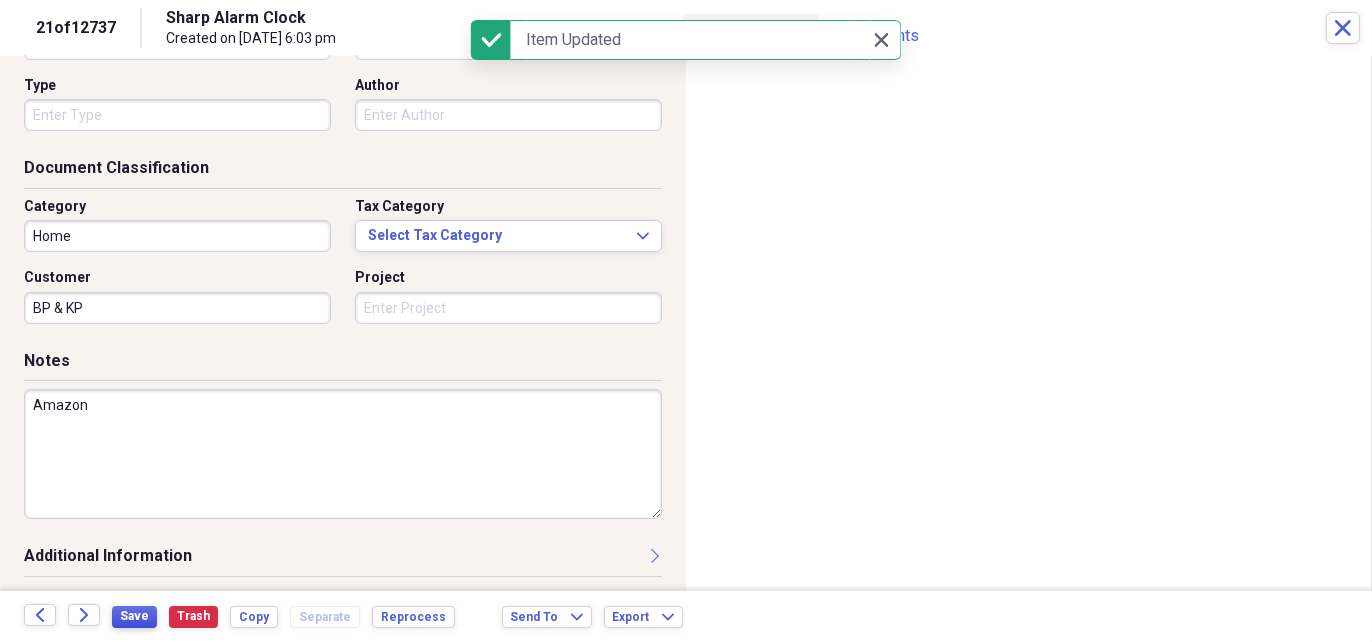 click on "Save" at bounding box center [134, 616] 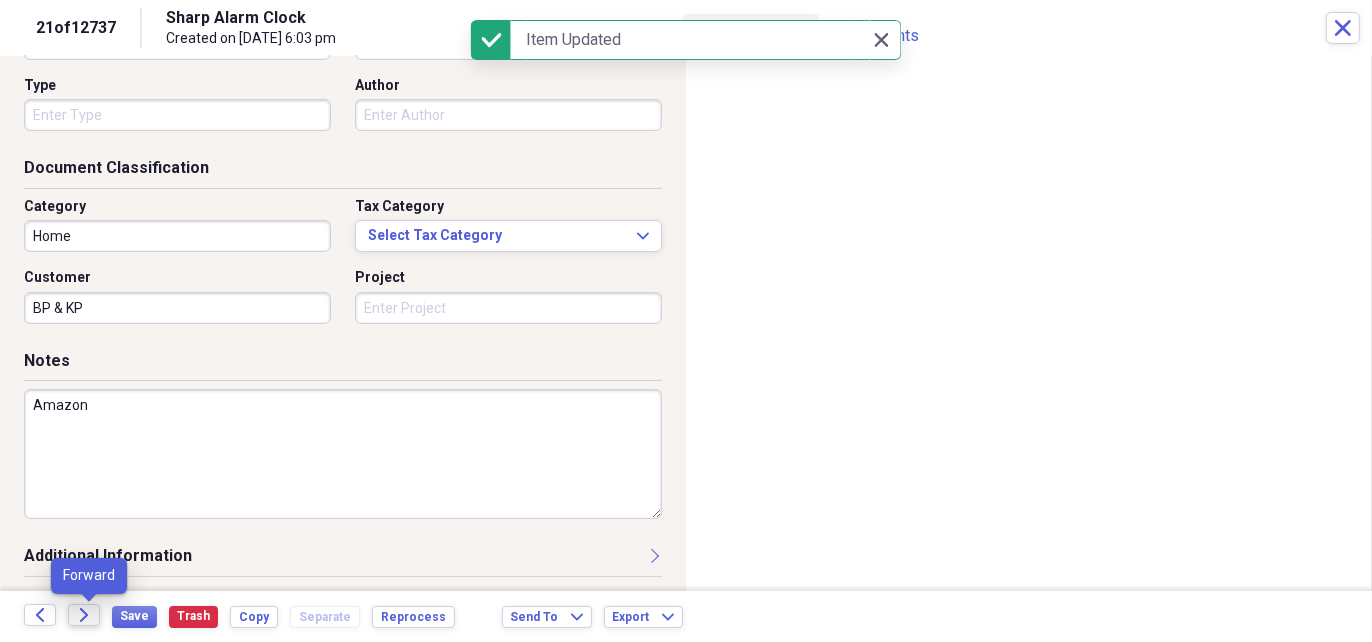 click on "Forward" 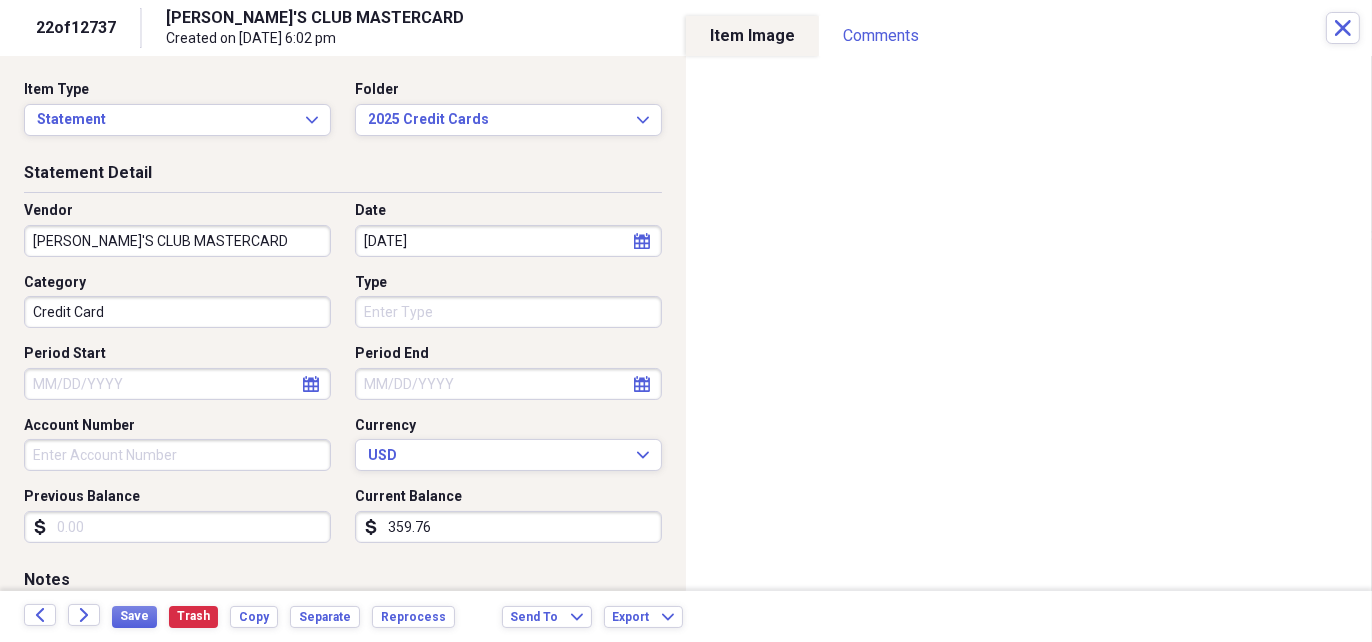 click on "calendar" 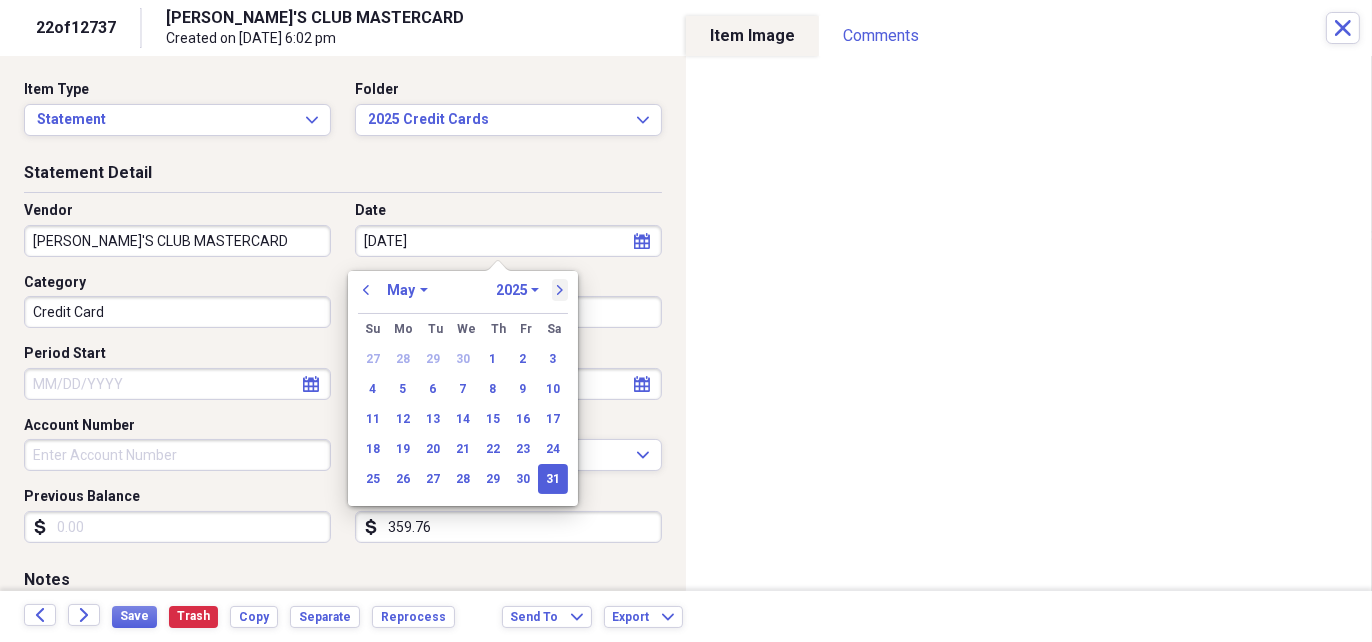 click on "next" at bounding box center (560, 290) 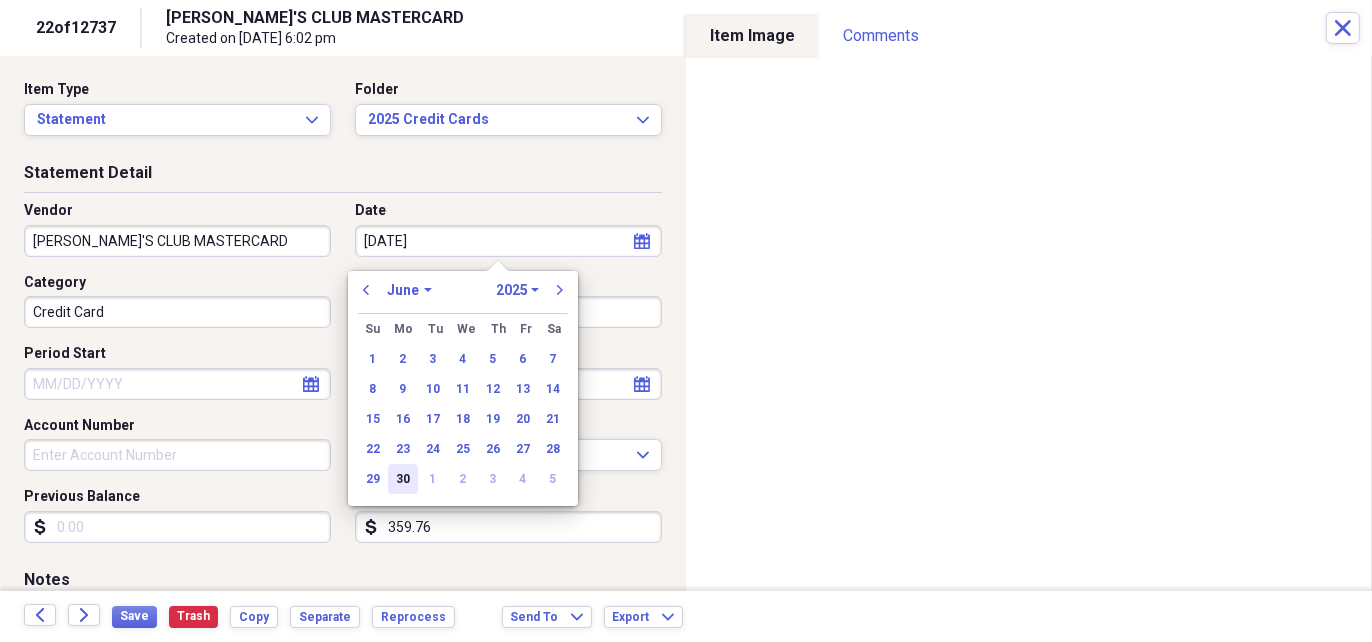 click on "30" at bounding box center (403, 479) 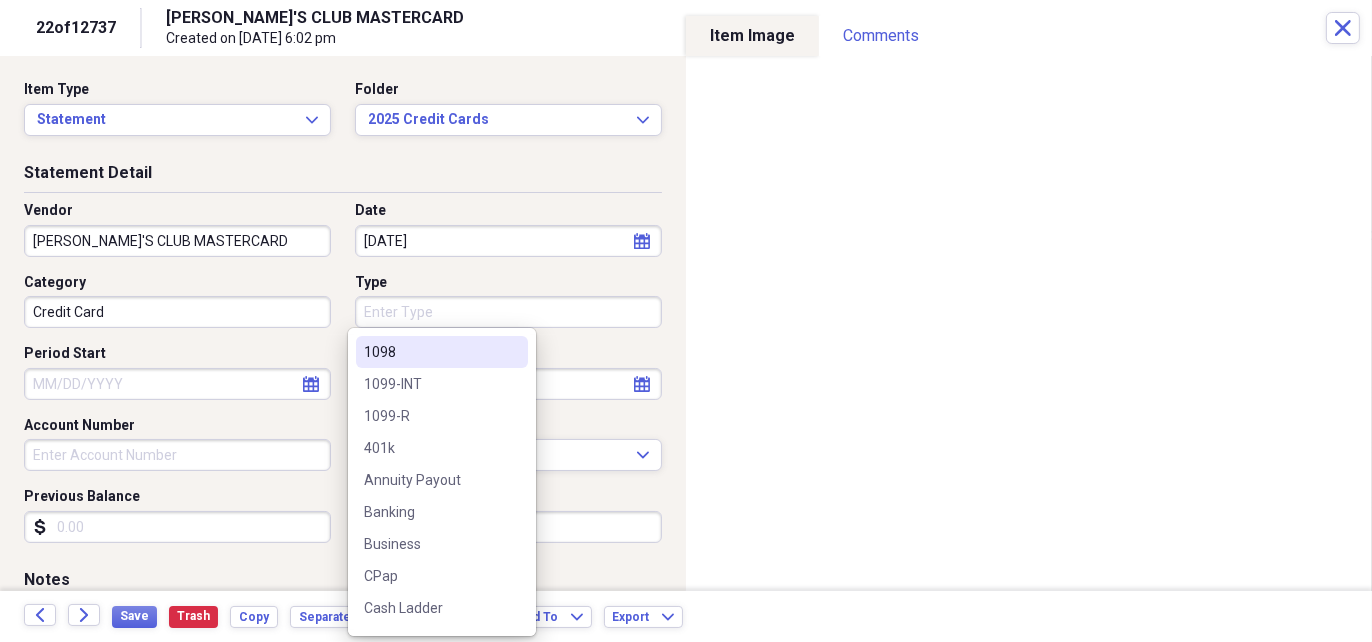 click on "Type" at bounding box center (508, 312) 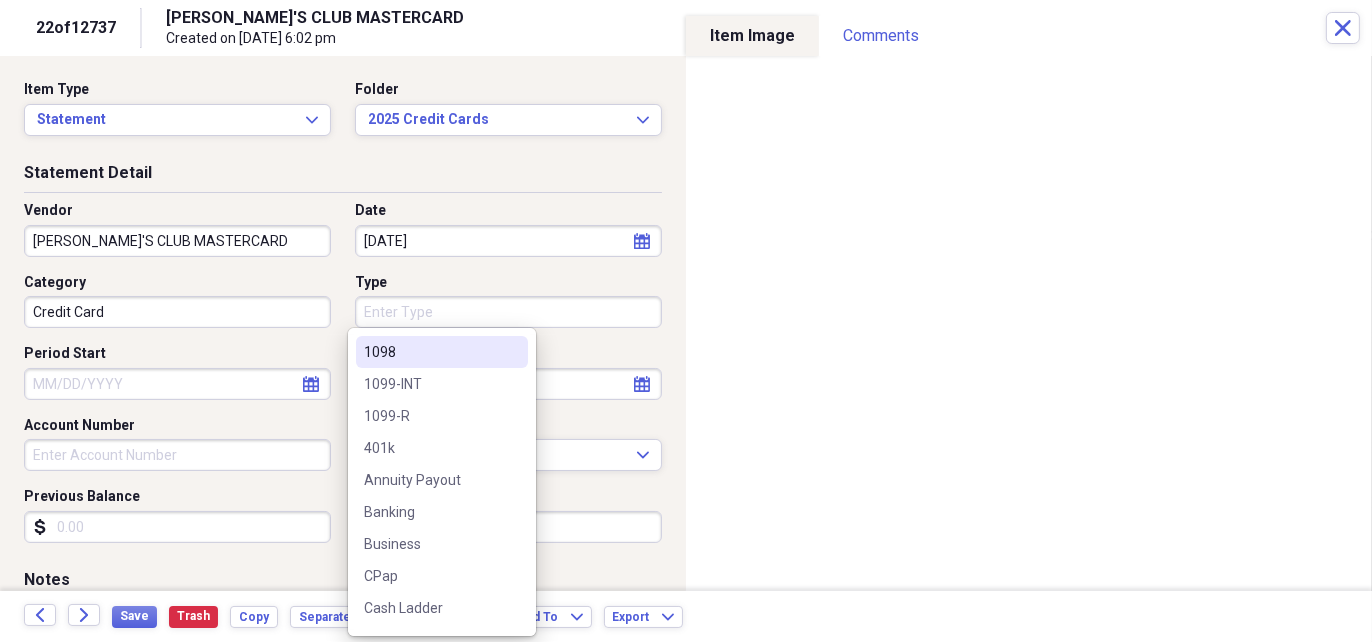 select on "6" 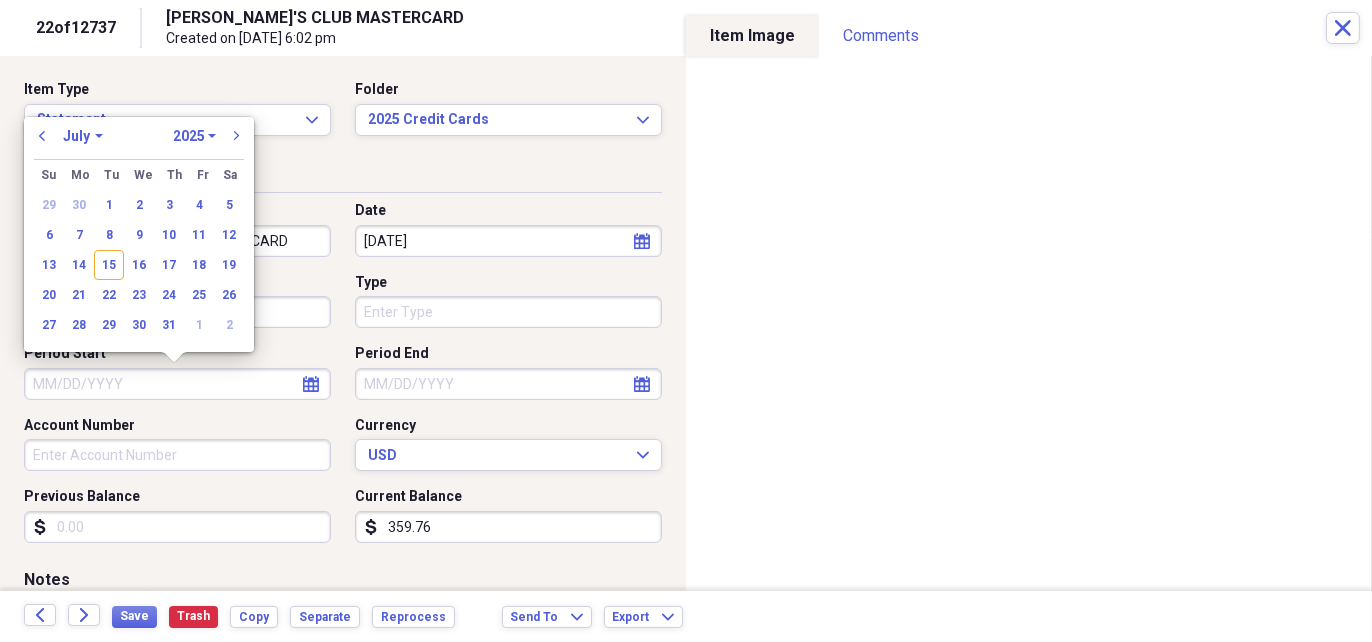 click on "Period Start" at bounding box center (177, 384) 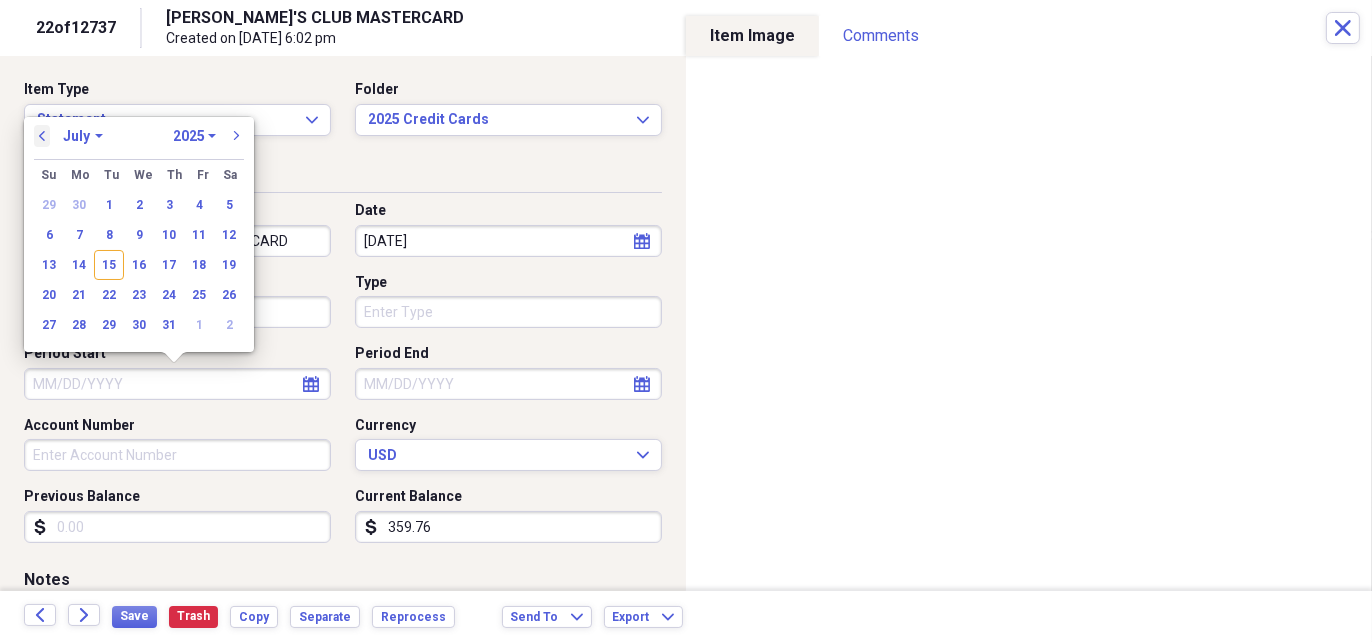click on "previous" at bounding box center (42, 136) 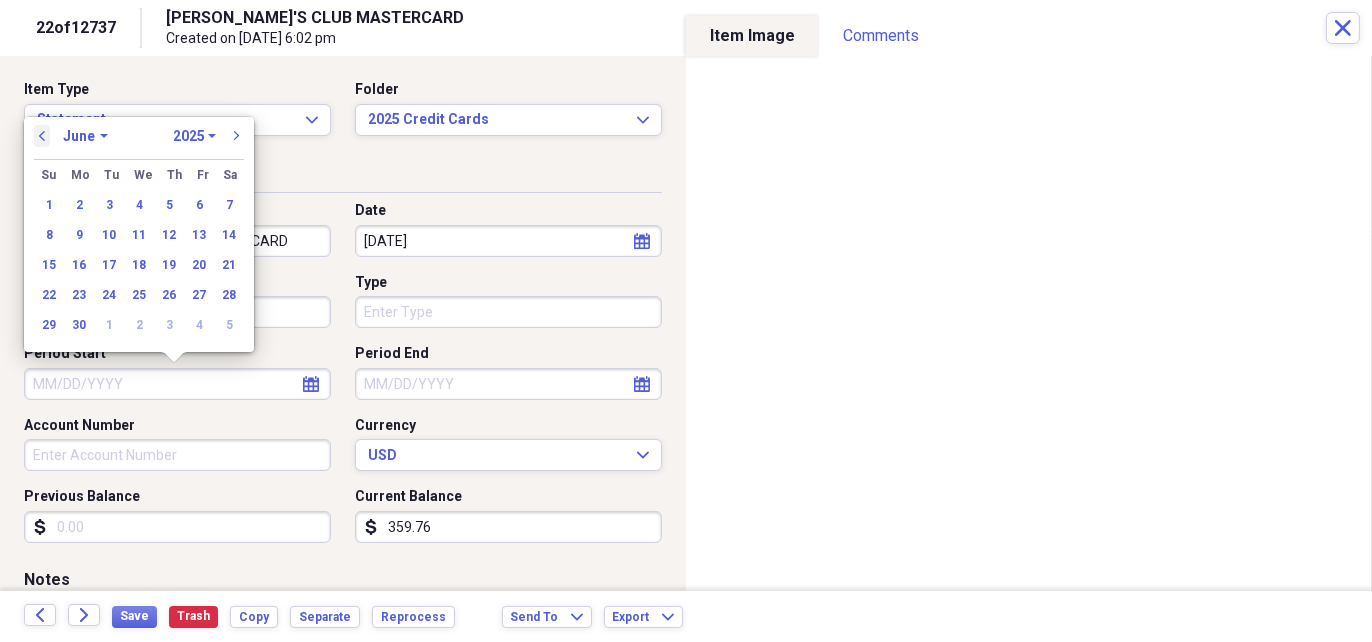 click on "previous" at bounding box center [42, 136] 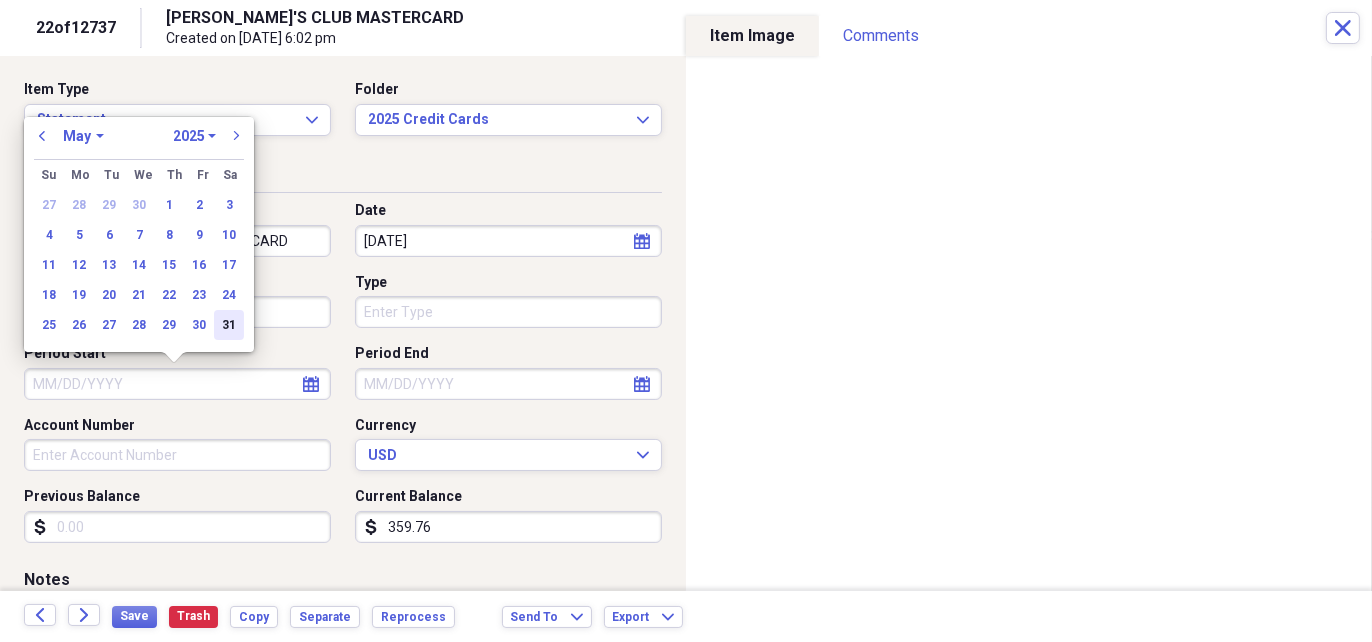 click on "31" at bounding box center [229, 325] 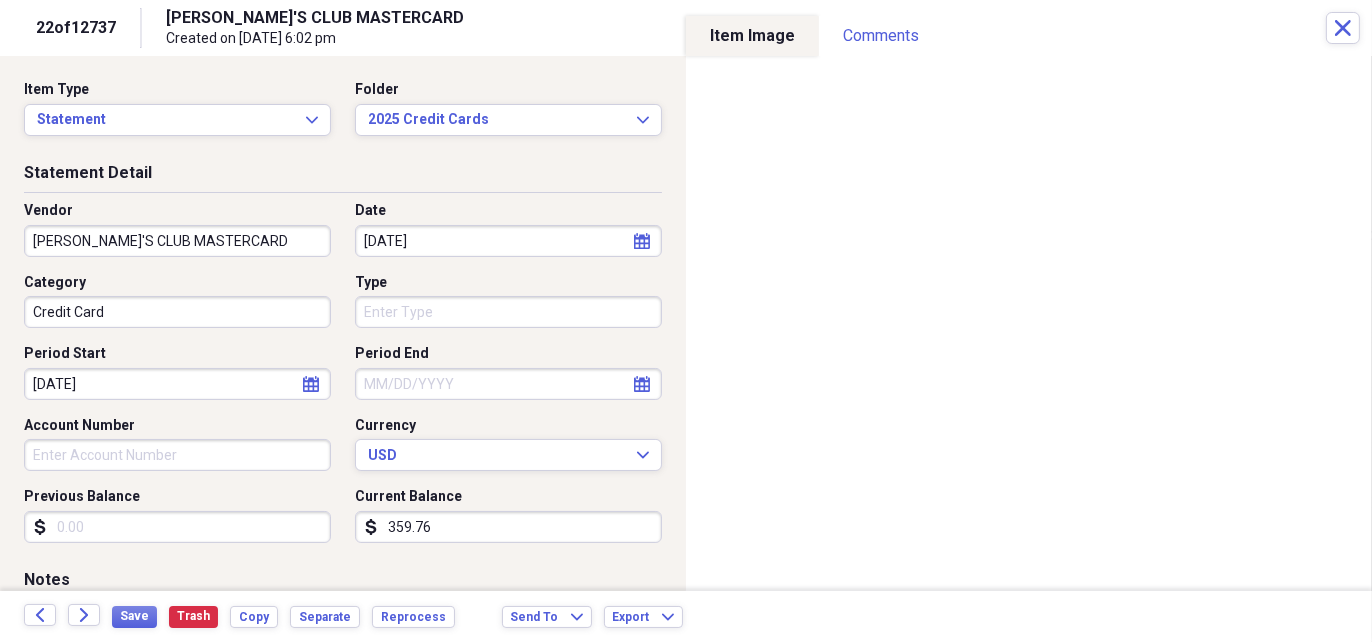 select on "6" 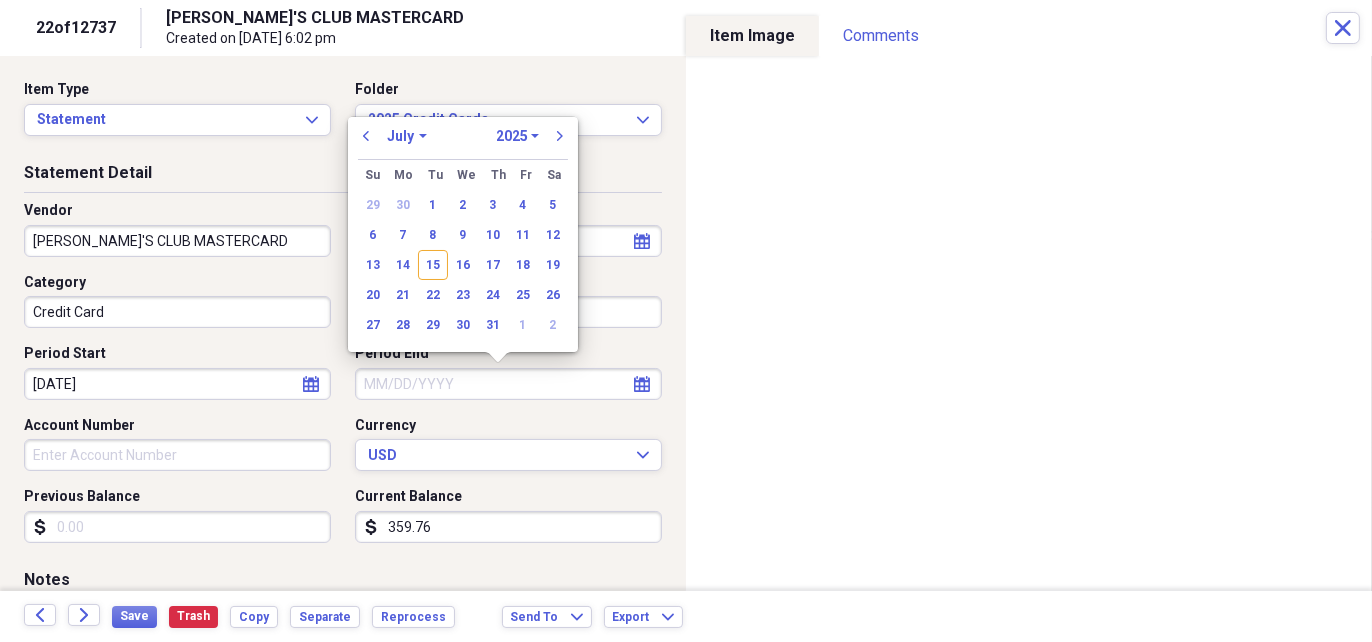 click on "Period End" at bounding box center [508, 384] 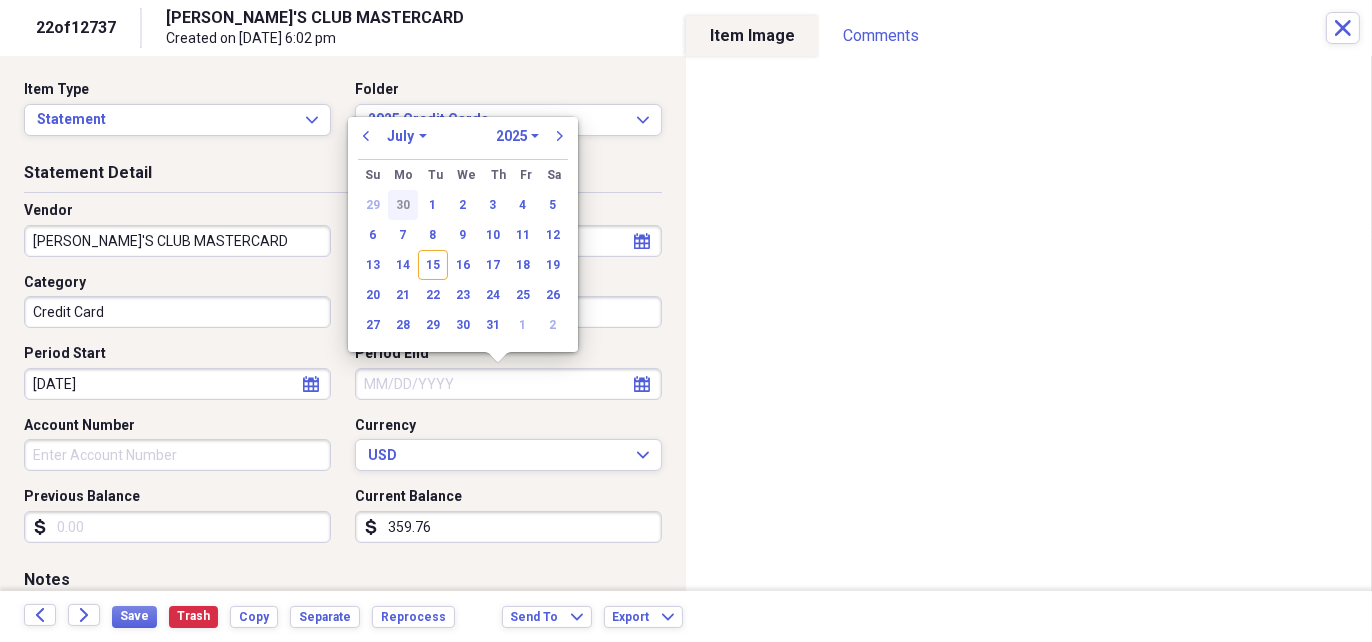 click on "30" at bounding box center [403, 205] 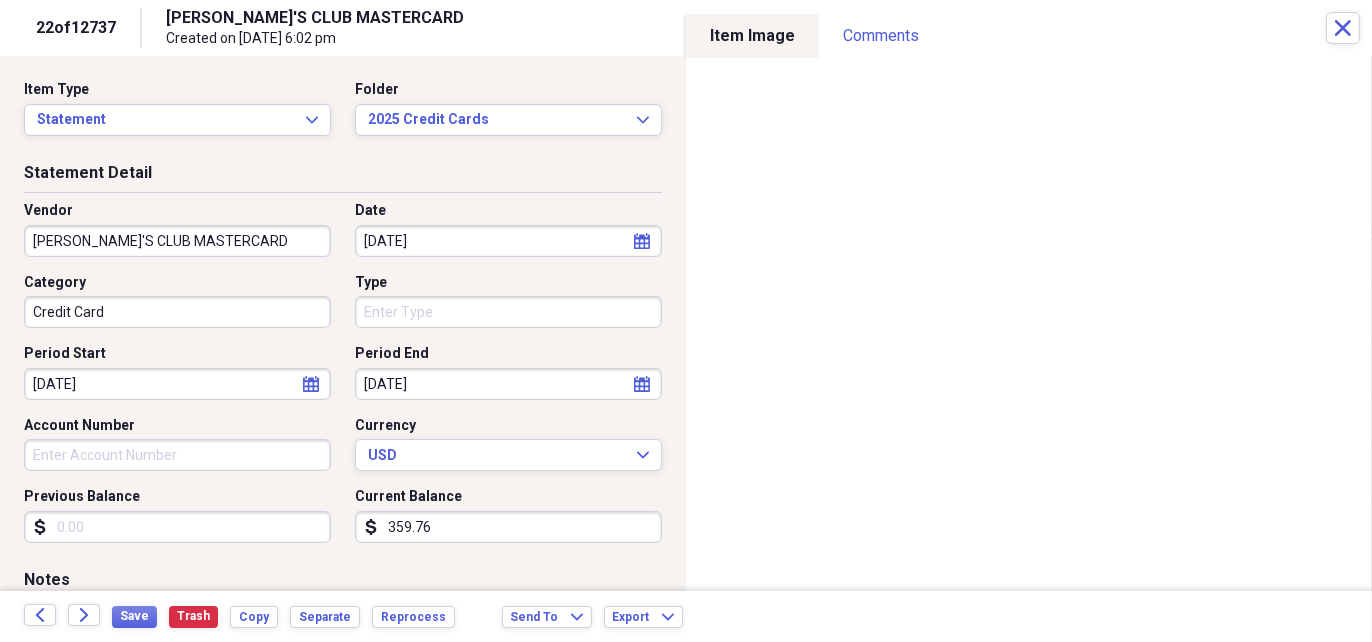 click on "Account Number" at bounding box center [177, 455] 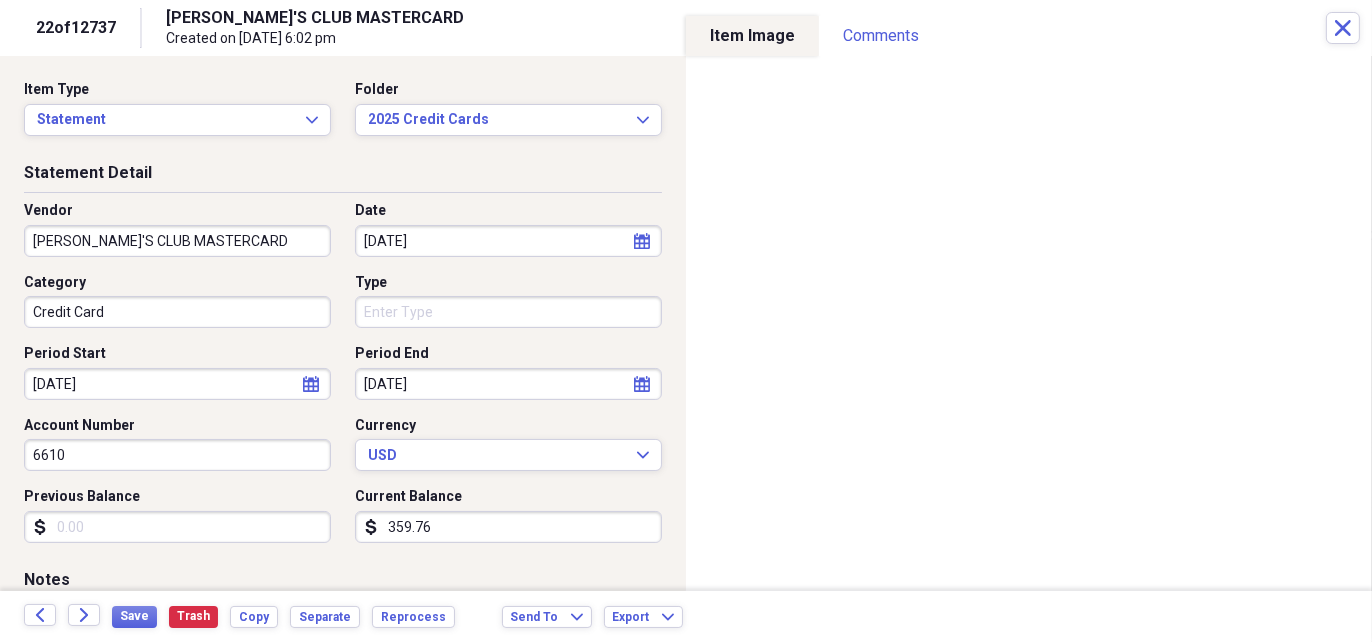 type on "6610" 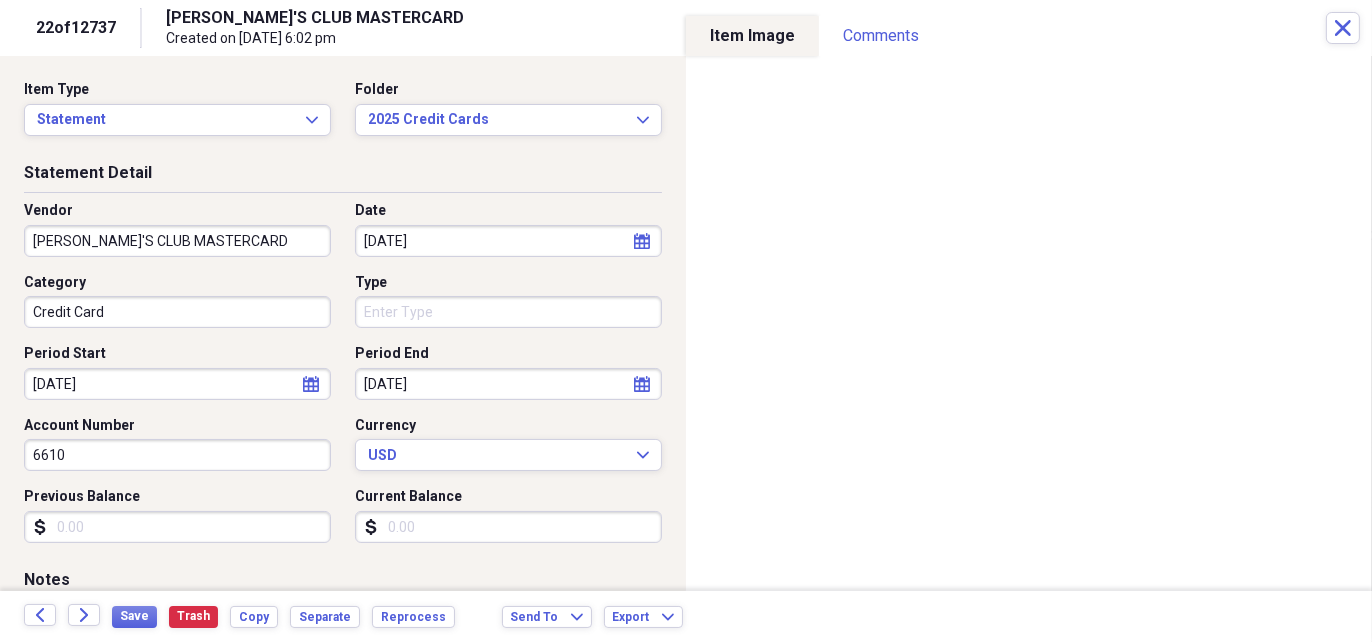 type 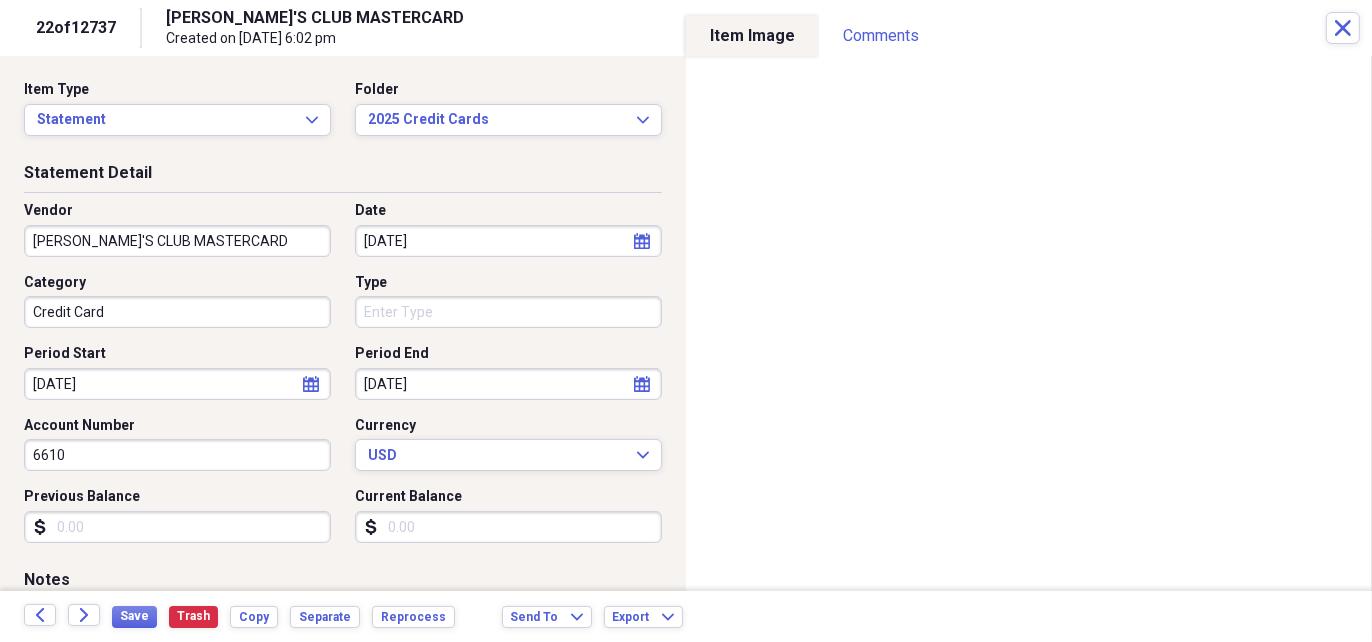 paste on "359.76" 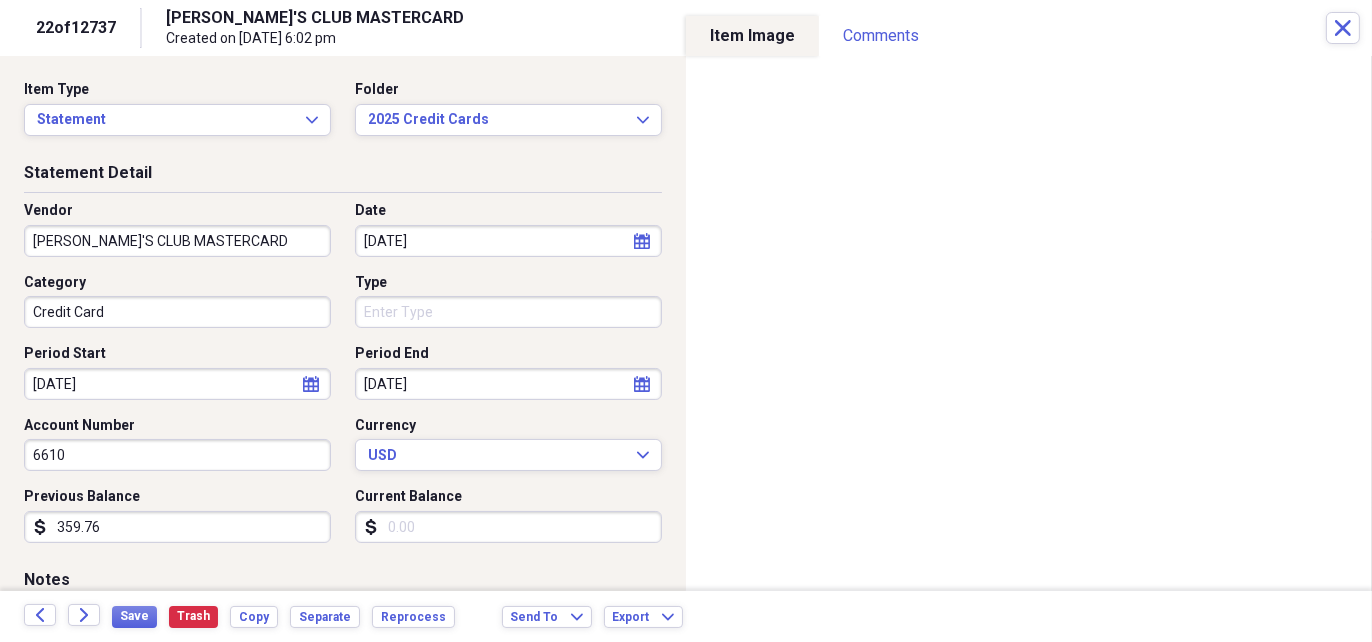 type on "359.76" 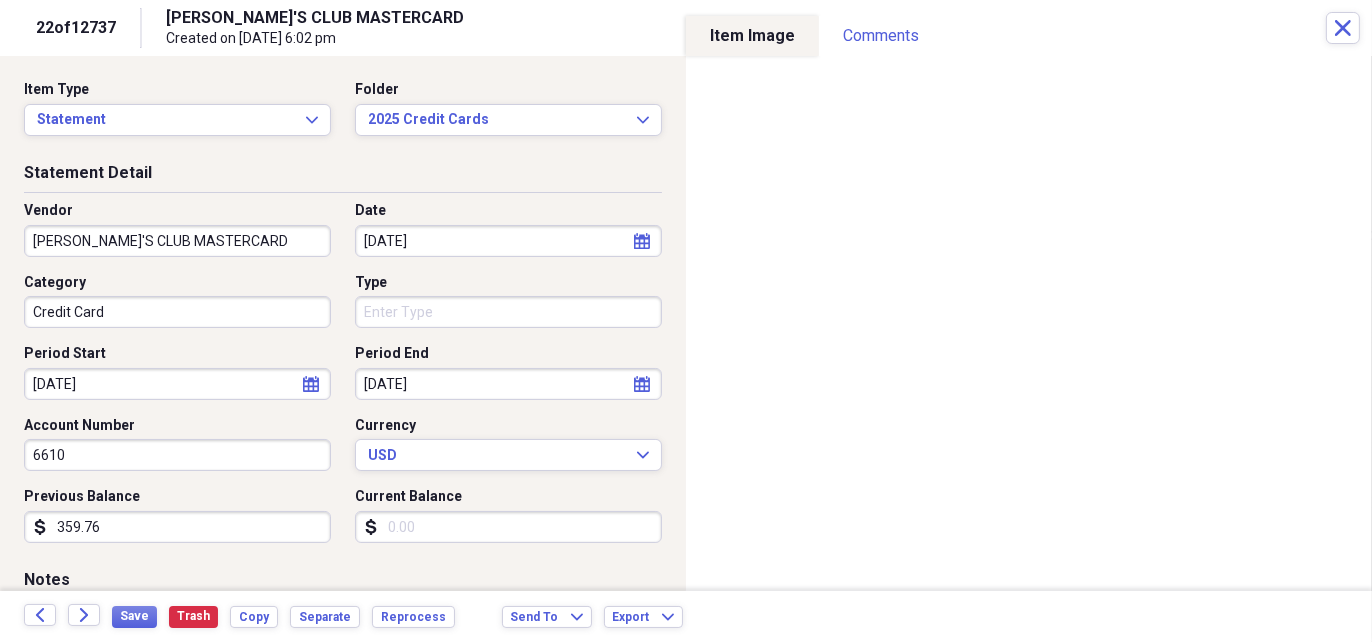 type on "0.05" 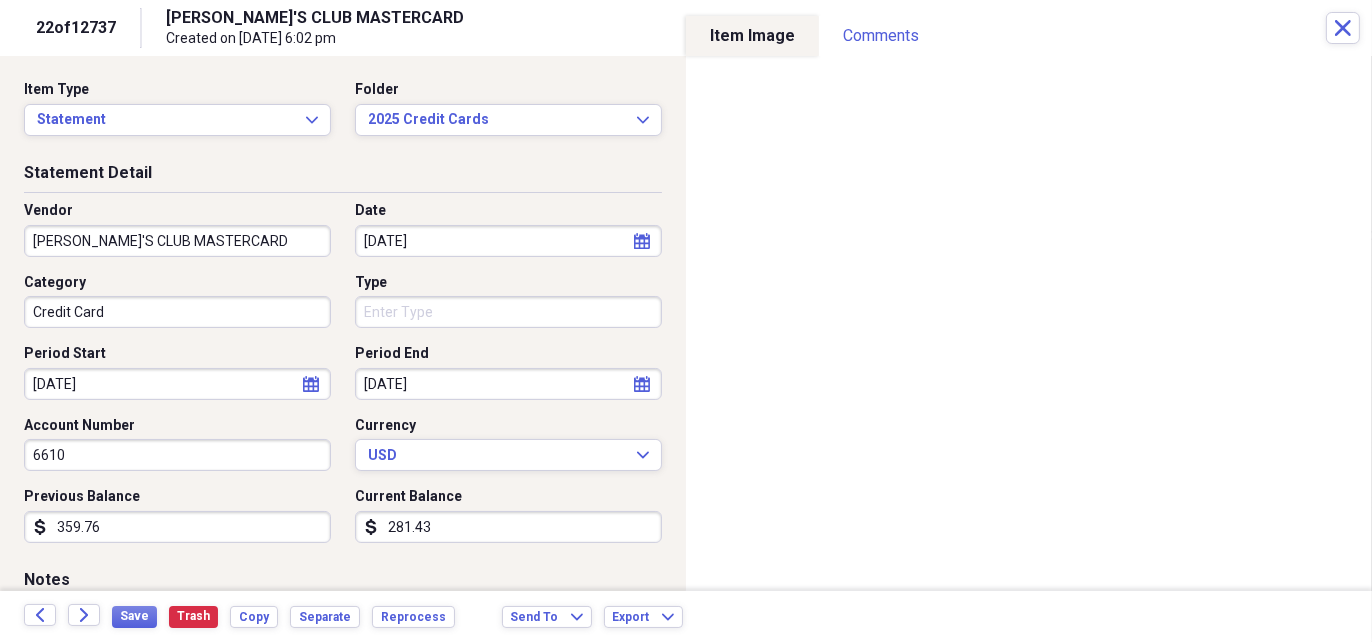 type on "281.43" 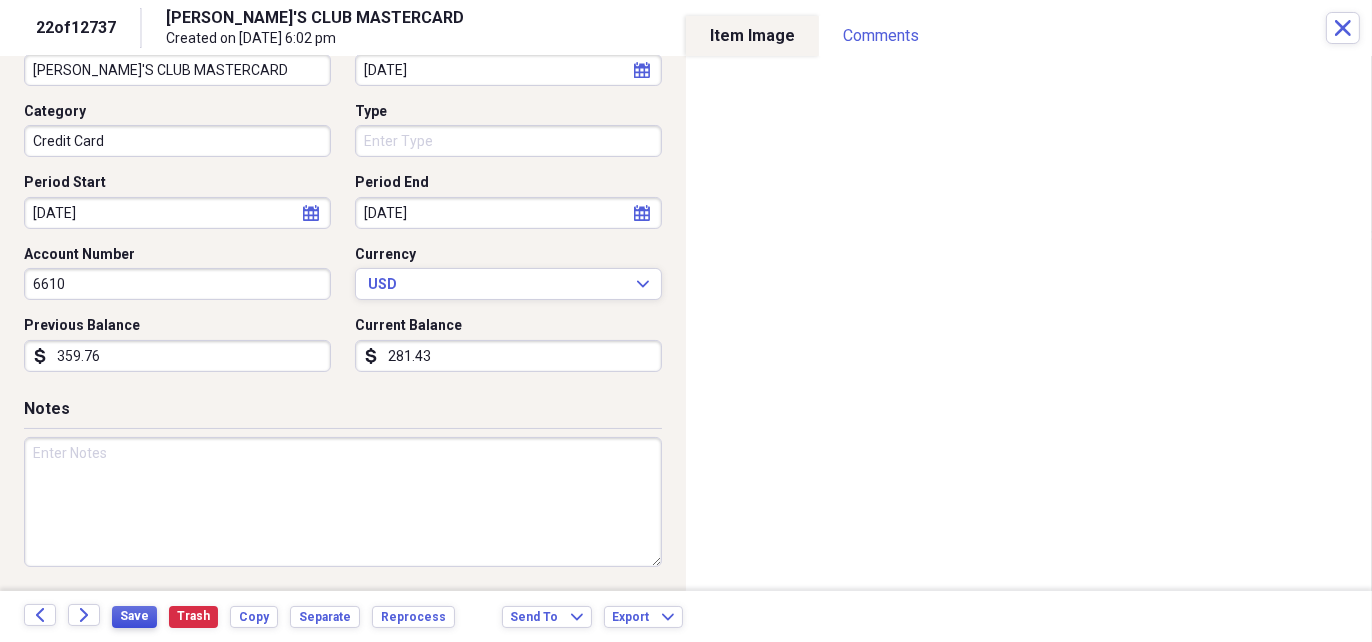 click on "Save" at bounding box center (134, 616) 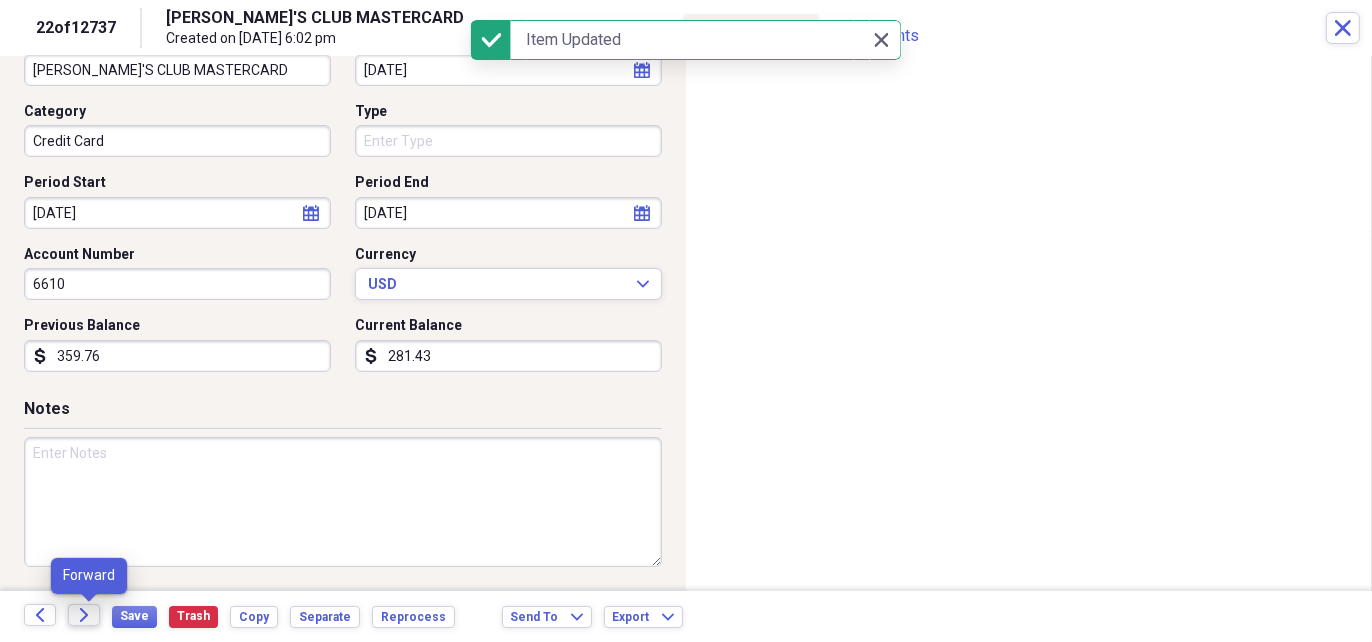 click on "Forward" at bounding box center [84, 615] 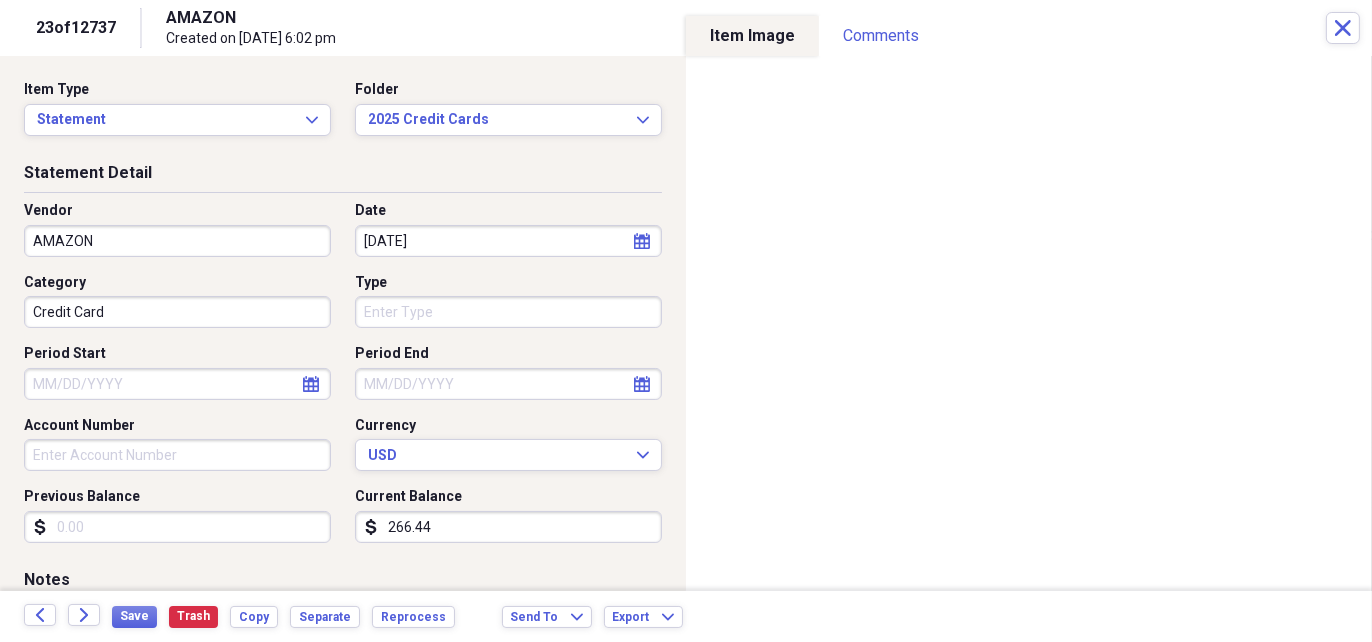 click on "AMAZON" at bounding box center (177, 241) 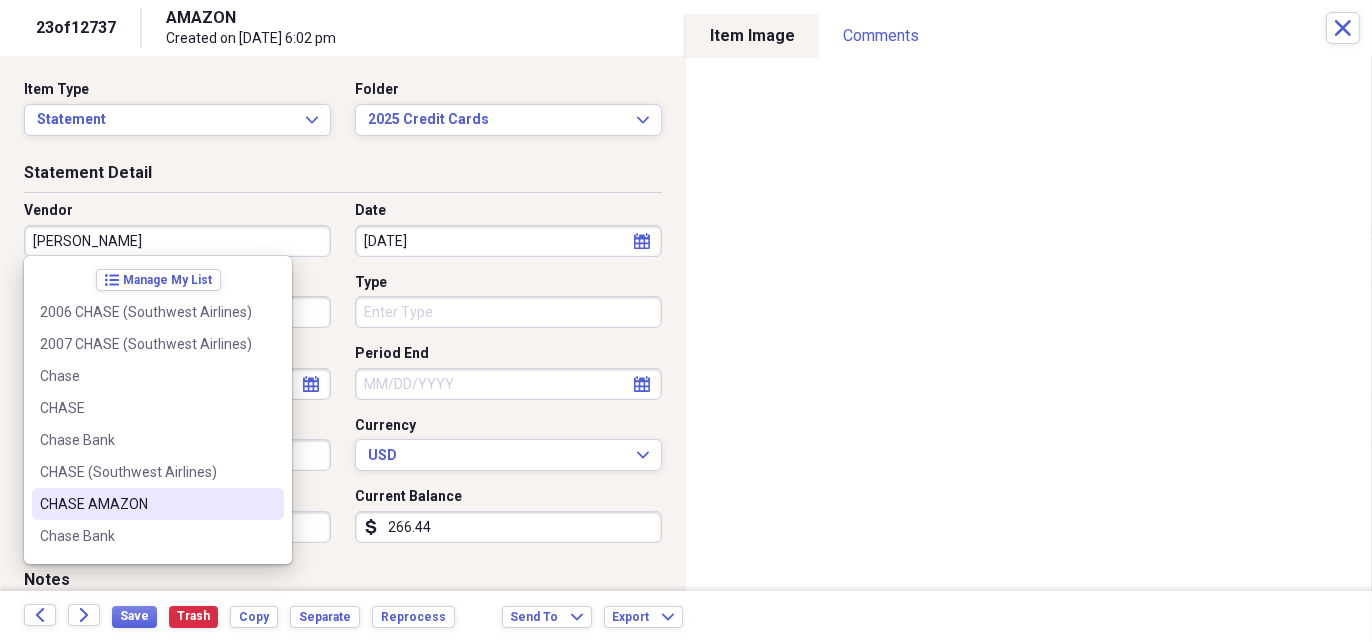 click on "CHASE AMAZON" at bounding box center [146, 504] 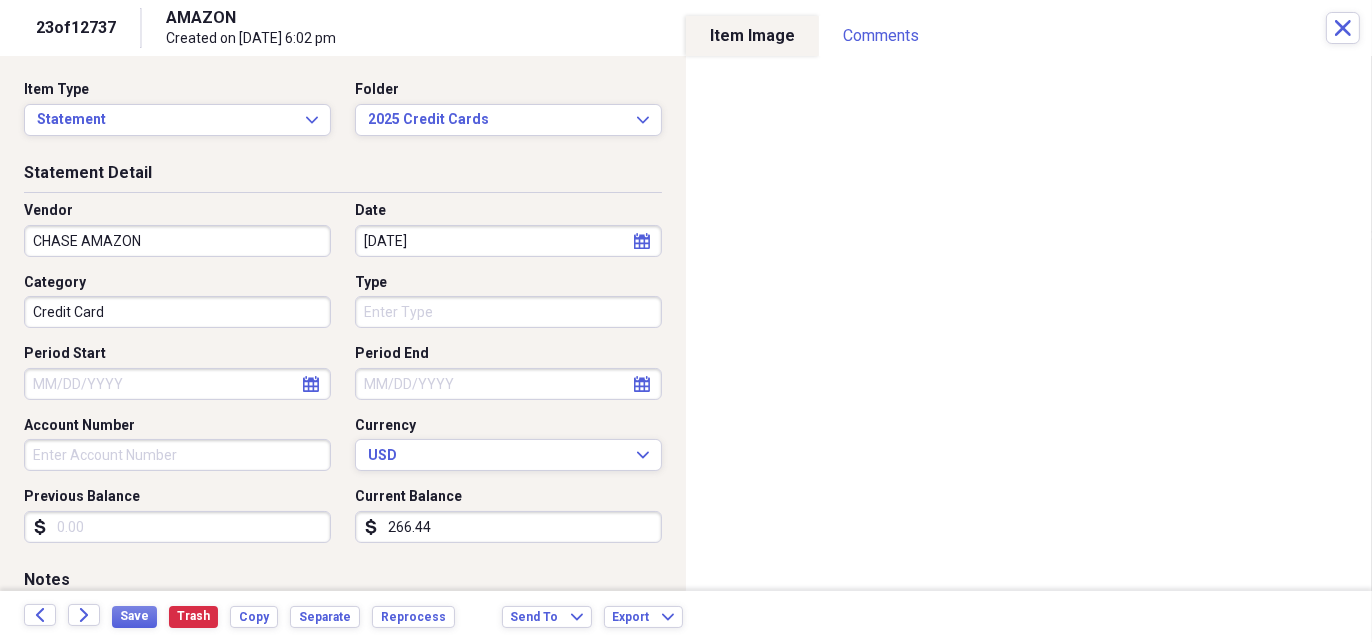 click on "Previous Balance" at bounding box center [177, 527] 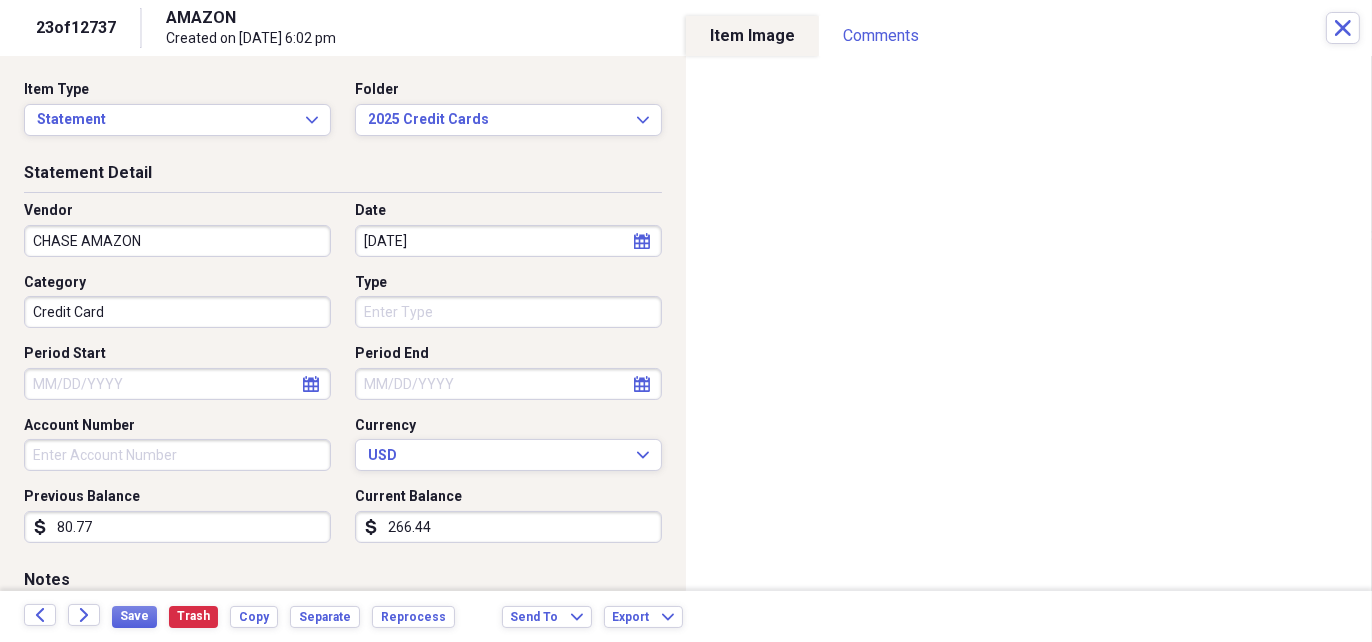 type on "80.77" 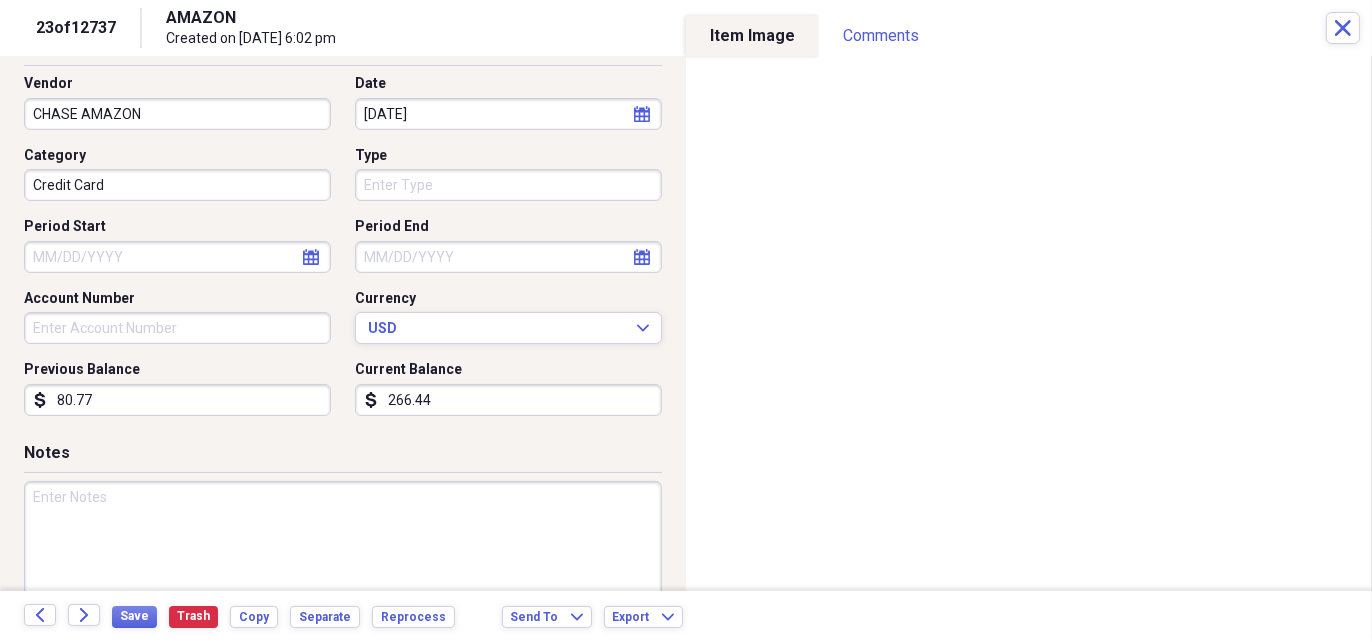 scroll, scrollTop: 171, scrollLeft: 0, axis: vertical 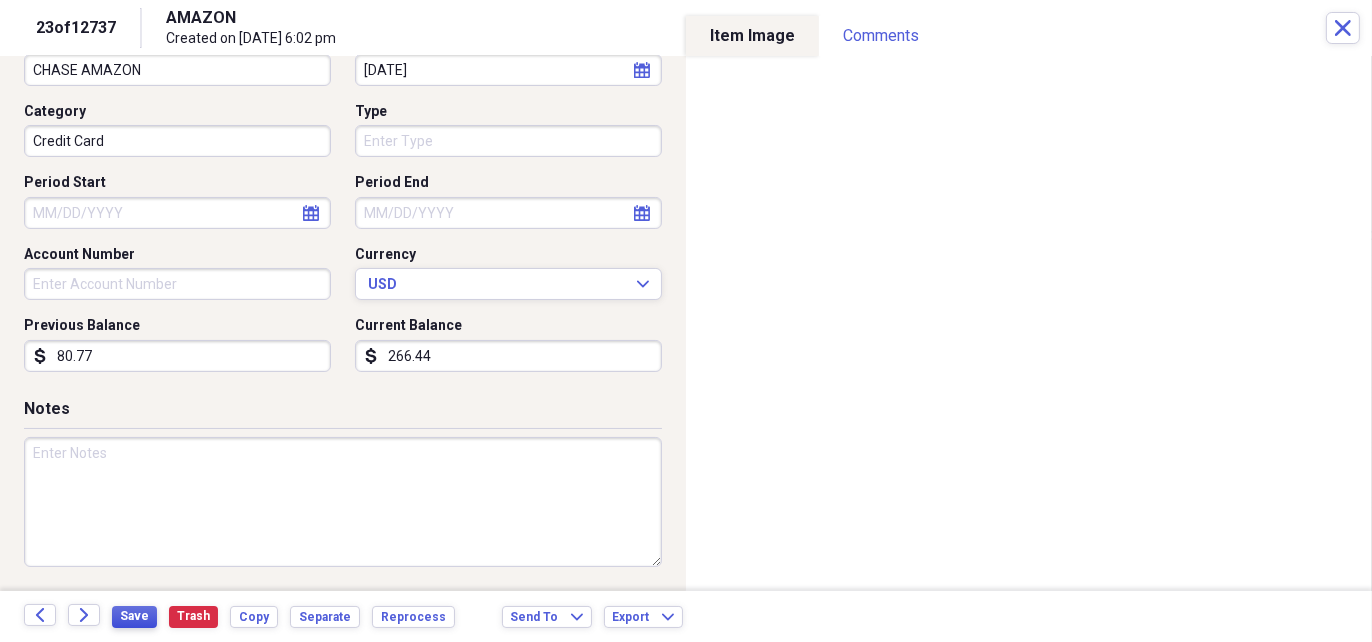 click on "Save" at bounding box center [134, 616] 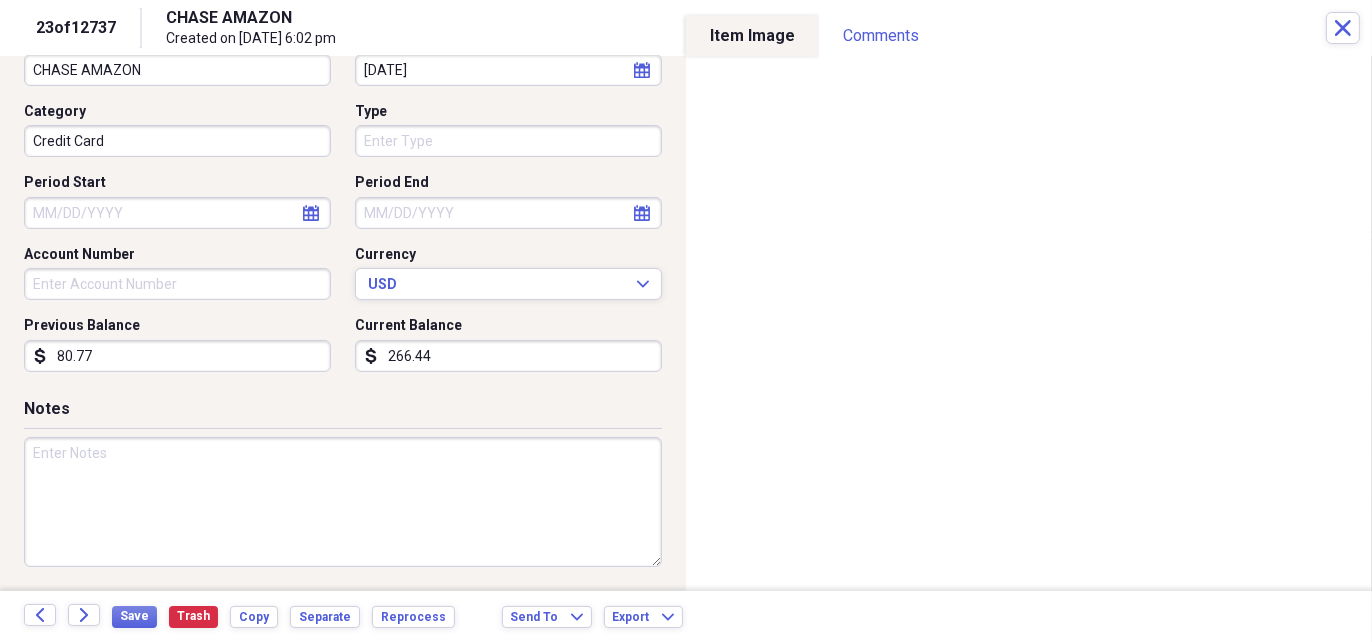 click on "calendar" 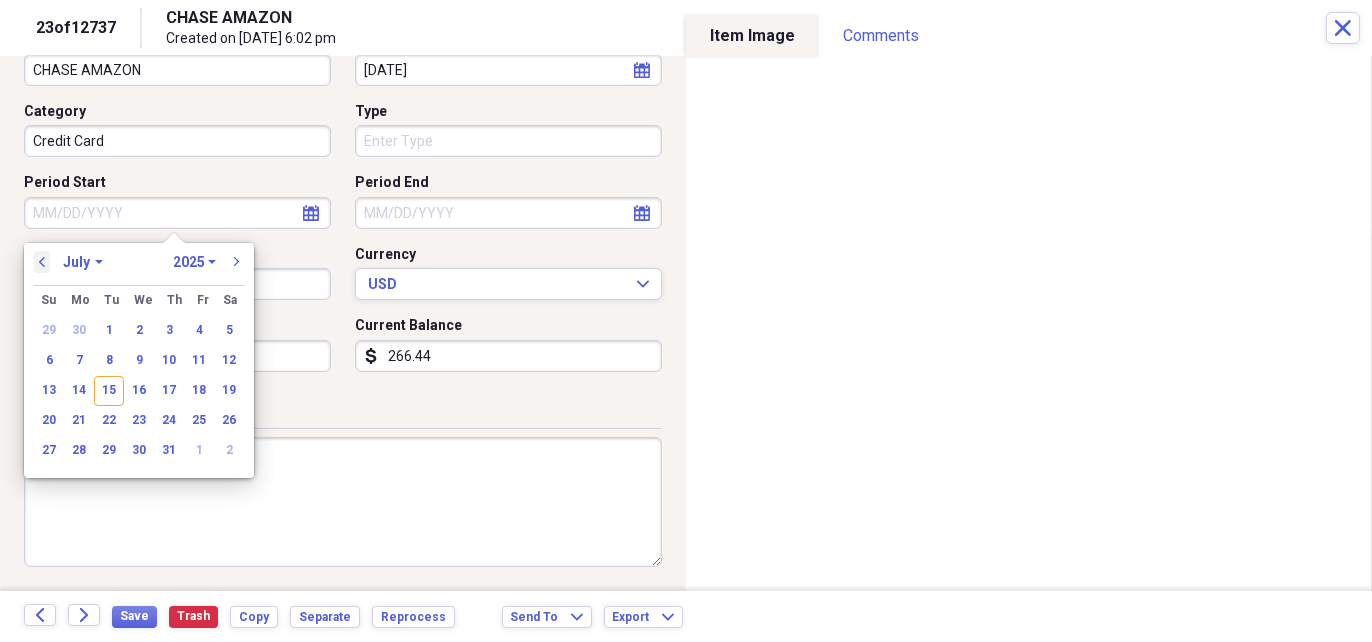 click on "previous" at bounding box center [42, 262] 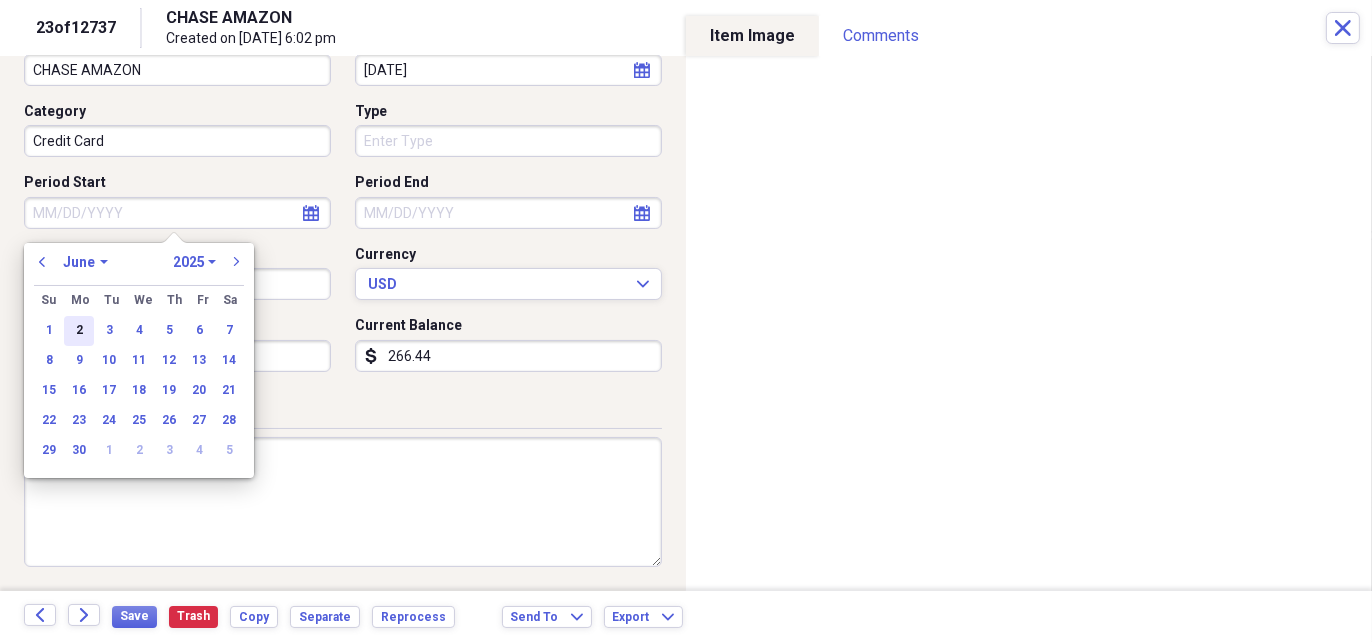 click on "2" at bounding box center (79, 331) 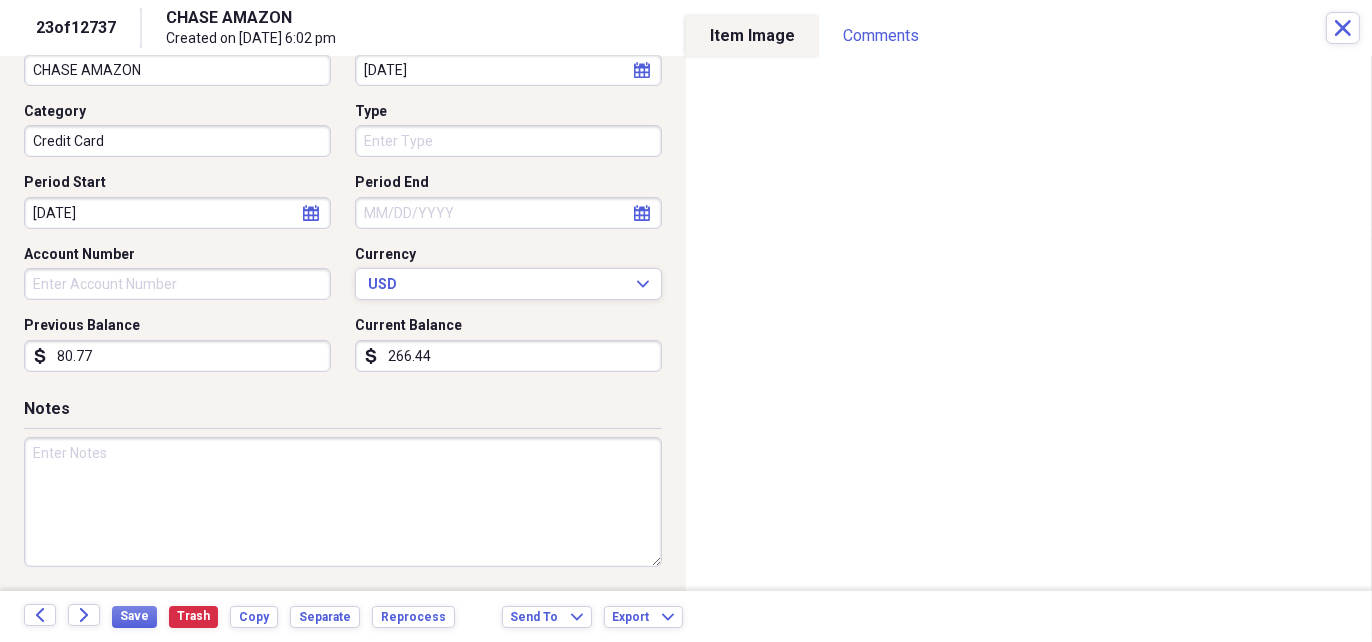 click on "Period End" at bounding box center [508, 213] 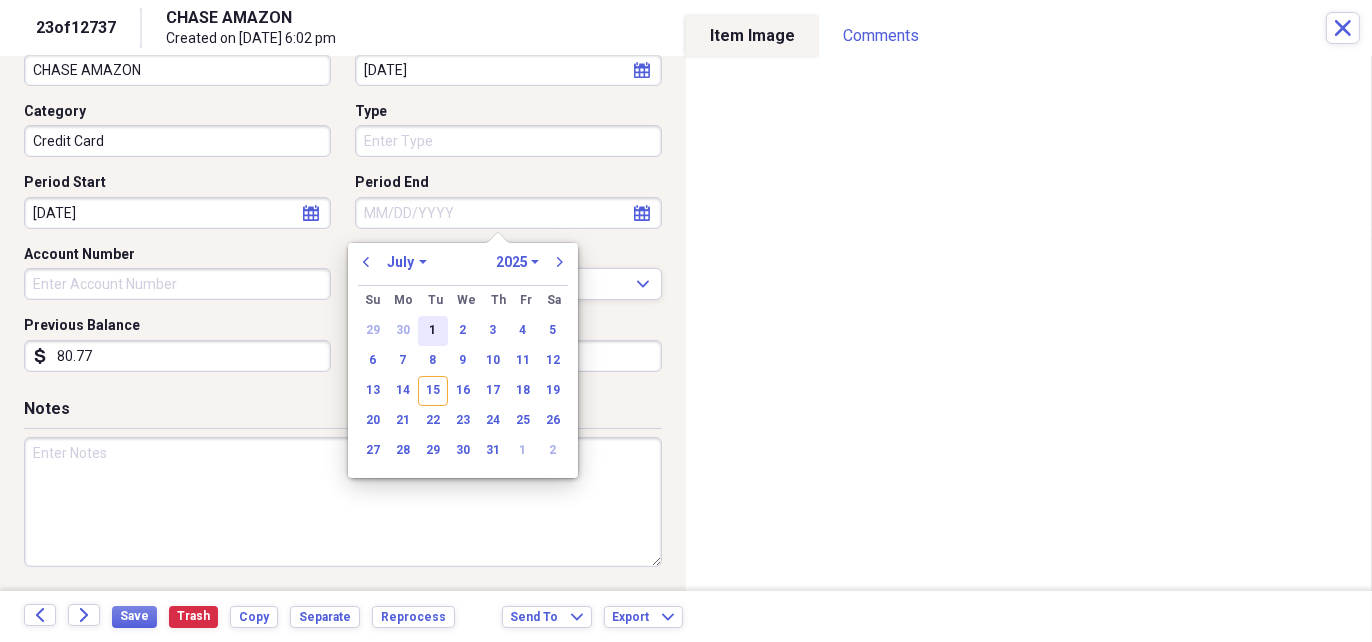 click on "1" at bounding box center (433, 331) 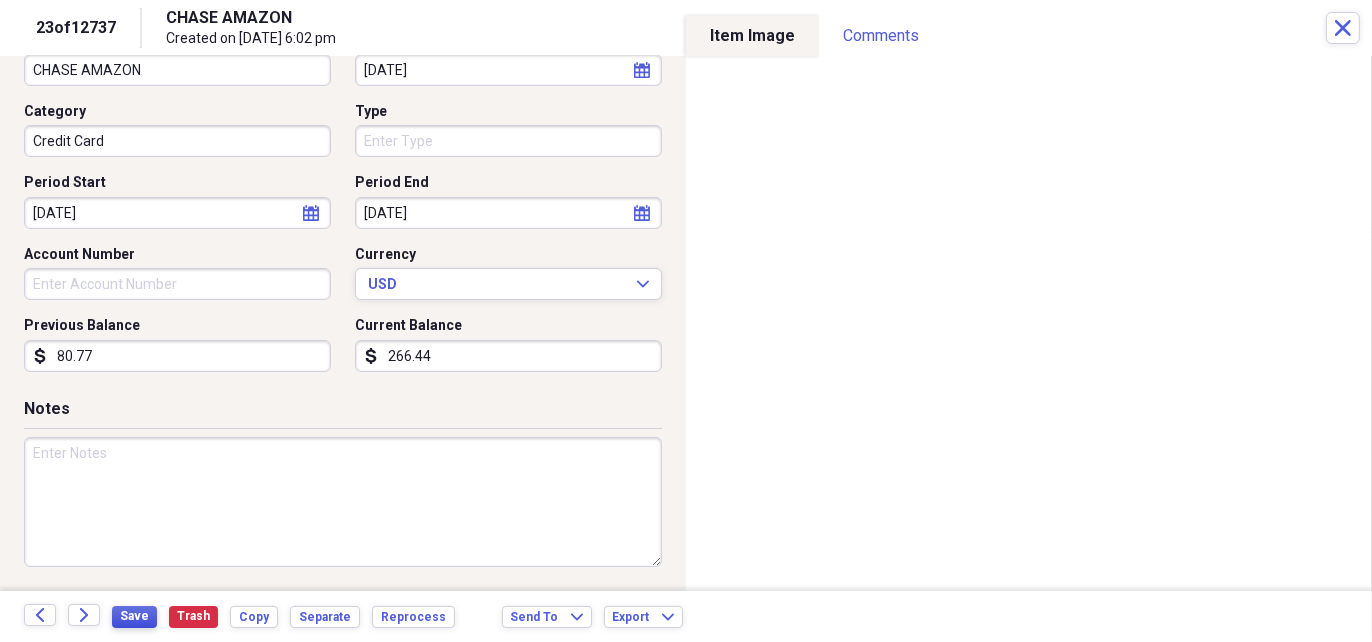 click on "Save" at bounding box center [134, 616] 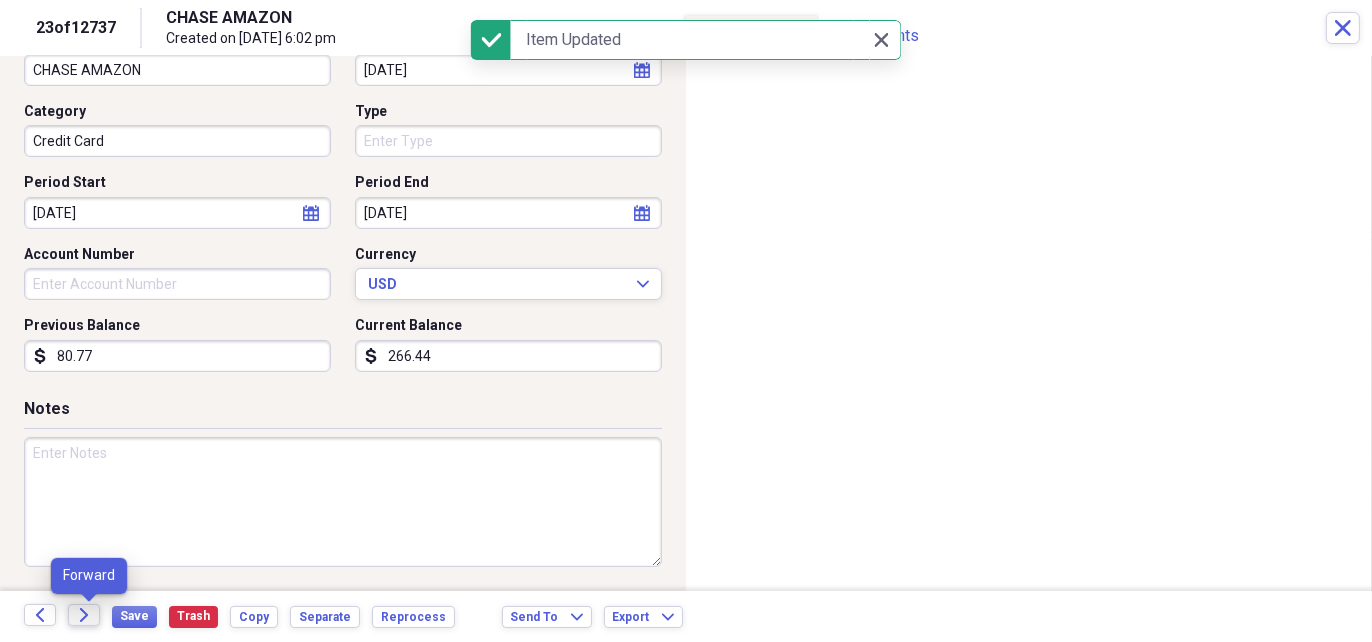 click on "Forward" 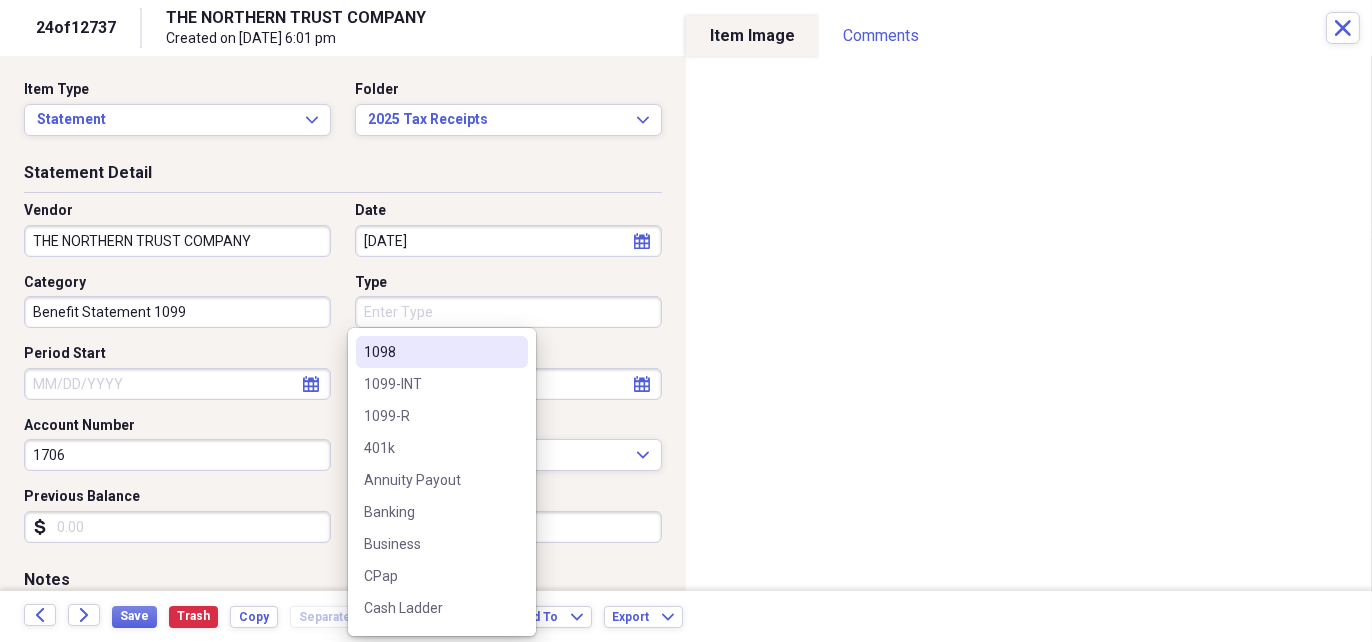 click on "Type" at bounding box center [508, 312] 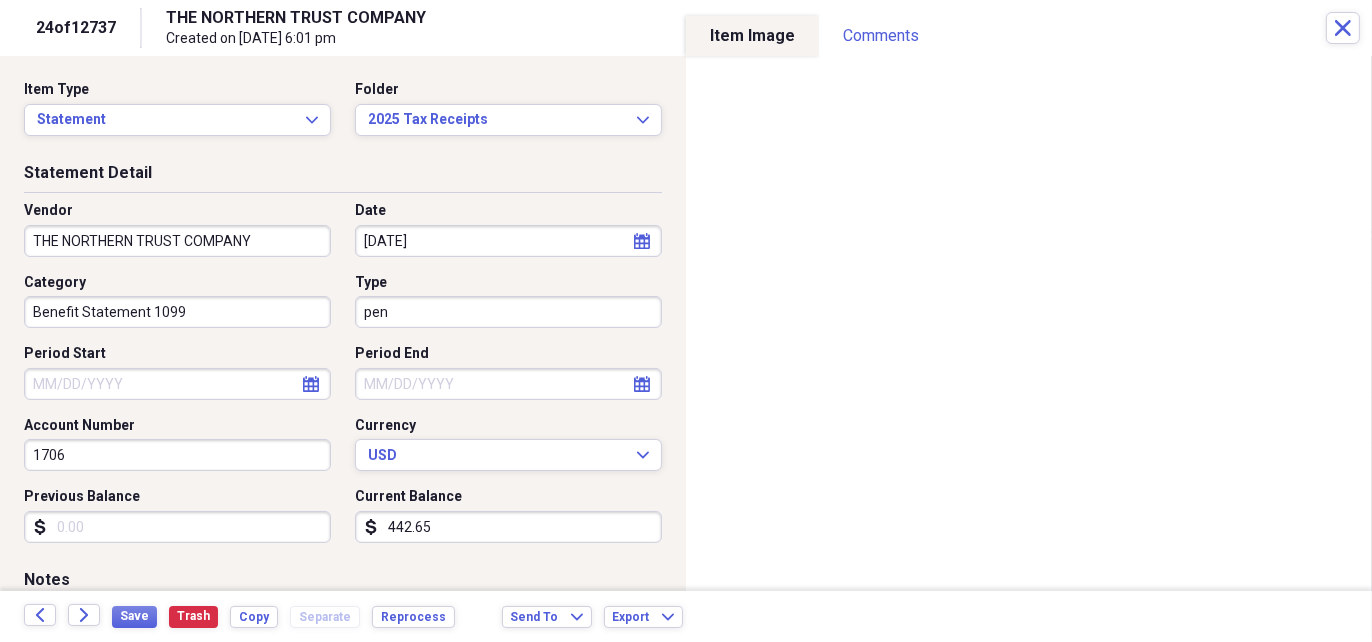 drag, startPoint x: 379, startPoint y: 311, endPoint x: 356, endPoint y: 308, distance: 23.194826 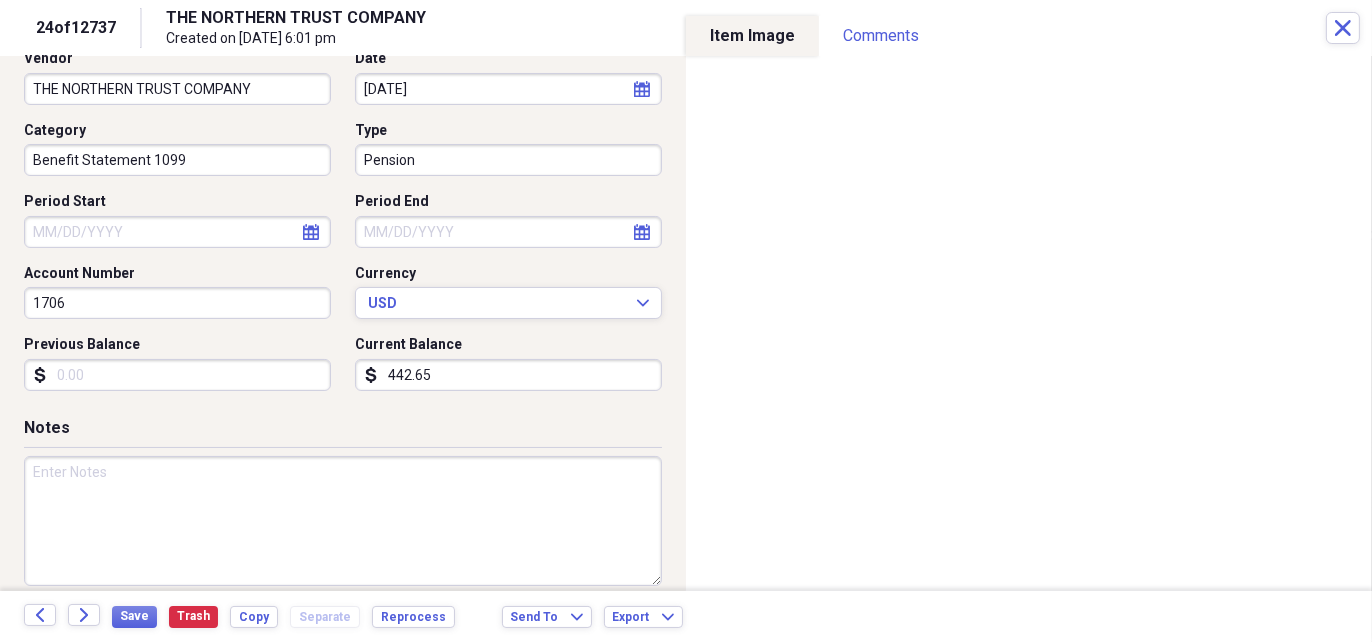 scroll, scrollTop: 171, scrollLeft: 0, axis: vertical 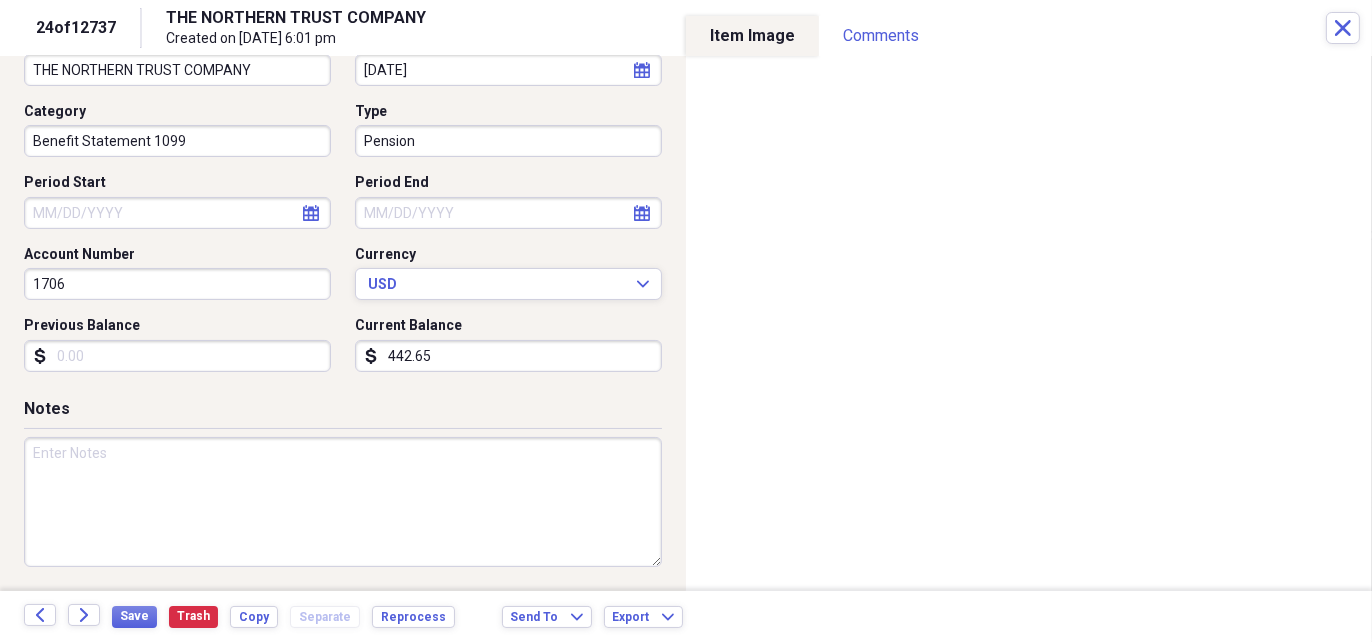 type on "Pension" 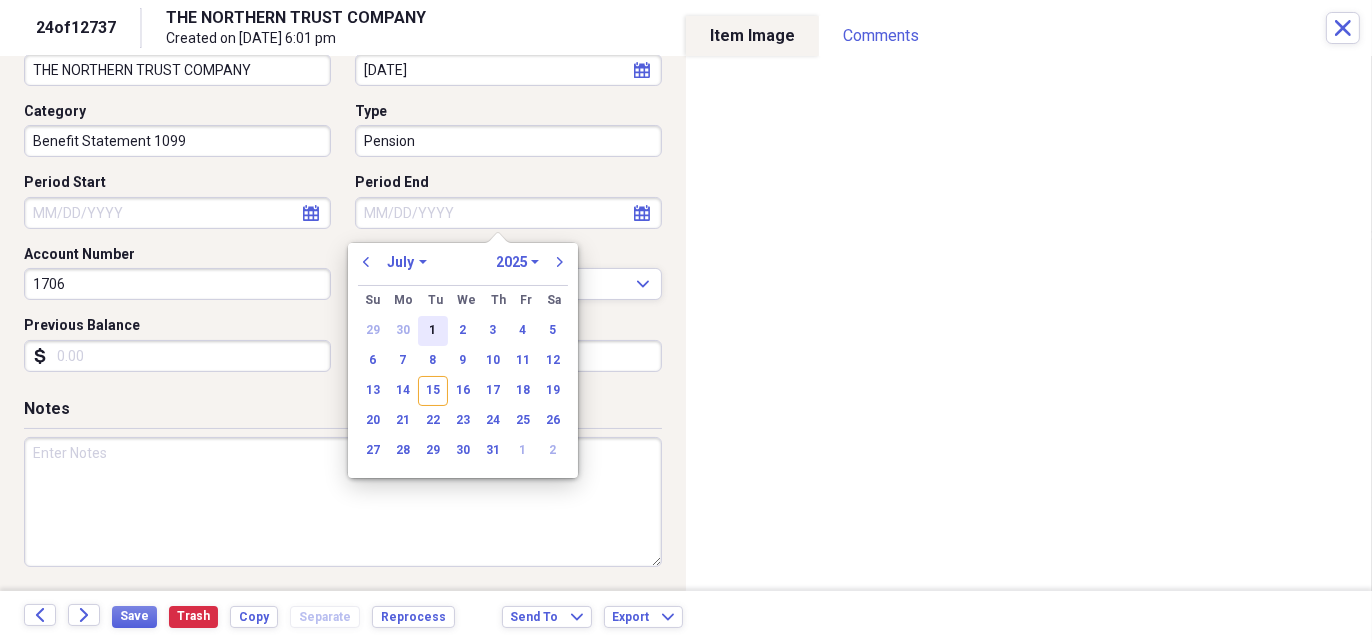 click on "1" at bounding box center [433, 331] 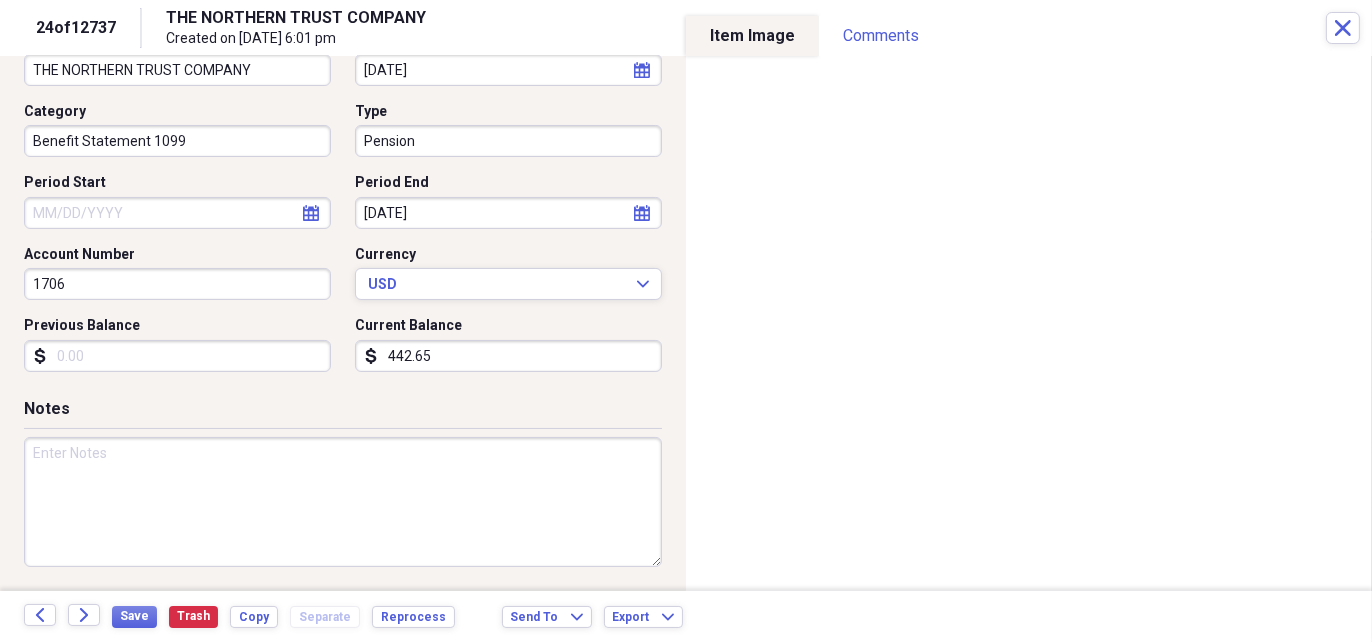 click 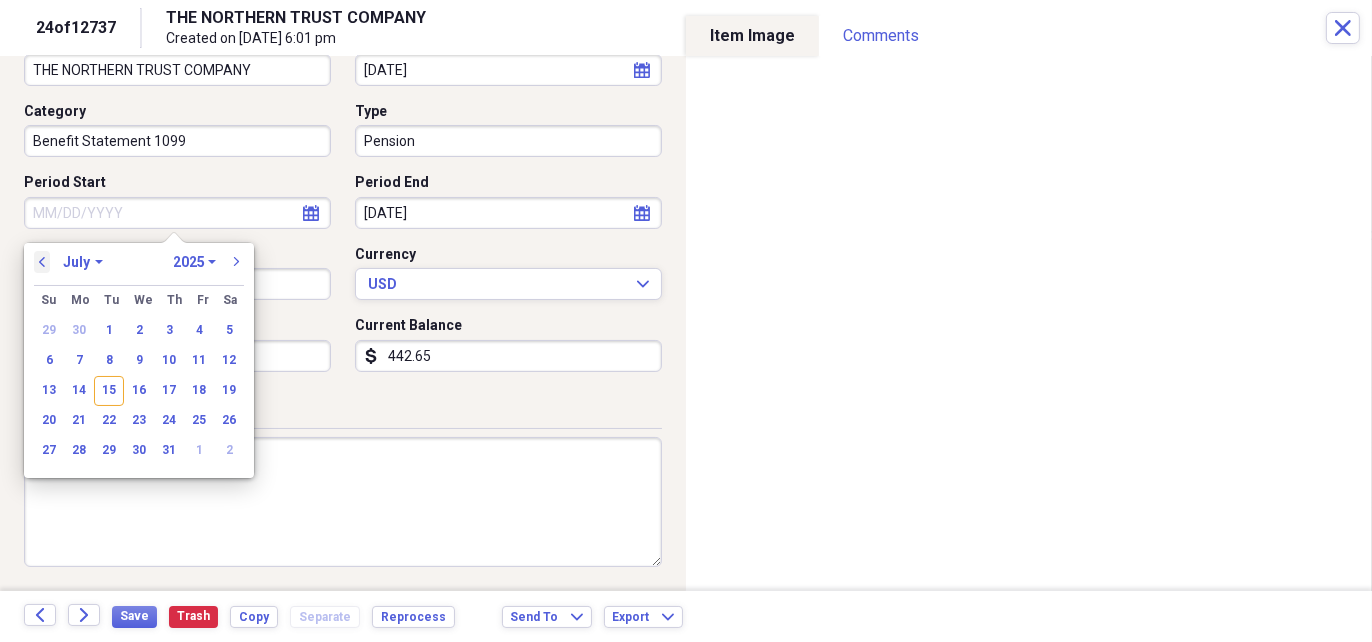 click on "previous" at bounding box center (42, 262) 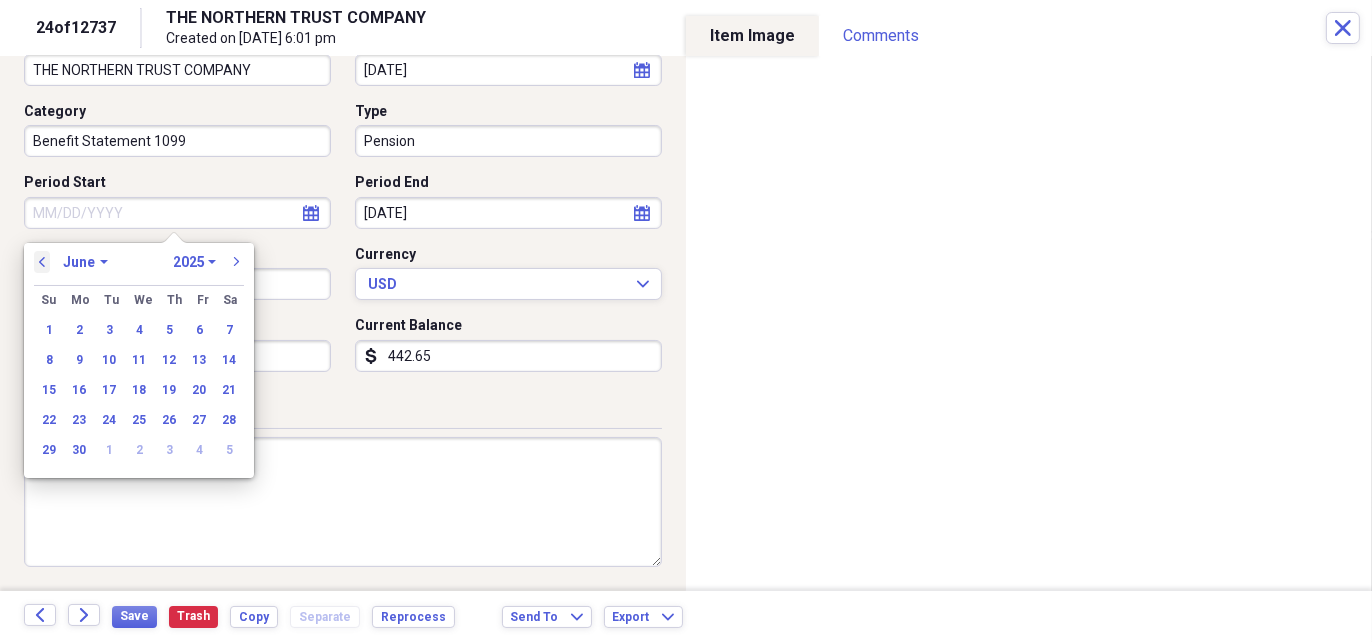 click on "previous" at bounding box center [42, 262] 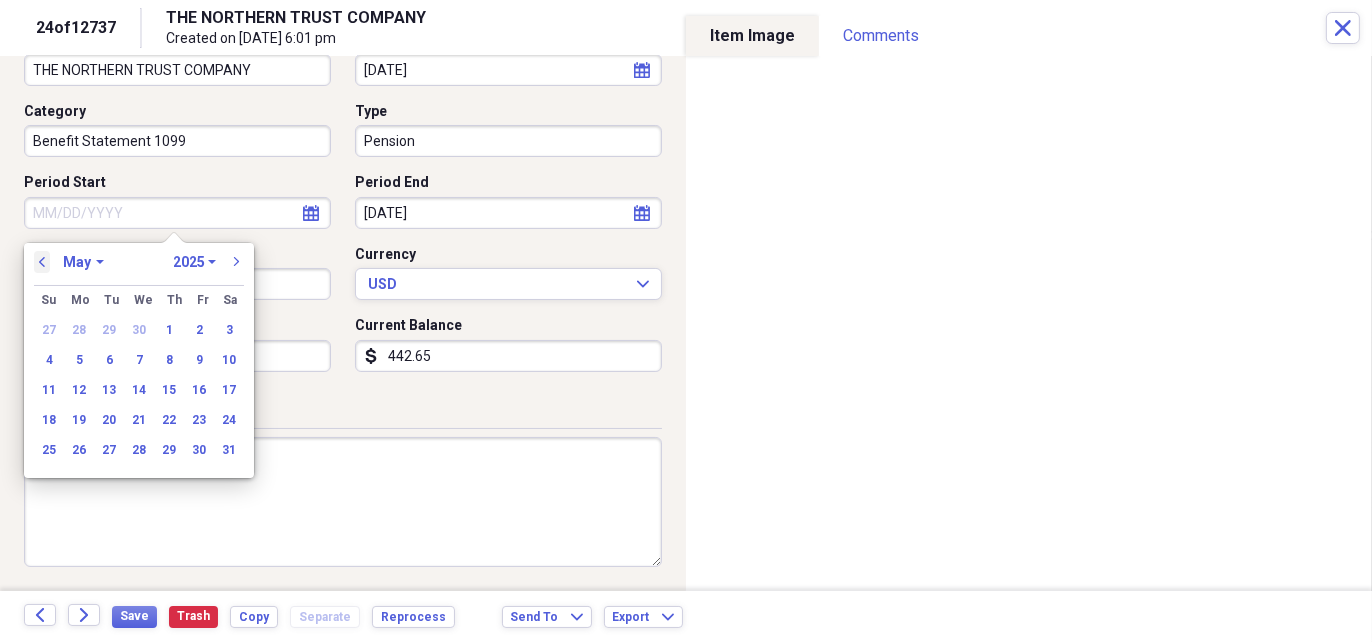 click on "previous" at bounding box center (42, 262) 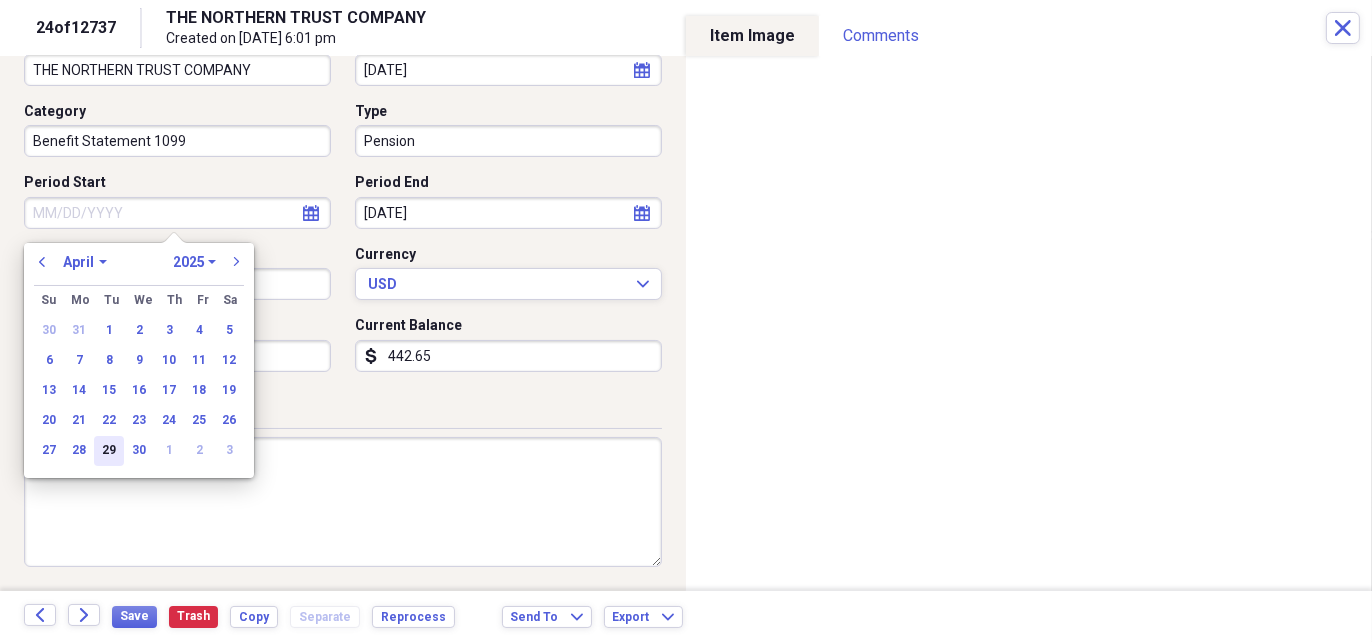 click on "27 28 29 30 1 2 3" at bounding box center [139, 451] 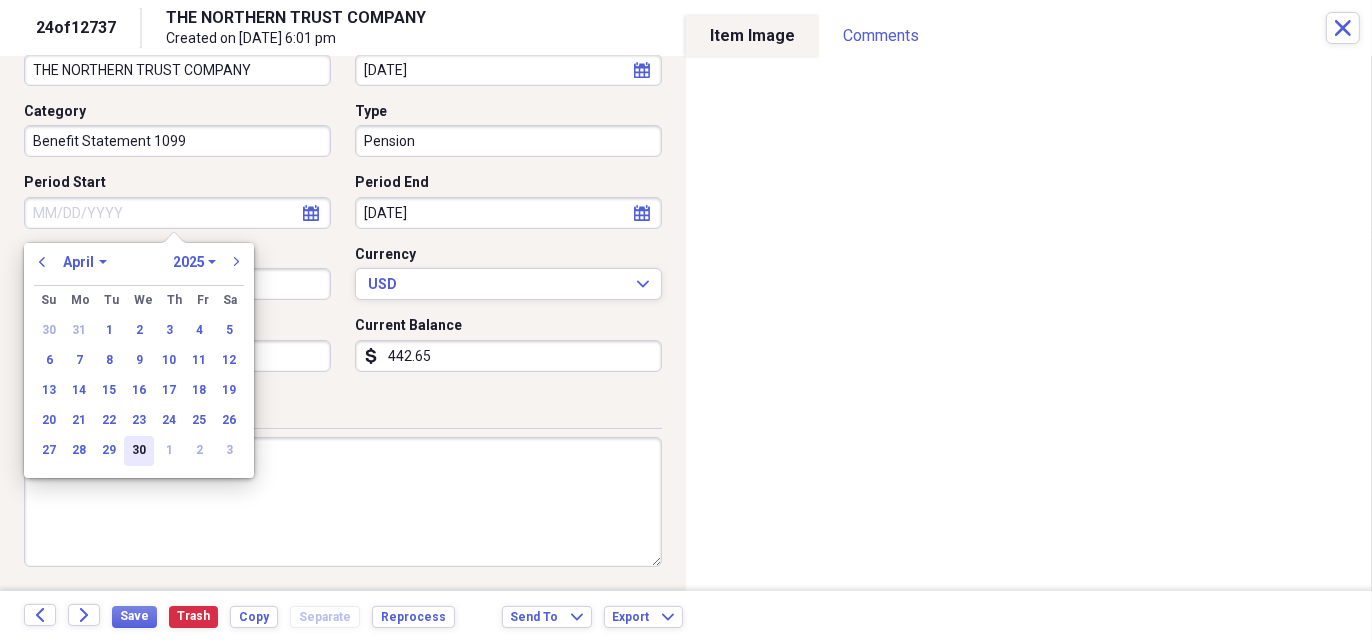 click on "30" at bounding box center (139, 451) 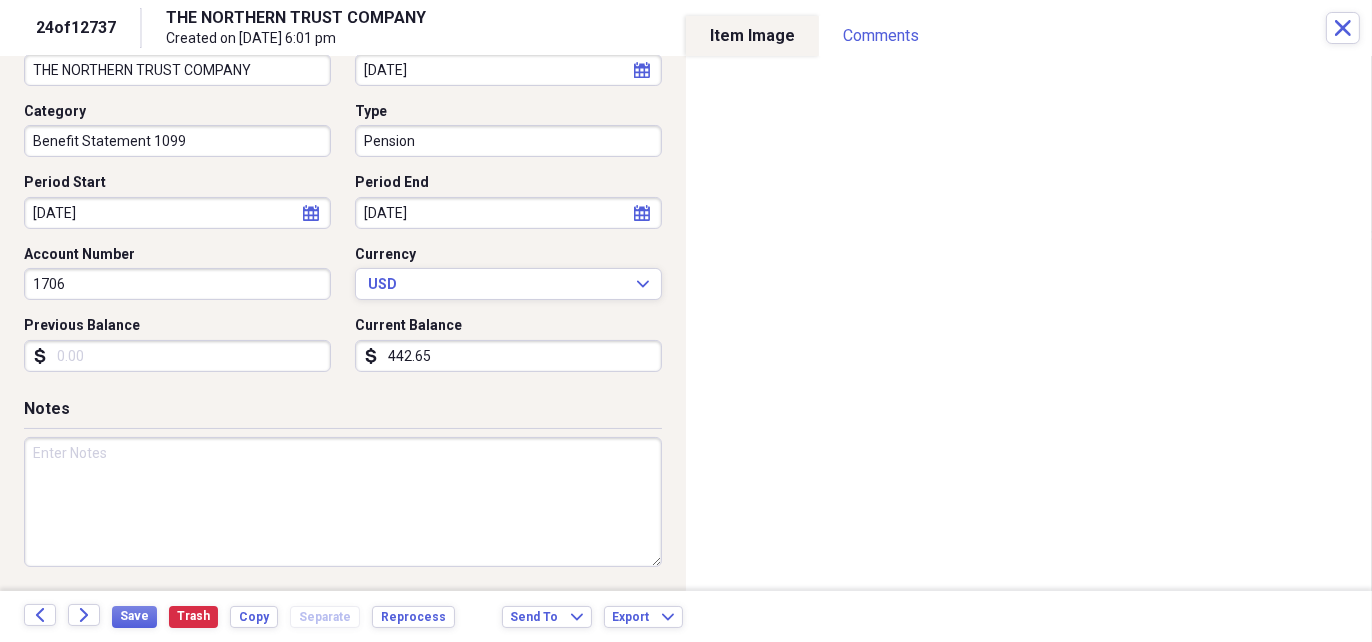 scroll, scrollTop: 0, scrollLeft: 0, axis: both 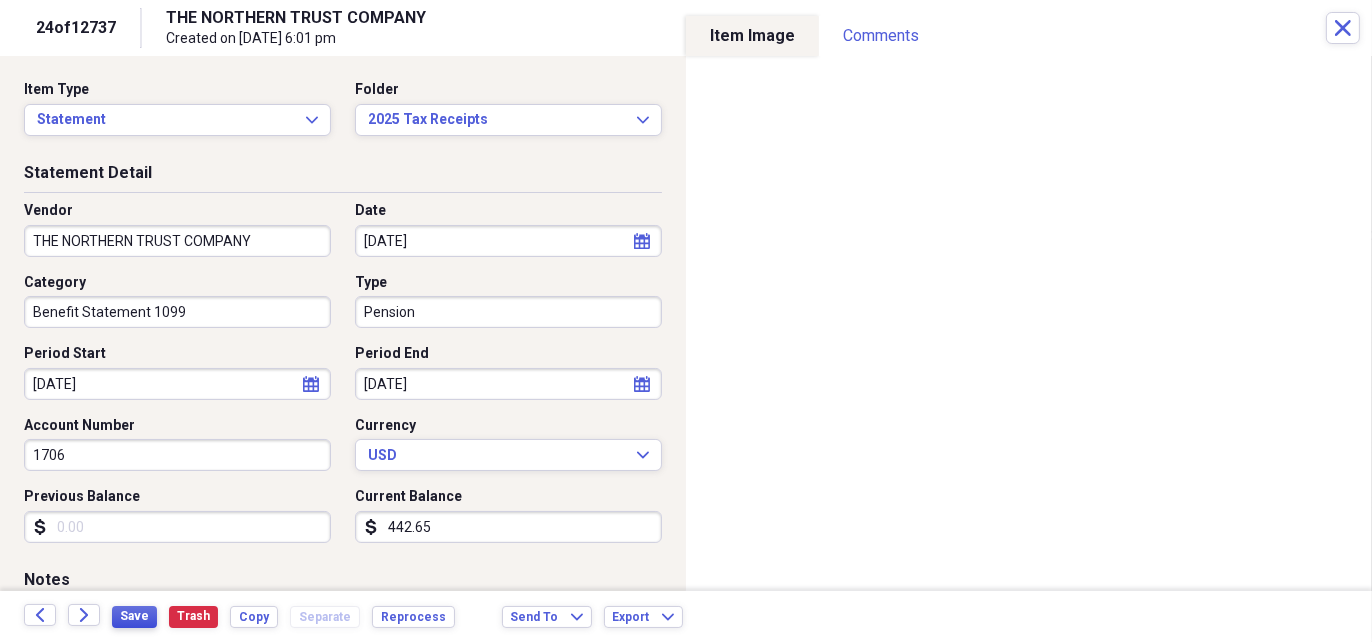 click on "Save" at bounding box center [134, 616] 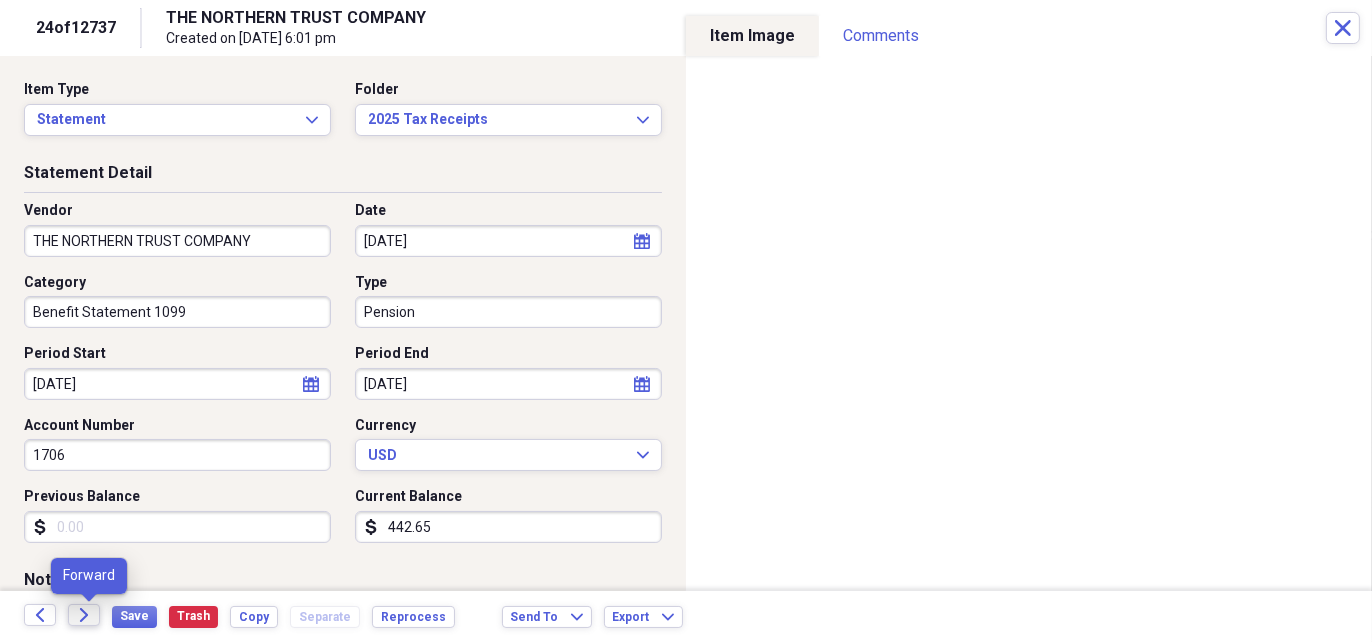 click 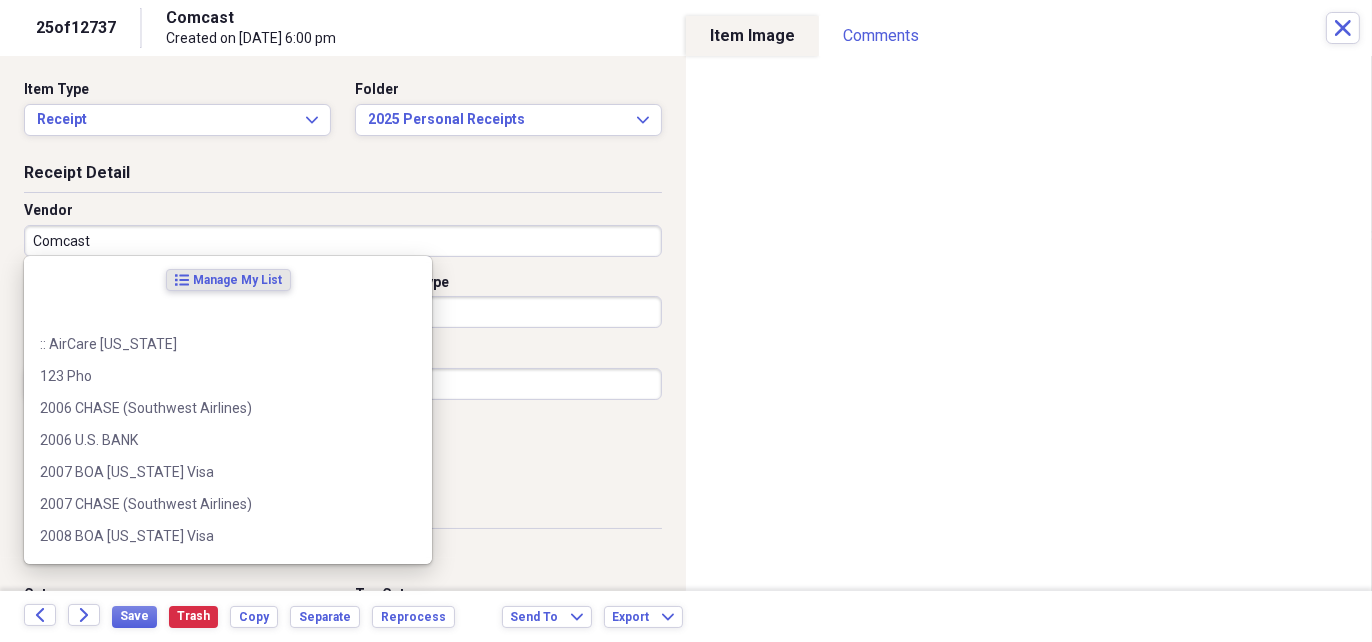 click on "Comcast" at bounding box center (343, 241) 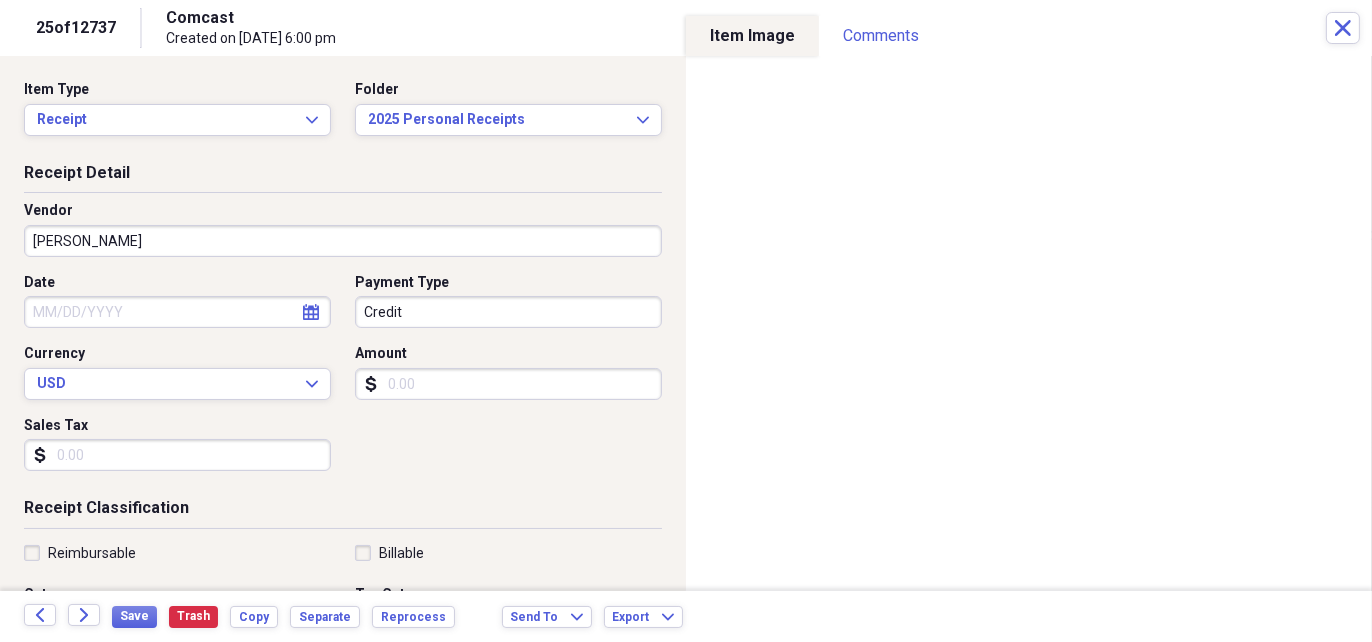 type on "[PERSON_NAME]" 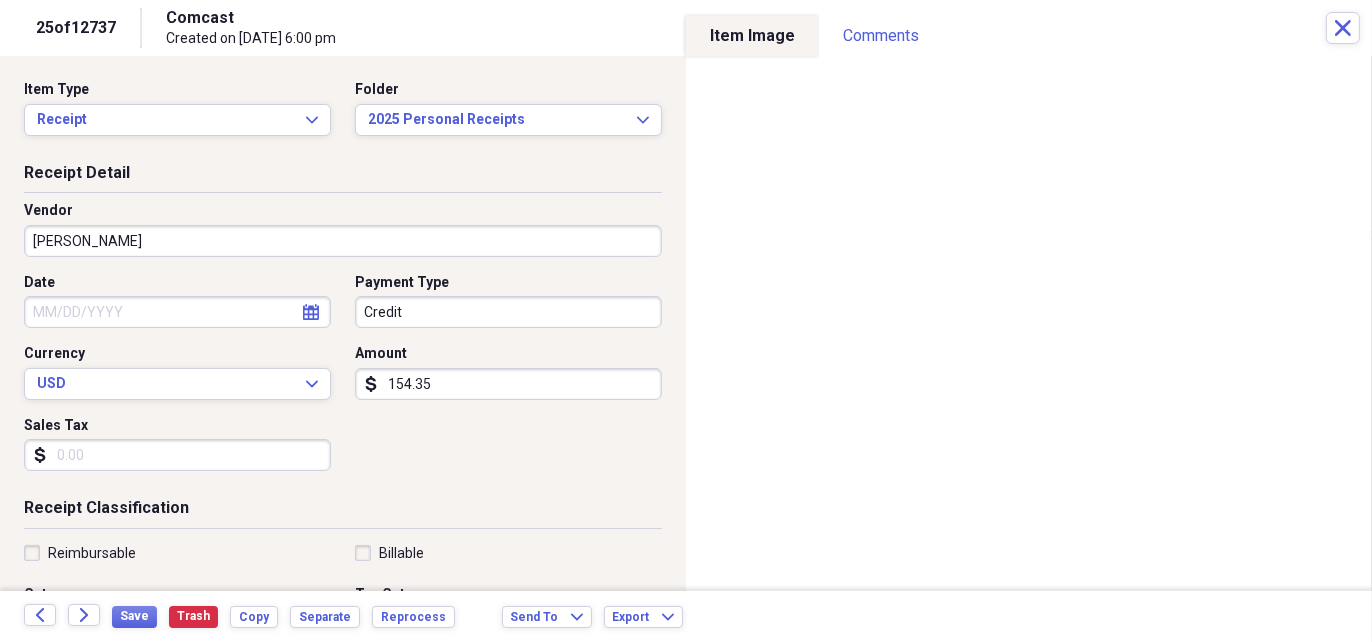 type on "154.35" 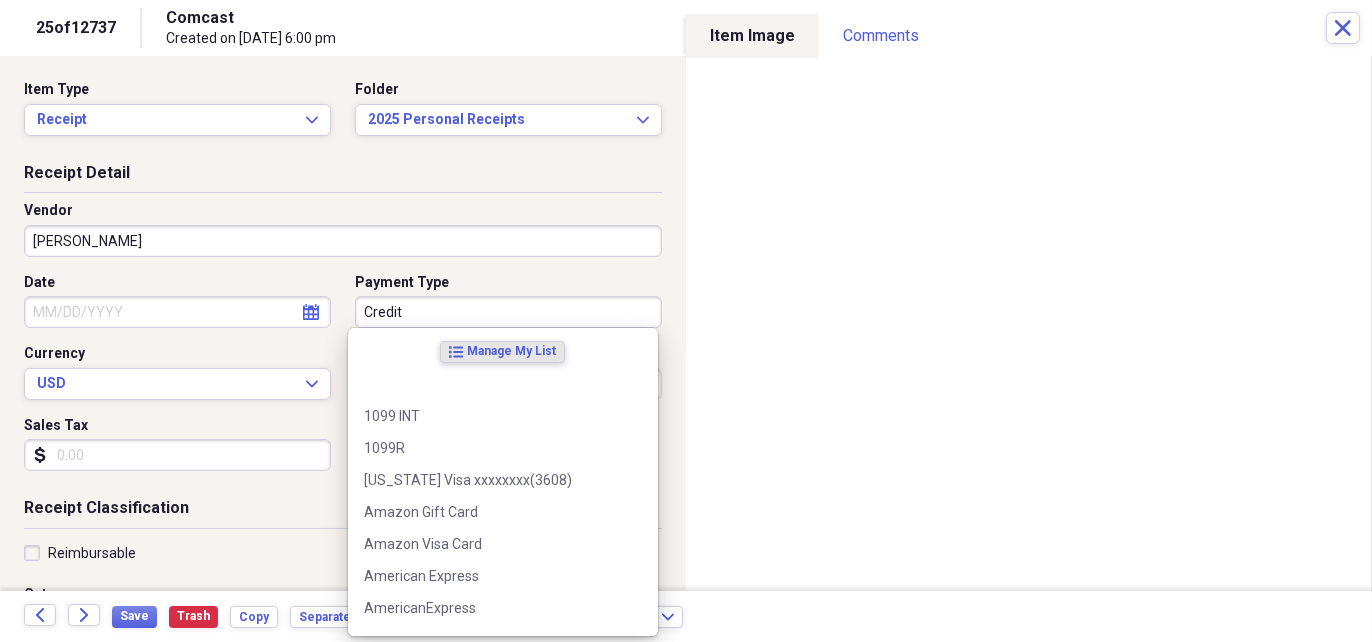 click on "Credit" at bounding box center (508, 312) 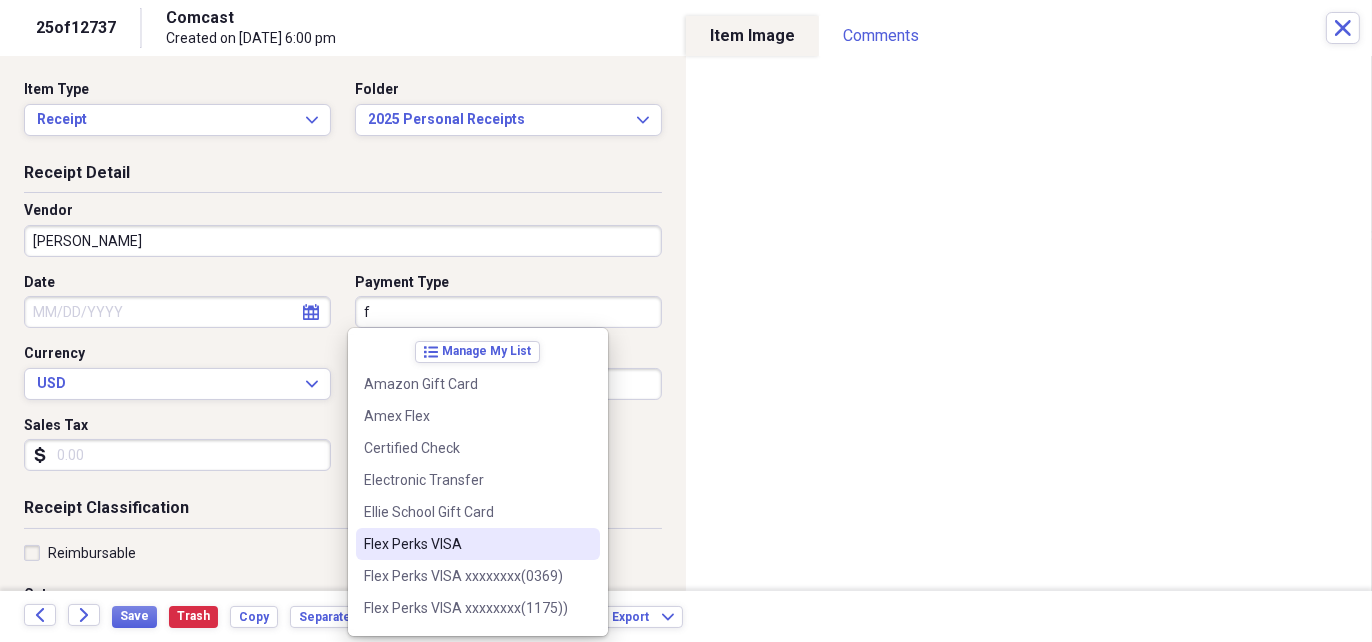 click on "Flex Perks VISA" at bounding box center [478, 544] 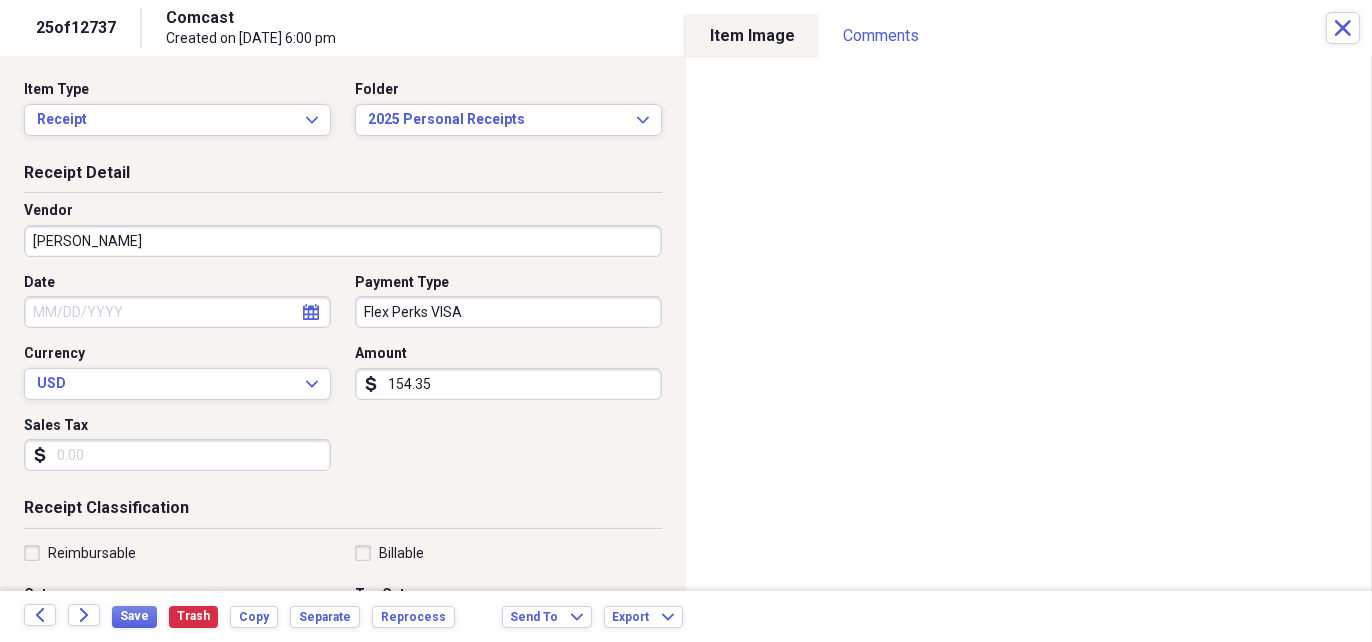 click on "calendar" 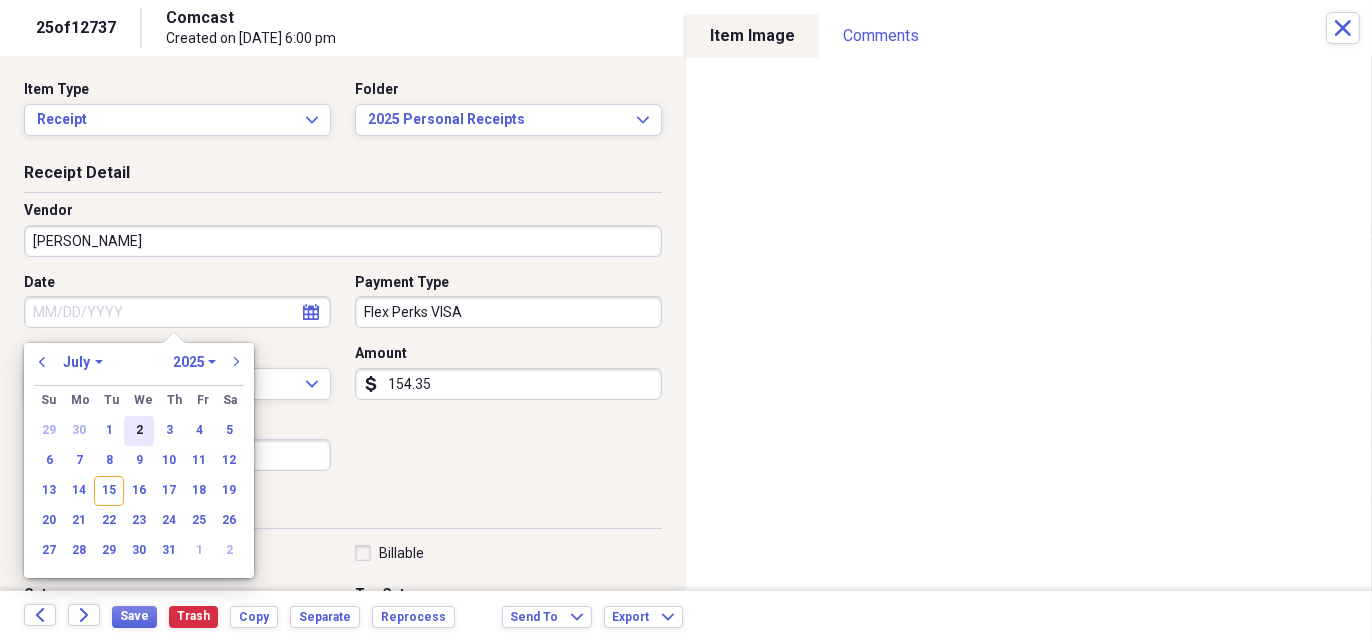 click on "2" at bounding box center (139, 431) 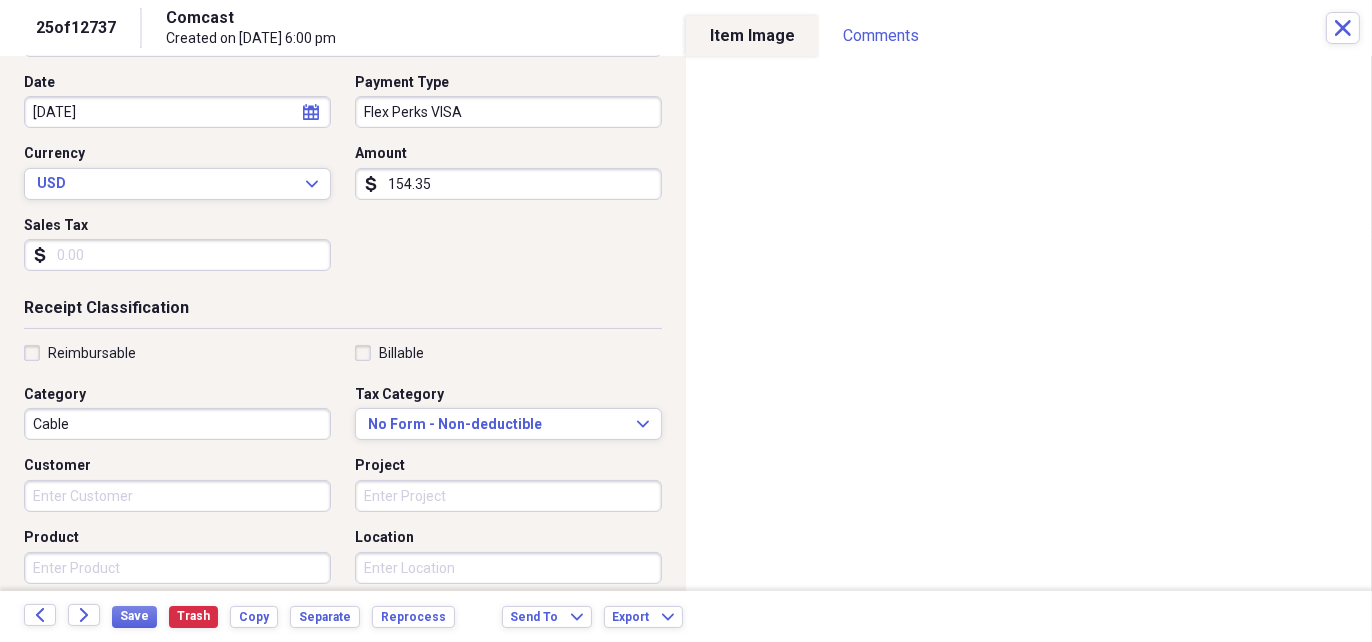 scroll, scrollTop: 400, scrollLeft: 0, axis: vertical 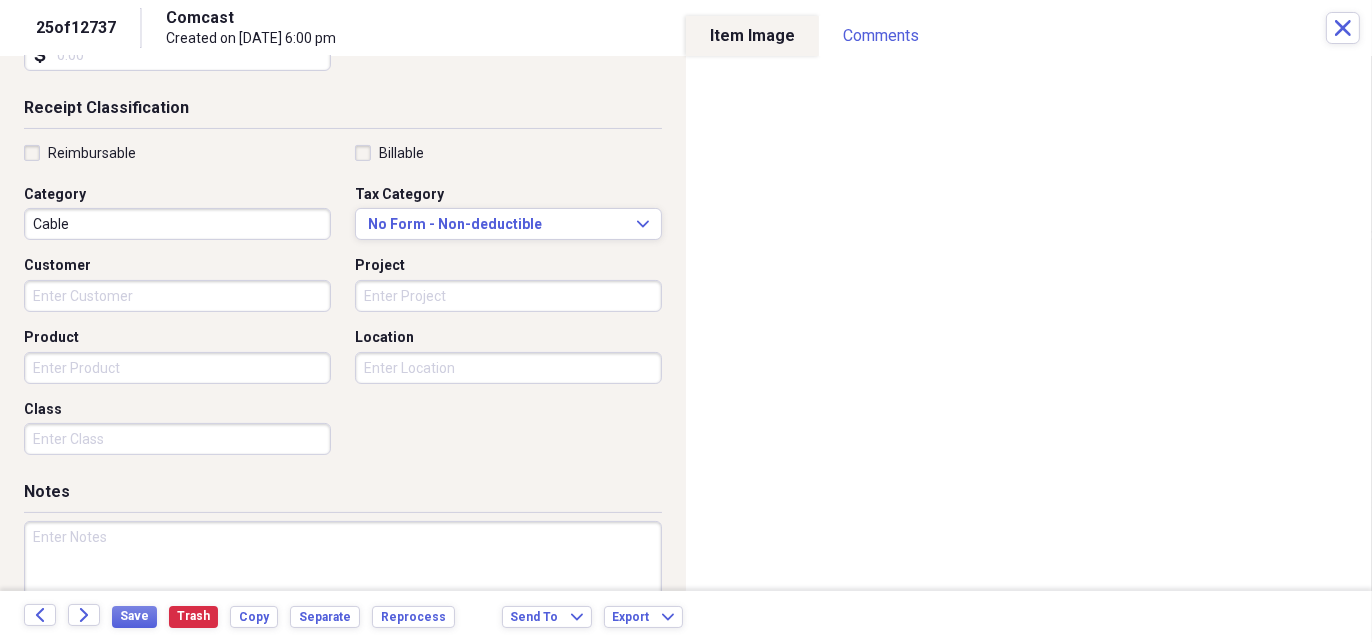 click at bounding box center (343, 586) 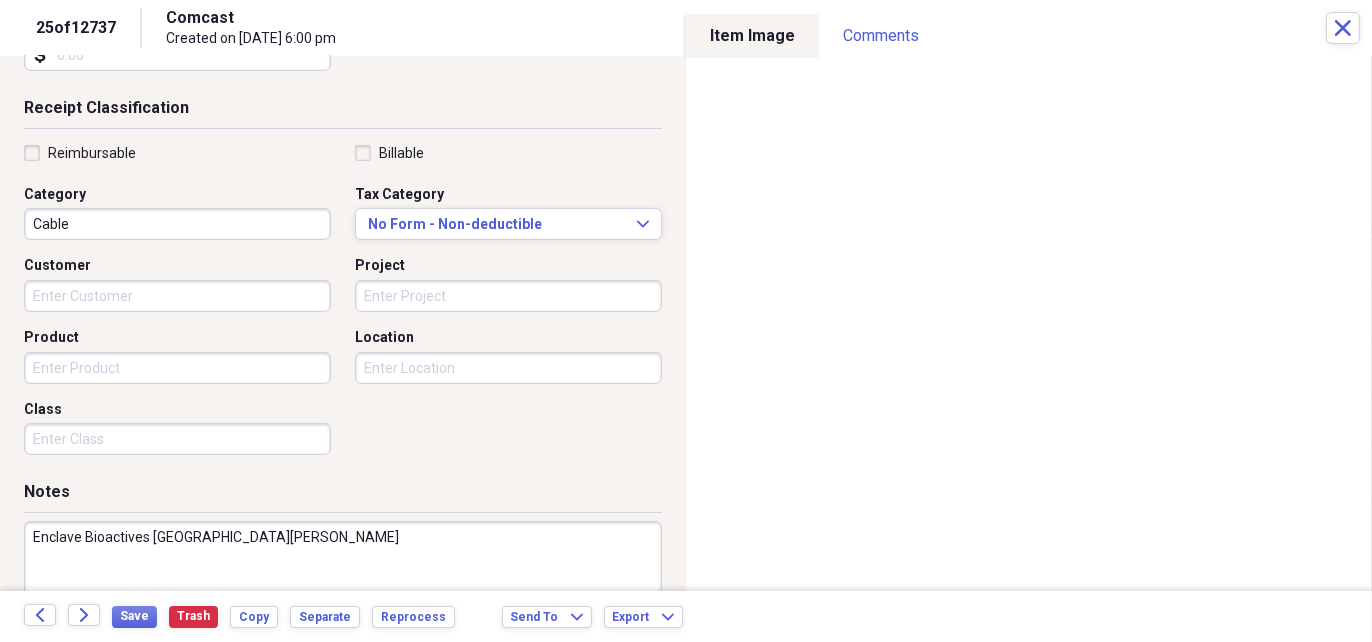 type on "Enclave Bioactives [GEOGRAPHIC_DATA][PERSON_NAME]" 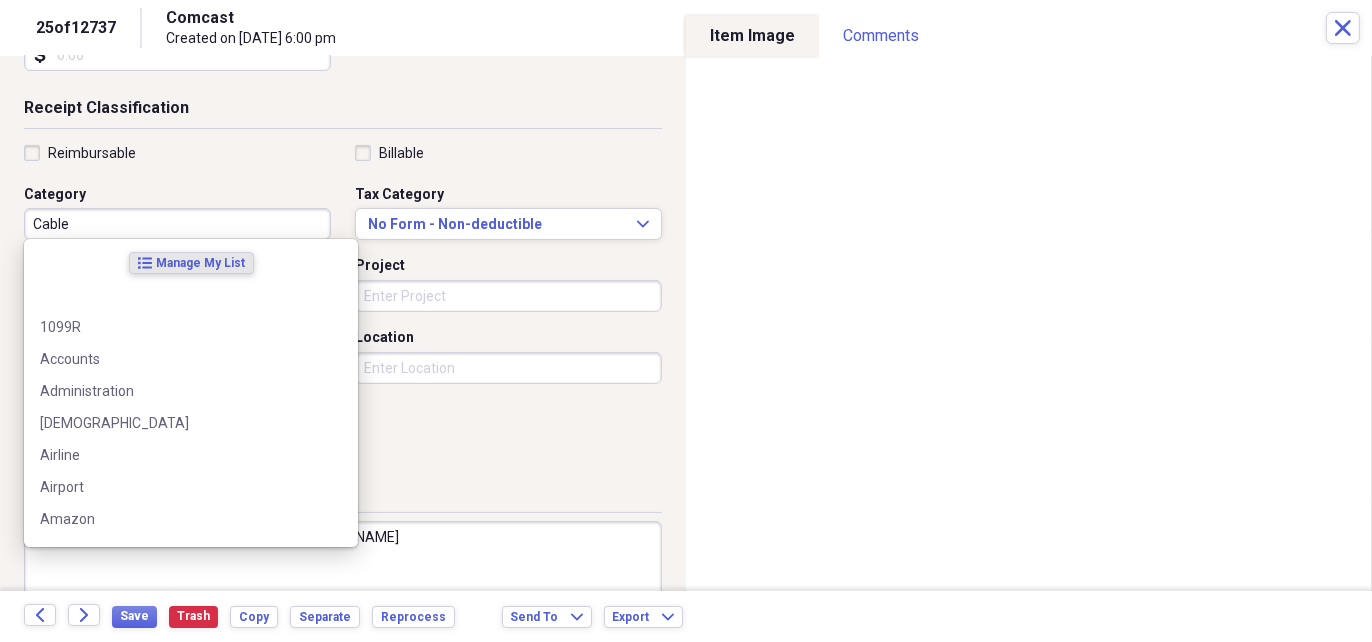 click on "Cable" at bounding box center [177, 224] 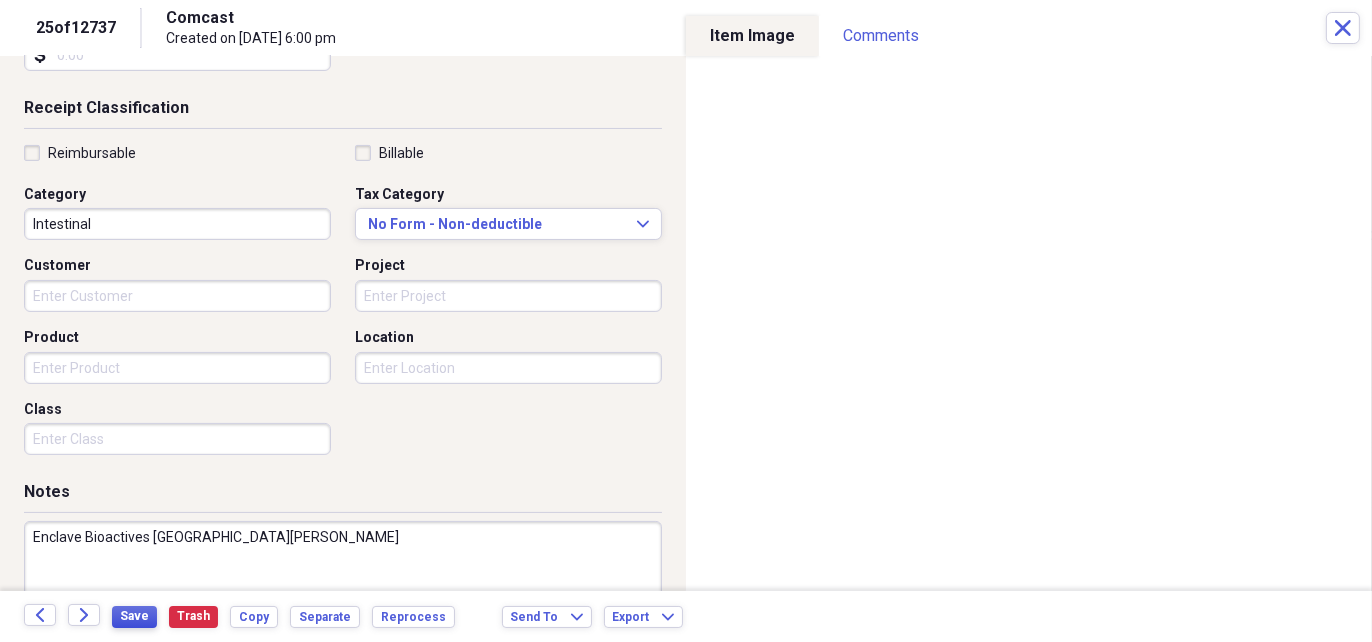 type on "Intestinal" 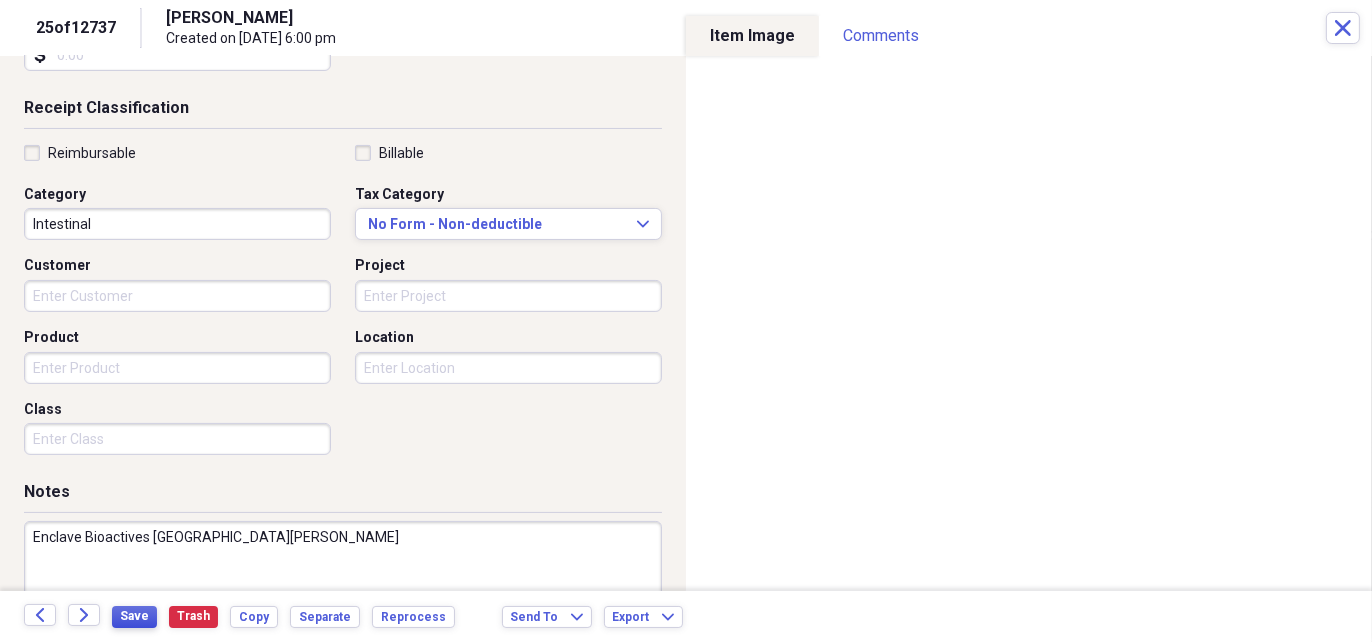 click on "Save" at bounding box center (134, 616) 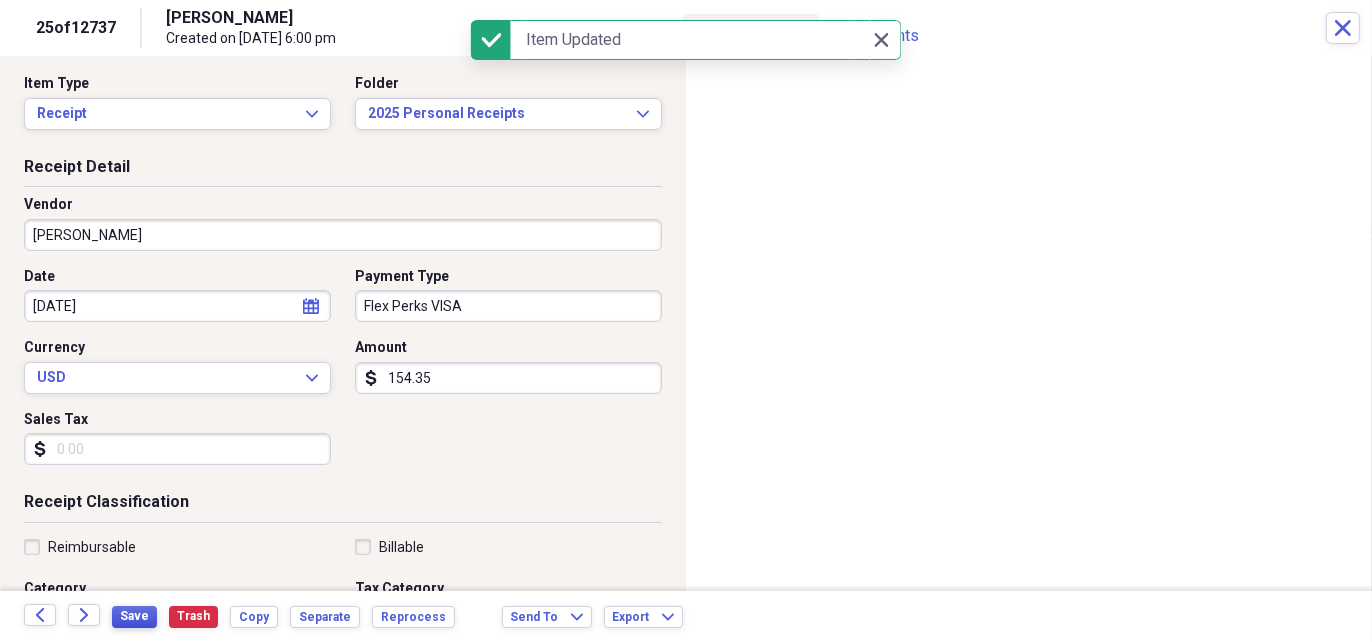 scroll, scrollTop: 0, scrollLeft: 0, axis: both 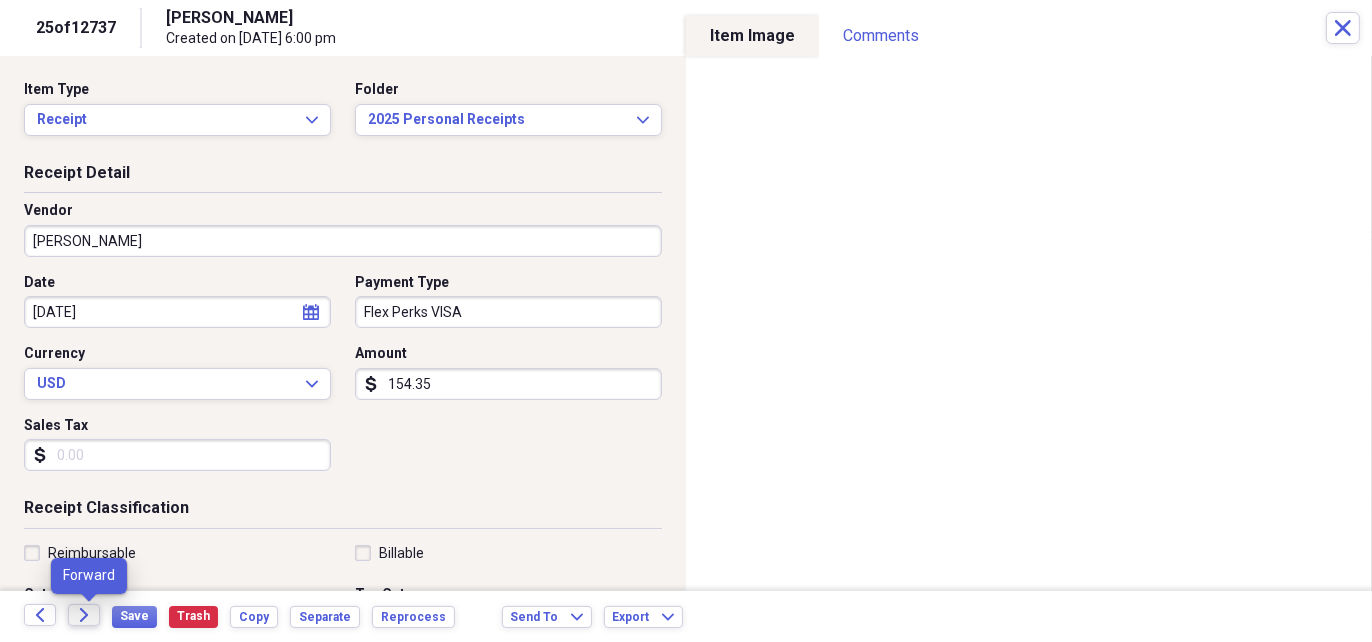 click 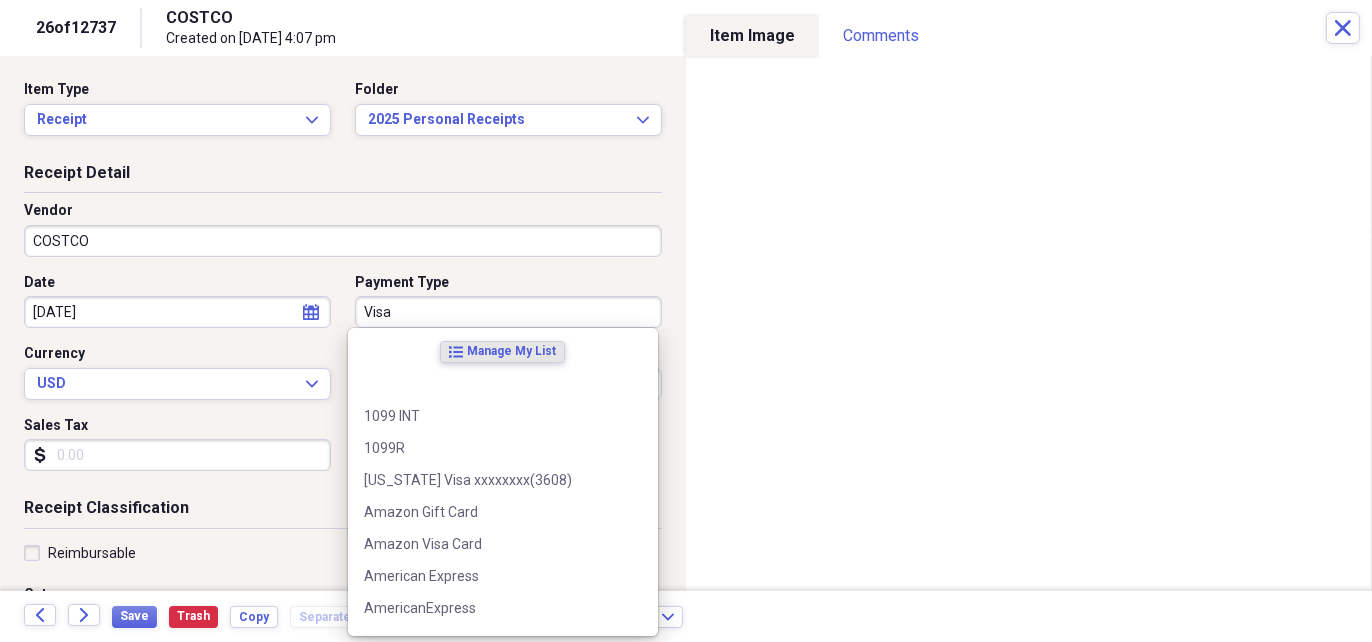 click on "Visa" at bounding box center (508, 312) 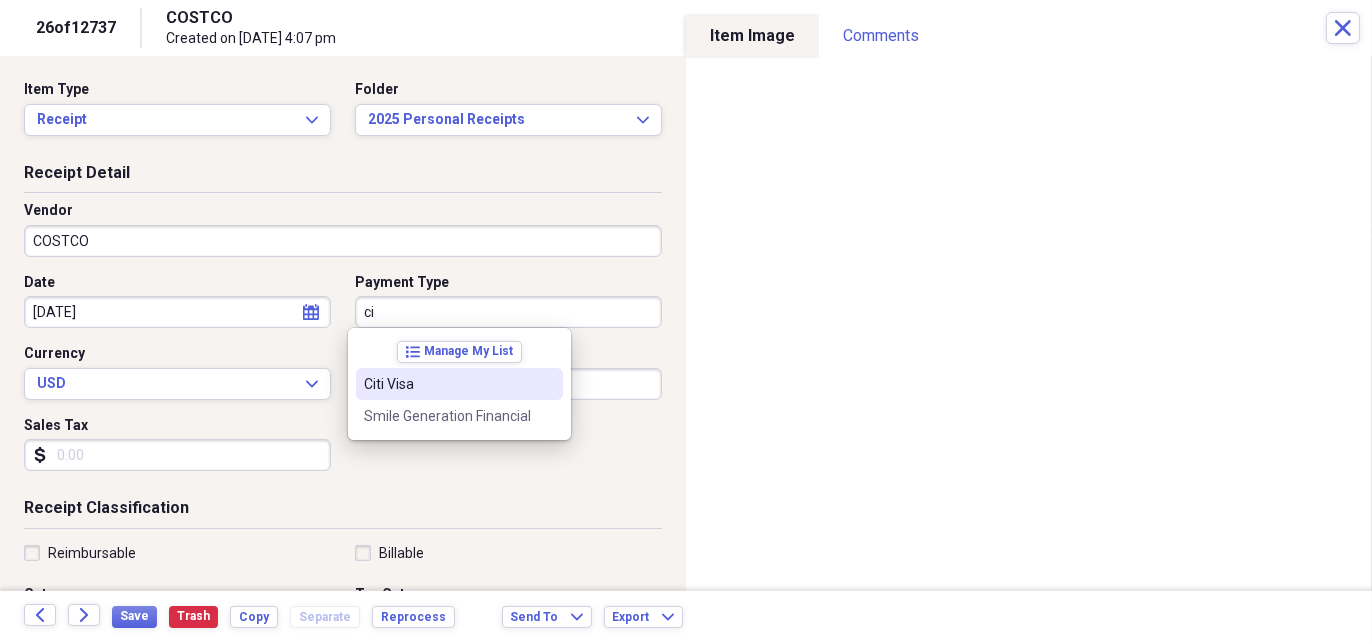 click on "Citi Visa" at bounding box center (447, 384) 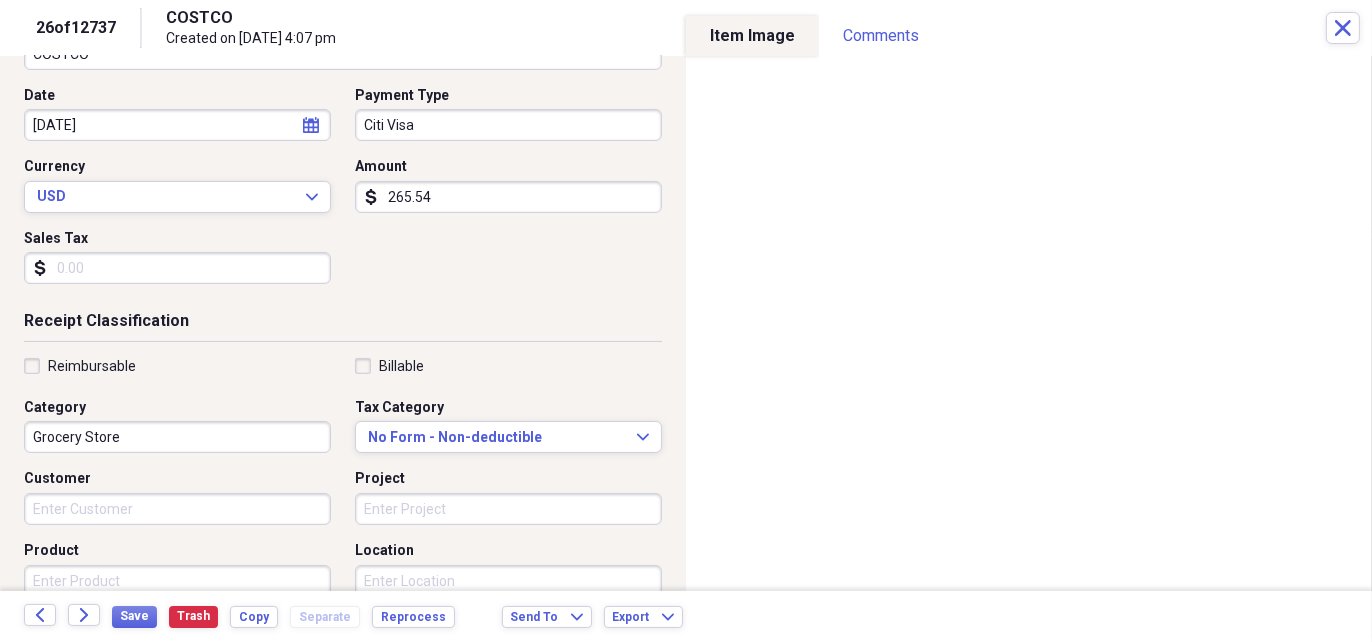 scroll, scrollTop: 200, scrollLeft: 0, axis: vertical 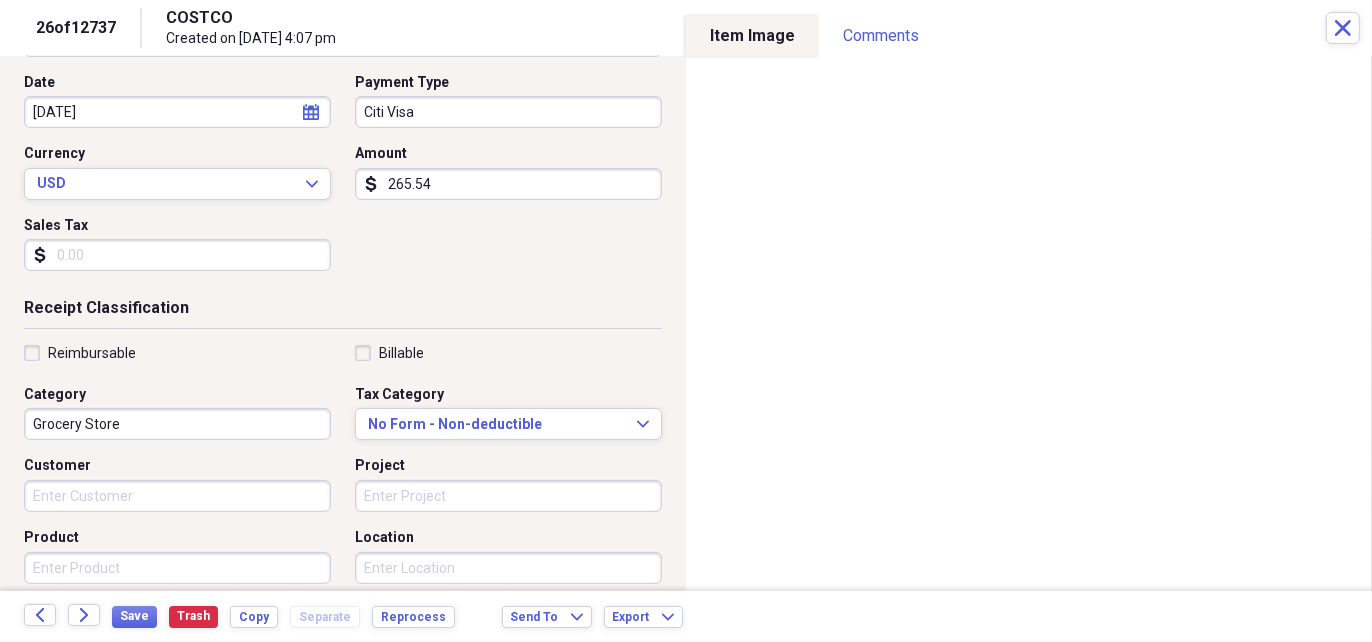 click on "Grocery Store" at bounding box center [177, 424] 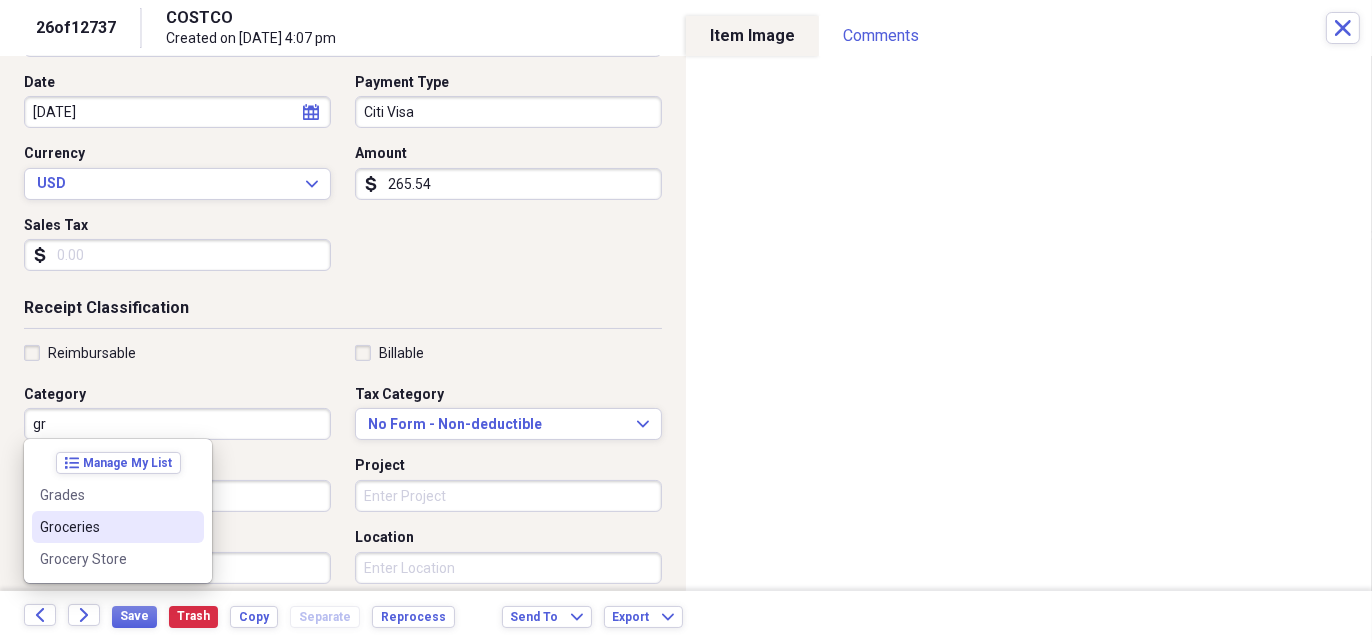 click on "Groceries" at bounding box center (106, 527) 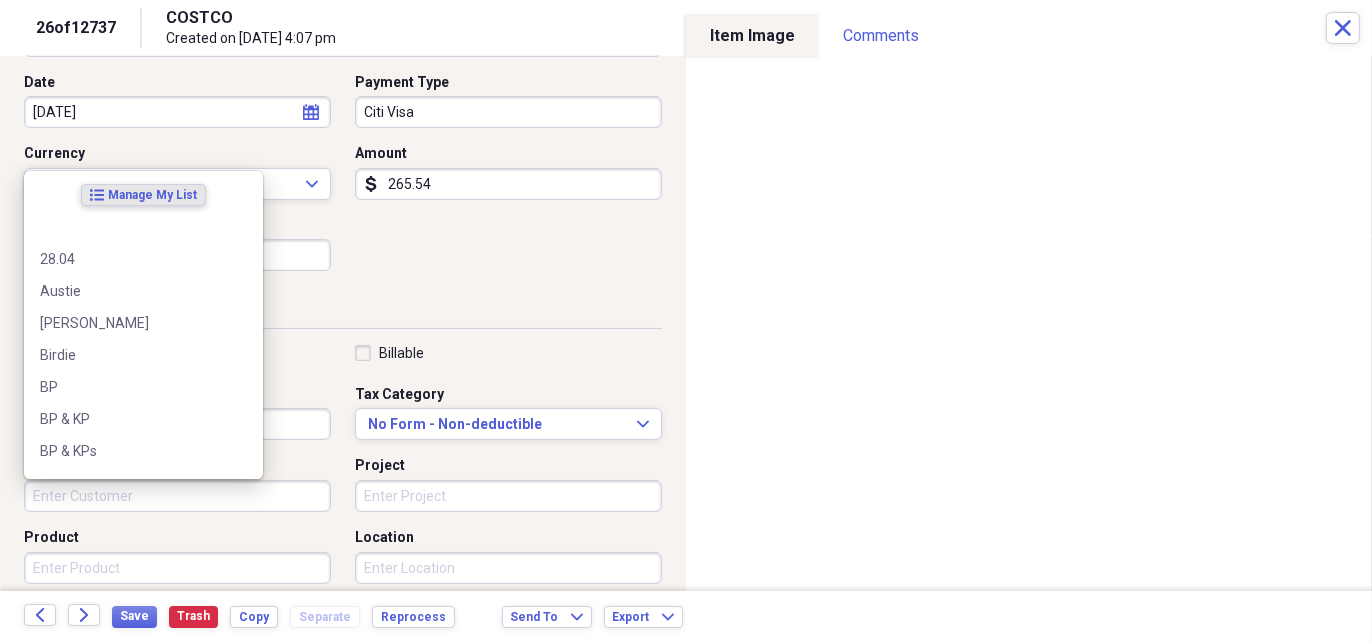 click on "Customer" at bounding box center [177, 496] 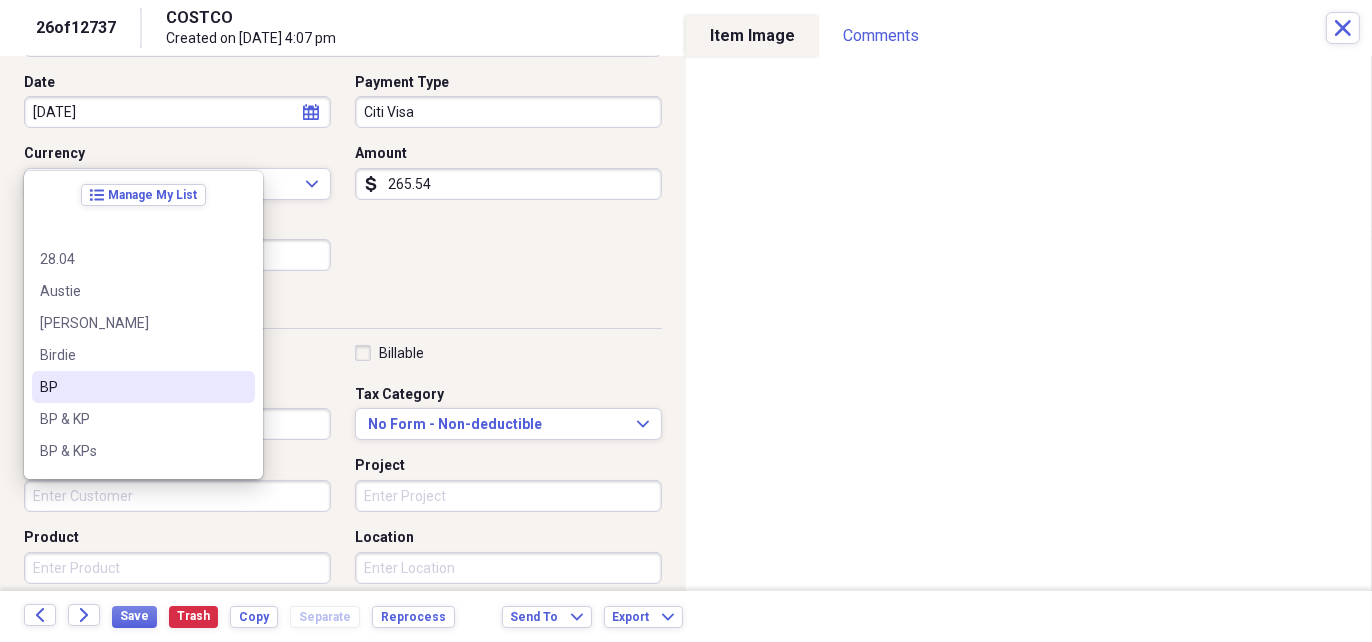 click on "BP" at bounding box center [131, 387] 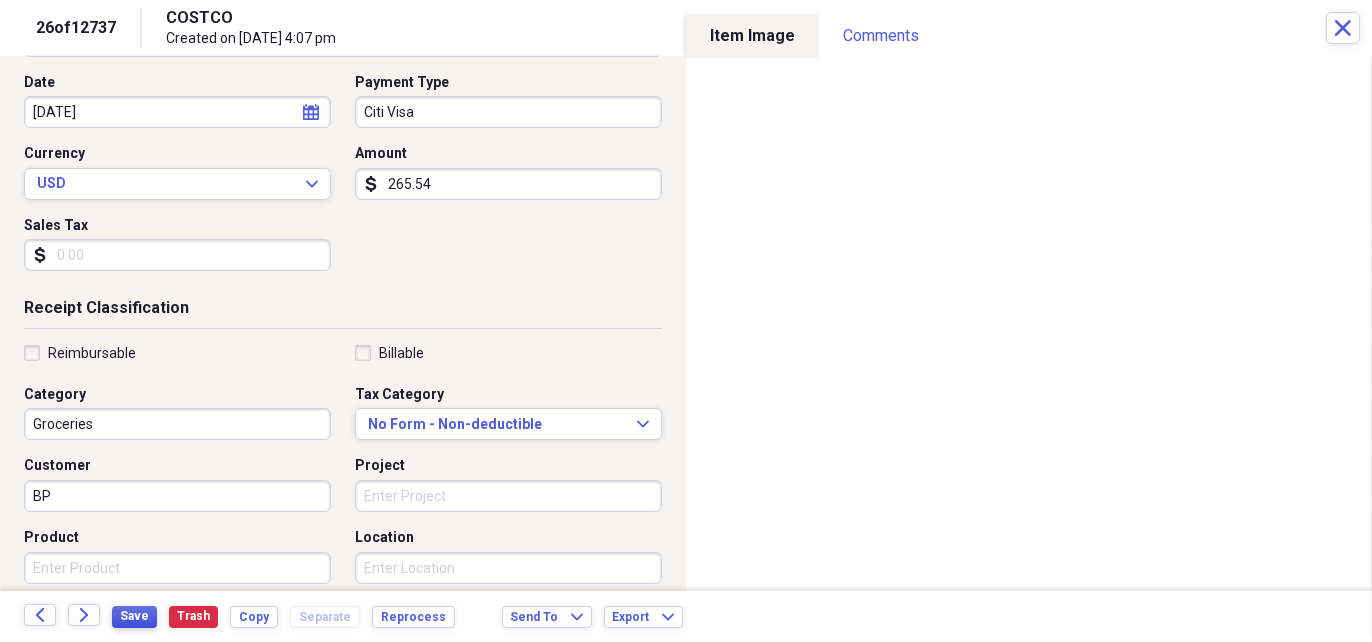 click on "Save" at bounding box center [134, 617] 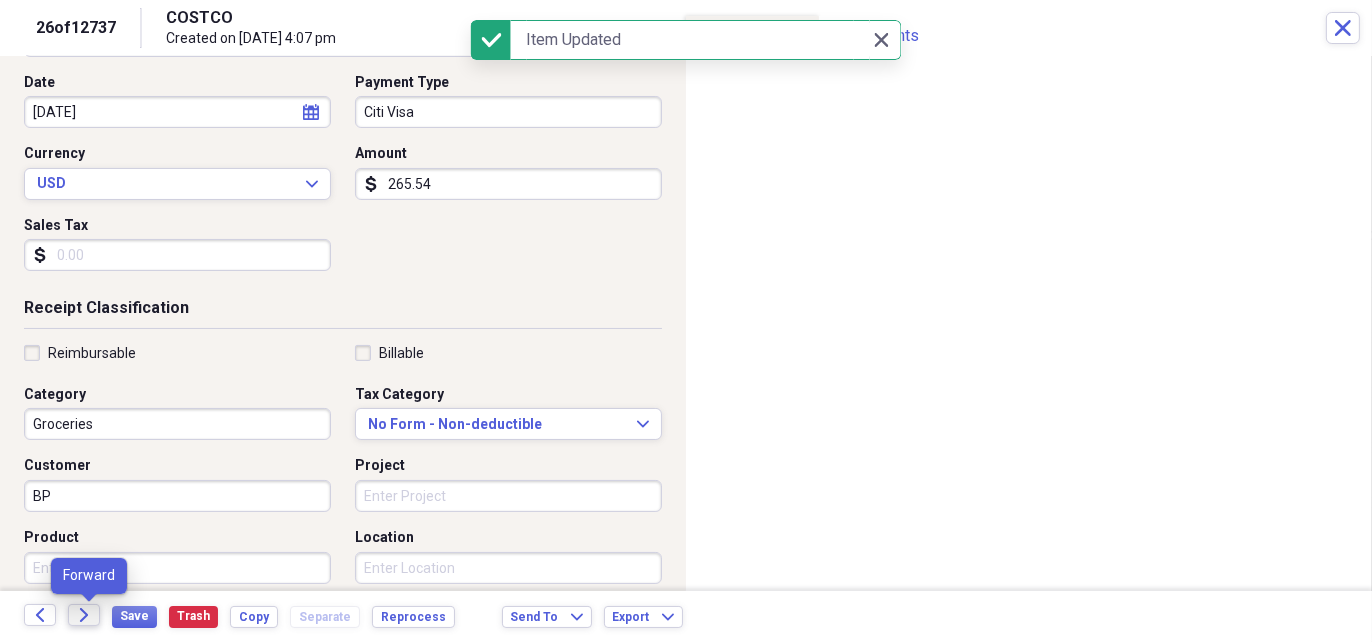 click on "Forward" 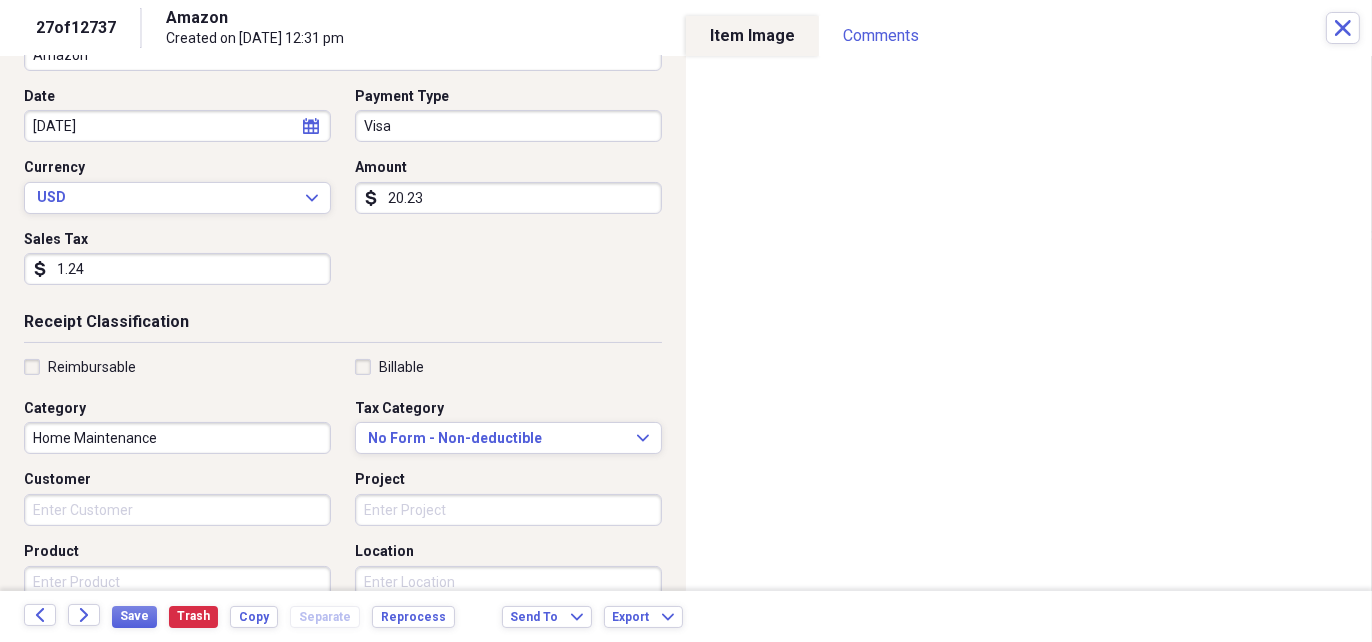 scroll, scrollTop: 200, scrollLeft: 0, axis: vertical 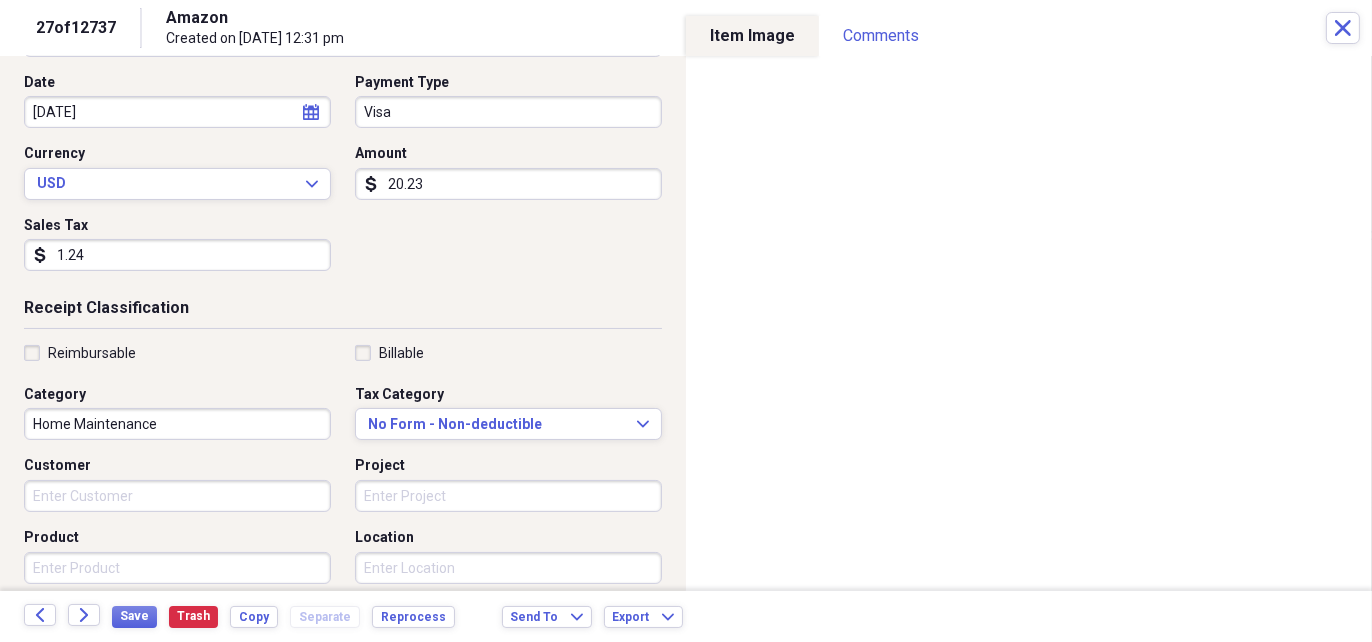 click on "Customer" at bounding box center (177, 496) 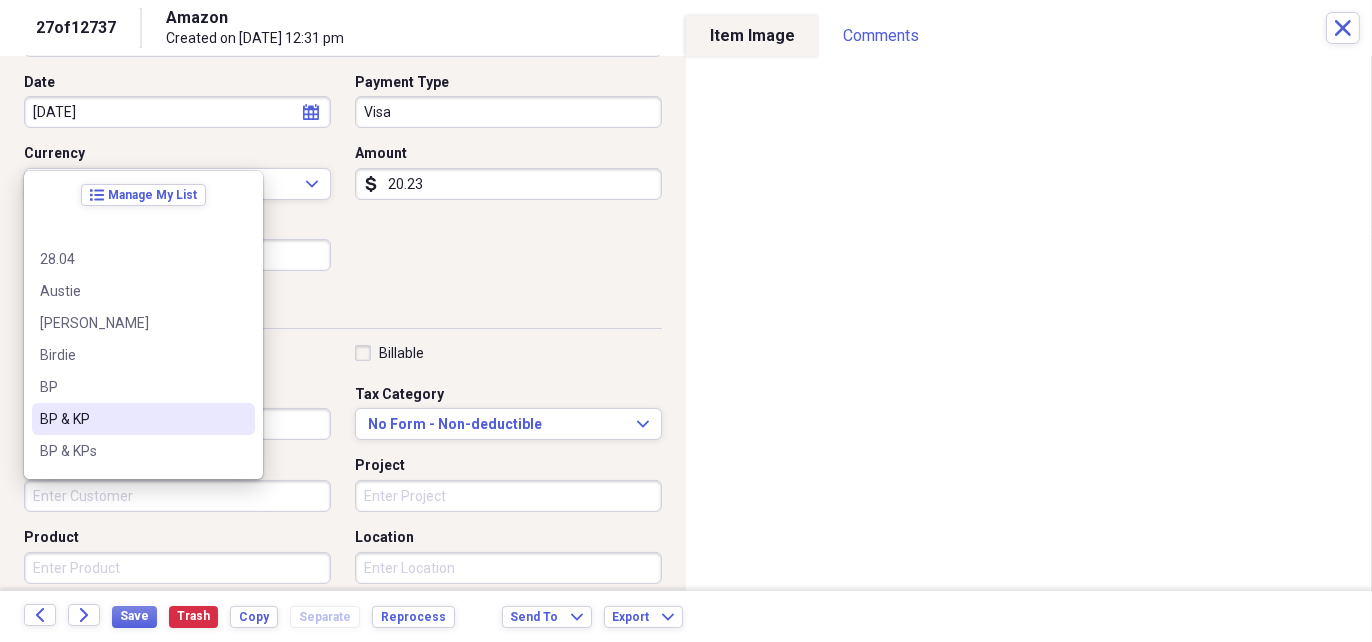 click on "BP & KP" at bounding box center (131, 419) 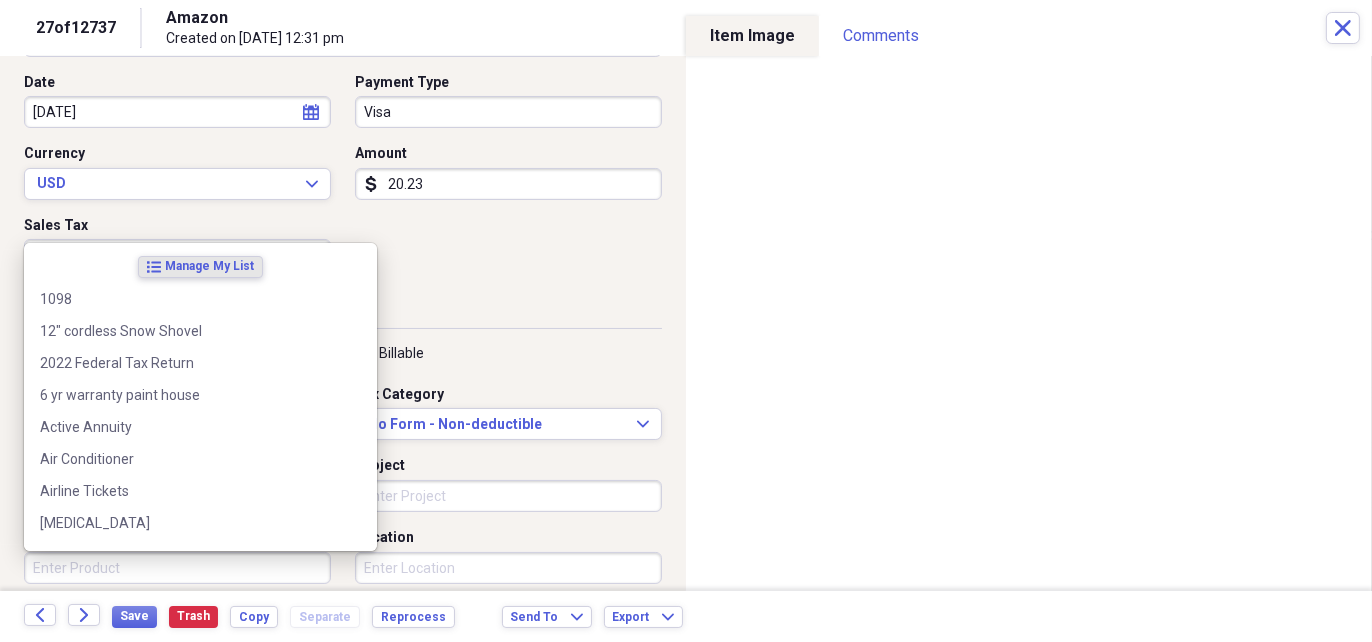 click on "Product" at bounding box center [177, 568] 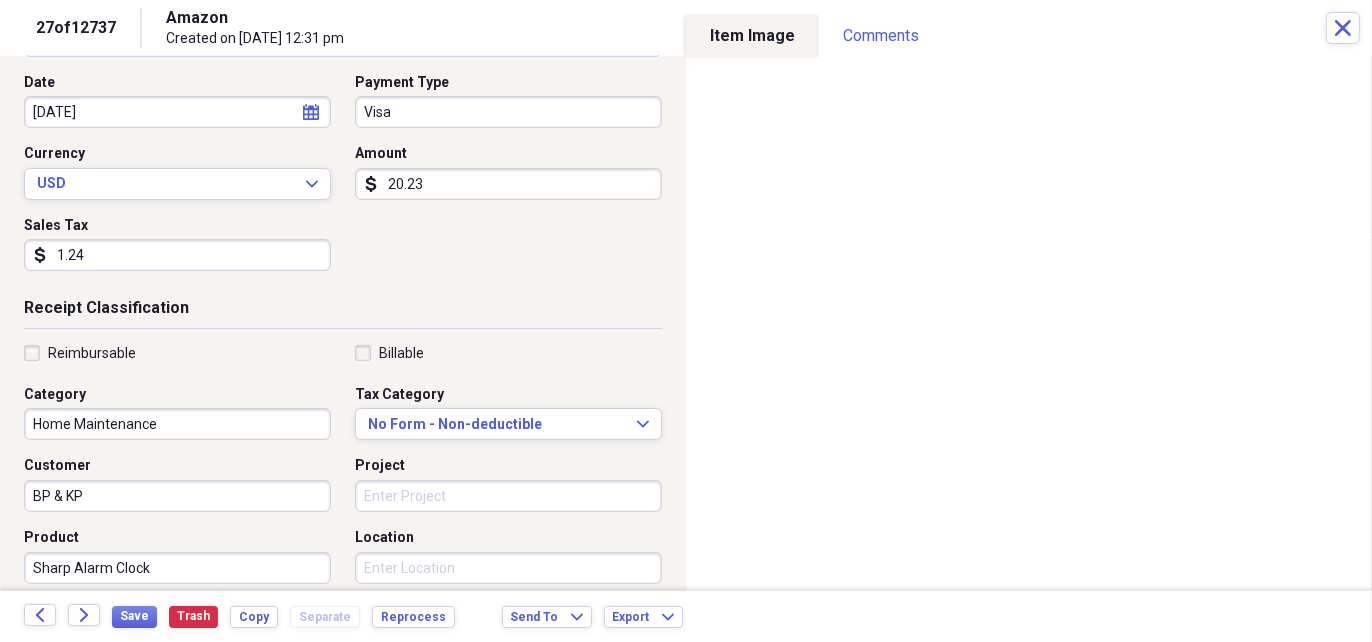 scroll, scrollTop: 0, scrollLeft: 0, axis: both 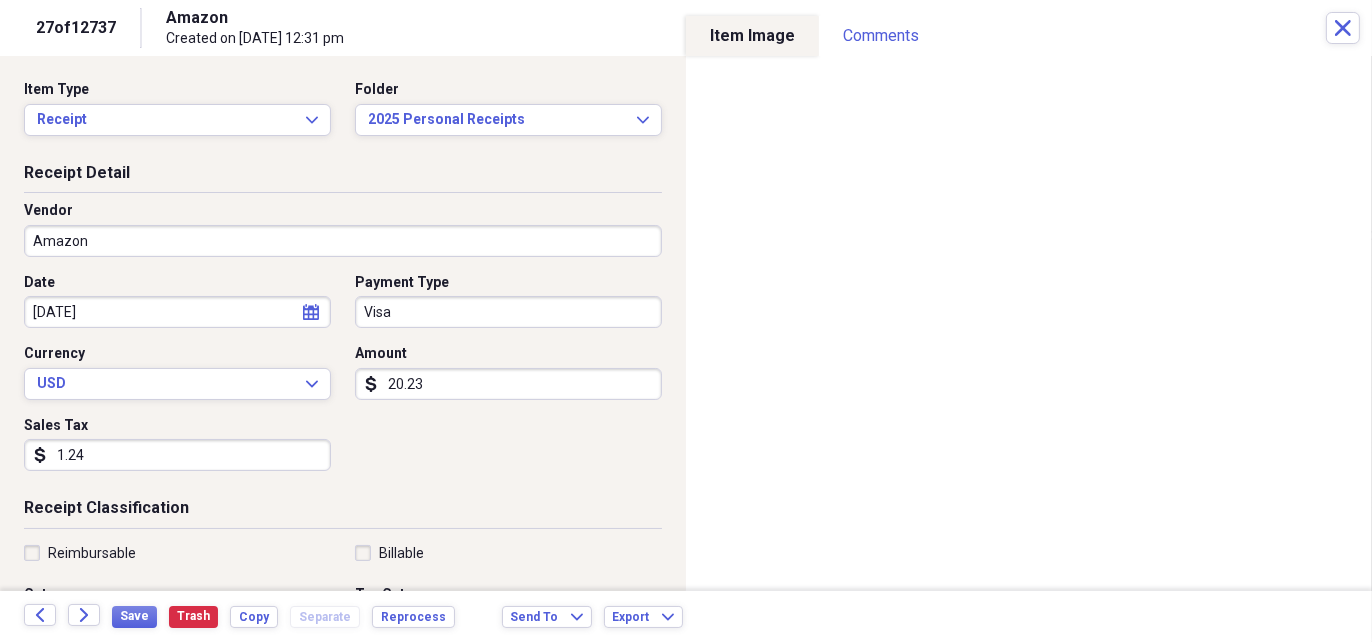 type on "Sharp Alarm Clock" 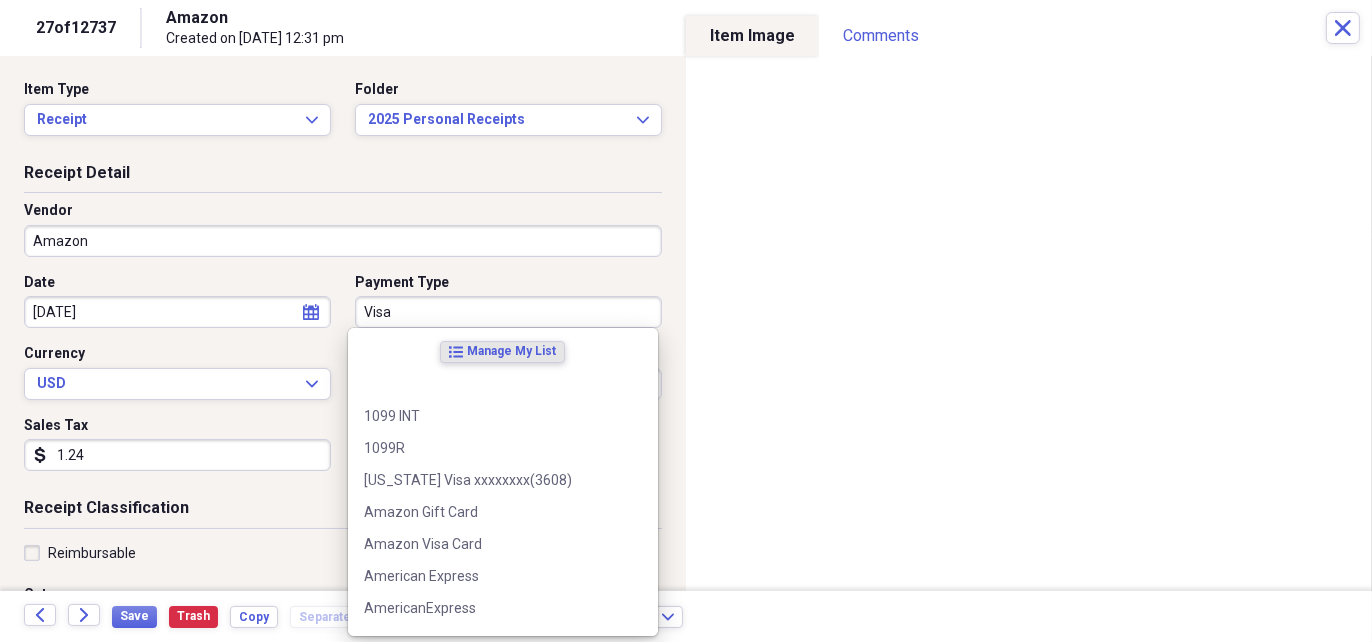 click on "Visa" at bounding box center (508, 312) 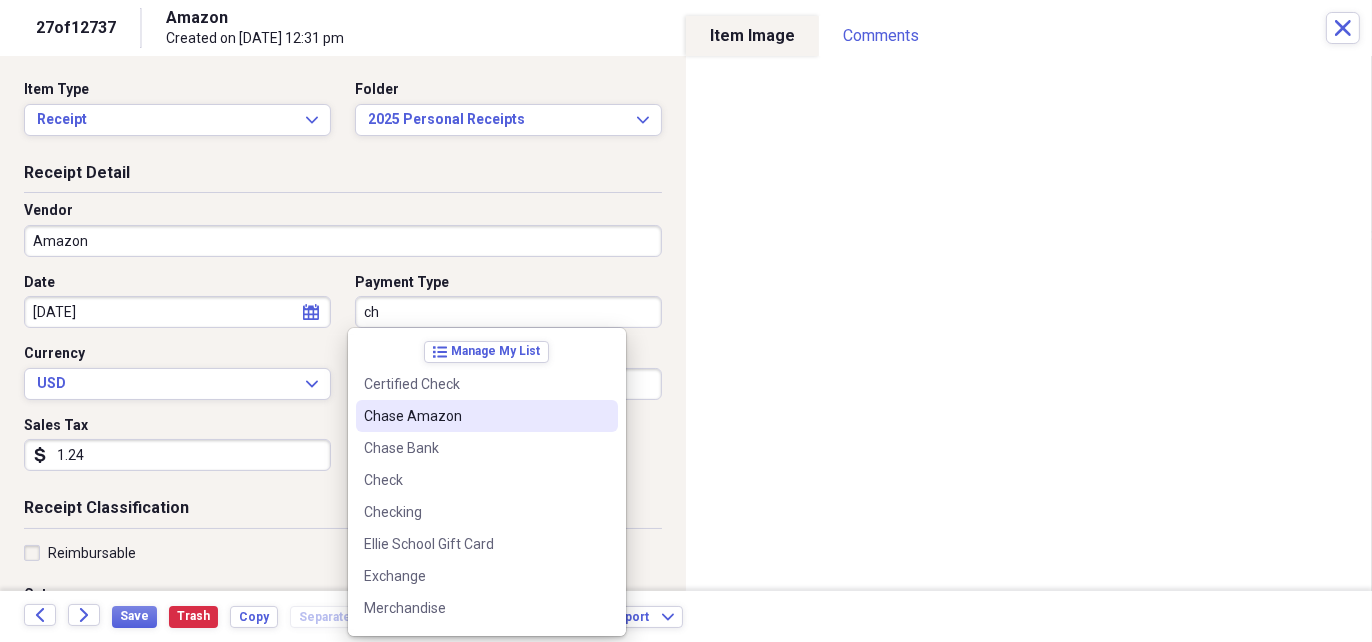 click on "Chase Amazon" at bounding box center [475, 416] 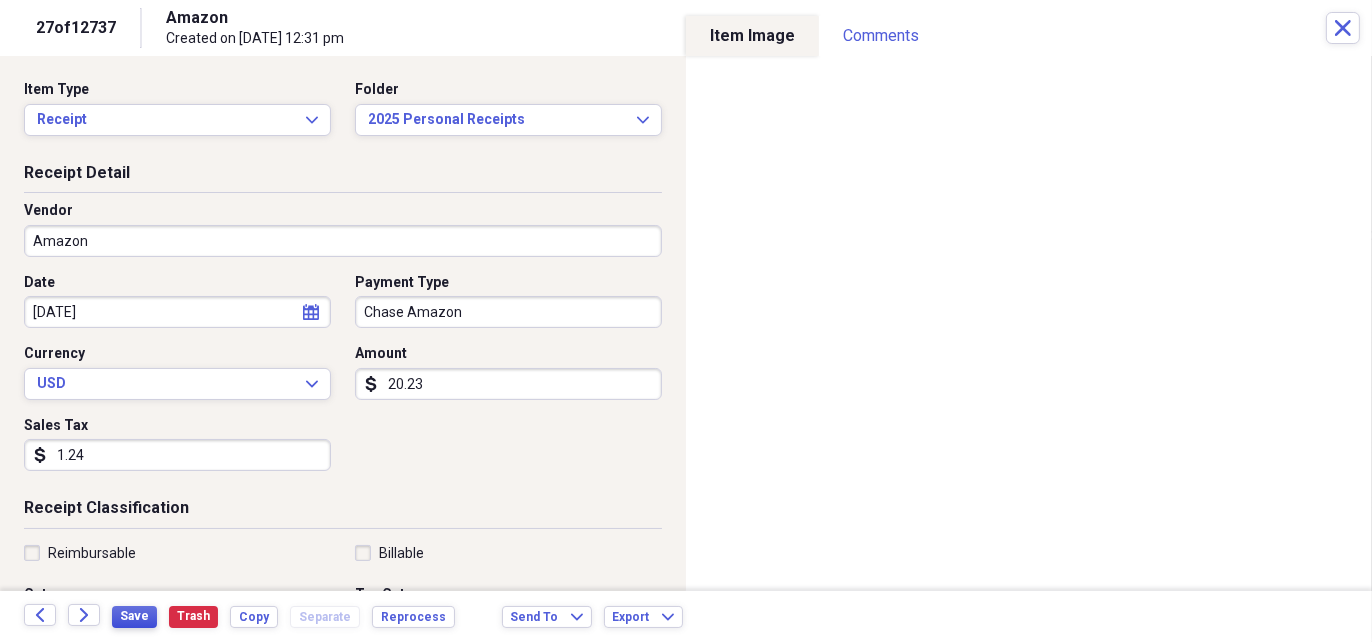 click on "Save" at bounding box center (134, 616) 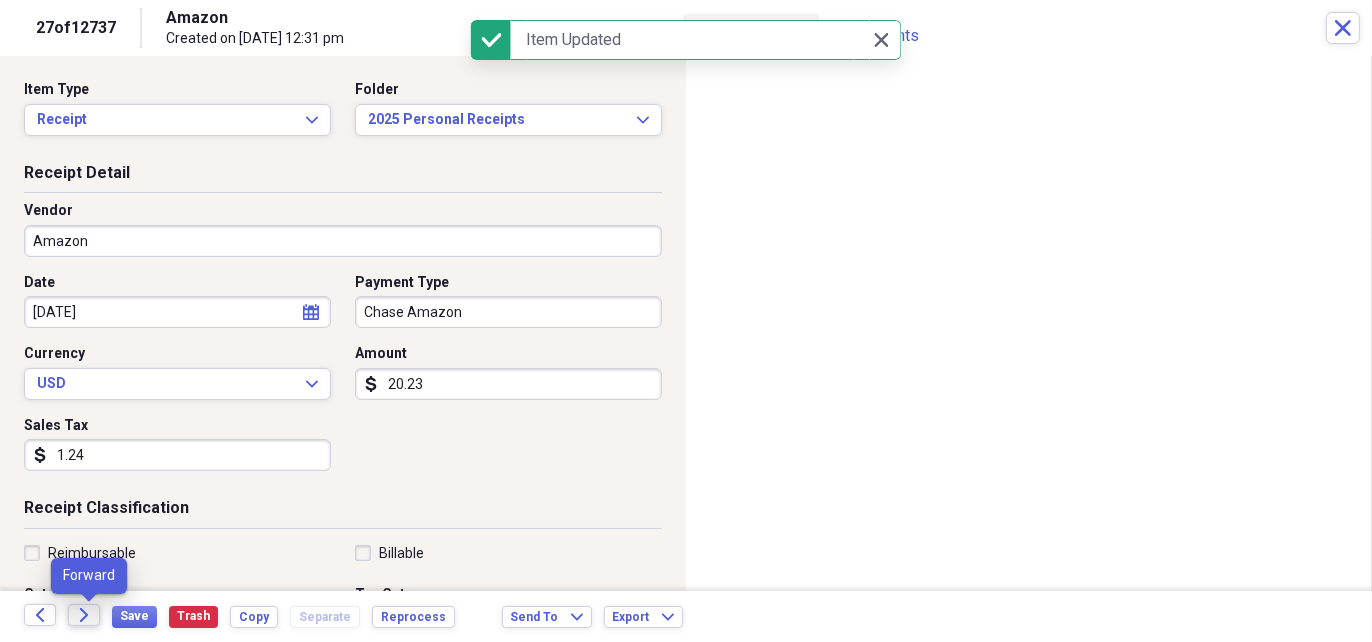 click on "Forward" 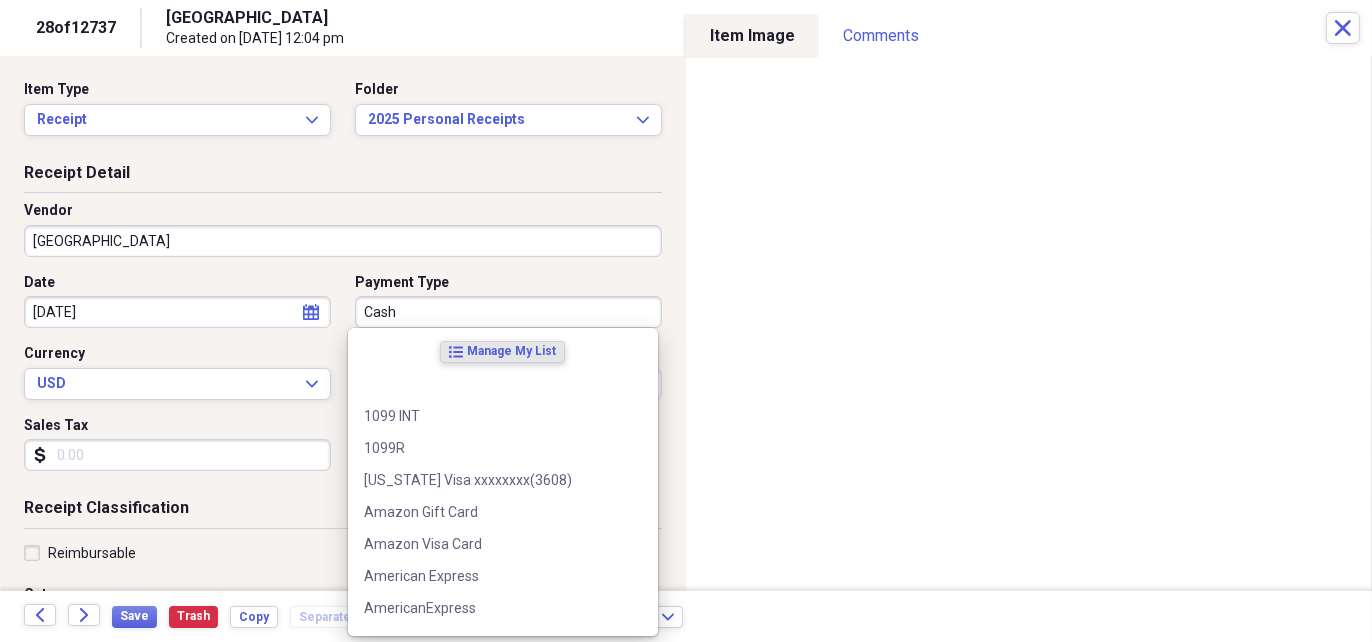click on "Cash" at bounding box center (508, 312) 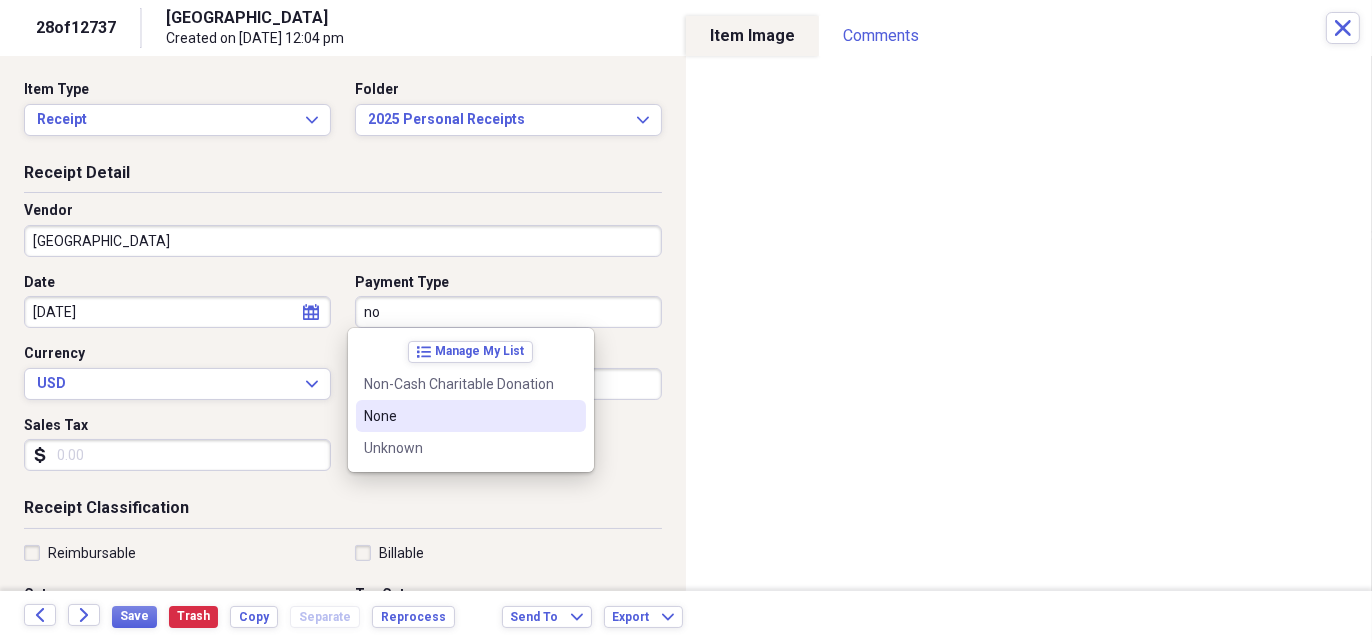 click on "None" at bounding box center [459, 416] 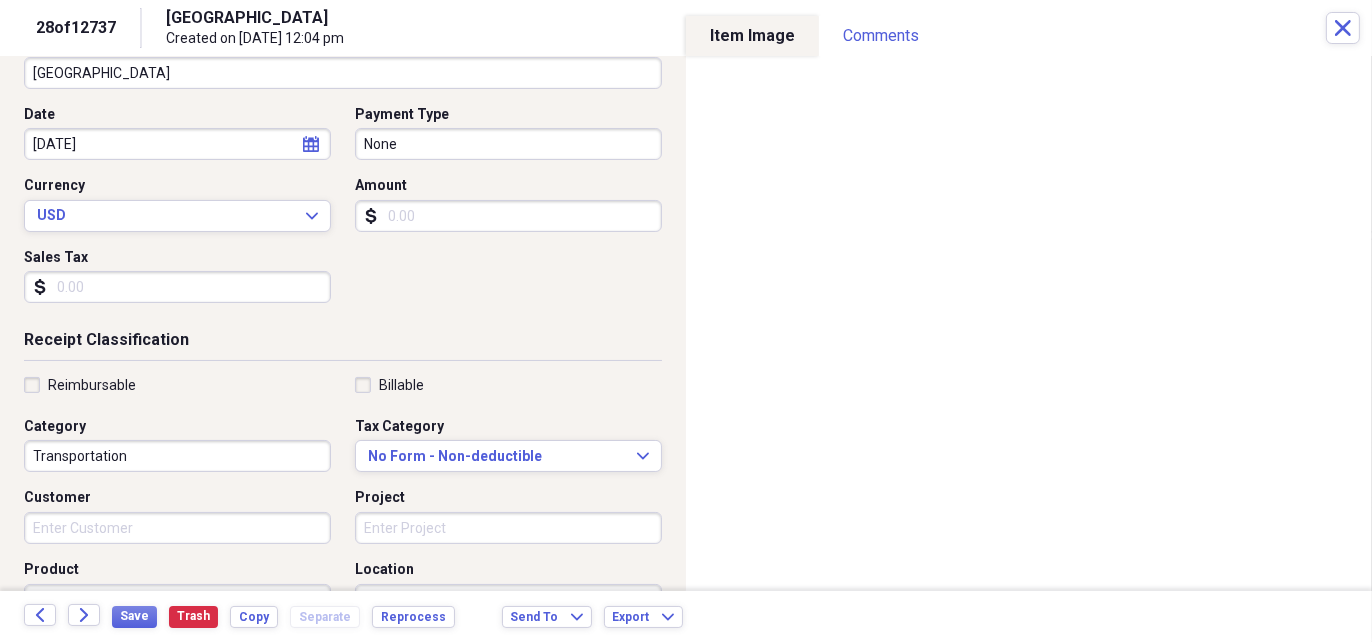 scroll, scrollTop: 200, scrollLeft: 0, axis: vertical 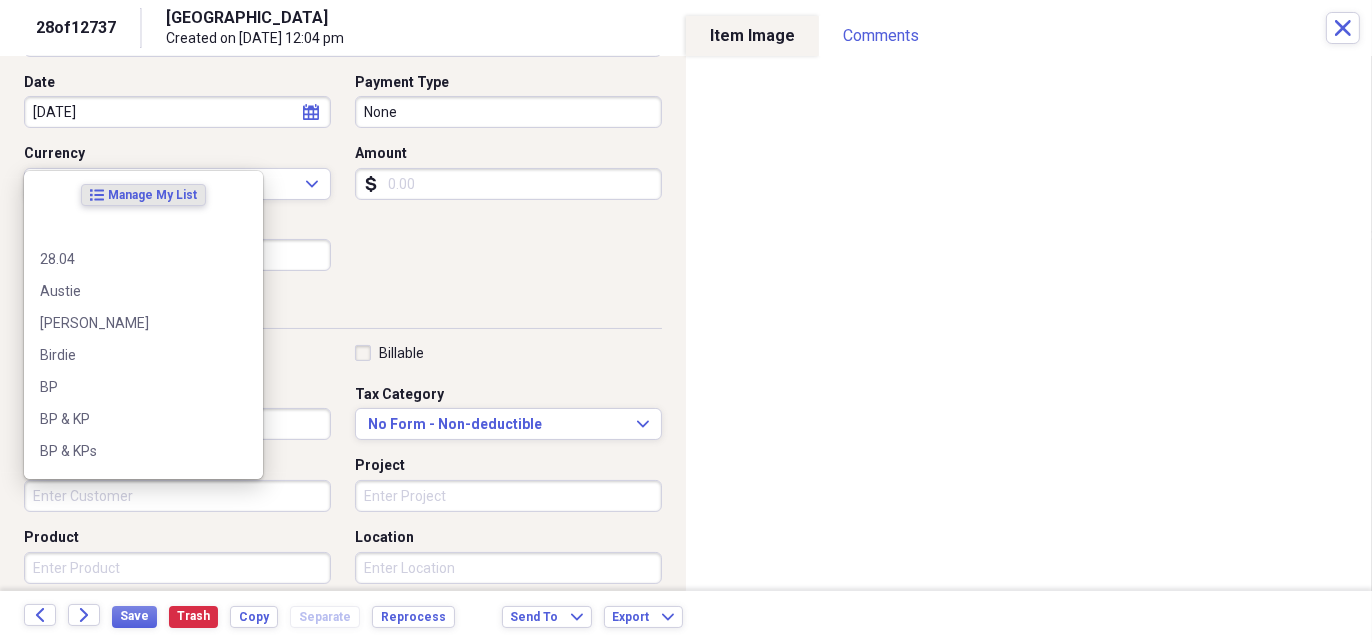 click on "Customer" at bounding box center [177, 496] 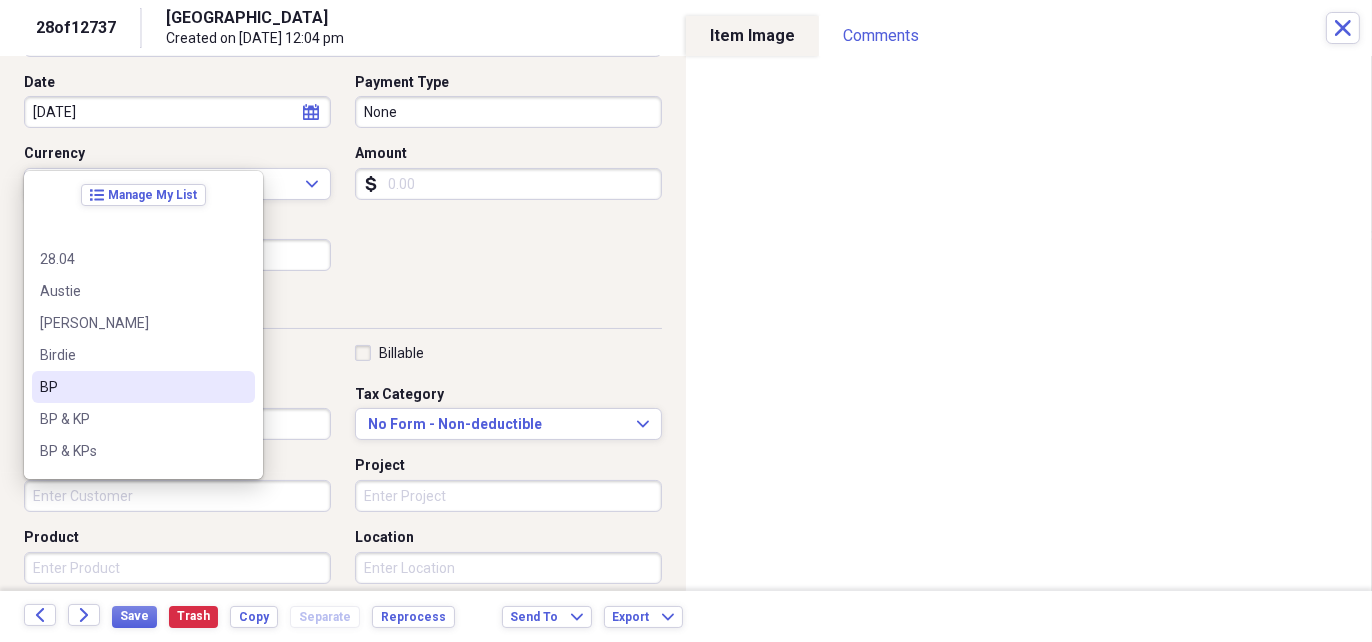 click on "BP" at bounding box center (131, 387) 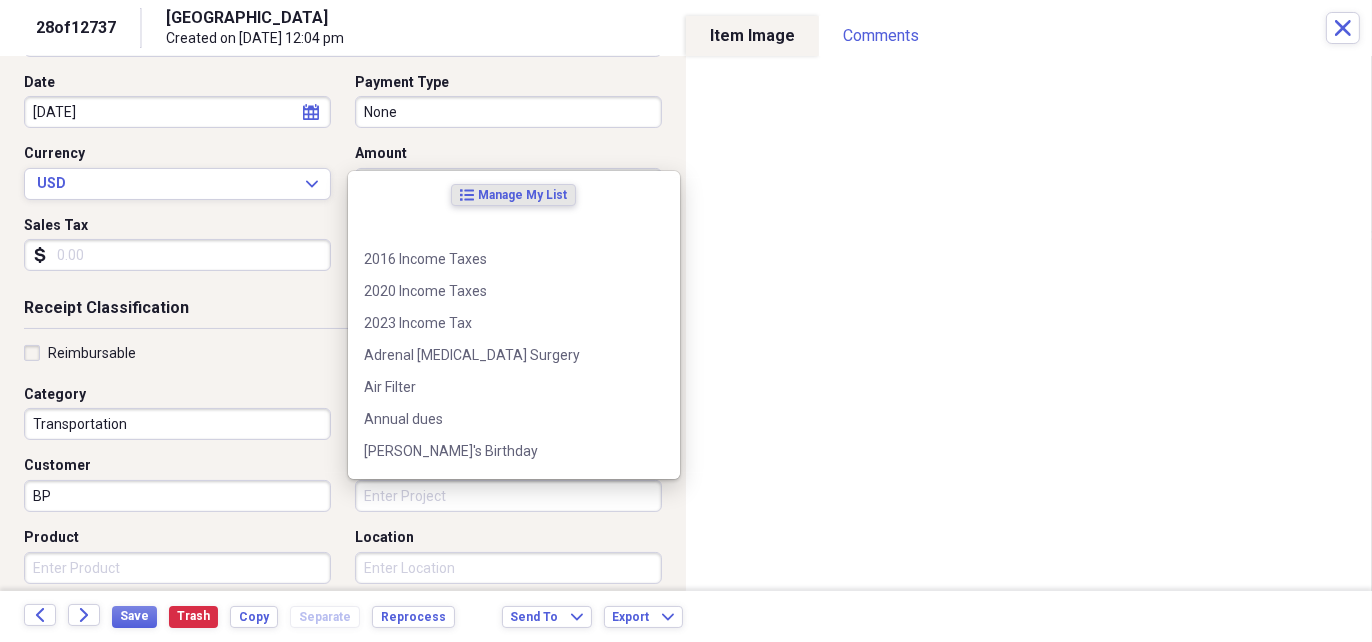 click on "Project" at bounding box center (508, 496) 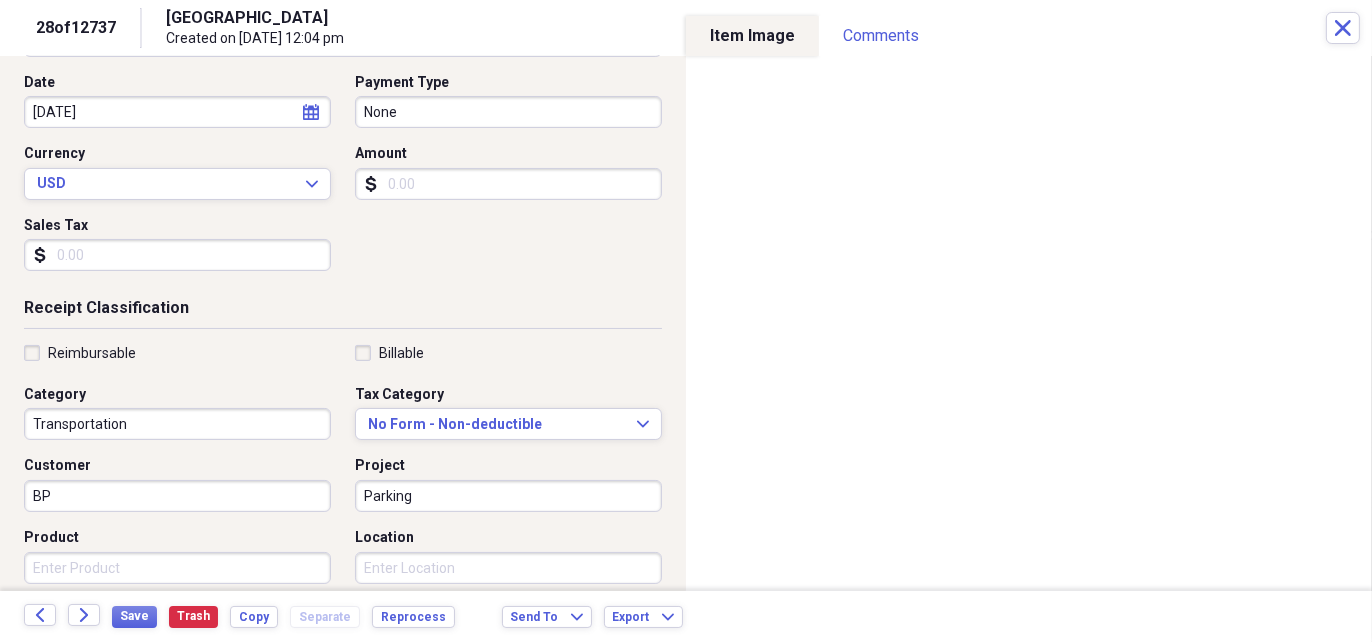 type on "Parking" 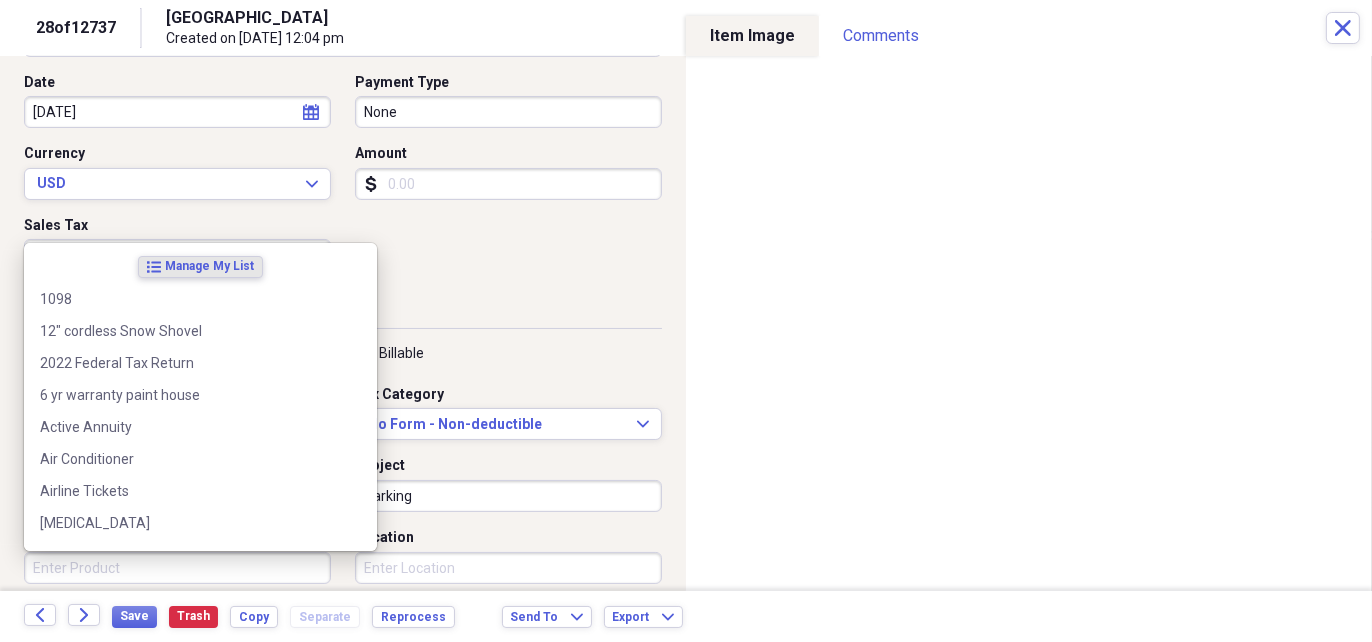 click on "Product" at bounding box center [177, 568] 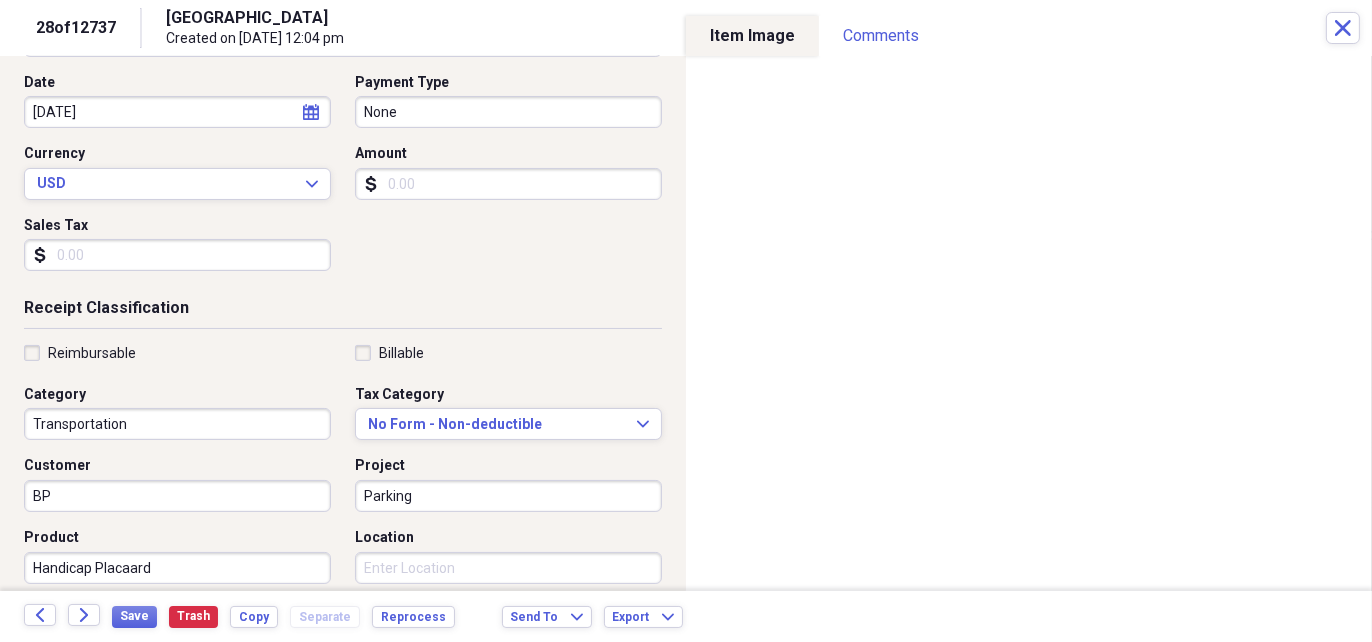 click on "Handicap Placaard" at bounding box center [177, 568] 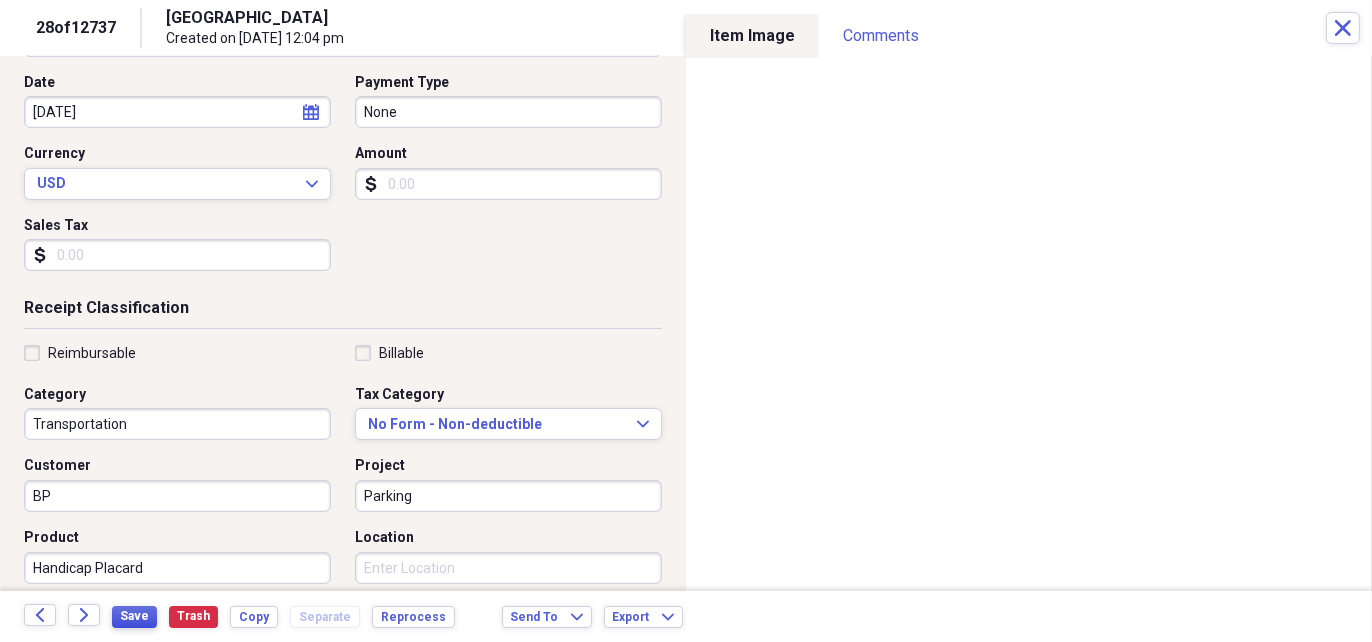 type on "Handicap Placard" 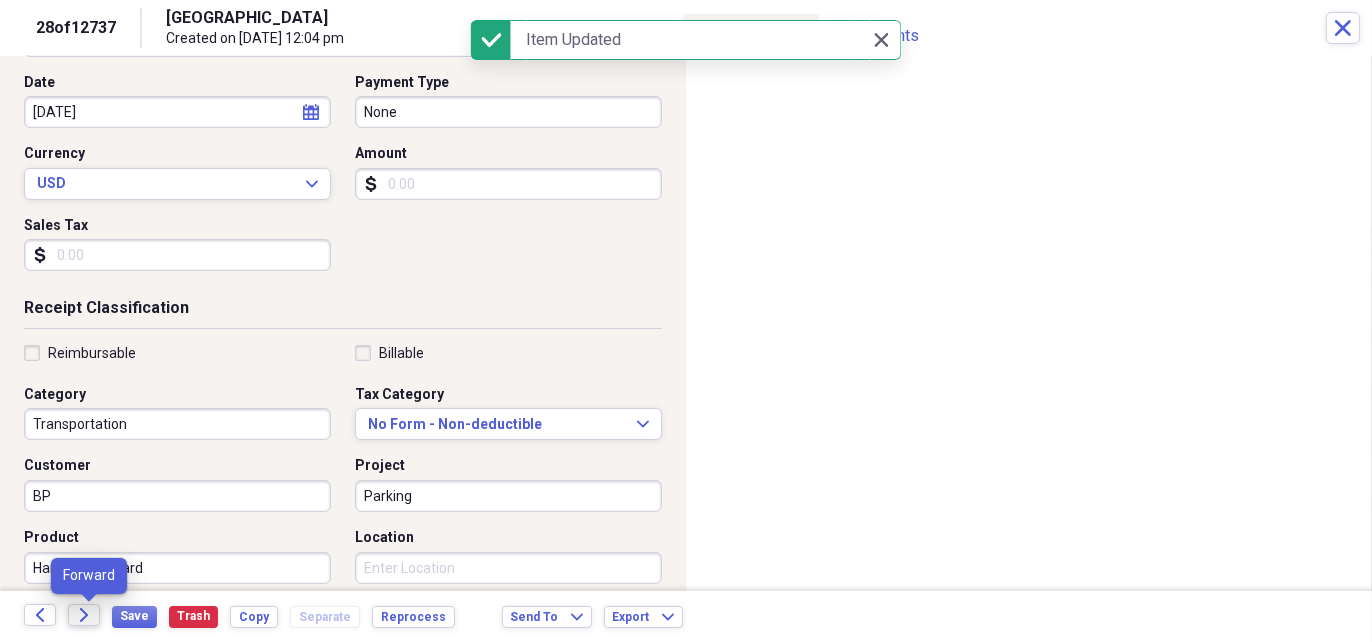 click on "Forward" 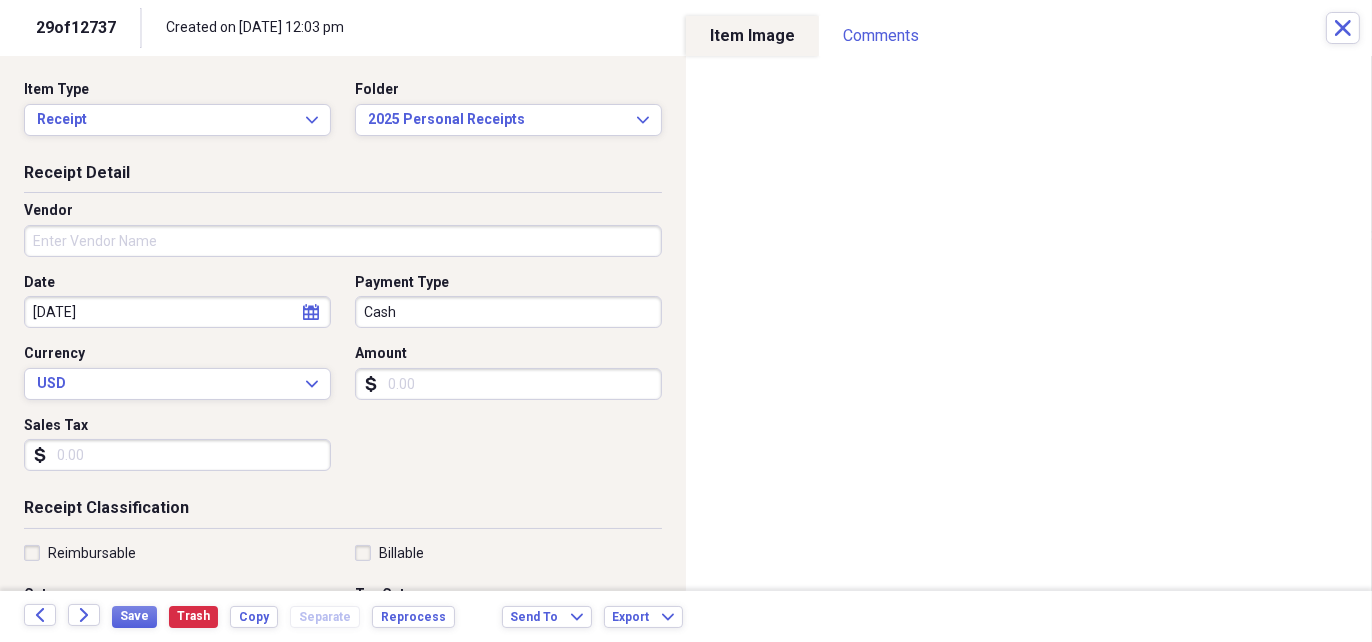 click on "Vendor" at bounding box center (343, 241) 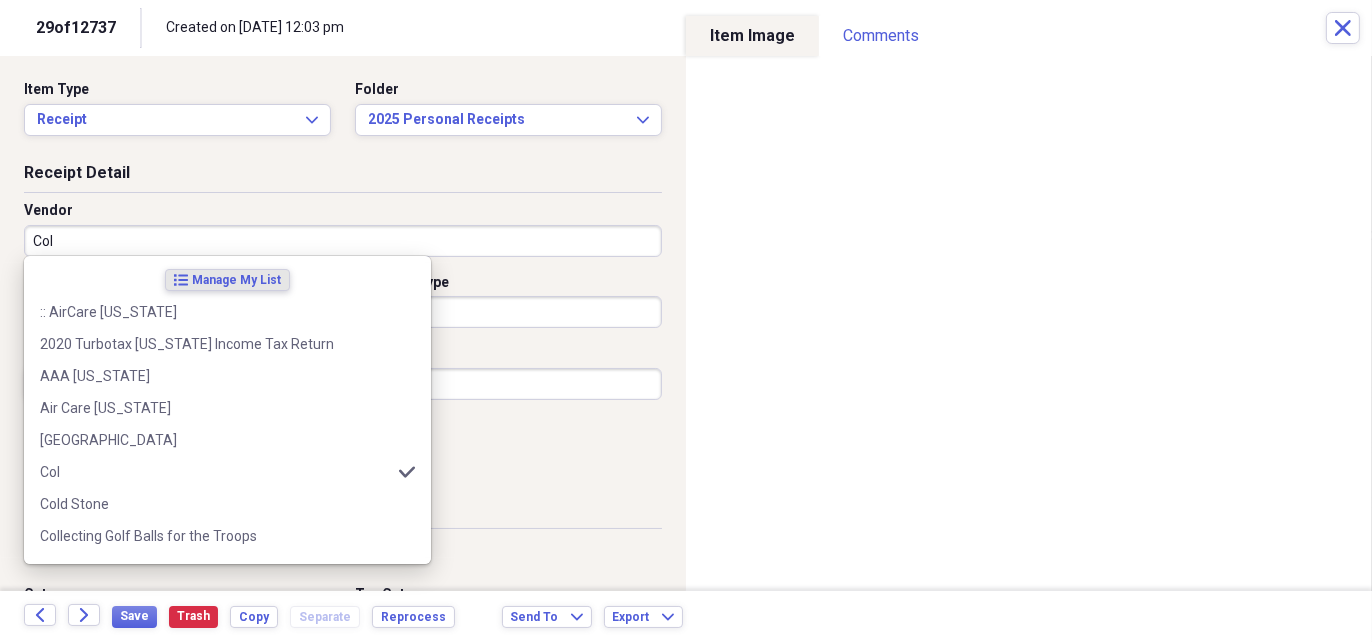 type on "Colo" 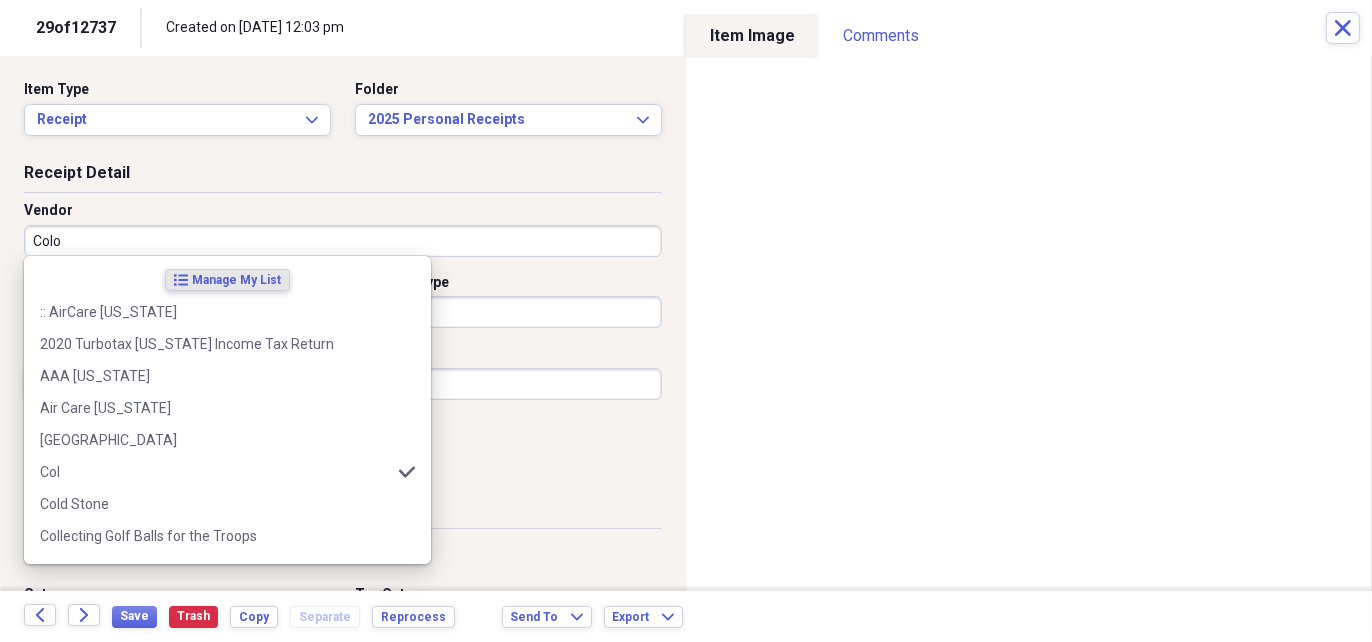 type on "Auto" 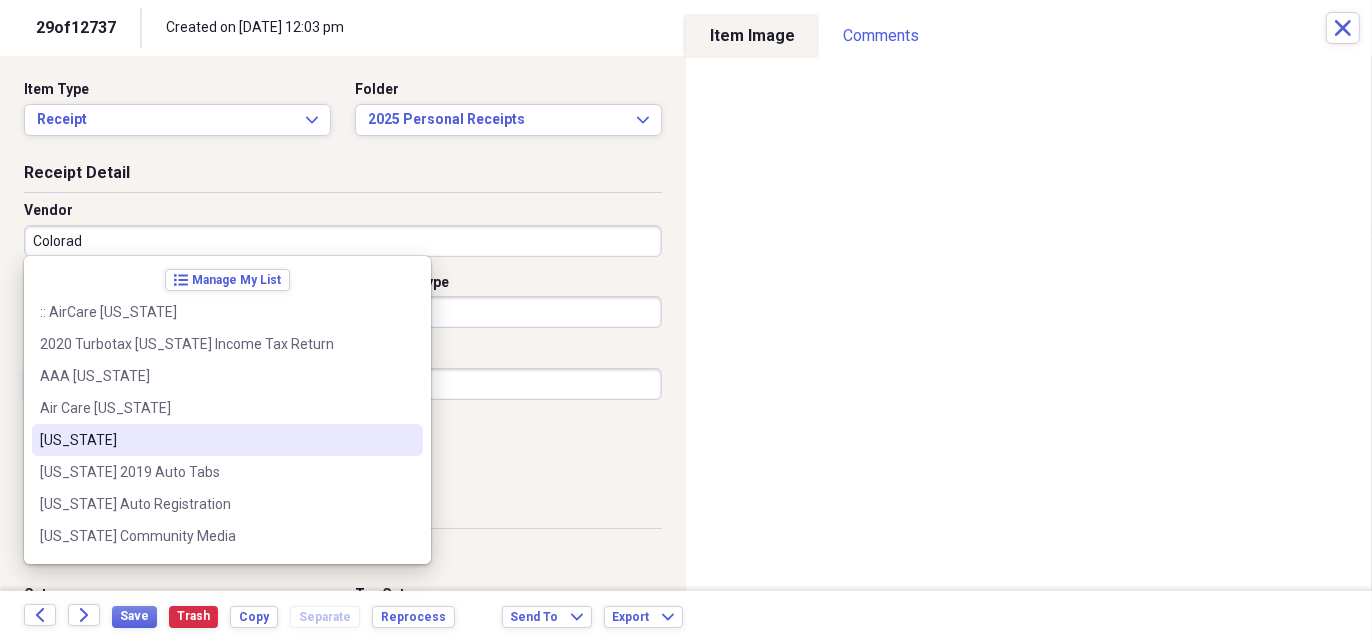 click on "[US_STATE]" at bounding box center (215, 440) 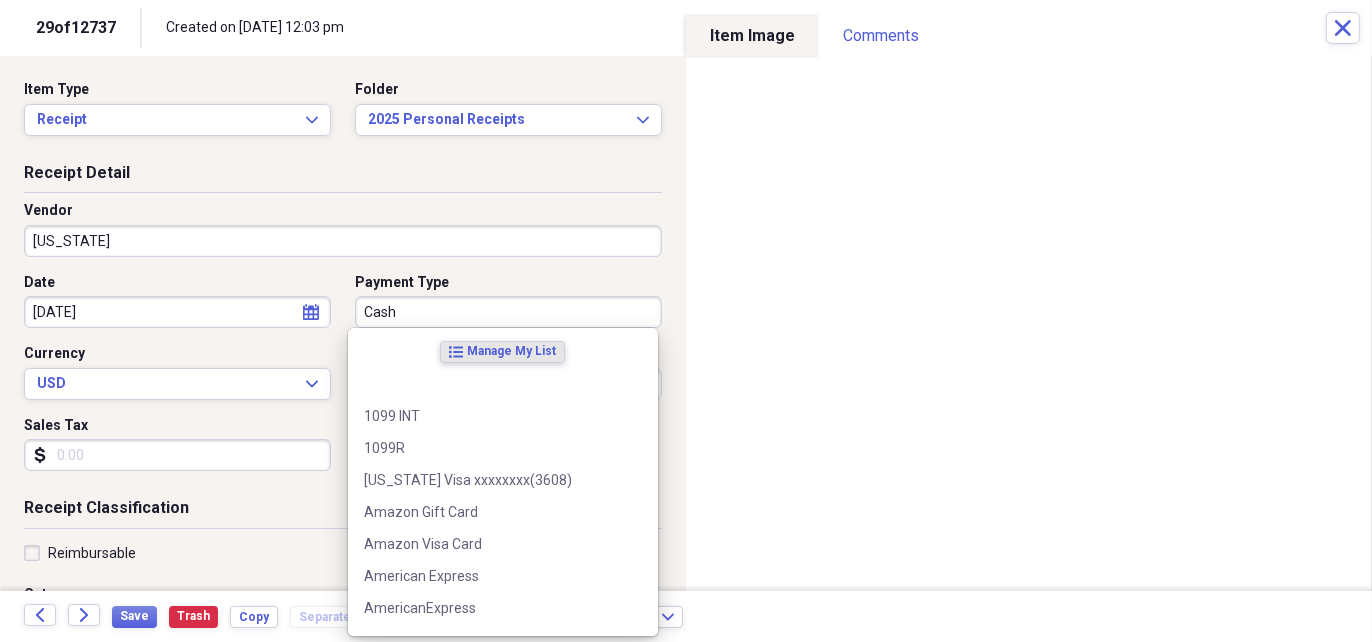 click on "Cash" at bounding box center [508, 312] 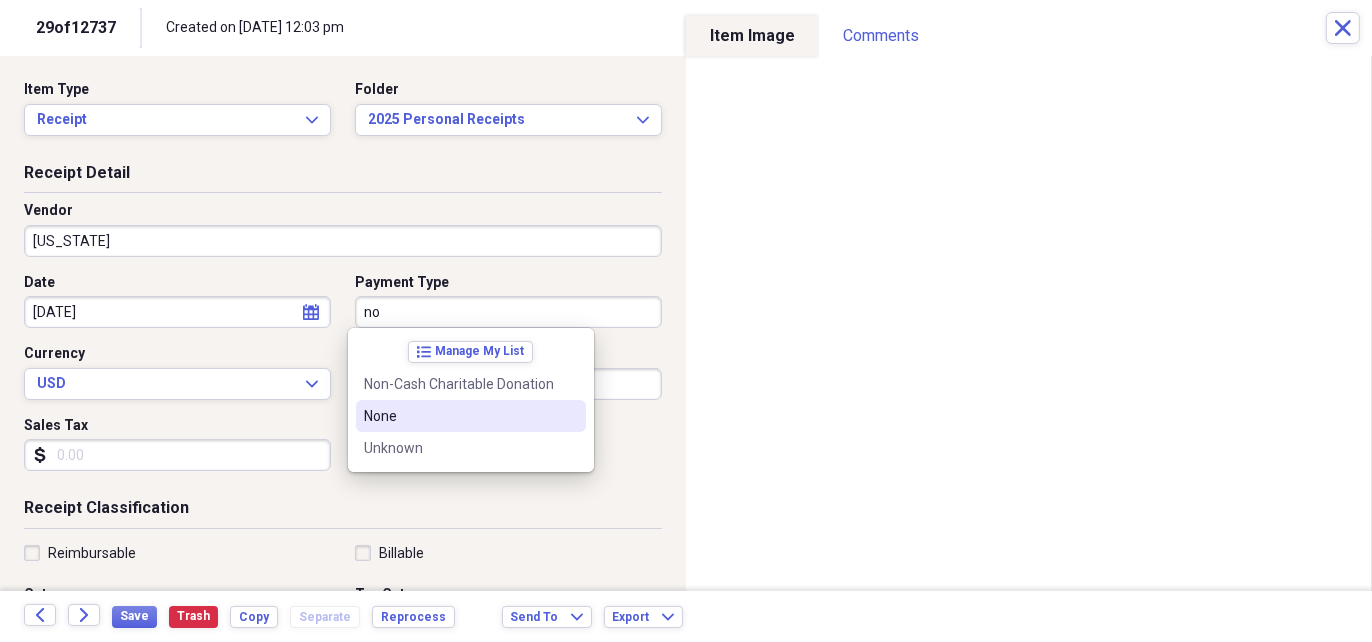 click on "None" at bounding box center [459, 416] 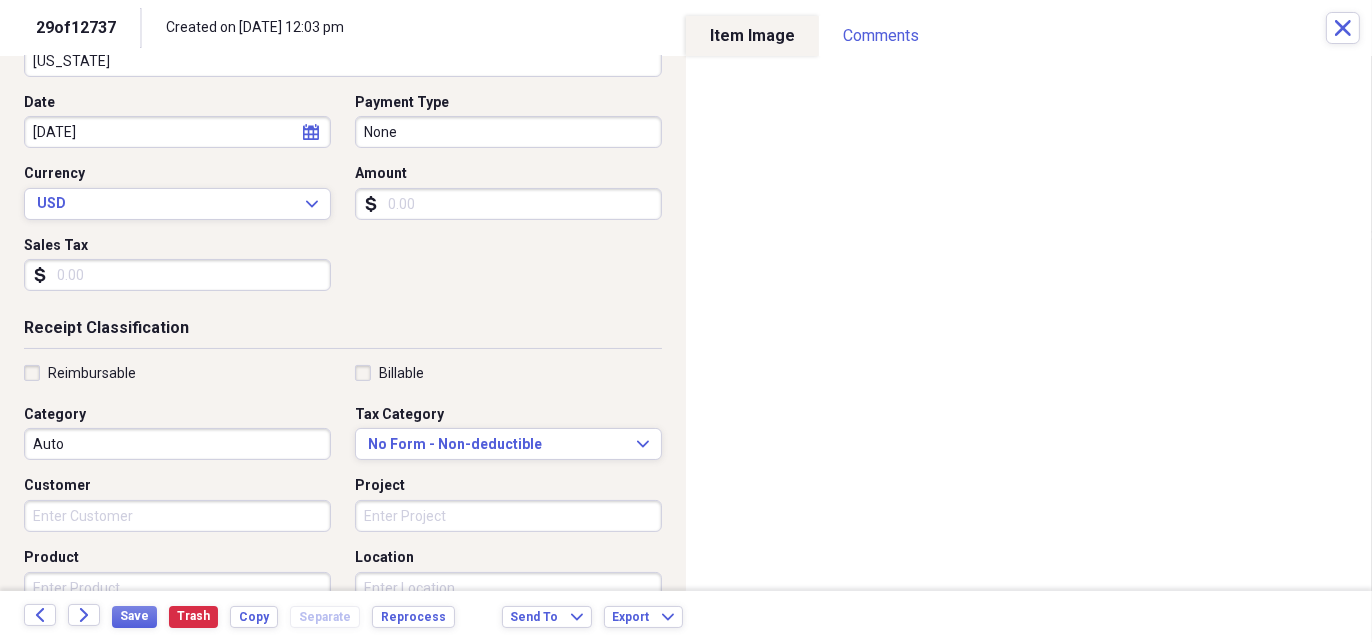 scroll, scrollTop: 200, scrollLeft: 0, axis: vertical 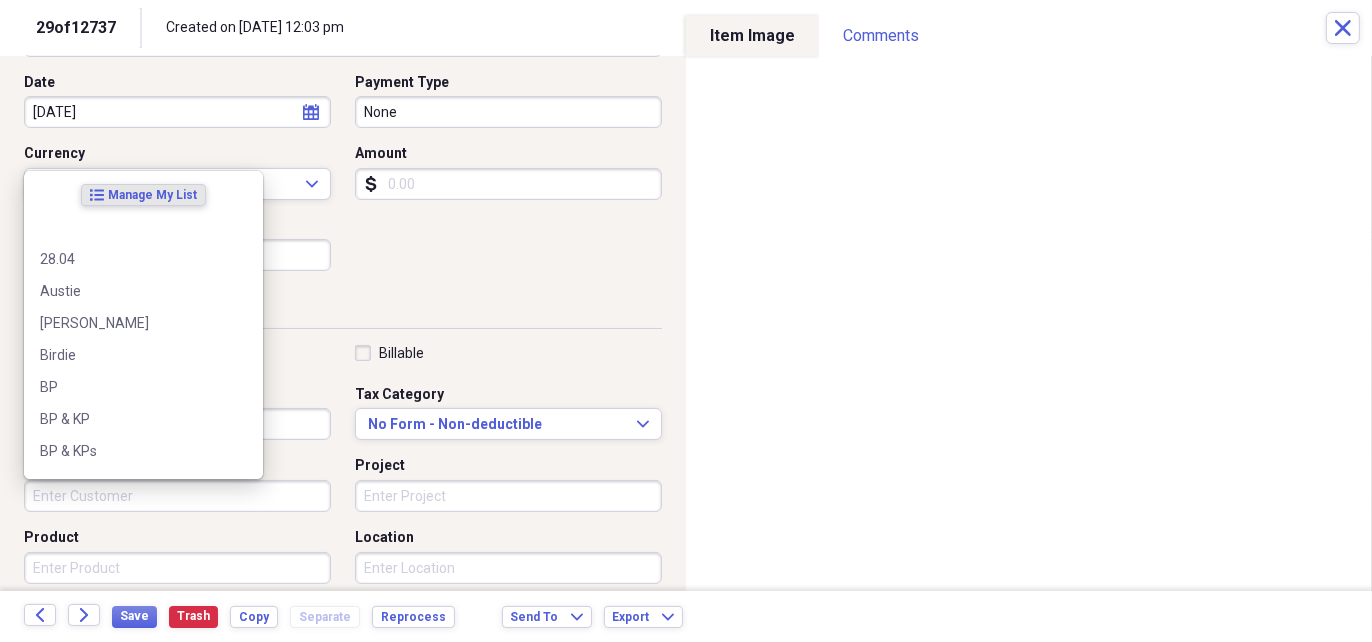 click on "Customer" at bounding box center [177, 496] 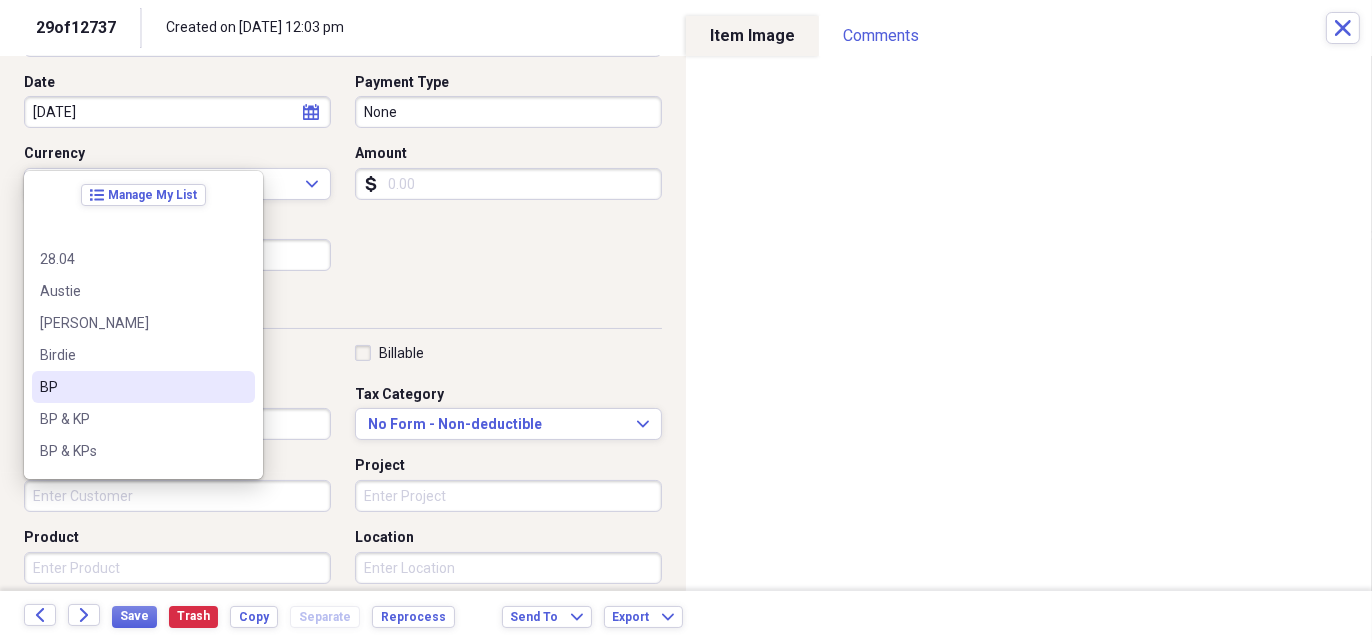 click on "BP" at bounding box center (131, 387) 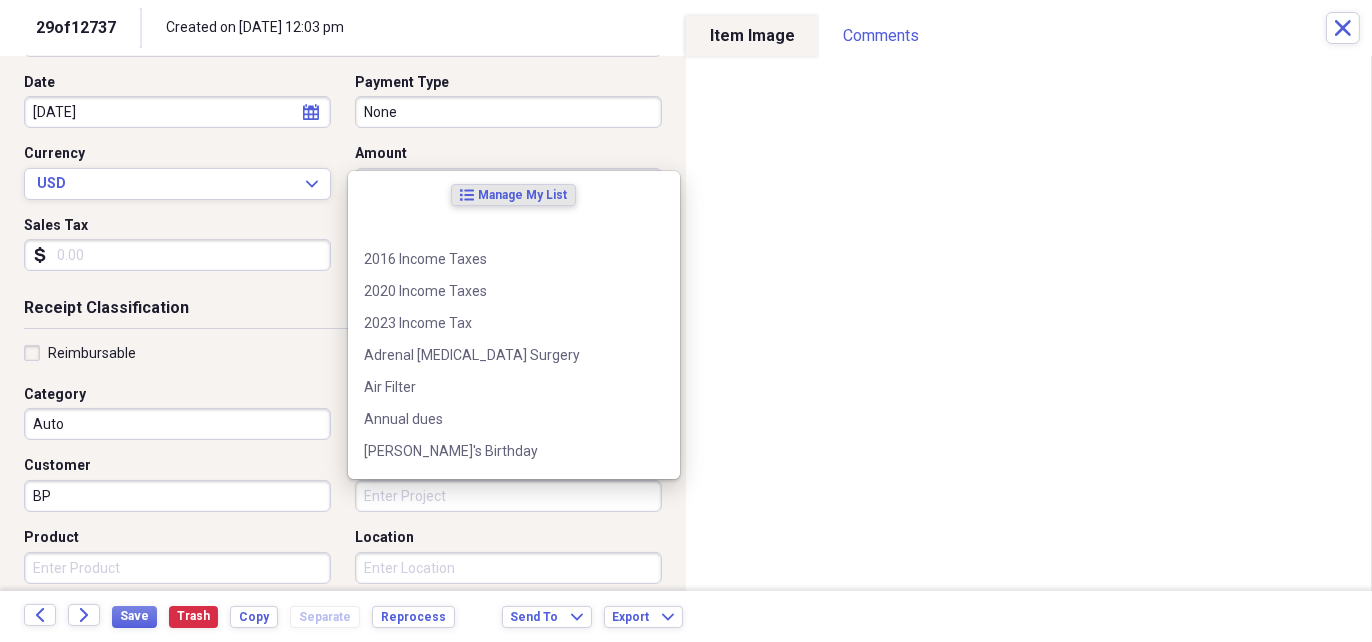 click on "Project" at bounding box center [508, 496] 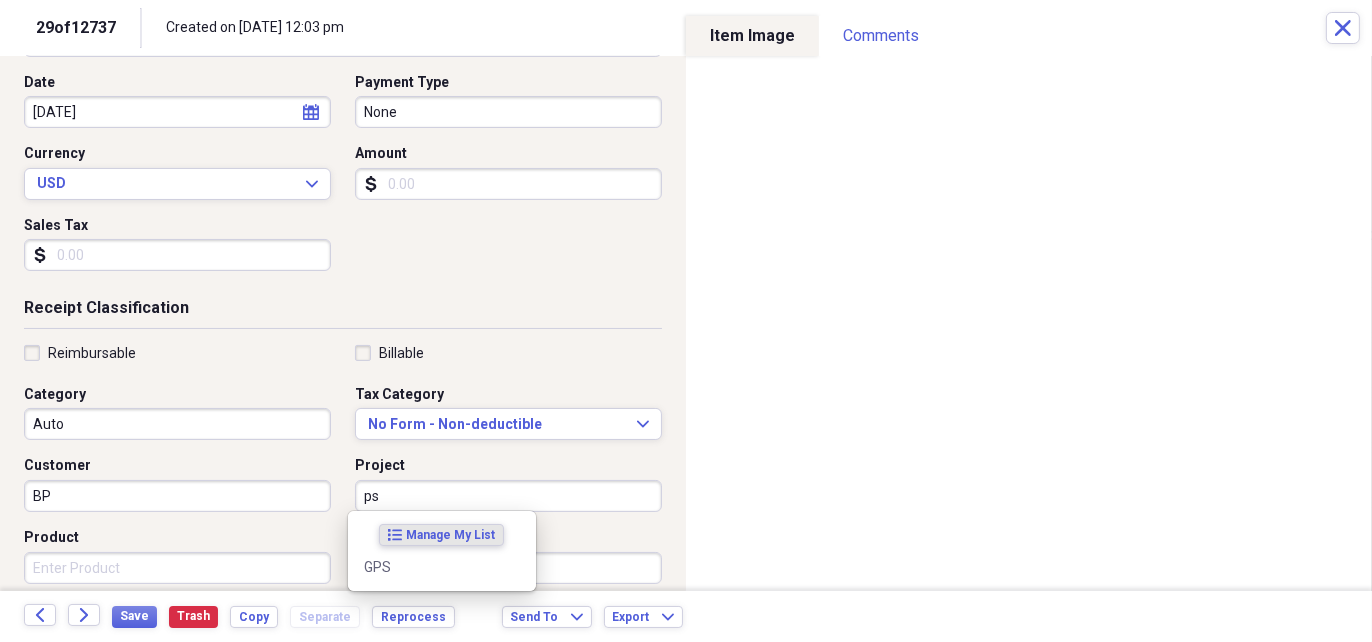 type on "p" 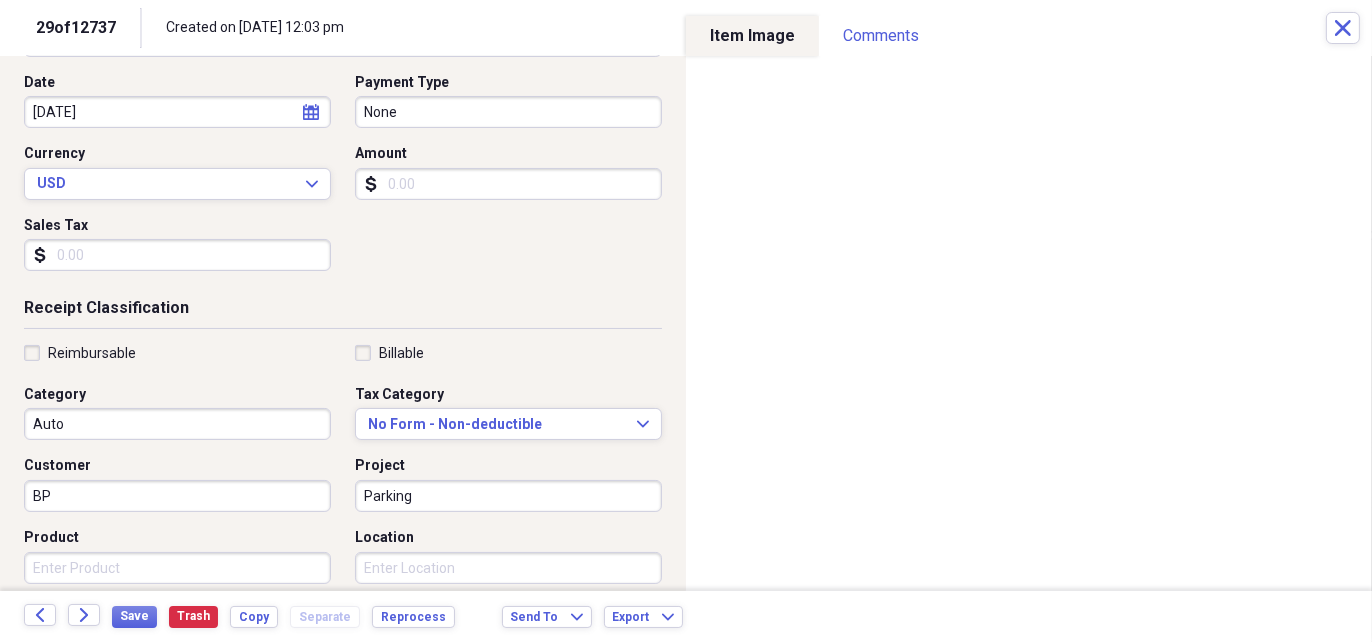type on "Parking" 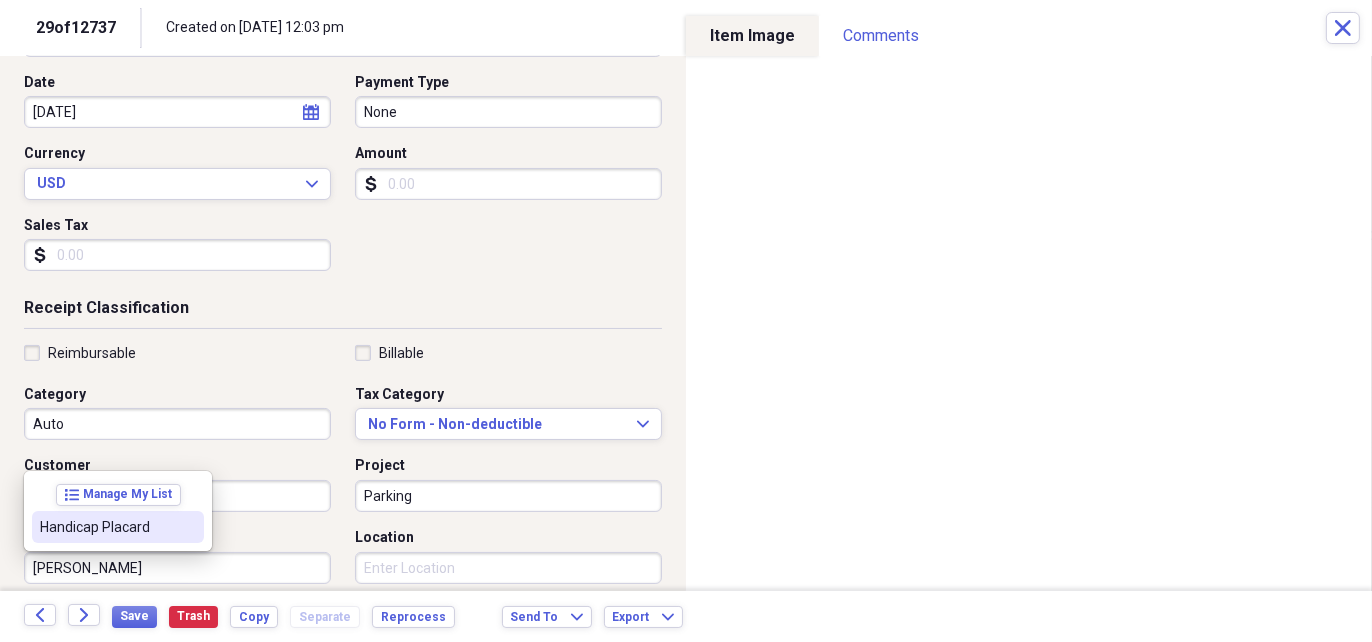 click on "Handicap Placard" at bounding box center [106, 527] 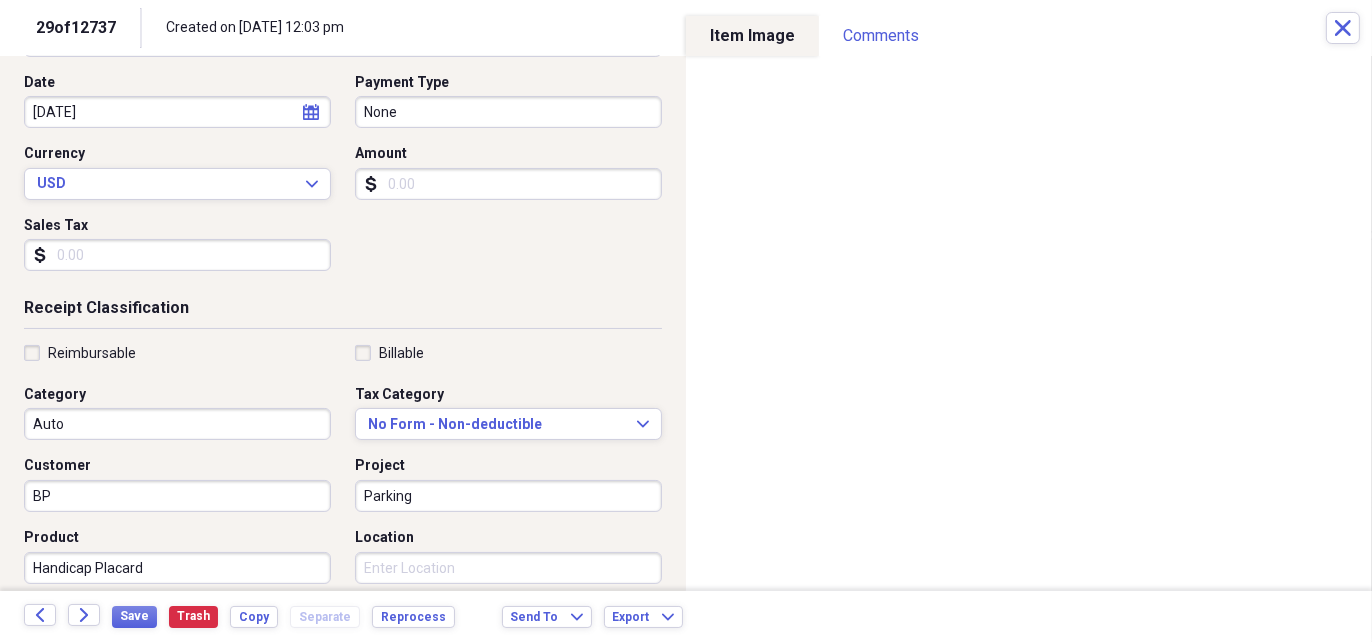 click on "Save Trash Copy Separate Reprocess" at bounding box center (289, 616) 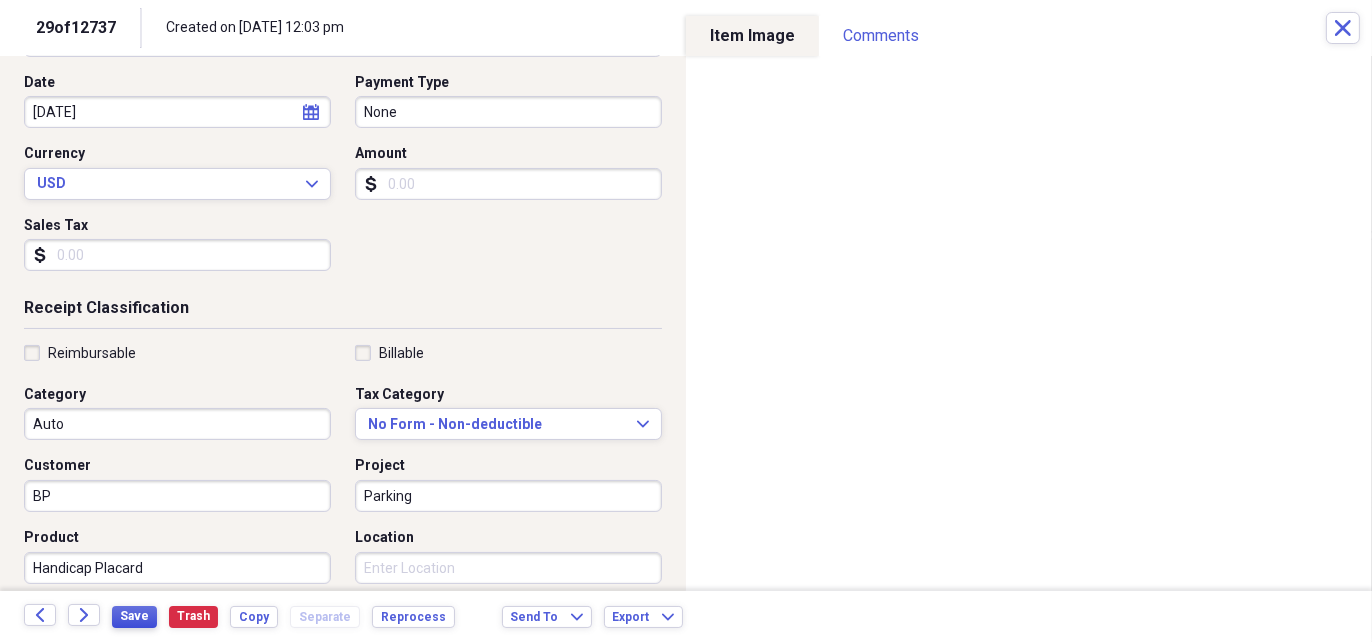 click on "Save" at bounding box center (134, 616) 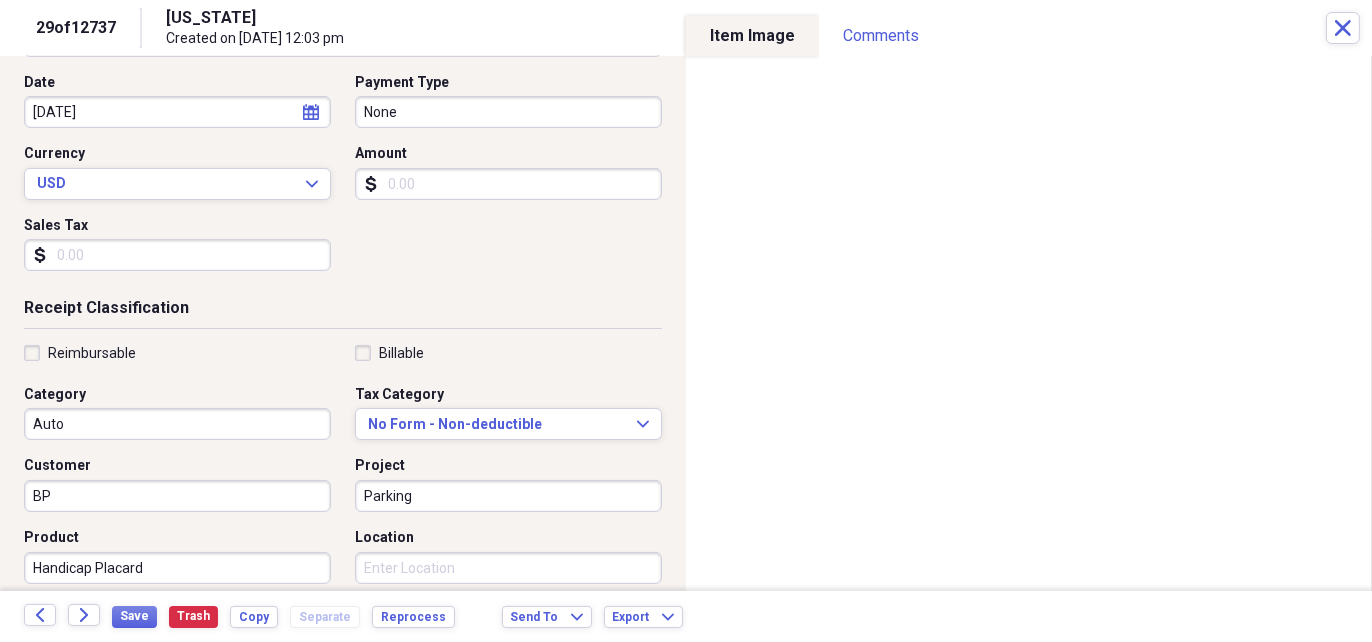 click on "Back Forward Save Trash Copy Separate Reprocess Send To Expand Export Expand" at bounding box center (686, 616) 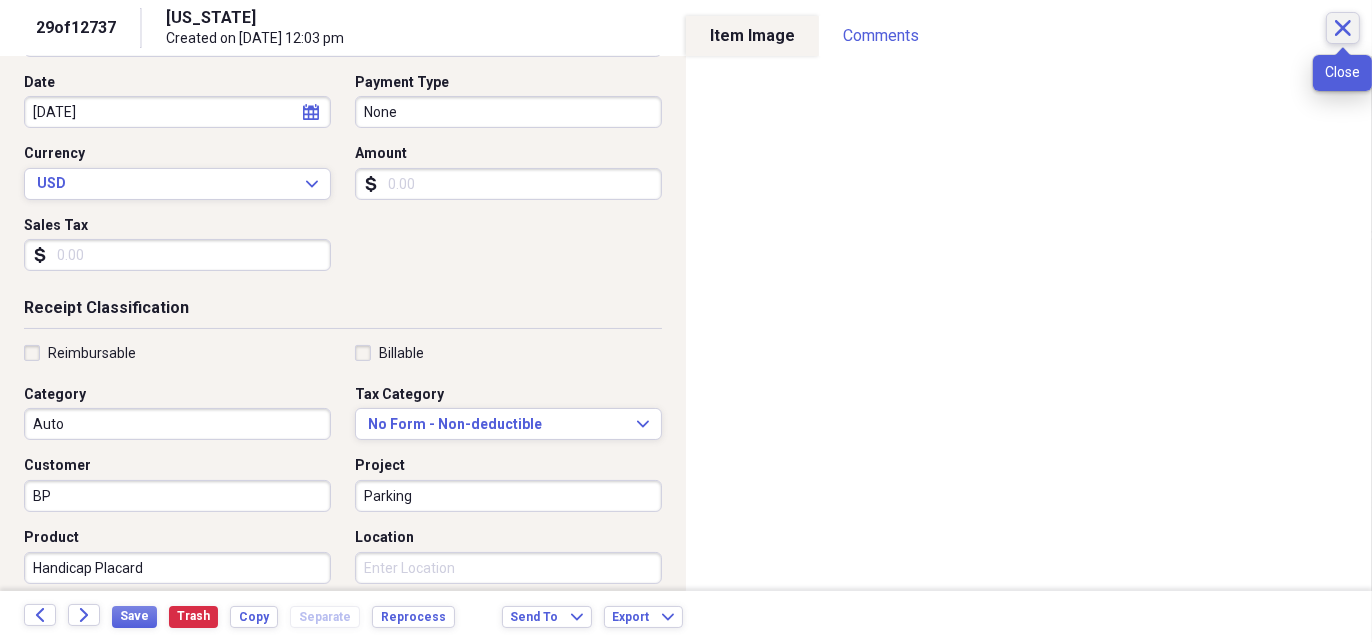 click on "Close" 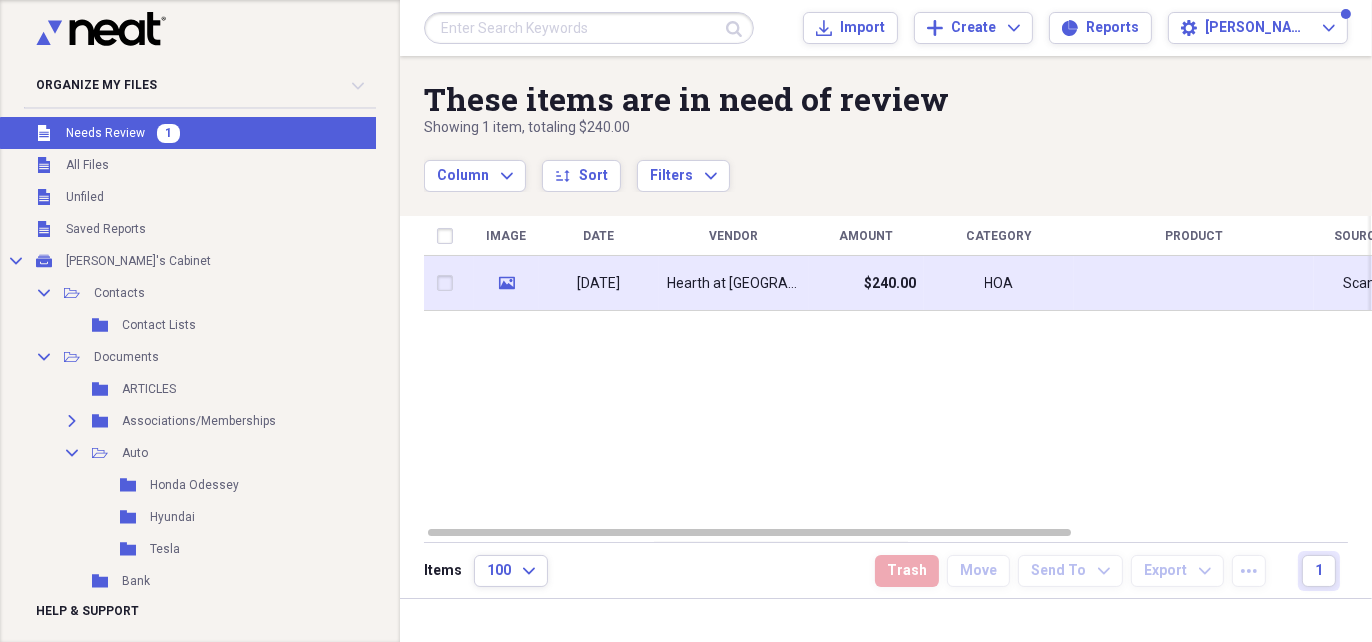 click on "Hearth at [GEOGRAPHIC_DATA]" at bounding box center (734, 284) 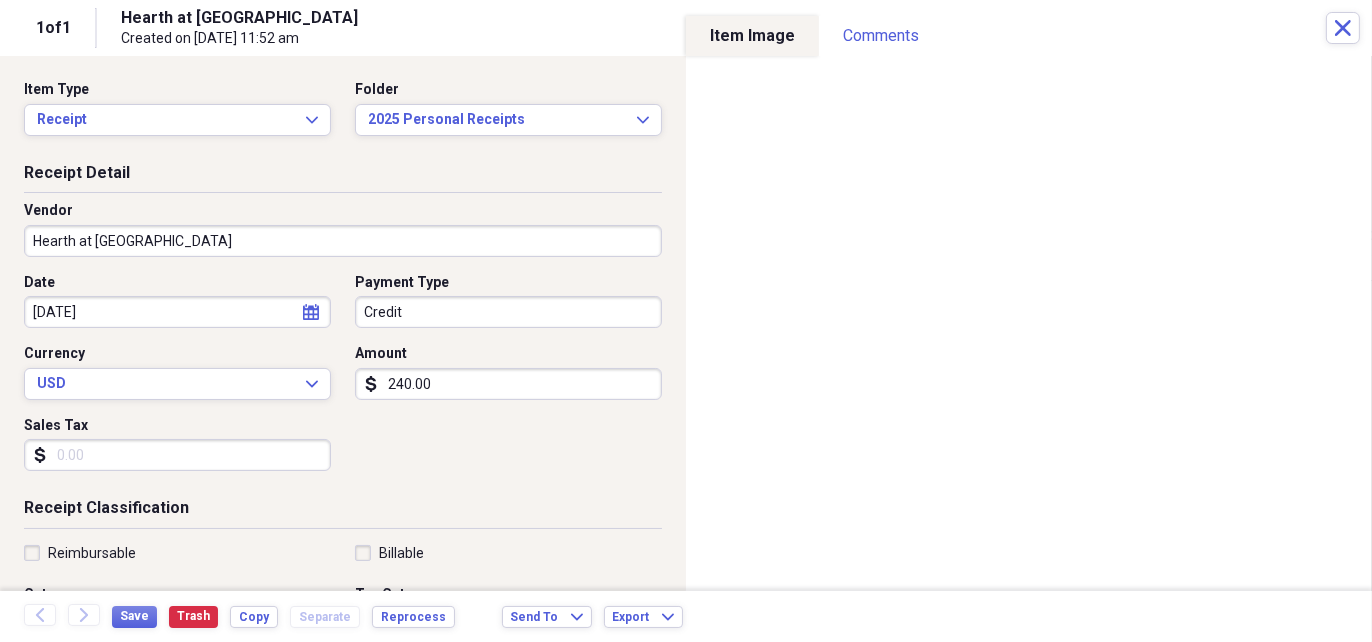 click 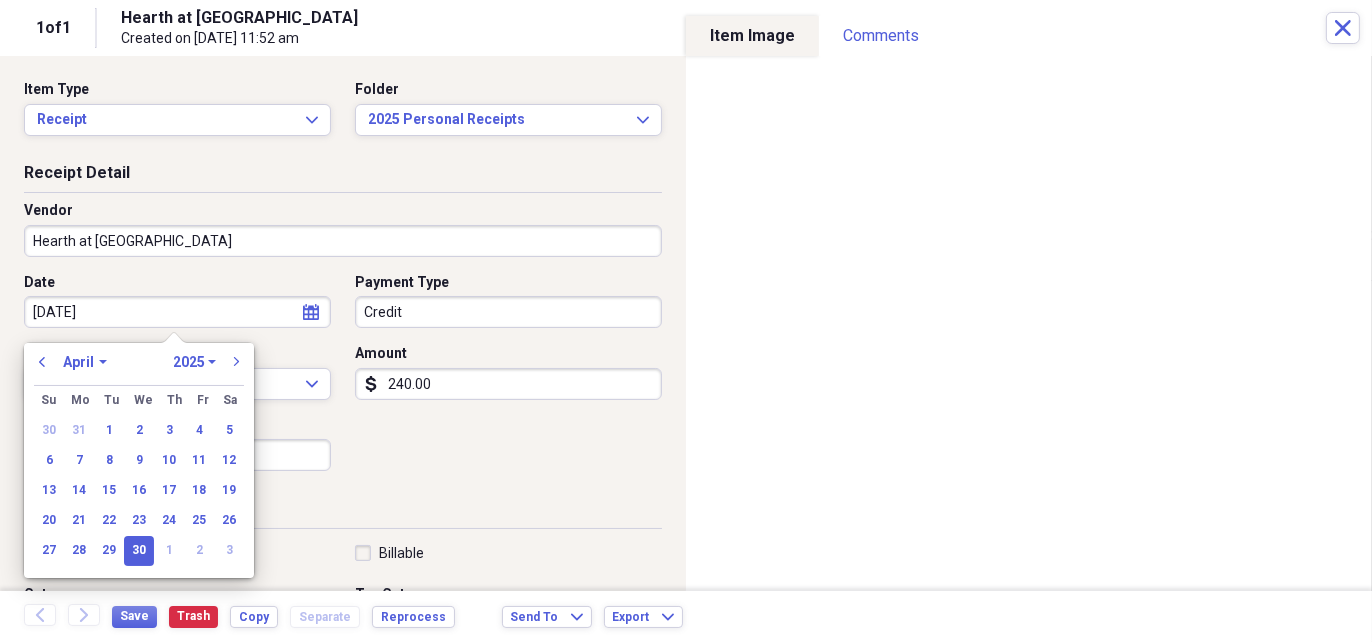 click on "January February March April May June July August September October November December" at bounding box center (85, 362) 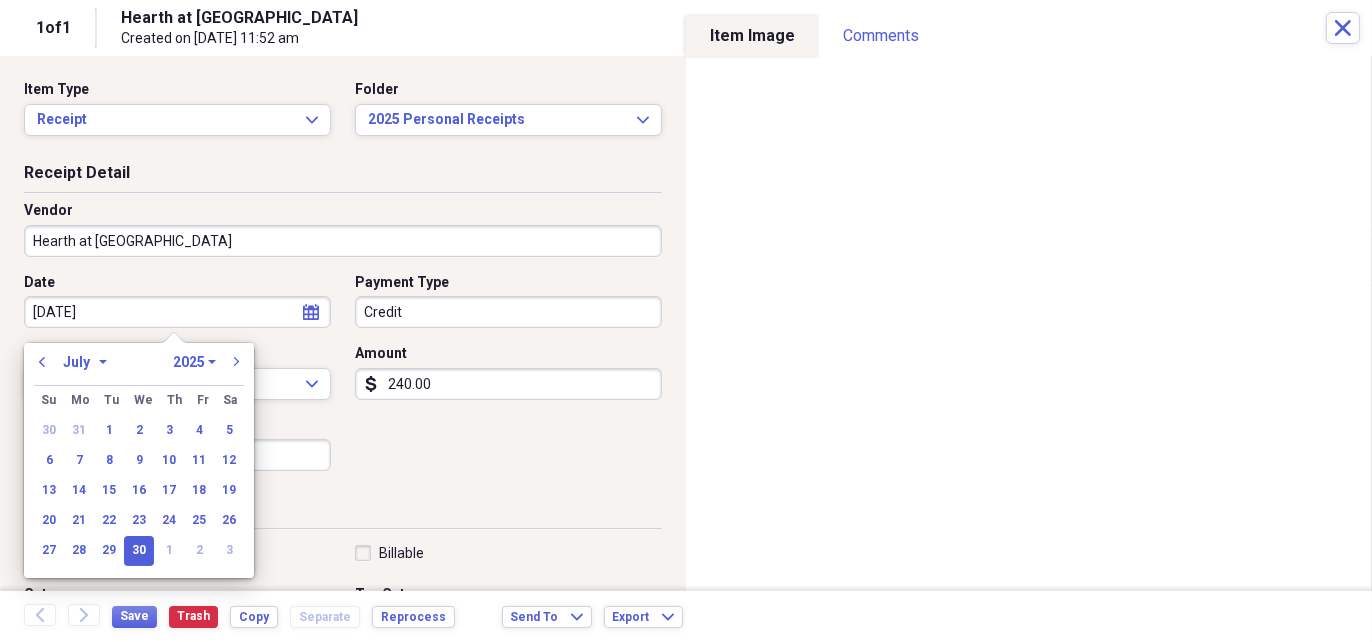 click on "January February March April May June July August September October November December" at bounding box center [85, 362] 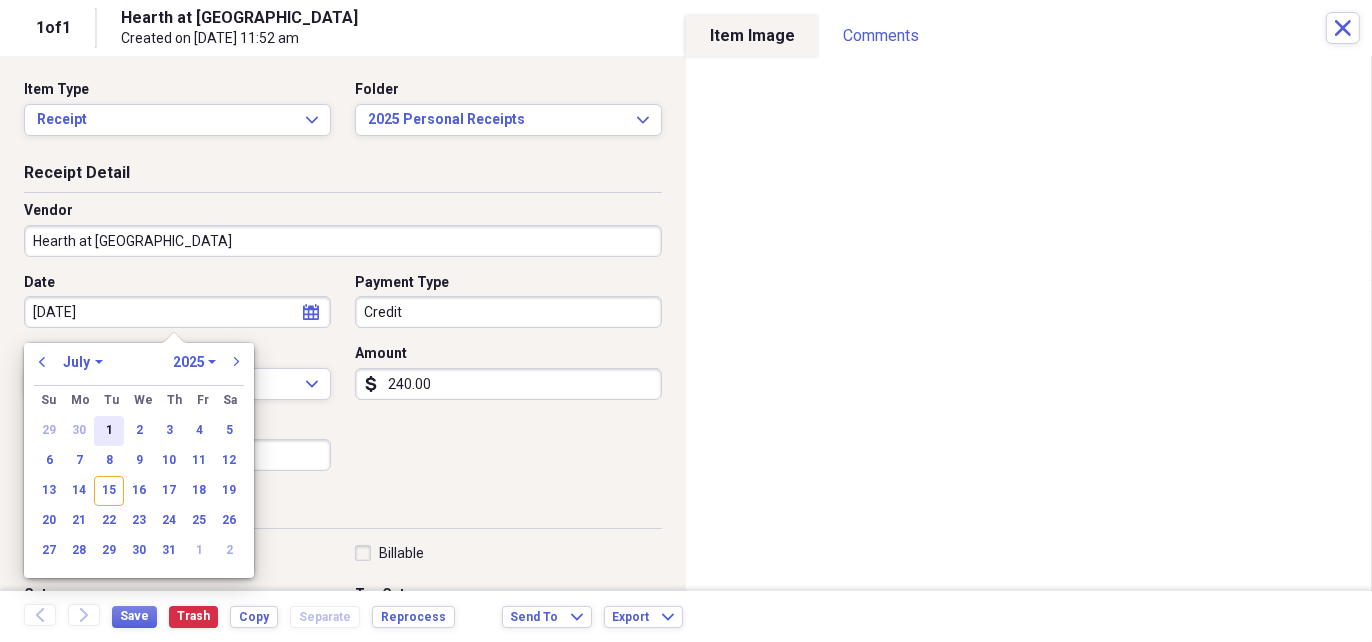 click on "1" at bounding box center [109, 431] 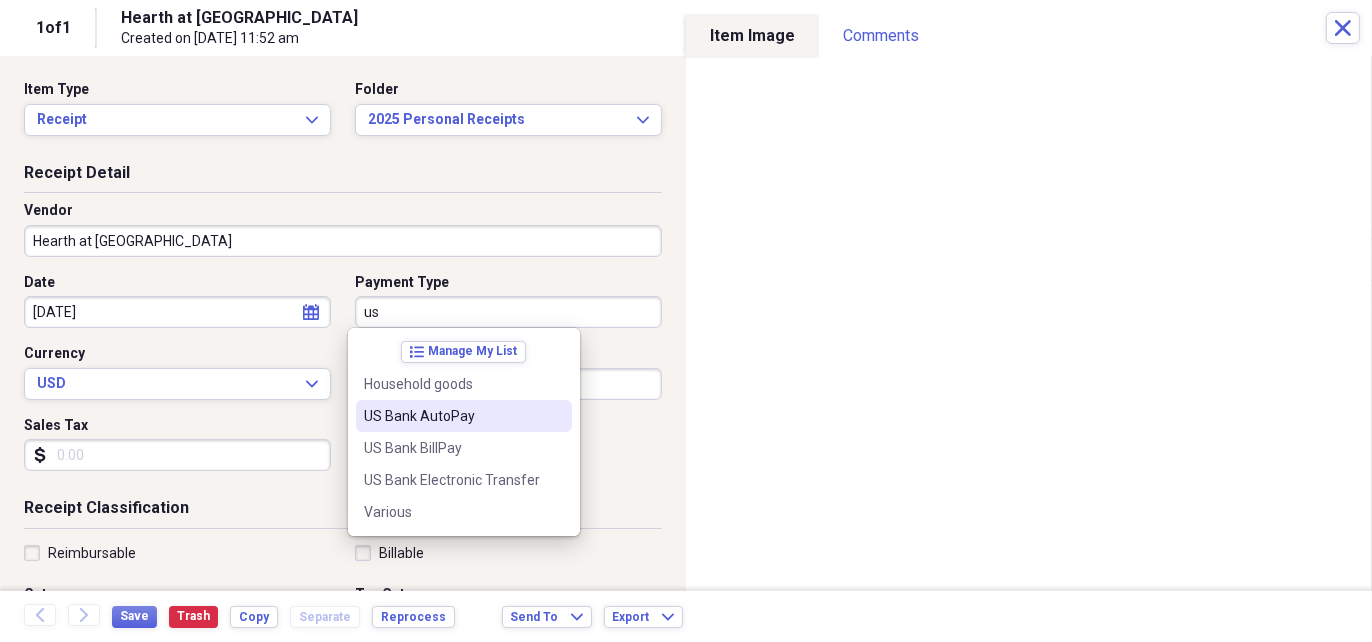 click on "US Bank AutoPay" at bounding box center [452, 416] 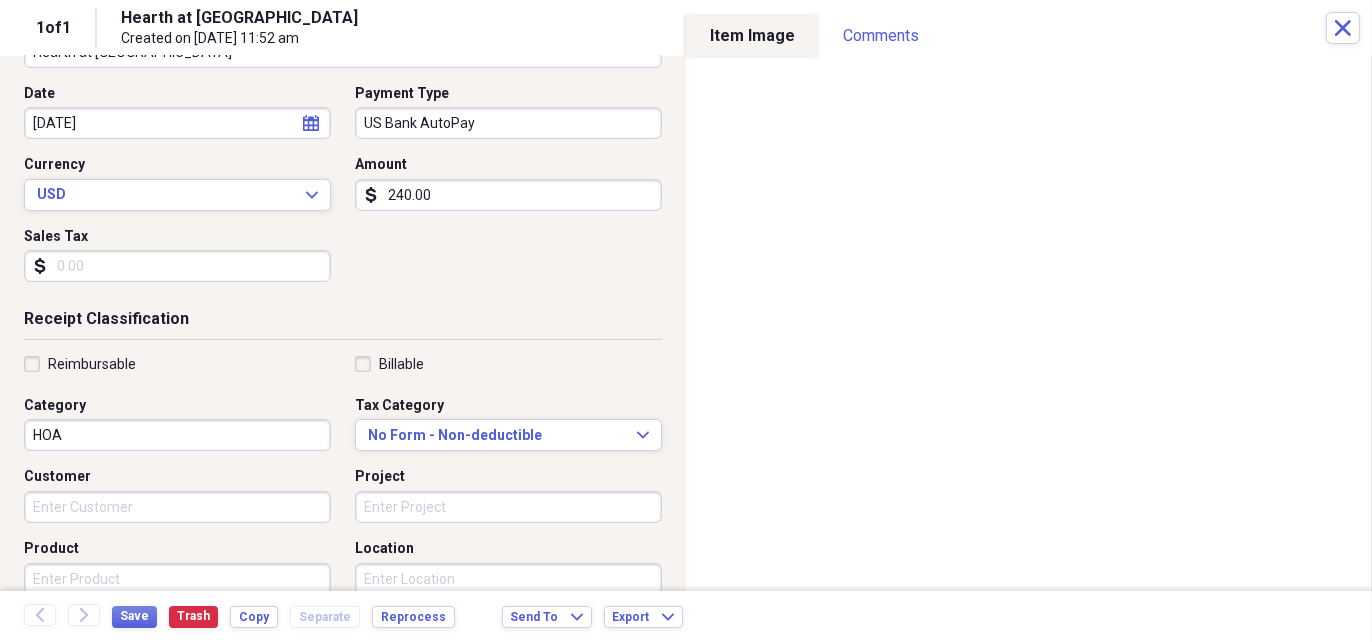scroll, scrollTop: 200, scrollLeft: 0, axis: vertical 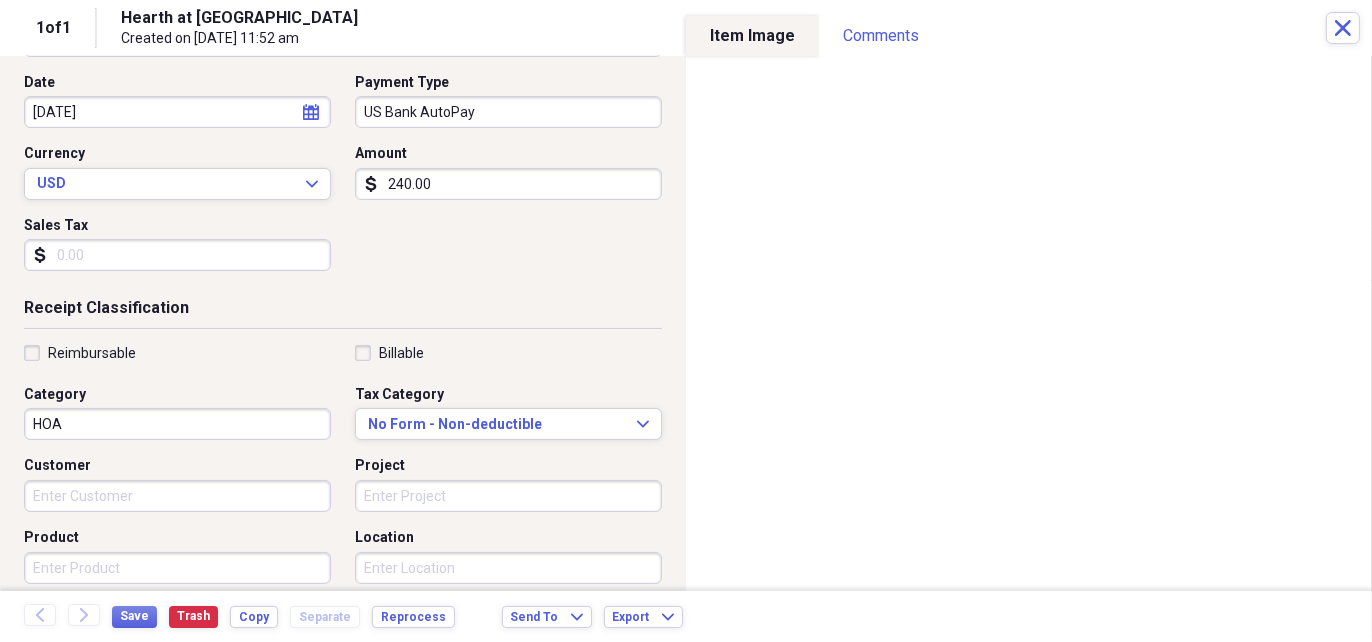 click on "Customer" at bounding box center [177, 496] 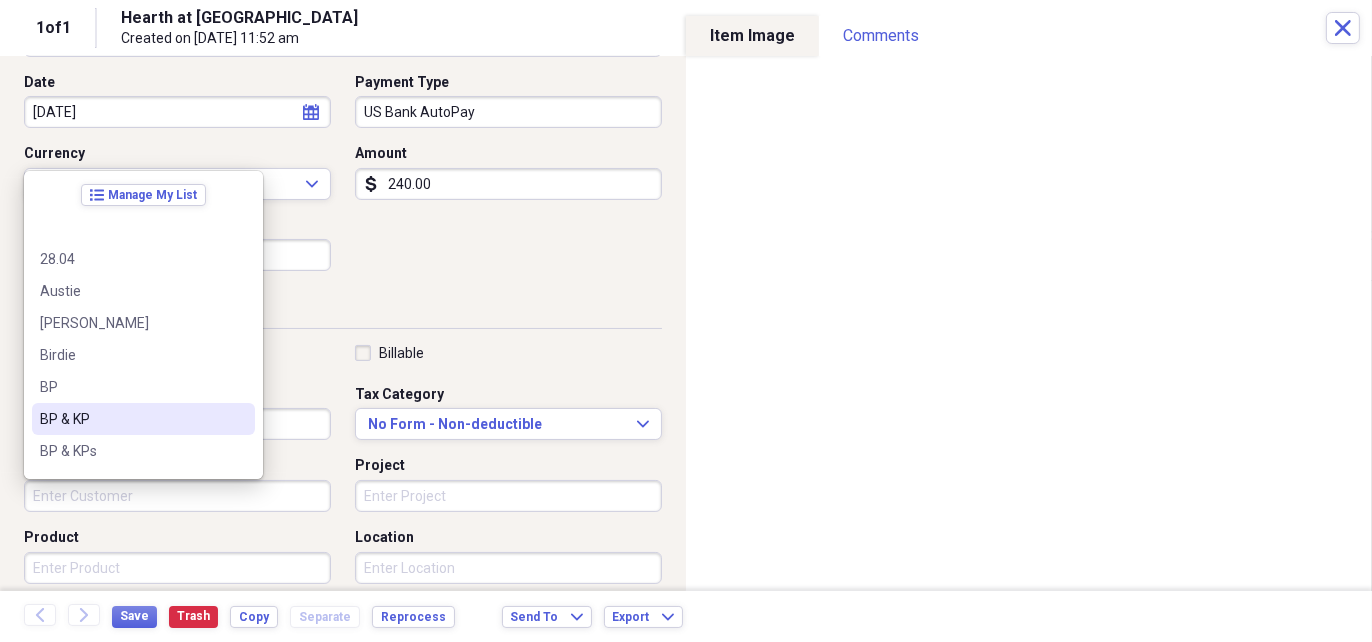 click on "BP & KP" at bounding box center (131, 419) 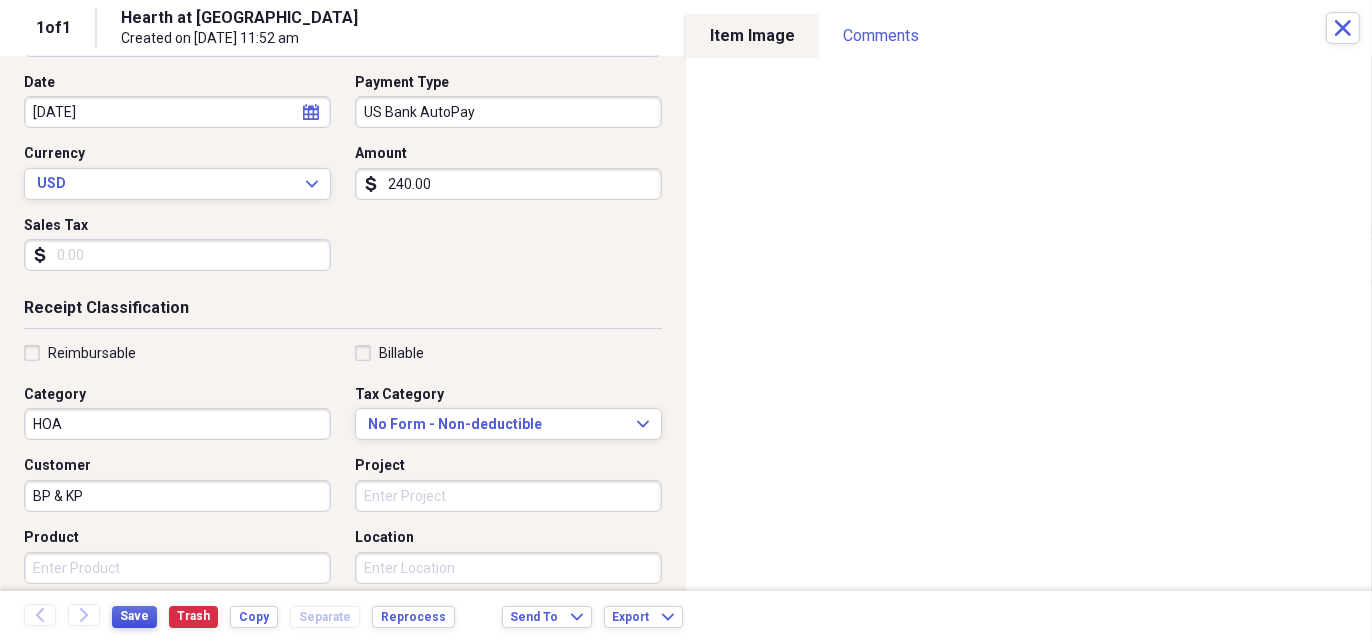click on "Save" at bounding box center (134, 616) 